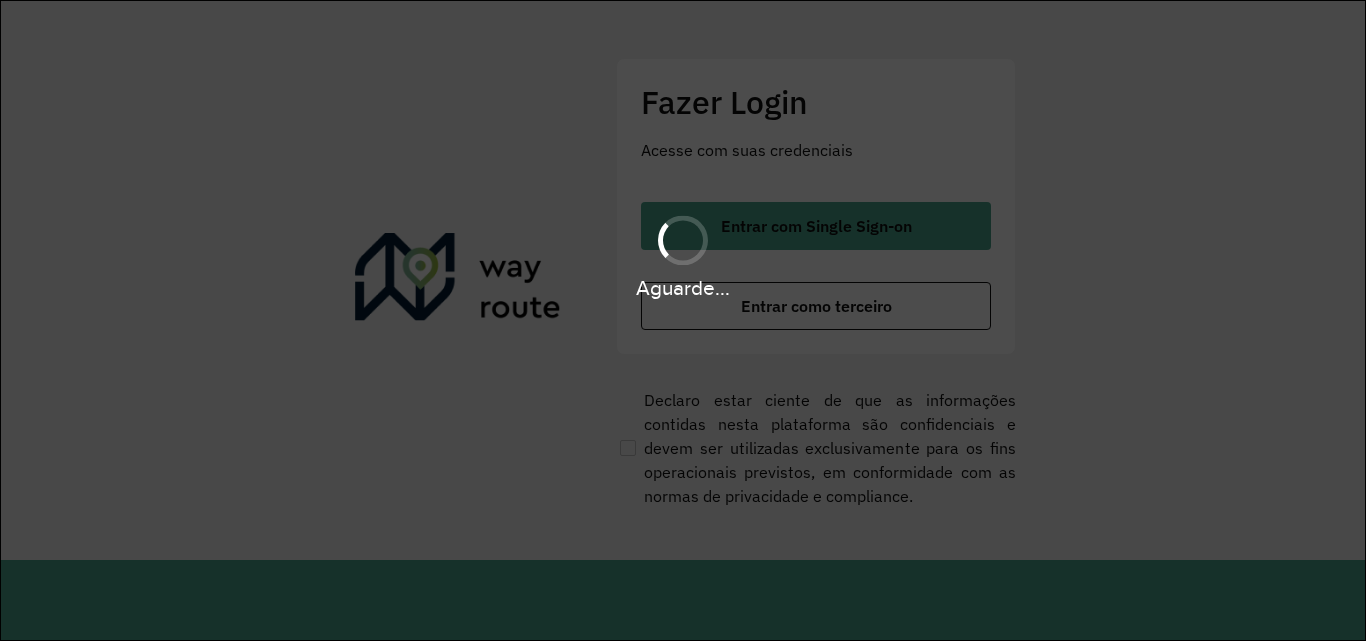 scroll, scrollTop: 0, scrollLeft: 0, axis: both 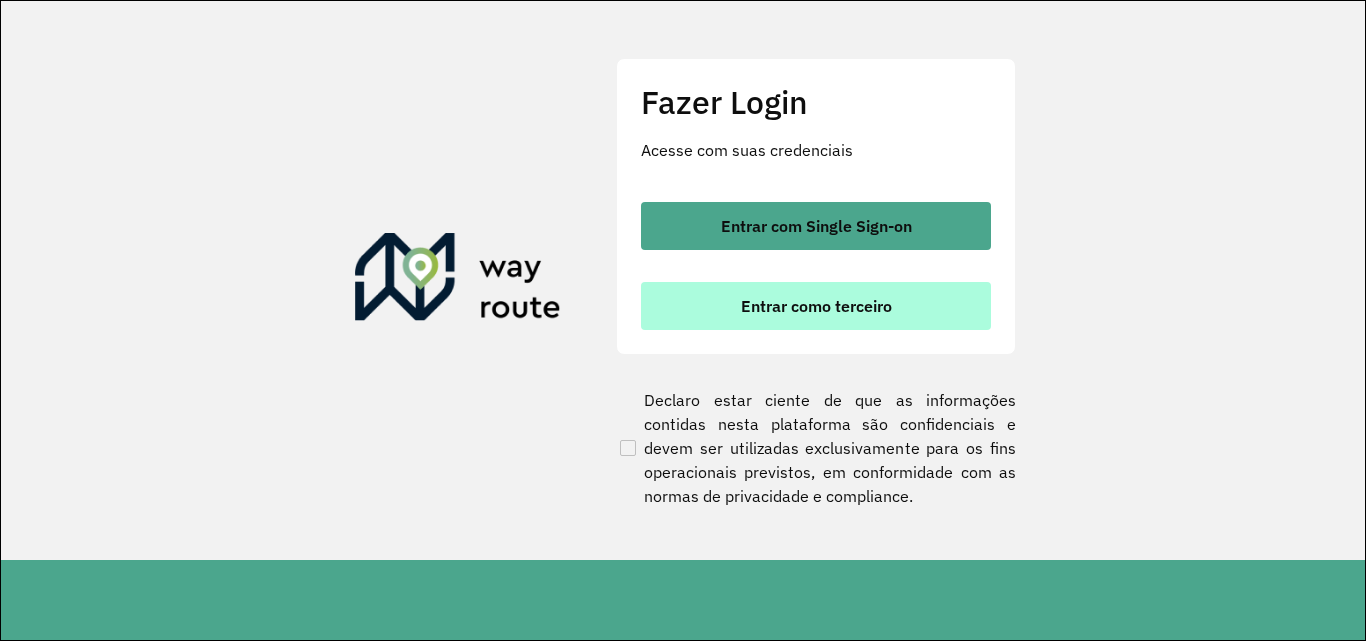 click on "Entrar como terceiro" at bounding box center [816, 306] 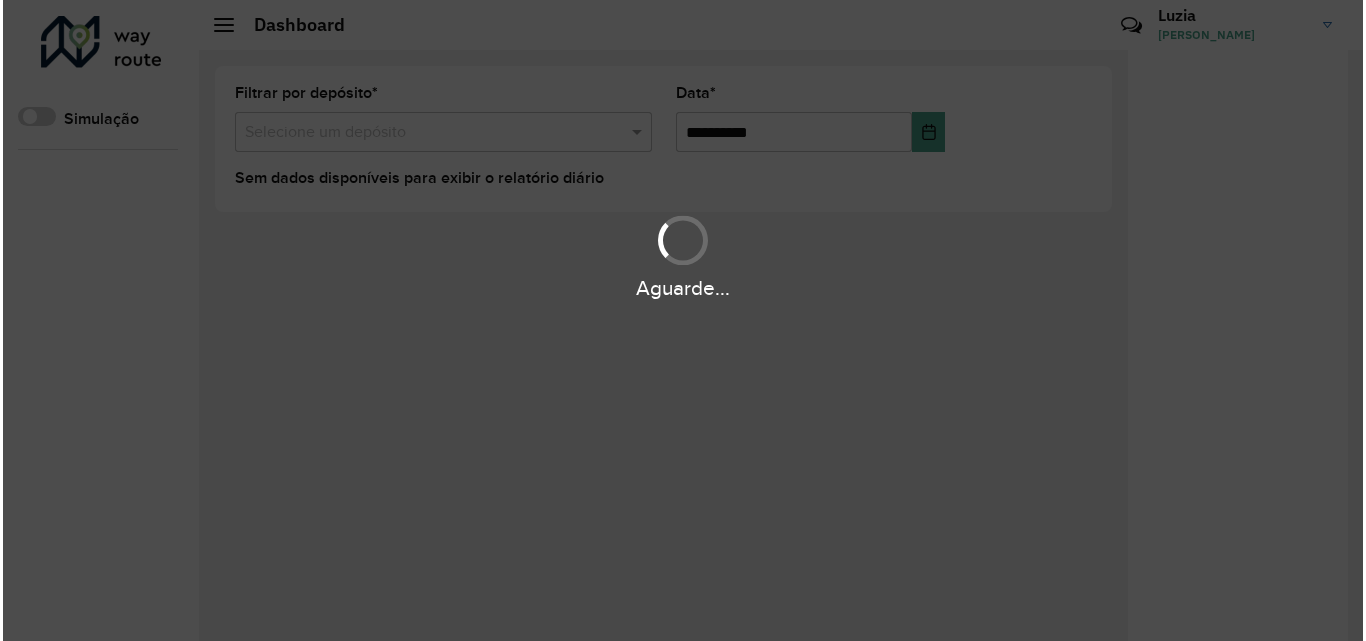 scroll, scrollTop: 0, scrollLeft: 0, axis: both 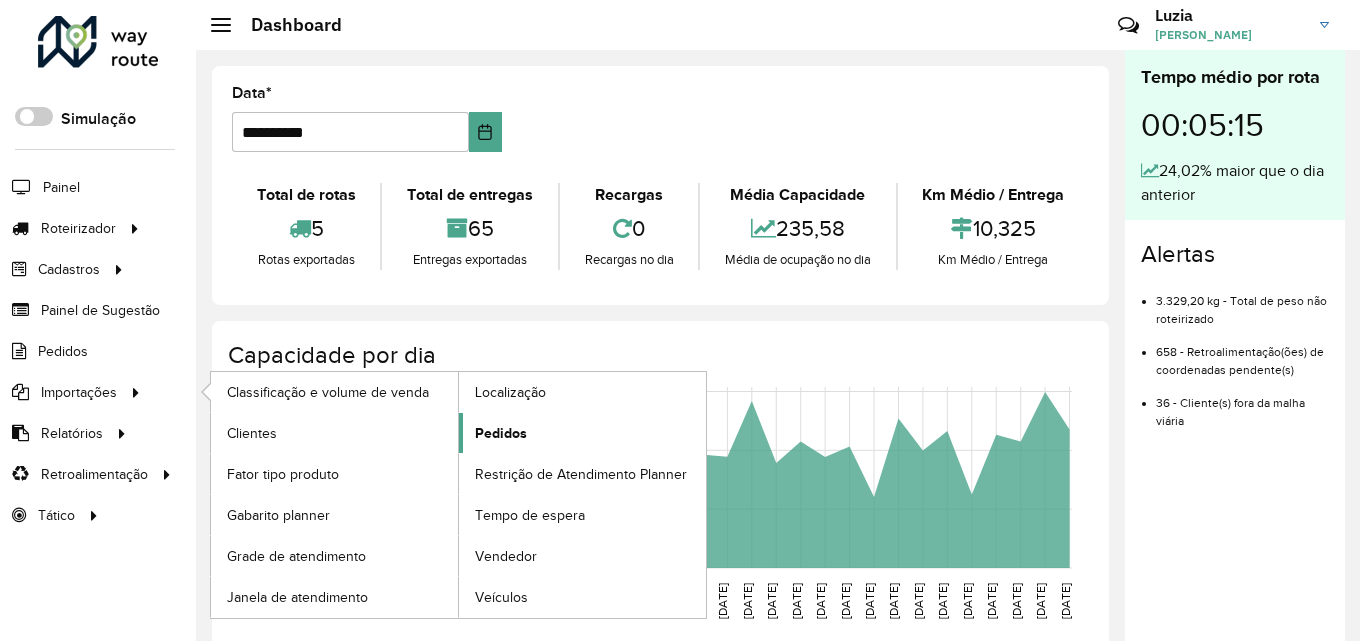 click on "Pedidos" 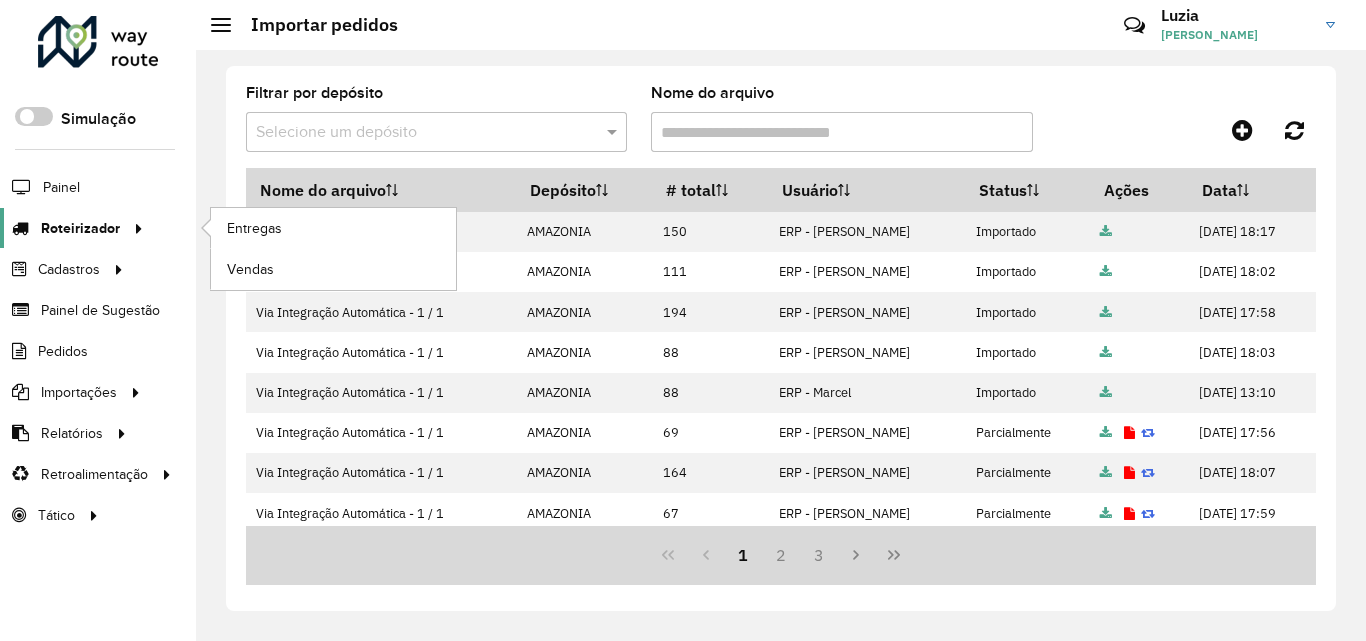 click on "Roteirizador" 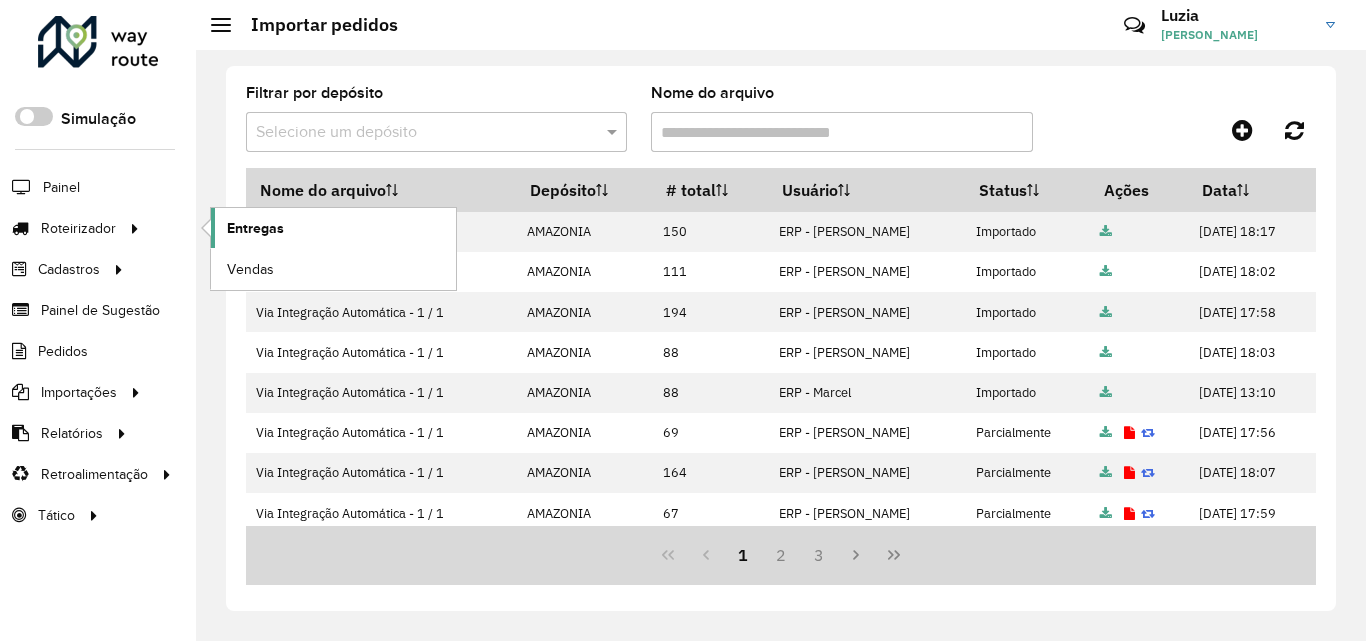 click on "Entregas" 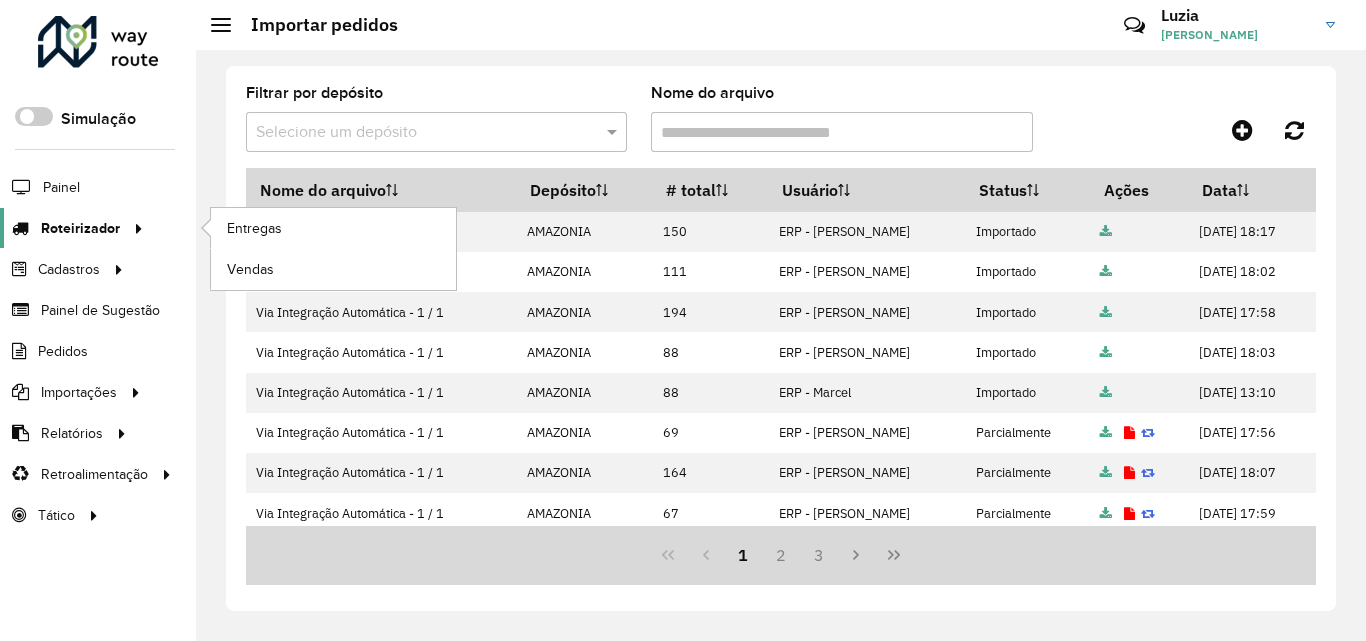 click 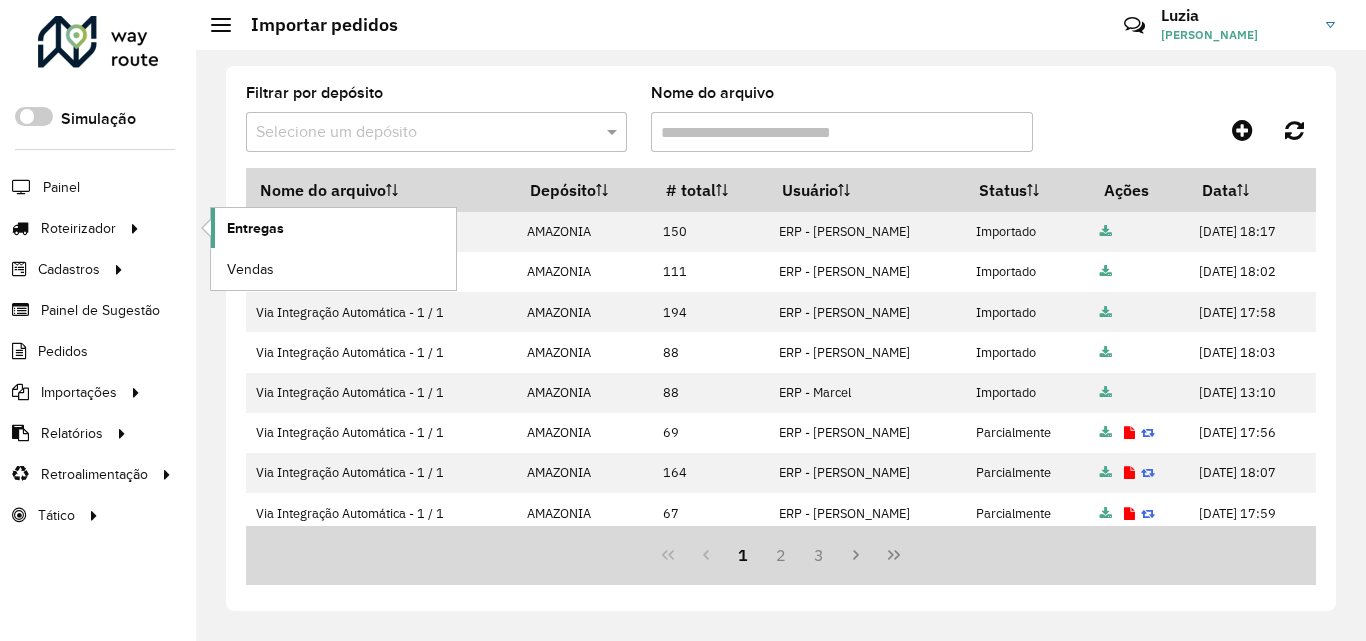 click on "Entregas" 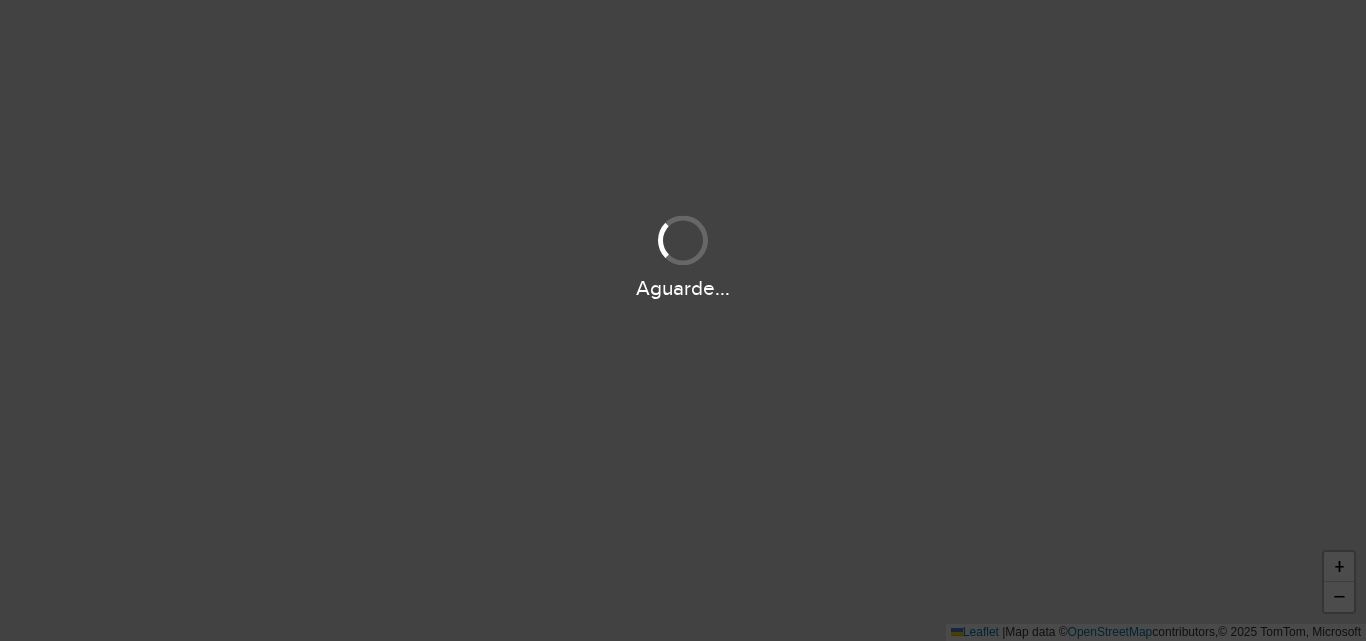 scroll, scrollTop: 0, scrollLeft: 0, axis: both 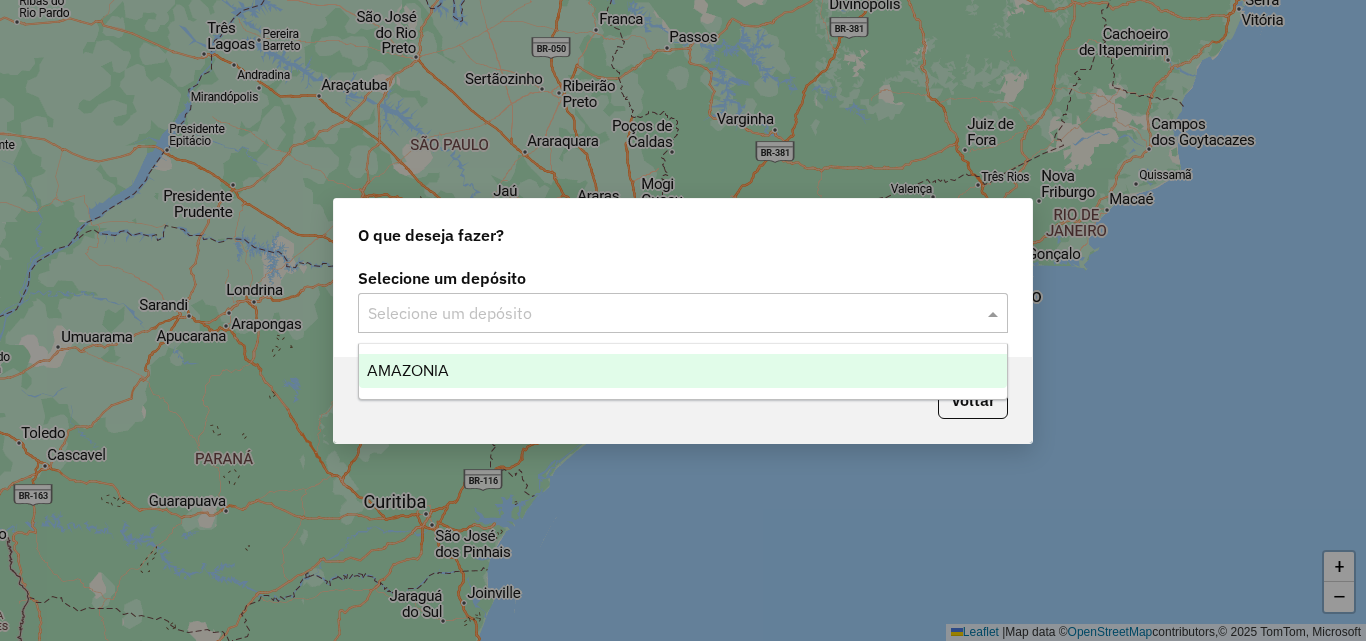 click 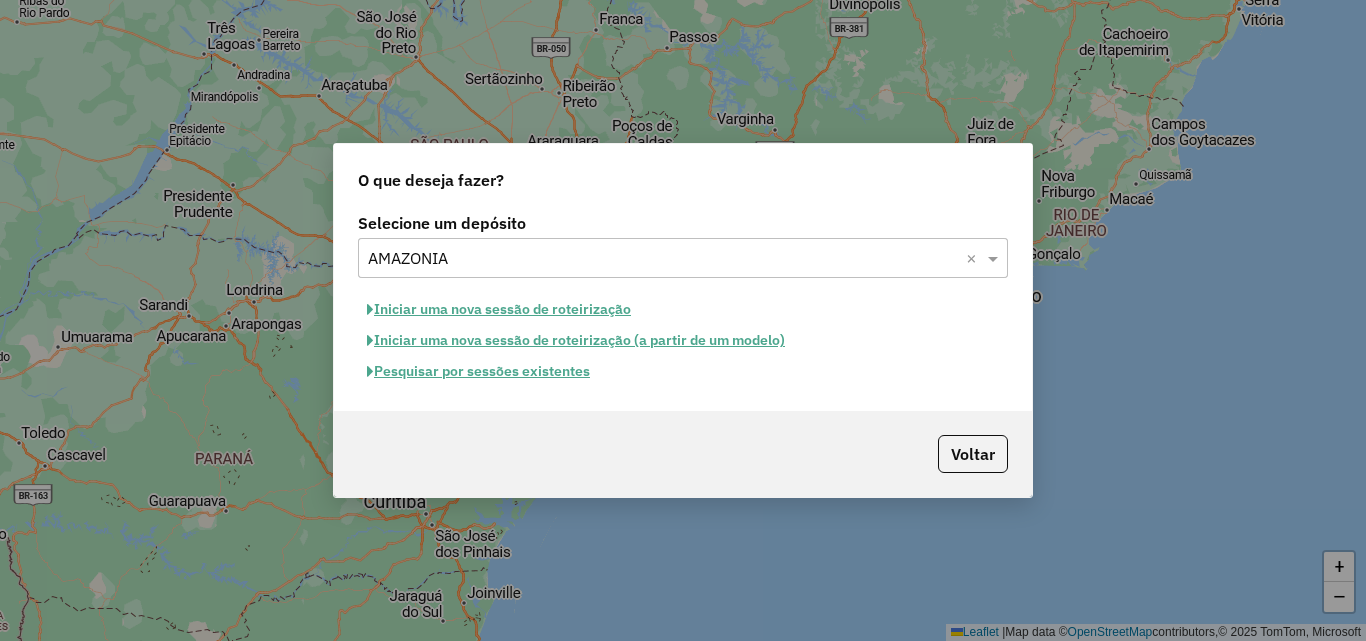 click on "Iniciar uma nova sessão de roteirização" 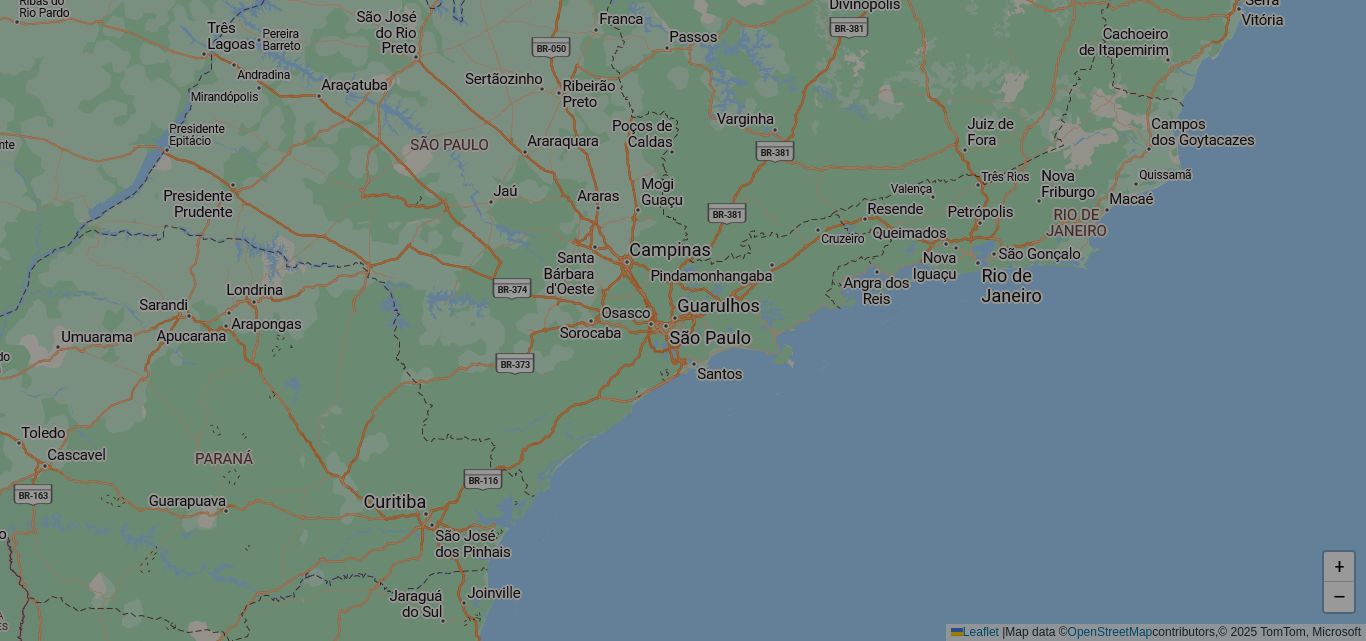 select on "*" 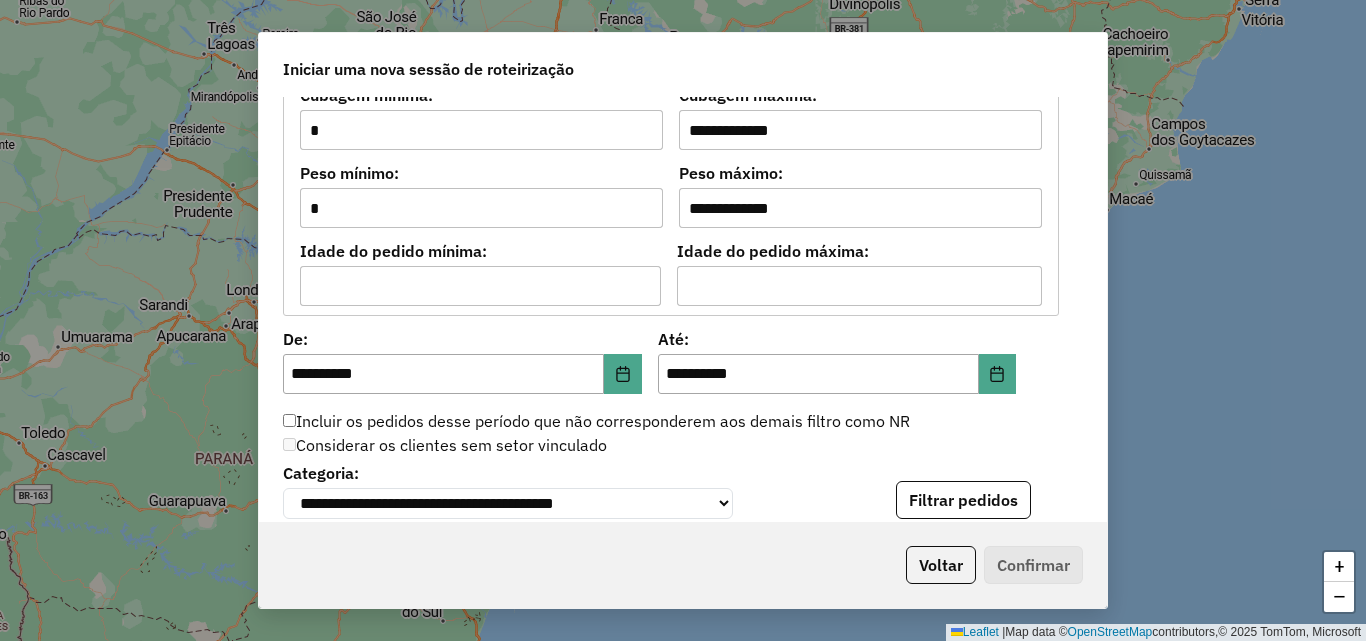 scroll, scrollTop: 2100, scrollLeft: 0, axis: vertical 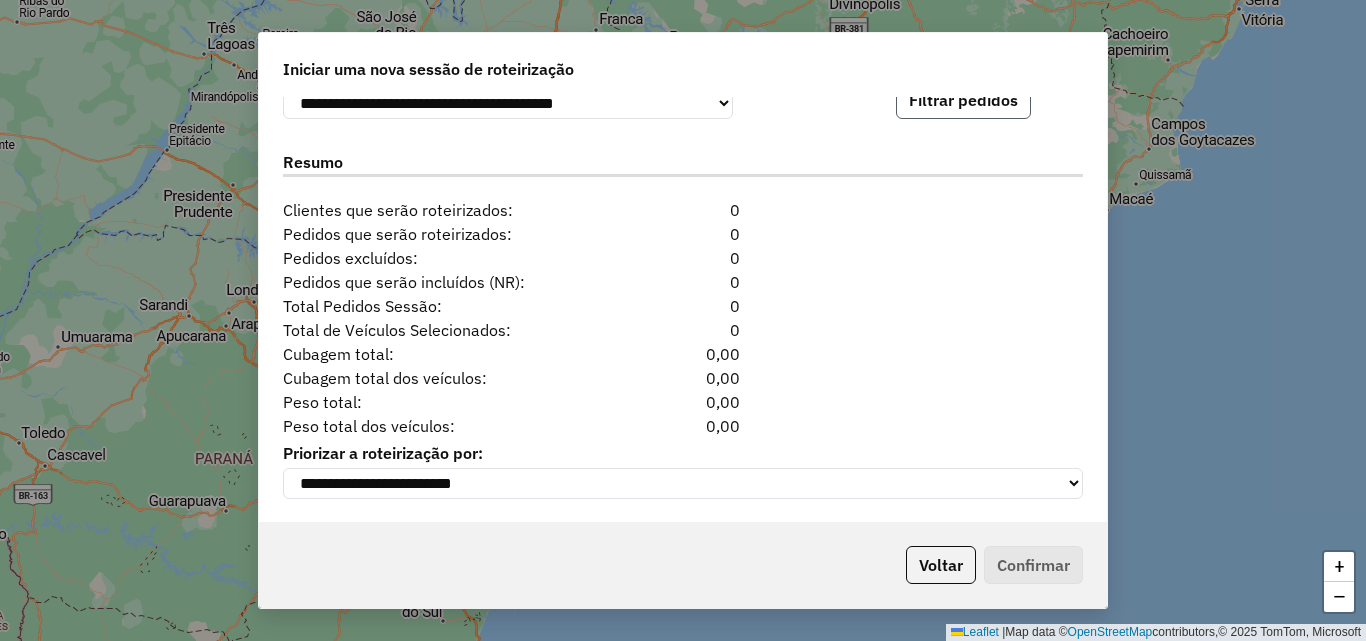 click on "Filtrar pedidos" 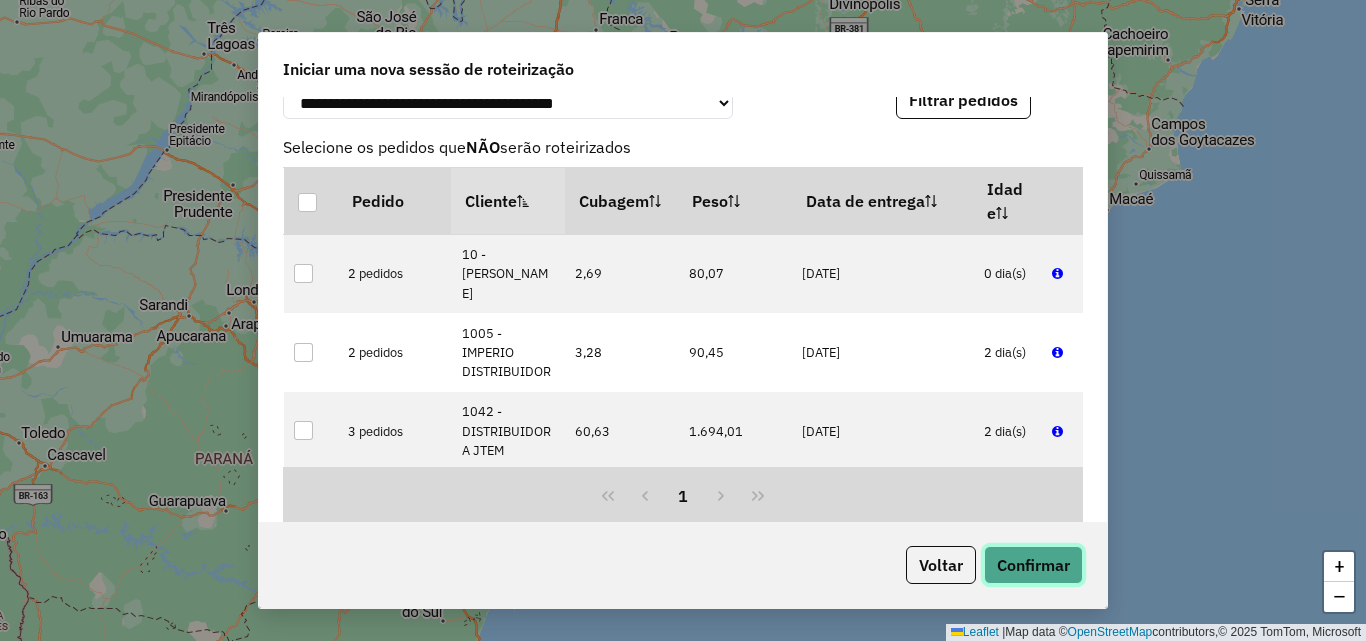 click on "Confirmar" 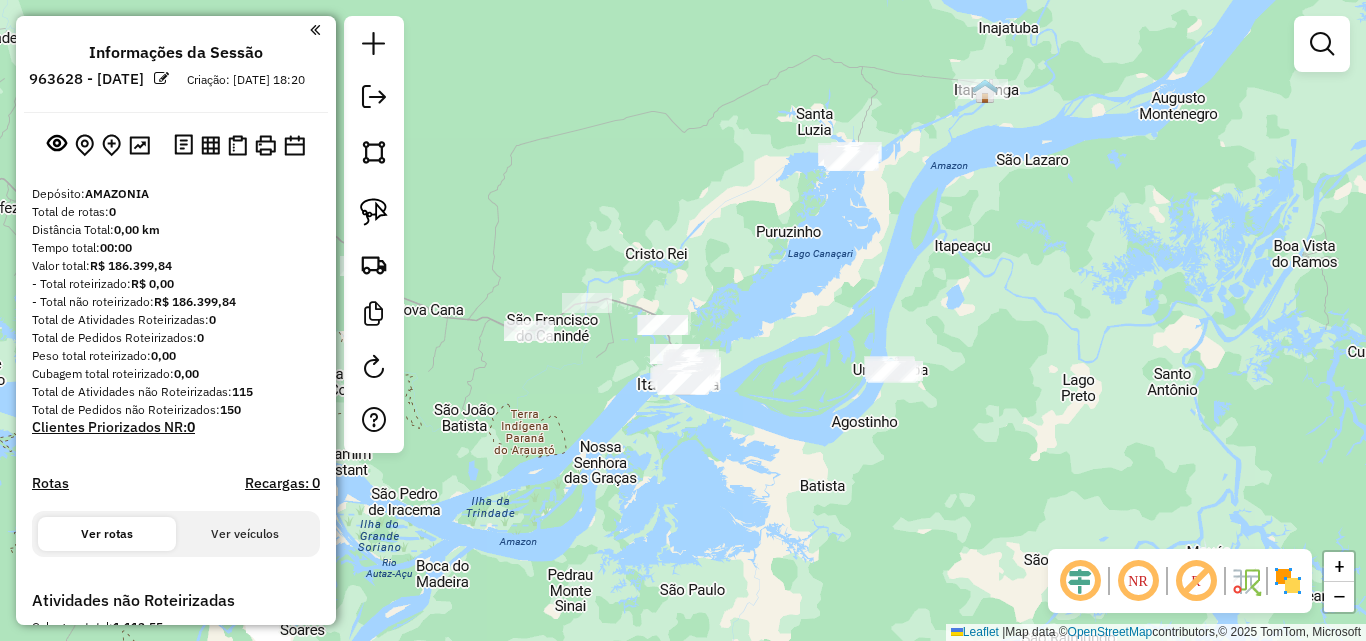 drag, startPoint x: 942, startPoint y: 154, endPoint x: 940, endPoint y: 239, distance: 85.02353 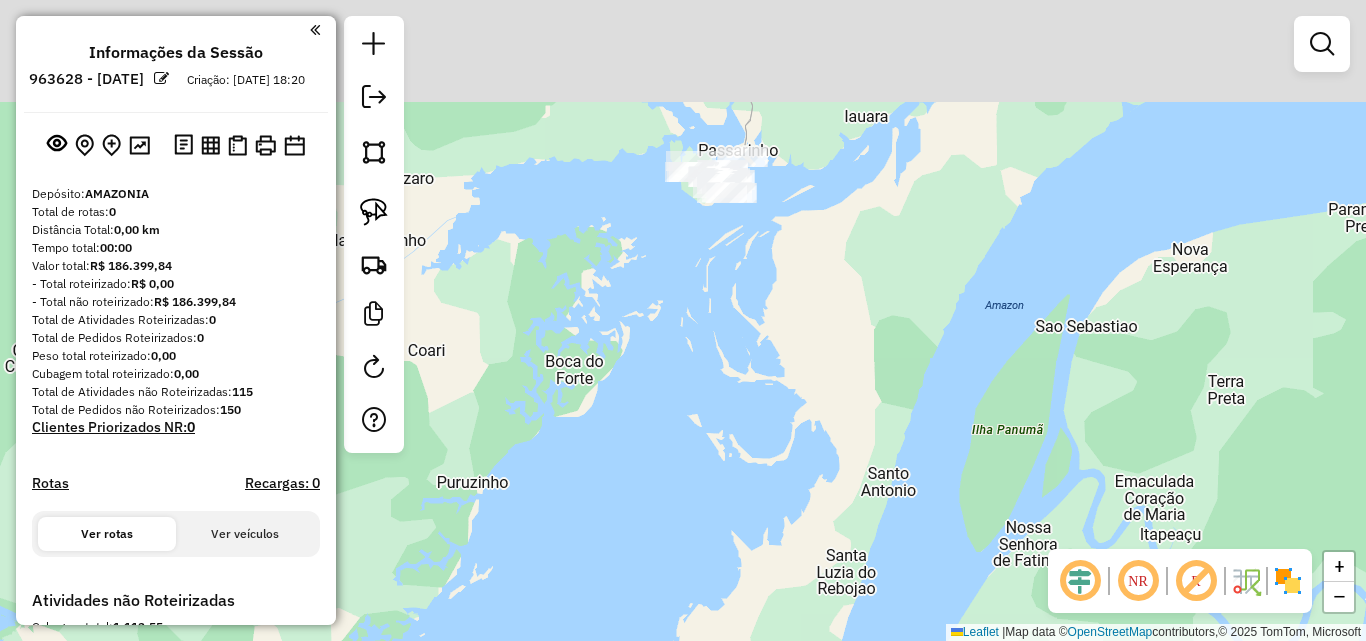 click on "Janela de atendimento Grade de atendimento Capacidade Transportadoras Veículos Cliente Pedidos  Rotas Selecione os dias de semana para filtrar as janelas de atendimento  Seg   Ter   Qua   Qui   Sex   Sáb   Dom  Informe o período da janela de atendimento: De: Até:  Filtrar exatamente a janela do cliente  Considerar janela de atendimento padrão  Selecione os dias de semana para filtrar as grades de atendimento  Seg   Ter   Qua   Qui   Sex   Sáb   Dom   Considerar clientes sem dia de atendimento cadastrado  Clientes fora do dia de atendimento selecionado Filtrar as atividades entre os valores definidos abaixo:  Peso mínimo:   Peso máximo:   Cubagem mínima:   Cubagem máxima:   De:   Até:  Filtrar as atividades entre o tempo de atendimento definido abaixo:  De:   Até:   Considerar capacidade total dos clientes não roteirizados Transportadora: Selecione um ou mais itens Tipo de veículo: Selecione um ou mais itens Veículo: Selecione um ou mais itens Motorista: Selecione um ou mais itens Nome: Rótulo:" 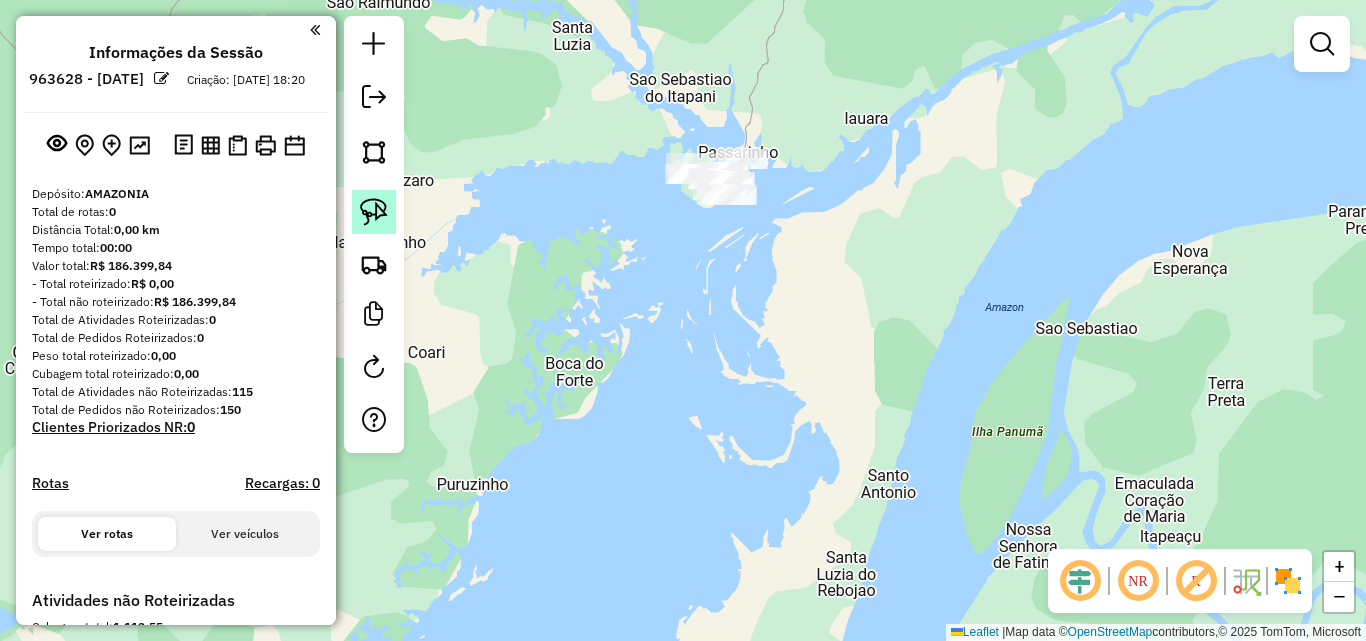 click 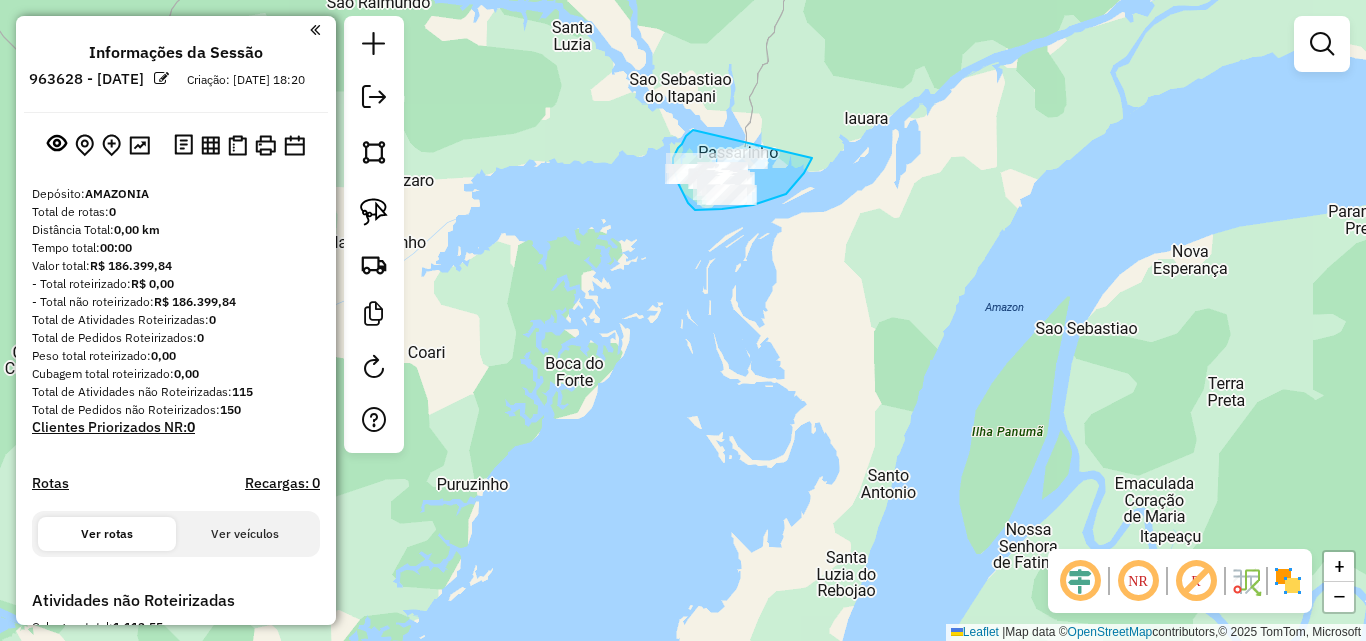 drag, startPoint x: 693, startPoint y: 130, endPoint x: 812, endPoint y: 156, distance: 121.80723 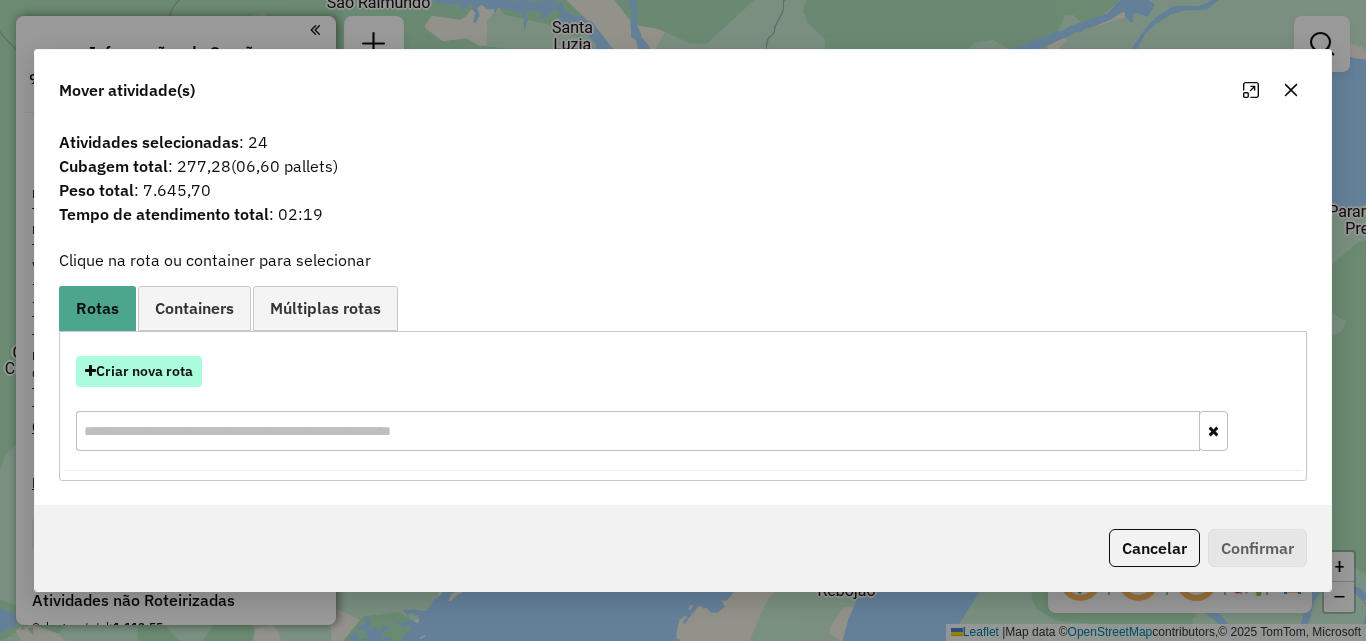 click on "Criar nova rota" at bounding box center [139, 371] 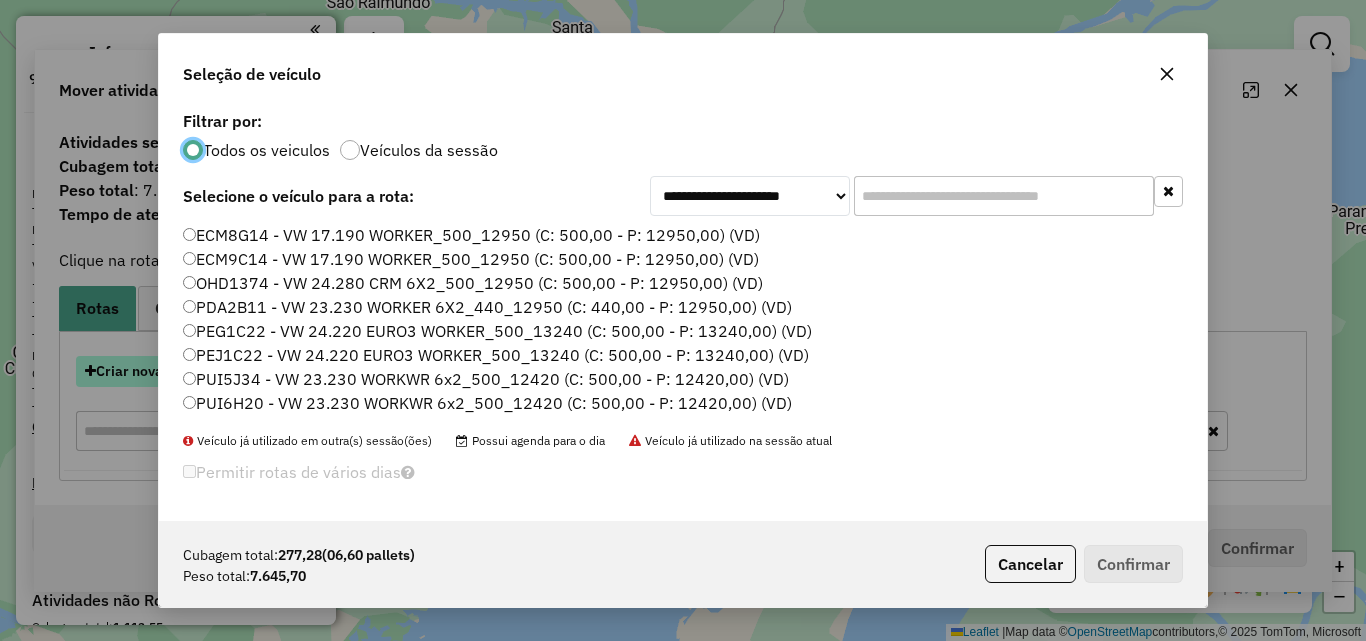 scroll, scrollTop: 11, scrollLeft: 6, axis: both 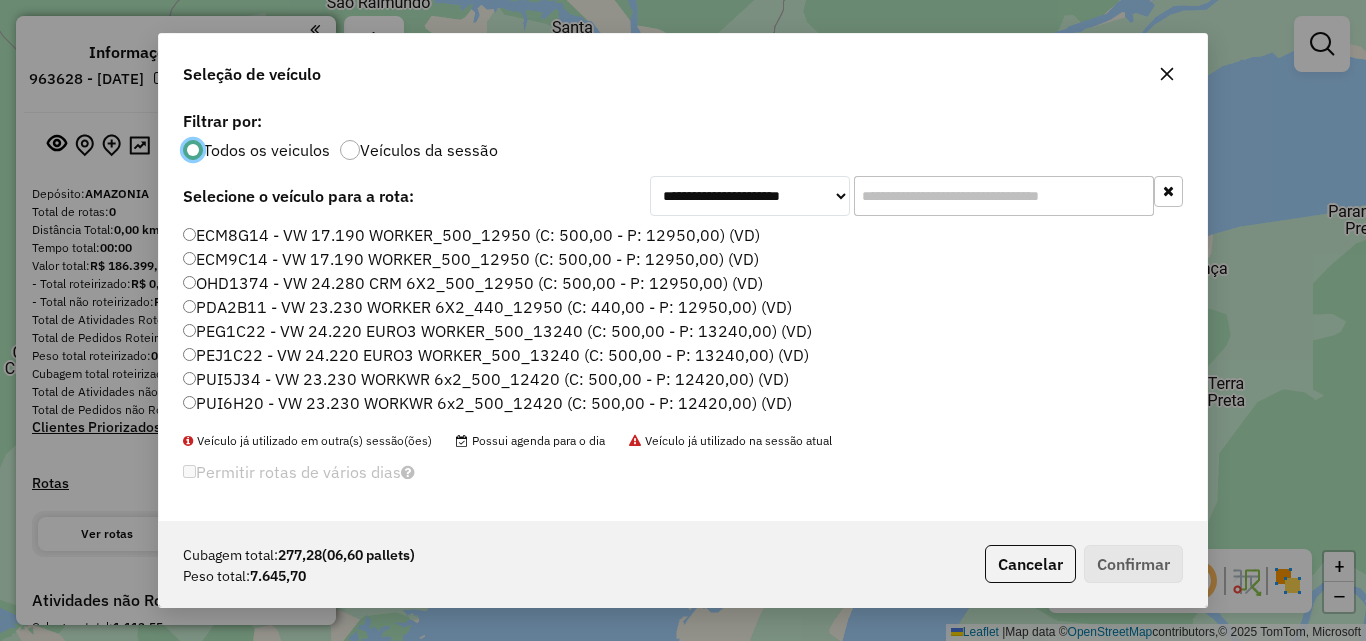 click on "PUI5J34 - VW 23.230 WORKWR 6x2_500_12420 (C: 500,00 - P: 12420,00) (VD)" 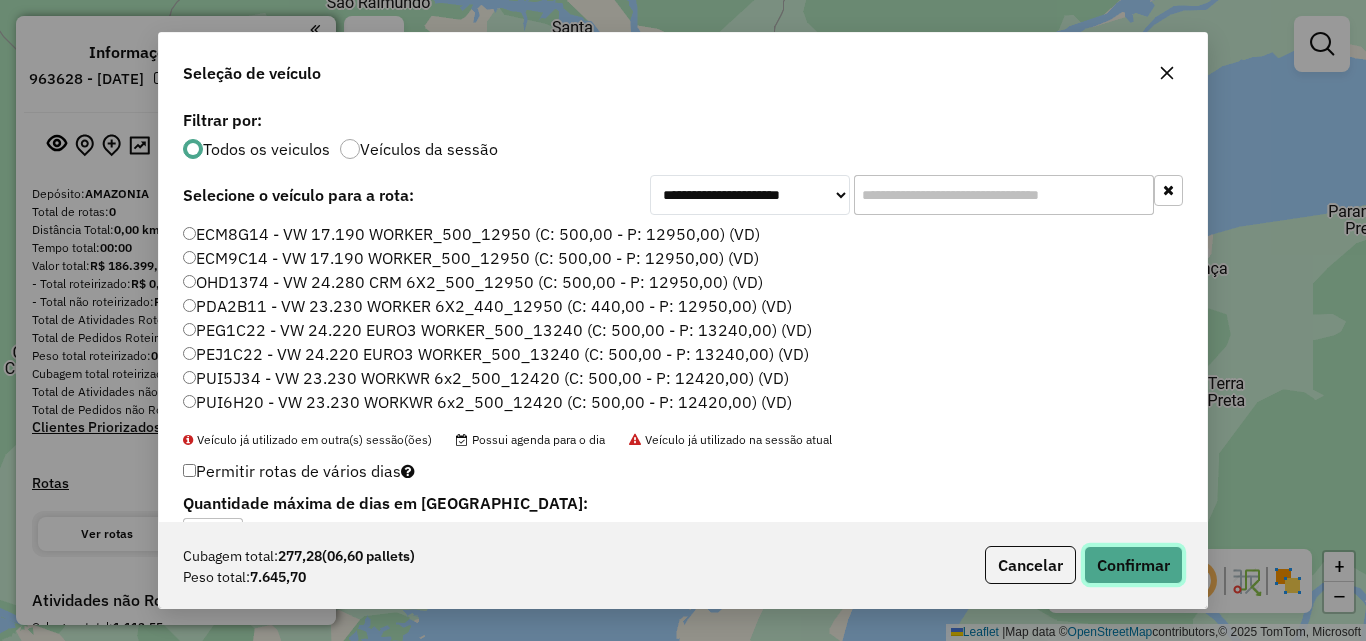 click on "Confirmar" 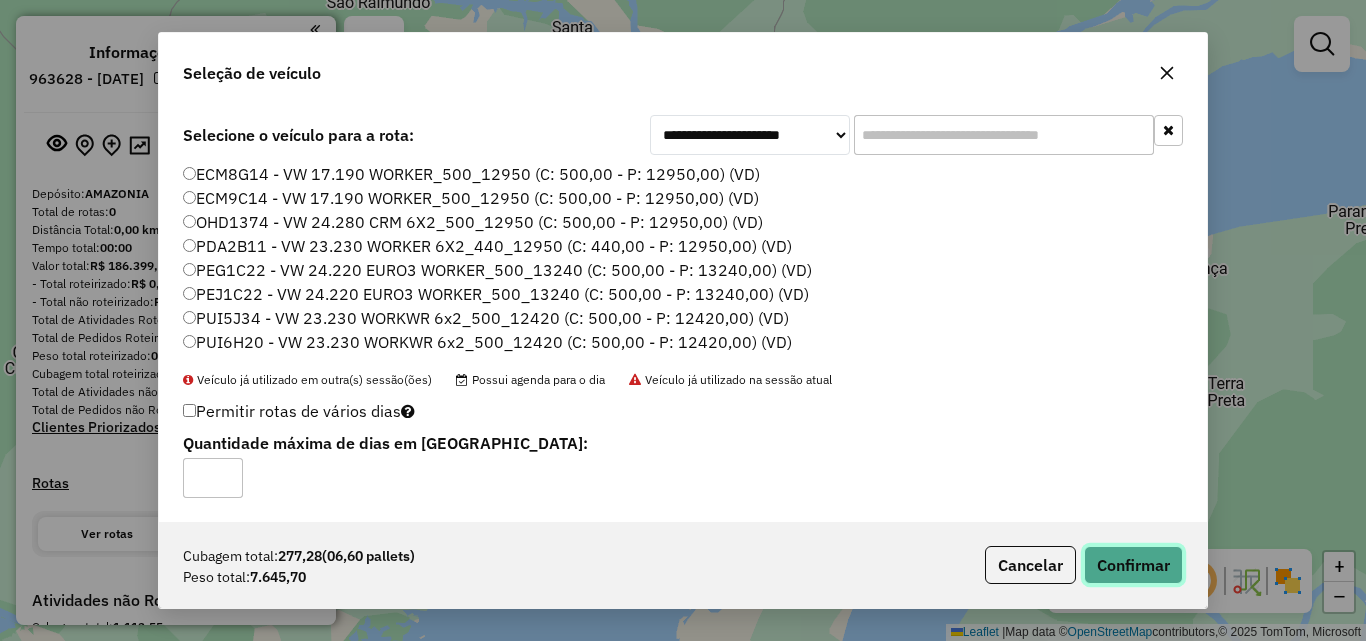 click on "Confirmar" 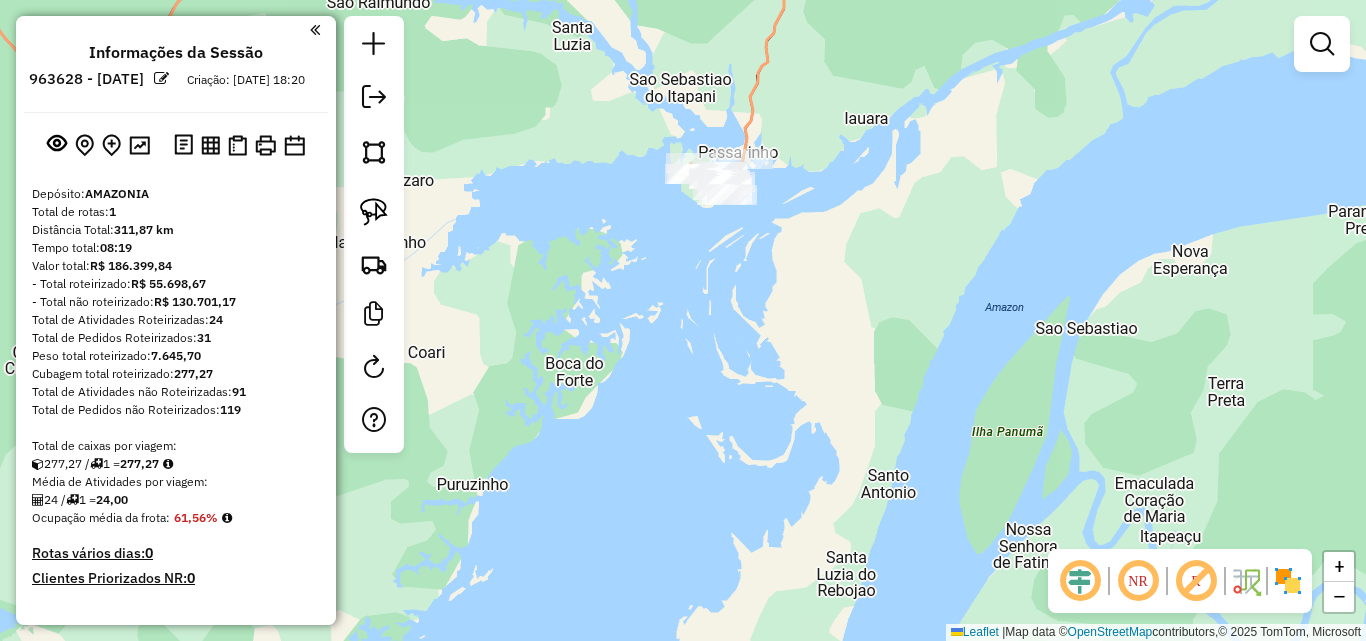 scroll, scrollTop: 0, scrollLeft: 0, axis: both 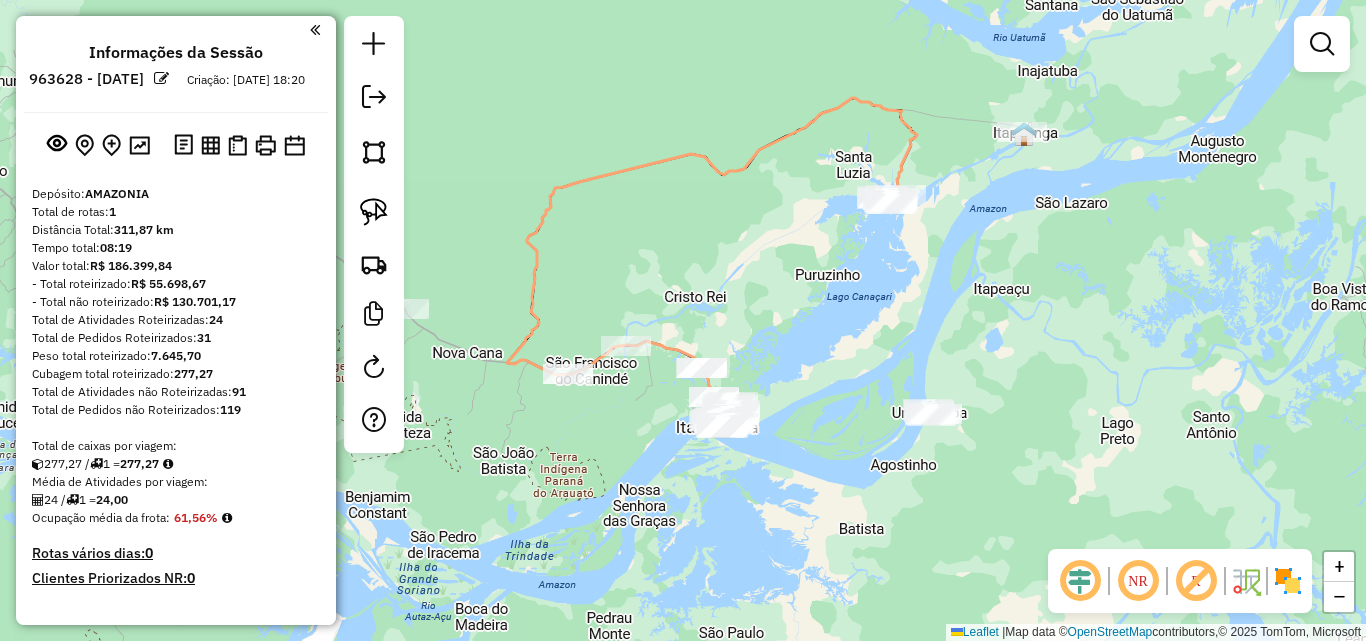 drag, startPoint x: 771, startPoint y: 278, endPoint x: 774, endPoint y: 295, distance: 17.262676 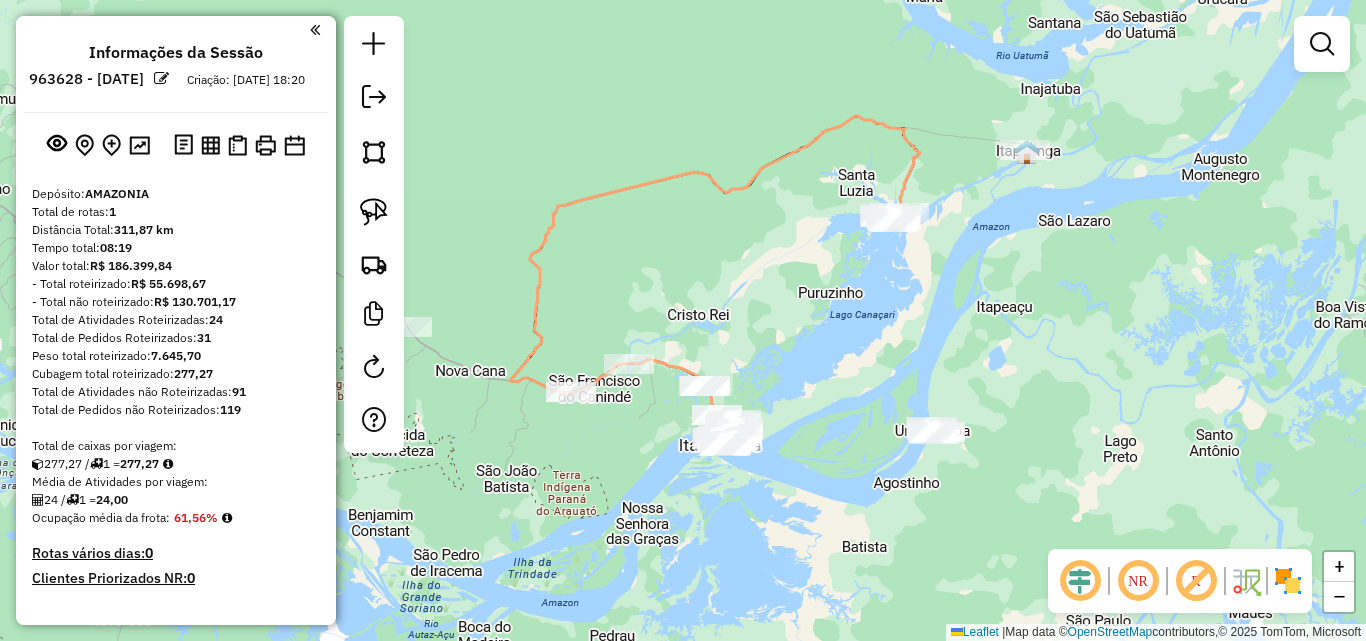 drag, startPoint x: 709, startPoint y: 287, endPoint x: 891, endPoint y: 198, distance: 202.59566 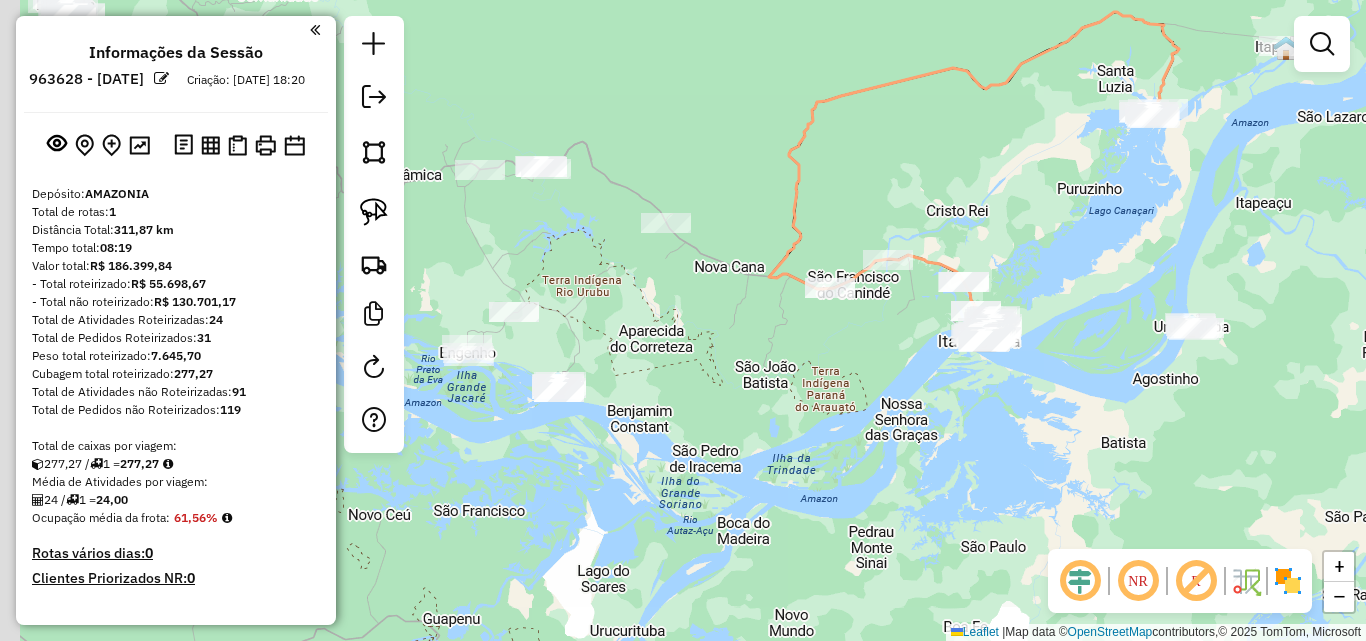 drag, startPoint x: 874, startPoint y: 204, endPoint x: 1019, endPoint y: 174, distance: 148.07092 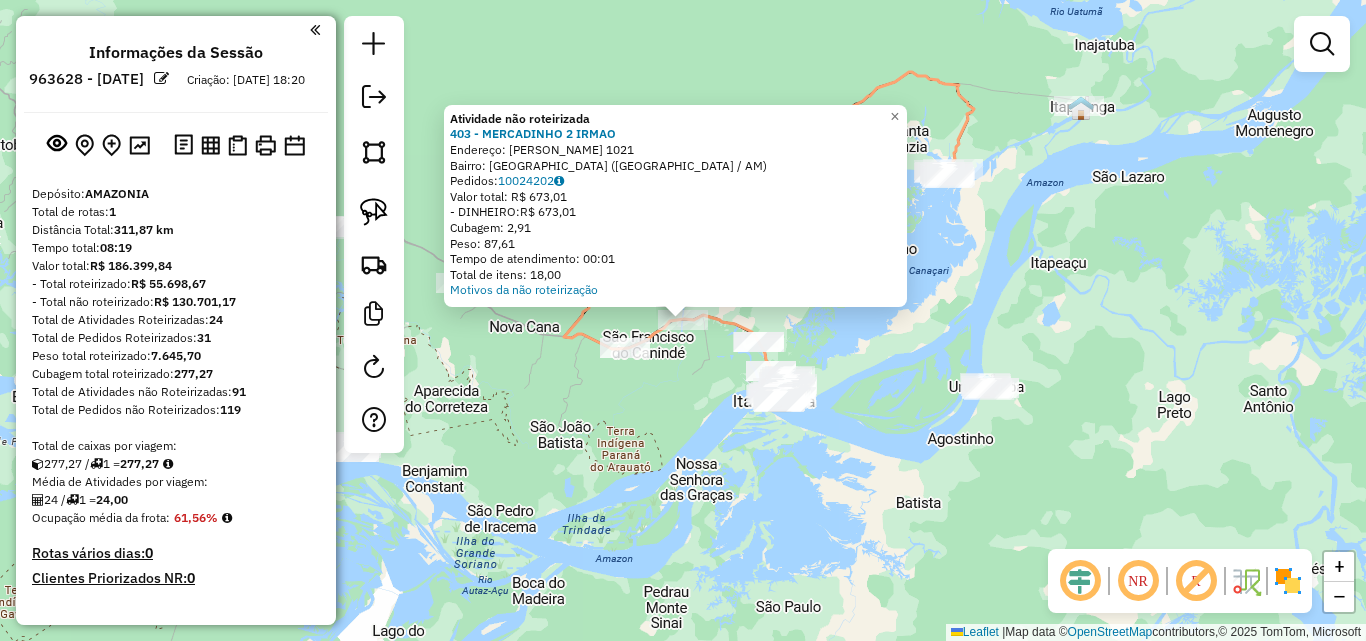 click on "Atividade não roteirizada 403 - MERCADINHO 2 IRMAO  Endereço:  HILARIO ANTUNES 1021   Bairro: SANTO ANTONIO (ITACOATIARA / AM)   Pedidos:  10024202   Valor total: R$ 673,01   - DINHEIRO:  R$ 673,01   Cubagem: 2,91   Peso: 87,61   Tempo de atendimento: 00:01   Total de itens: 18,00  Motivos da não roteirização × Janela de atendimento Grade de atendimento Capacidade Transportadoras Veículos Cliente Pedidos  Rotas Selecione os dias de semana para filtrar as janelas de atendimento  Seg   Ter   Qua   Qui   Sex   Sáb   Dom  Informe o período da janela de atendimento: De: Até:  Filtrar exatamente a janela do cliente  Considerar janela de atendimento padrão  Selecione os dias de semana para filtrar as grades de atendimento  Seg   Ter   Qua   Qui   Sex   Sáb   Dom   Considerar clientes sem dia de atendimento cadastrado  Clientes fora do dia de atendimento selecionado Filtrar as atividades entre os valores definidos abaixo:  Peso mínimo:   Peso máximo:   Cubagem mínima:   Cubagem máxima:   De:   Até:" 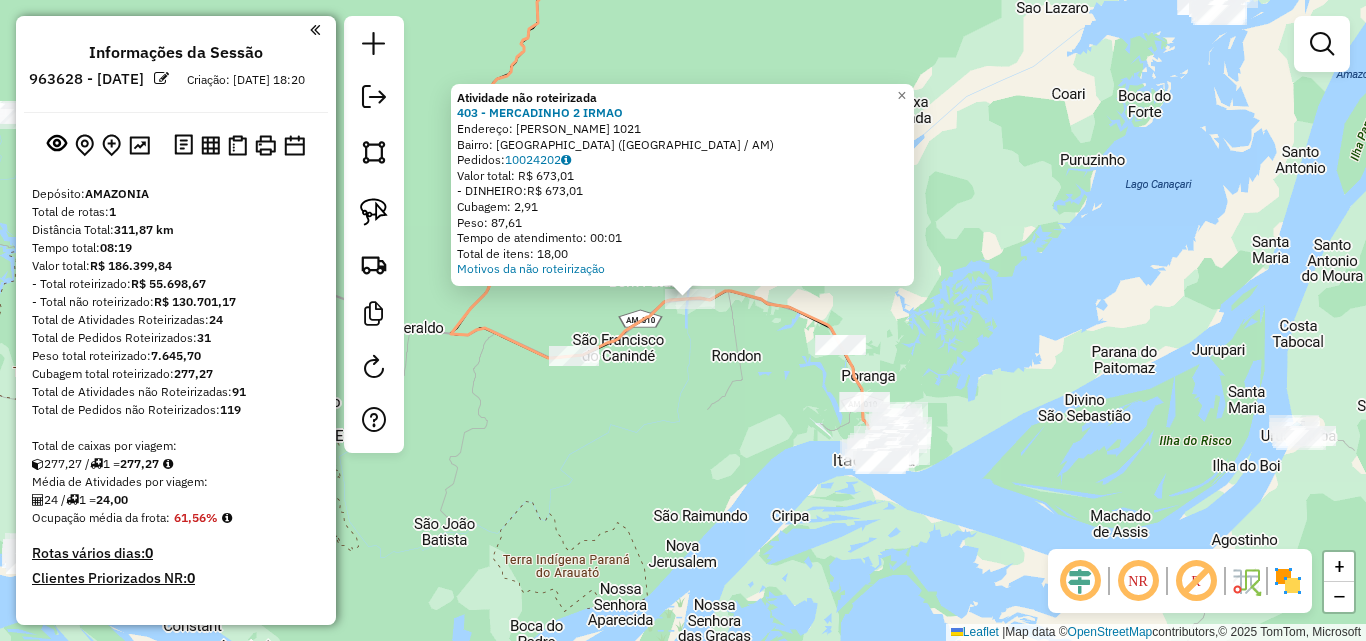 click on "Atividade não roteirizada 403 - MERCADINHO 2 IRMAO  Endereço:  HILARIO ANTUNES 1021   Bairro: SANTO ANTONIO (ITACOATIARA / AM)   Pedidos:  10024202   Valor total: R$ 673,01   - DINHEIRO:  R$ 673,01   Cubagem: 2,91   Peso: 87,61   Tempo de atendimento: 00:01   Total de itens: 18,00  Motivos da não roteirização × Janela de atendimento Grade de atendimento Capacidade Transportadoras Veículos Cliente Pedidos  Rotas Selecione os dias de semana para filtrar as janelas de atendimento  Seg   Ter   Qua   Qui   Sex   Sáb   Dom  Informe o período da janela de atendimento: De: Até:  Filtrar exatamente a janela do cliente  Considerar janela de atendimento padrão  Selecione os dias de semana para filtrar as grades de atendimento  Seg   Ter   Qua   Qui   Sex   Sáb   Dom   Considerar clientes sem dia de atendimento cadastrado  Clientes fora do dia de atendimento selecionado Filtrar as atividades entre os valores definidos abaixo:  Peso mínimo:   Peso máximo:   Cubagem mínima:   Cubagem máxima:   De:   Até:" 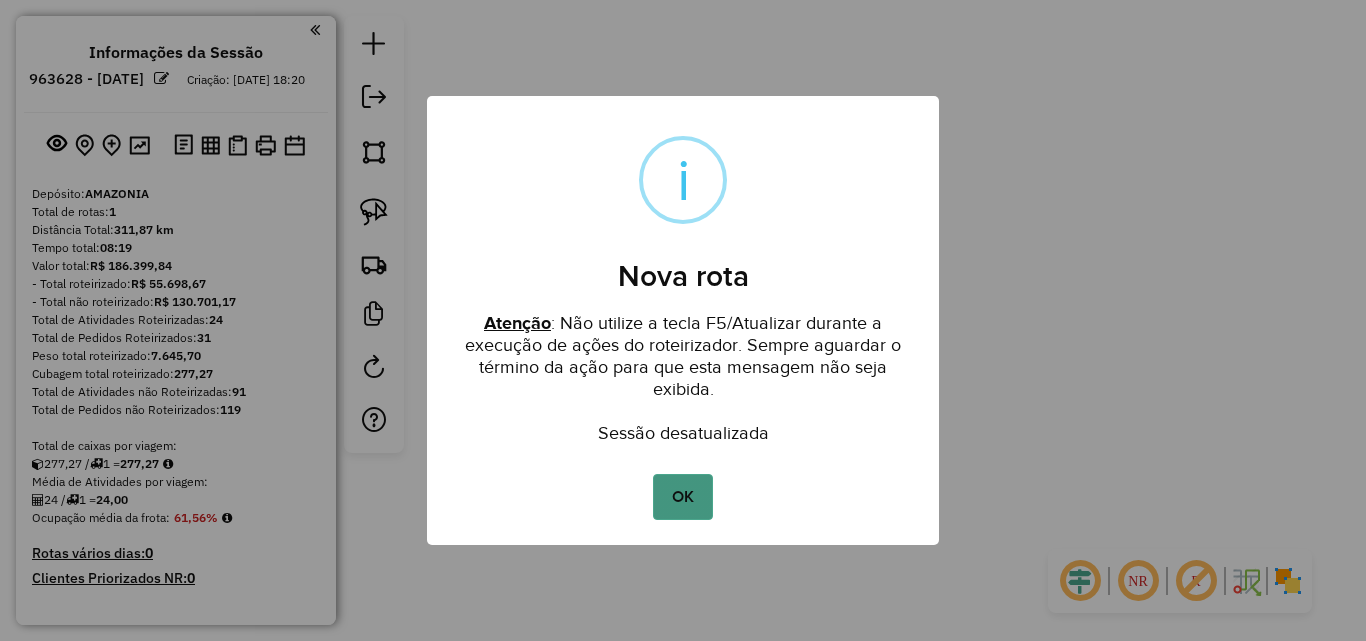 click on "OK" at bounding box center (682, 497) 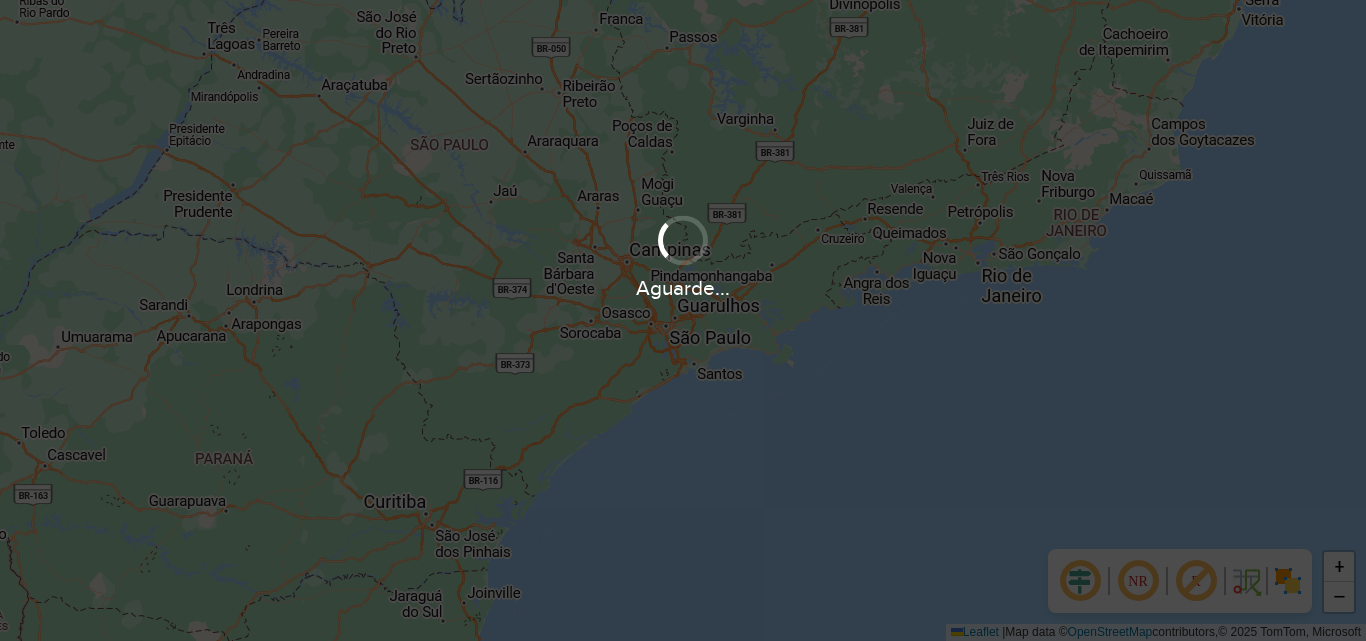 scroll, scrollTop: 0, scrollLeft: 0, axis: both 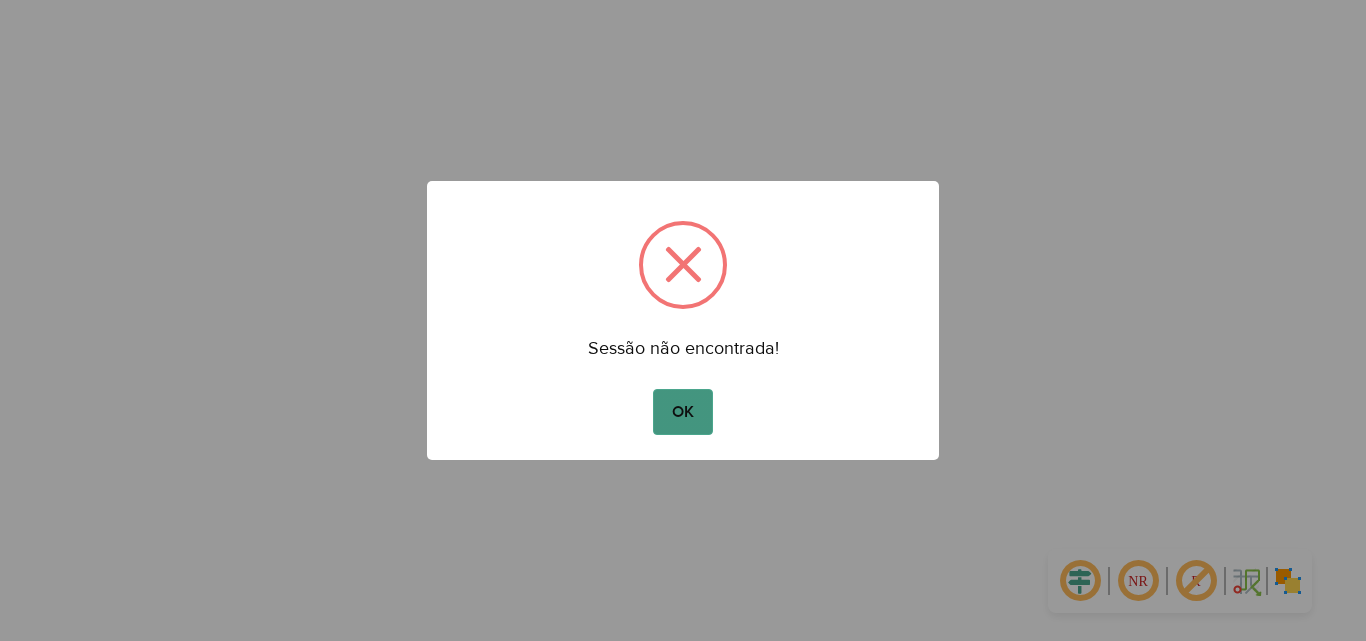 click on "OK" at bounding box center (682, 412) 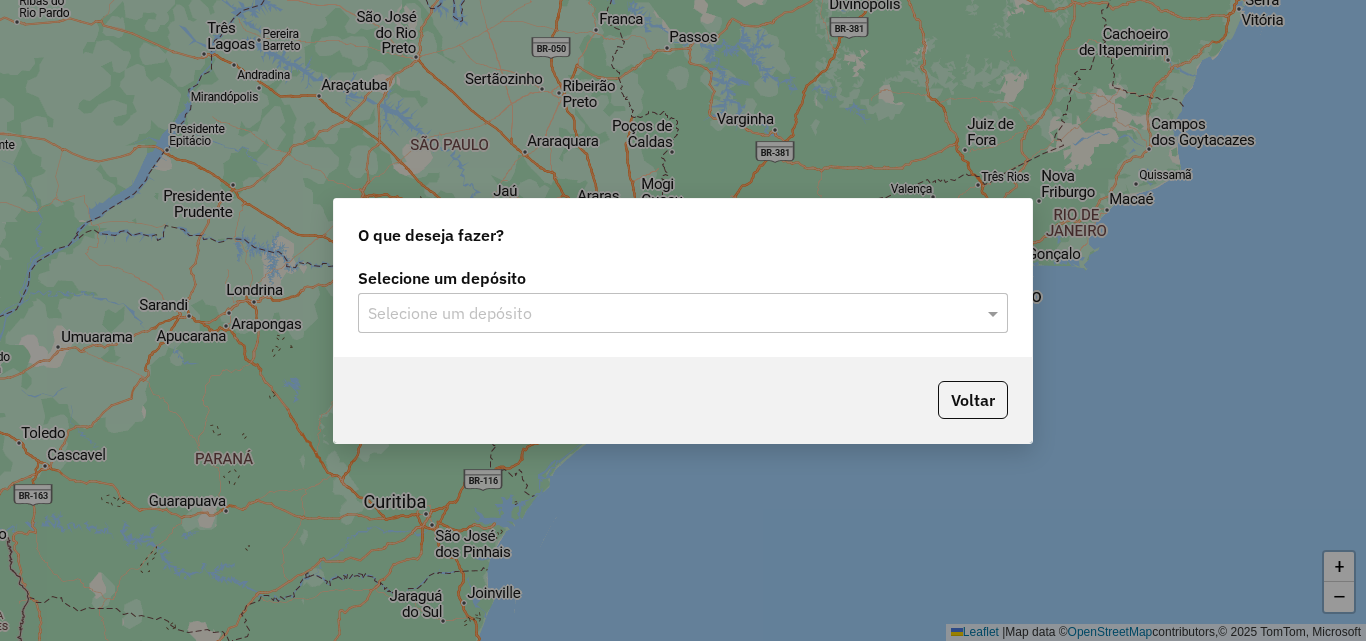 click on "Selecione um depósito" 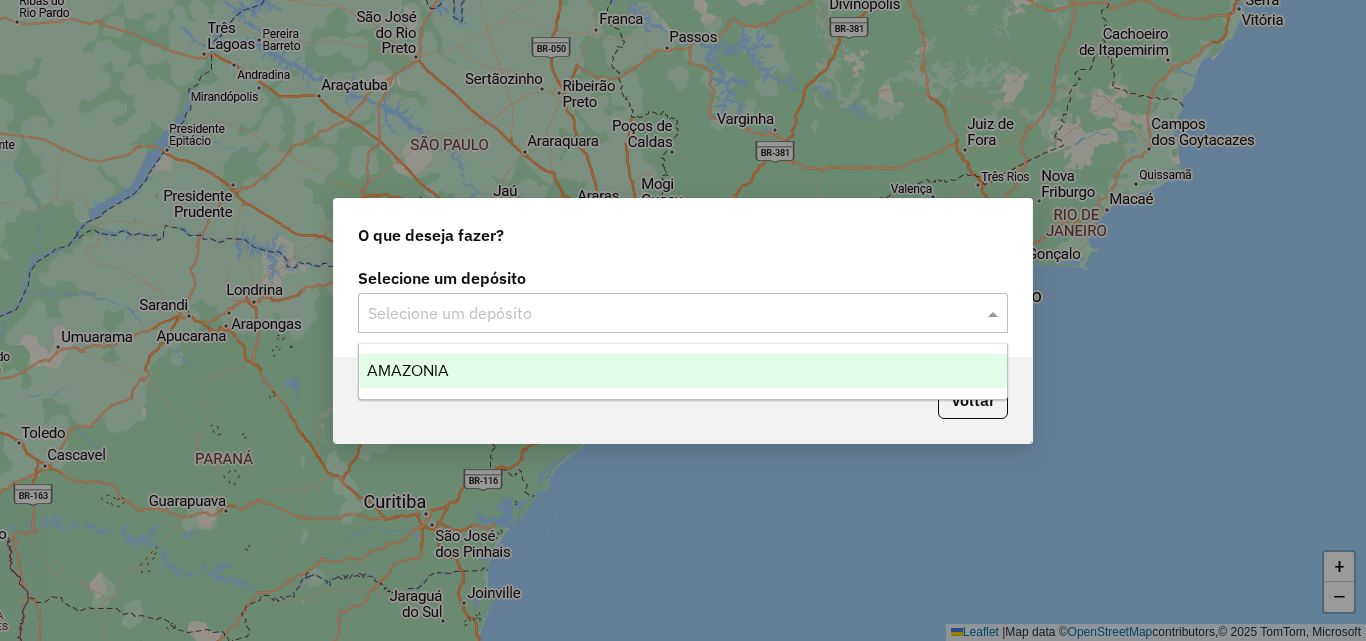 click on "AMAZONIA" at bounding box center (683, 371) 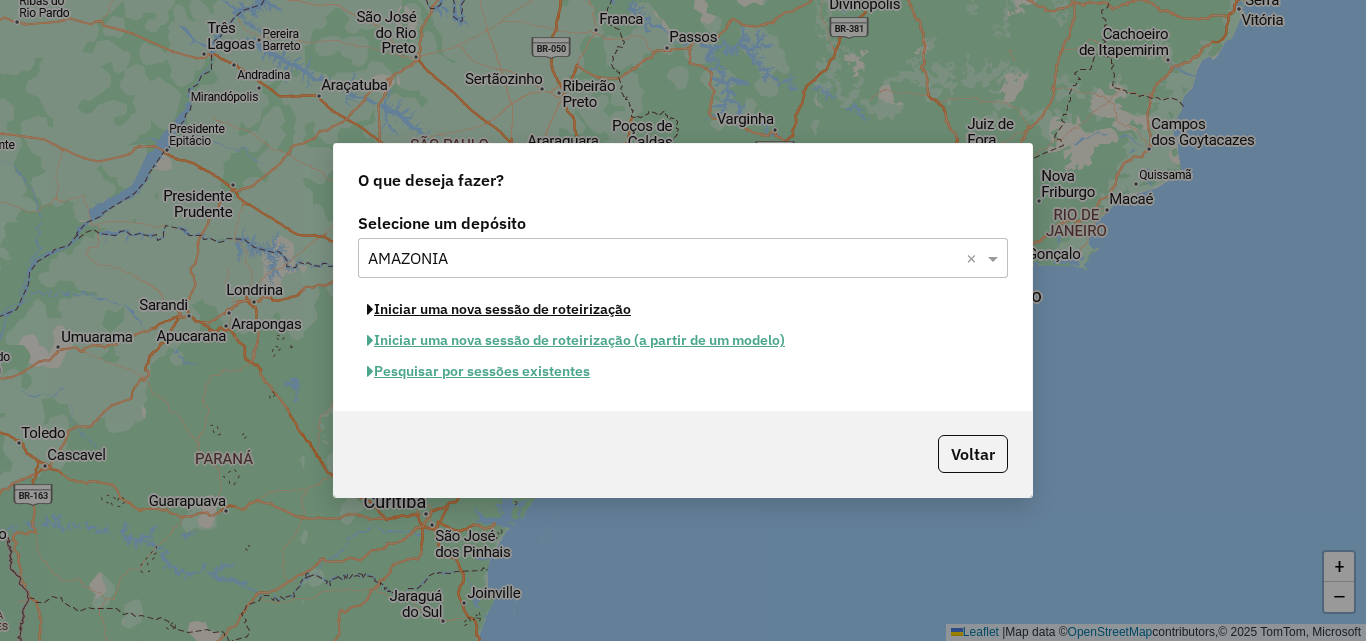 click on "Iniciar uma nova sessão de roteirização" 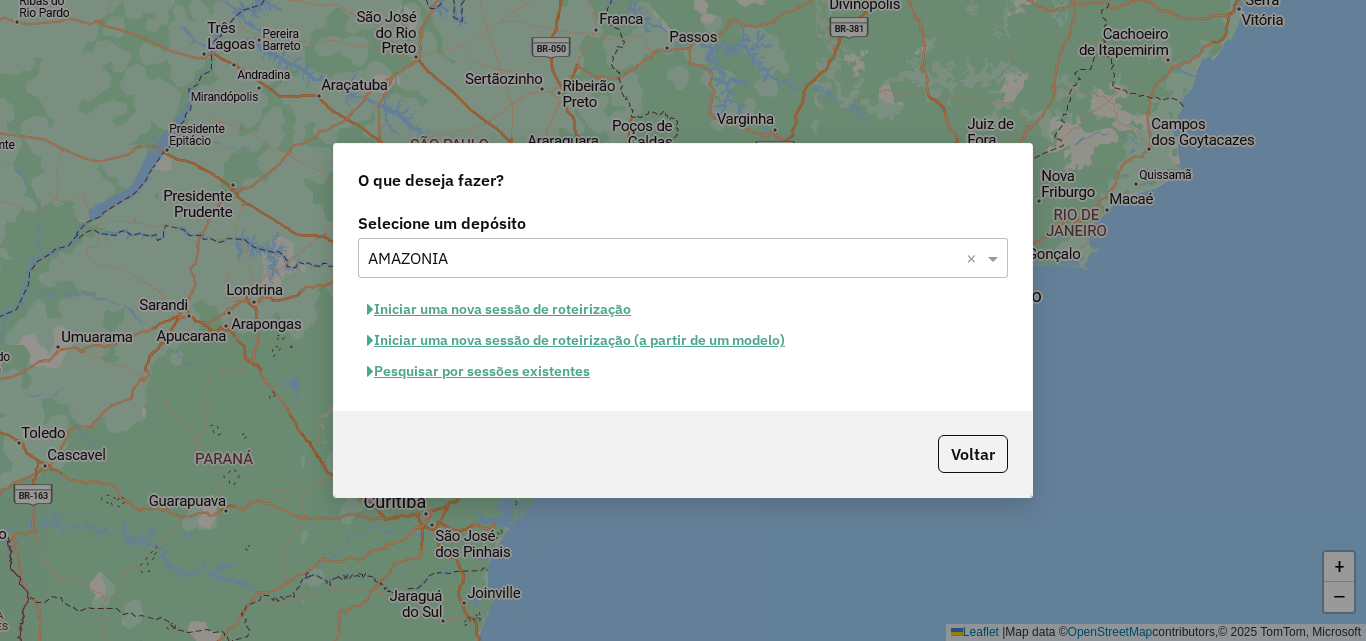 click on "Iniciar uma nova sessão de roteirização" 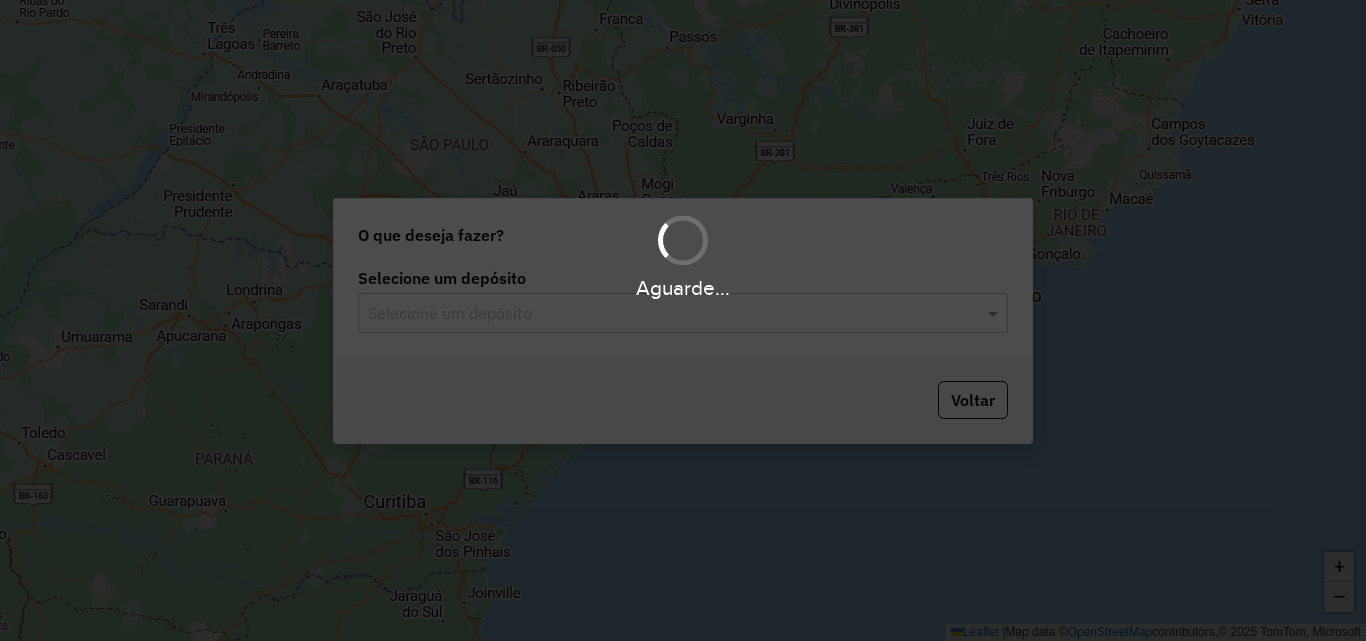 scroll, scrollTop: 0, scrollLeft: 0, axis: both 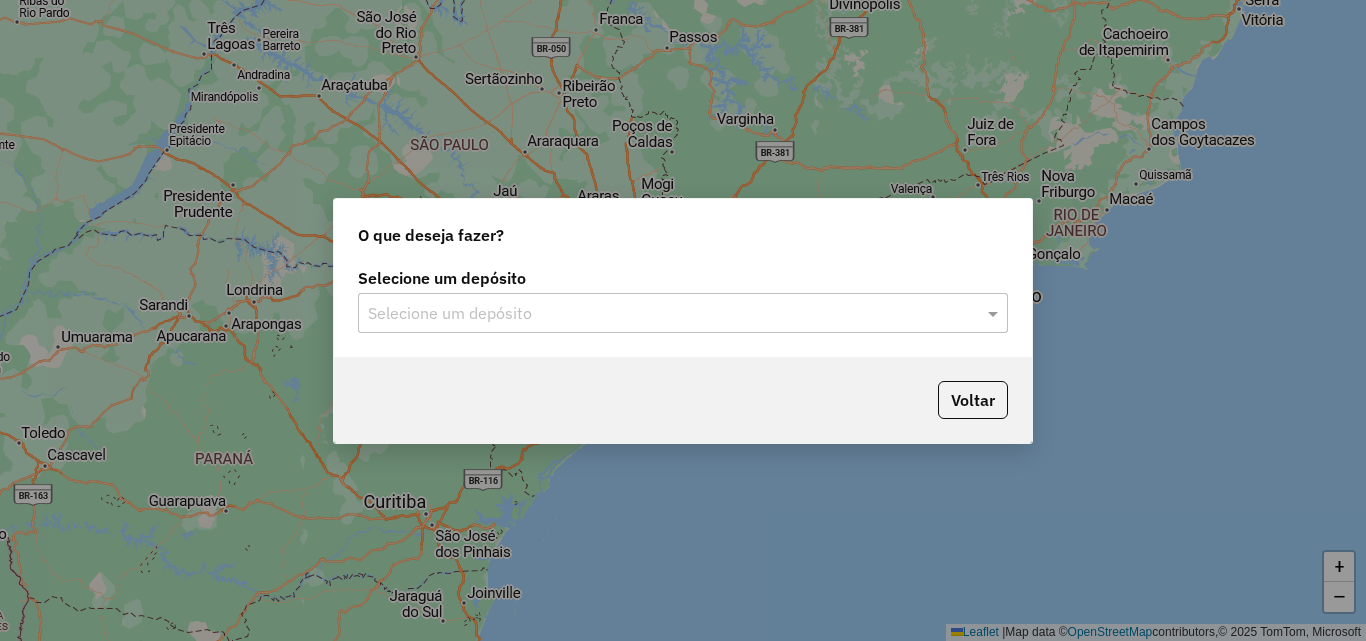click 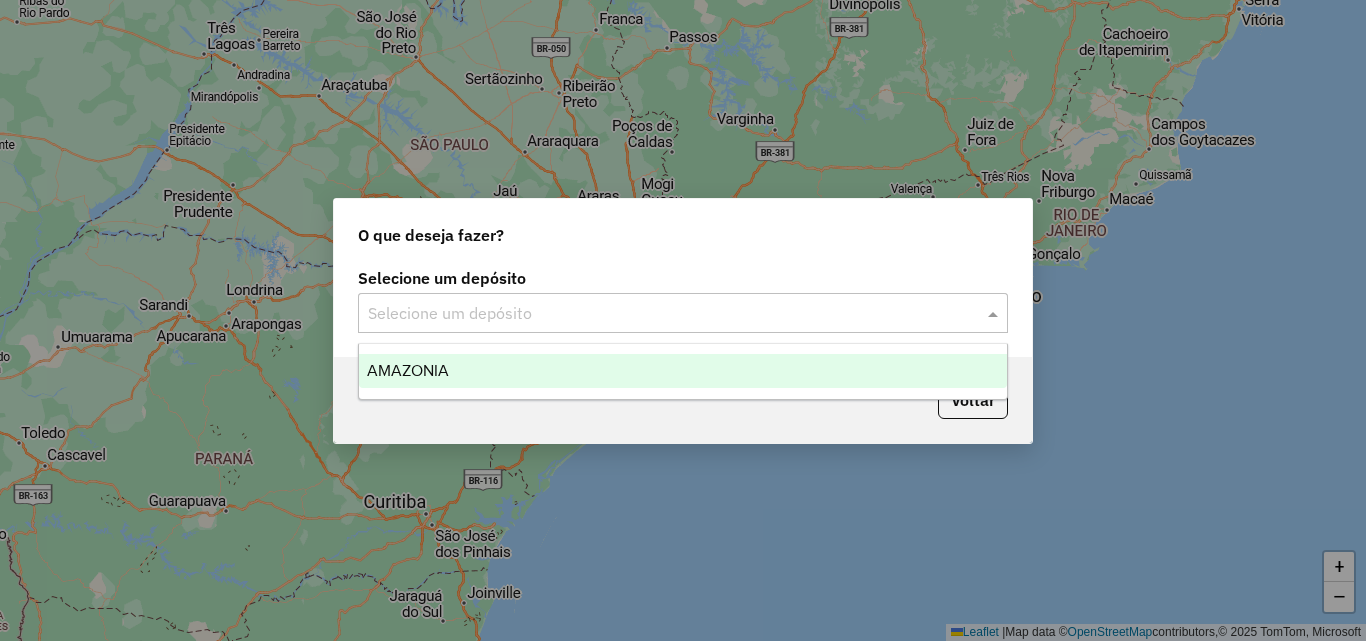 click on "AMAZONIA" at bounding box center [683, 371] 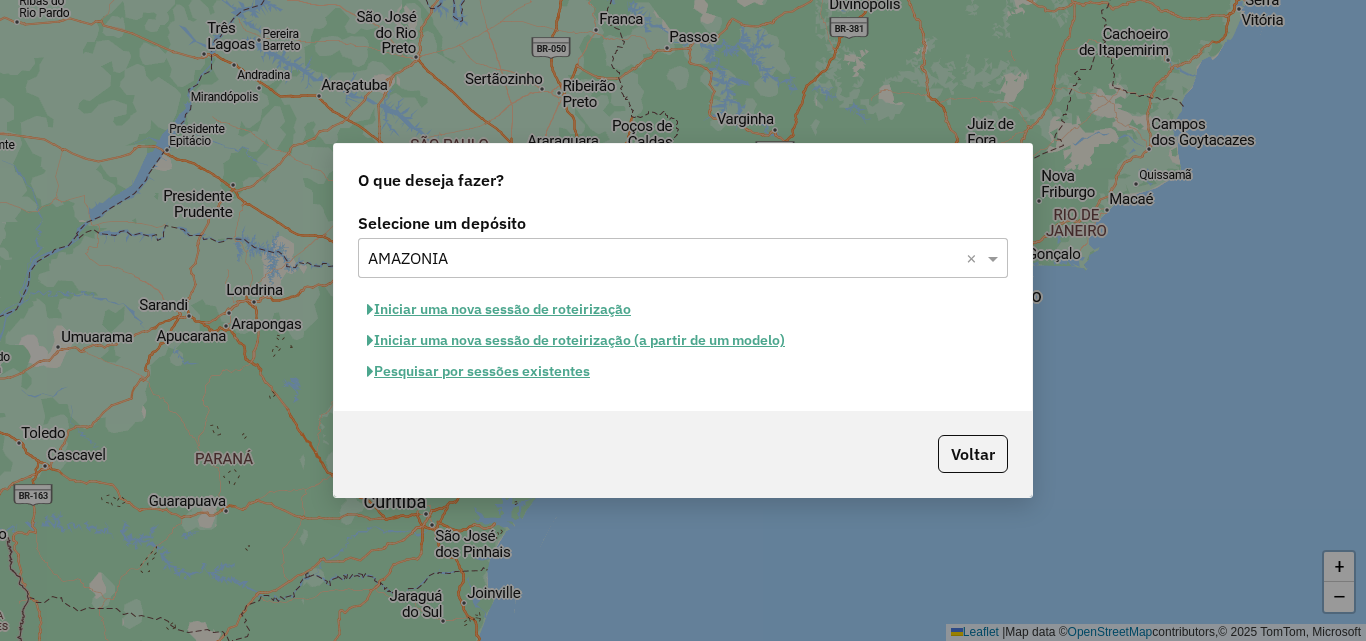 click on "Iniciar uma nova sessão de roteirização" 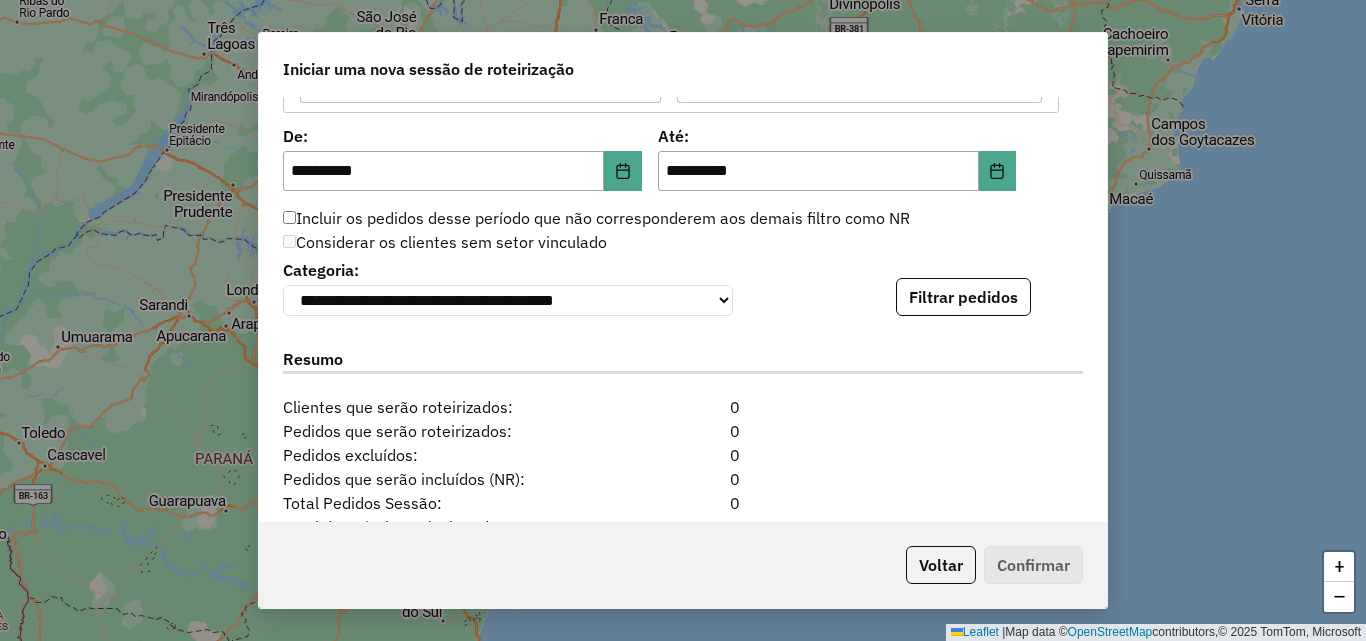 scroll, scrollTop: 2000, scrollLeft: 0, axis: vertical 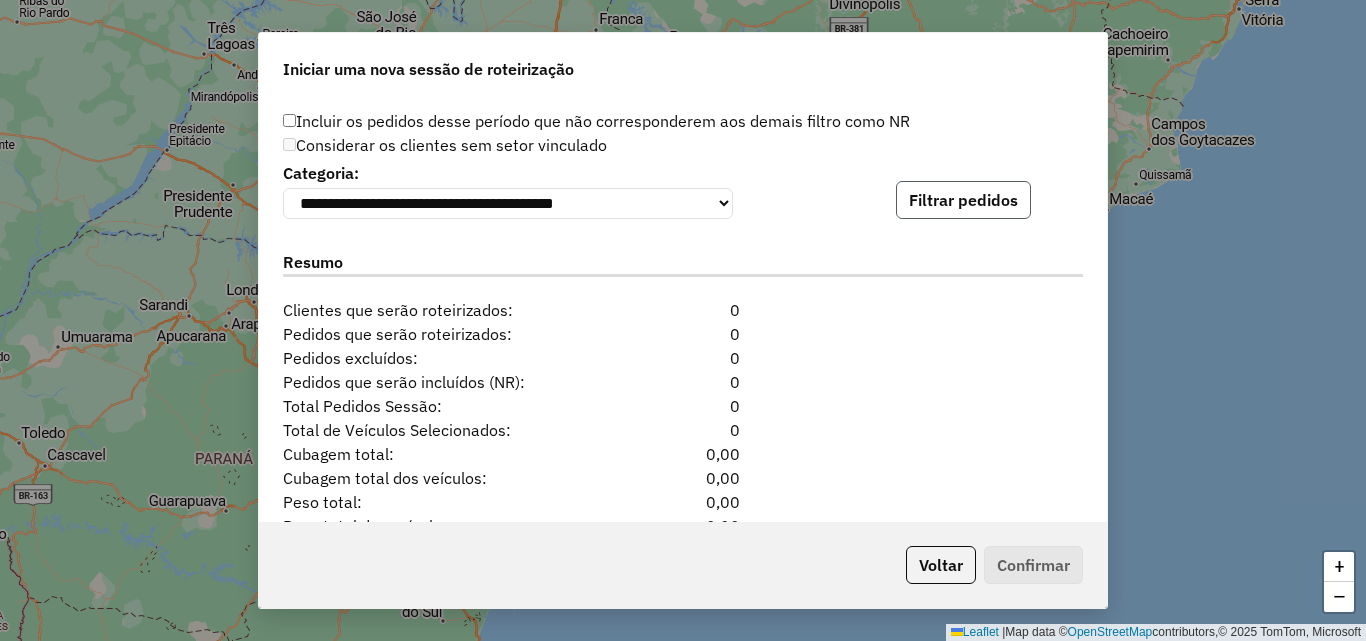 click on "Filtrar pedidos" 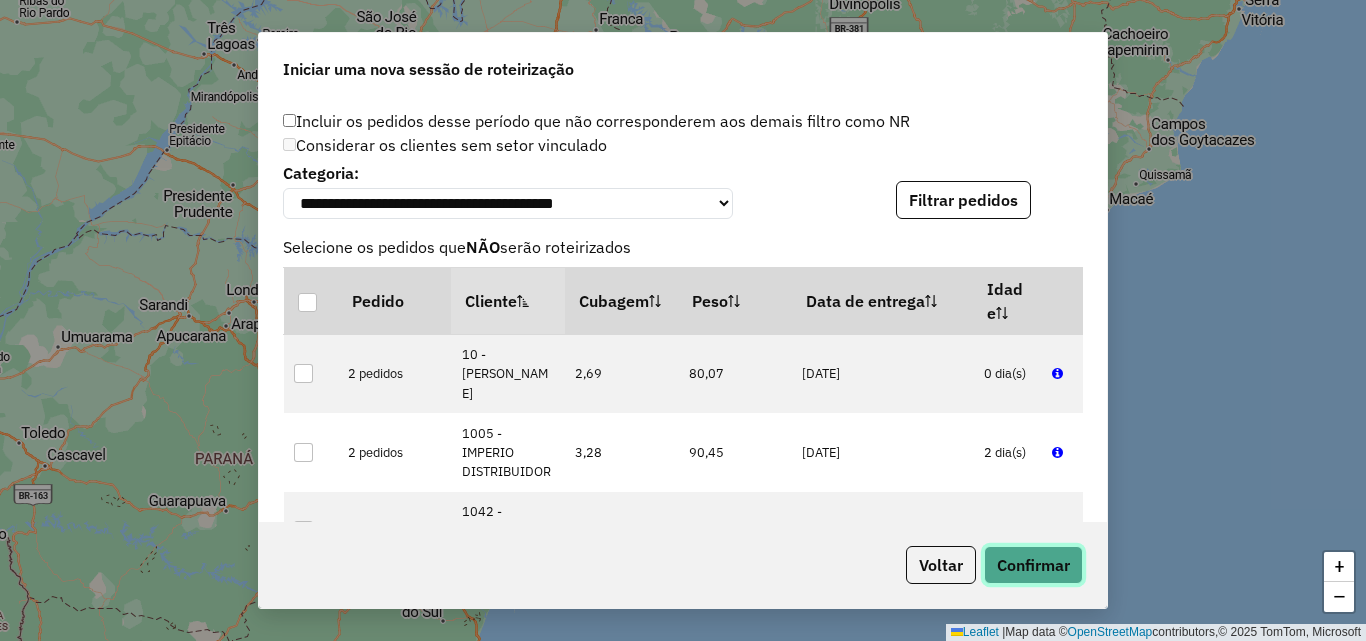 click on "Confirmar" 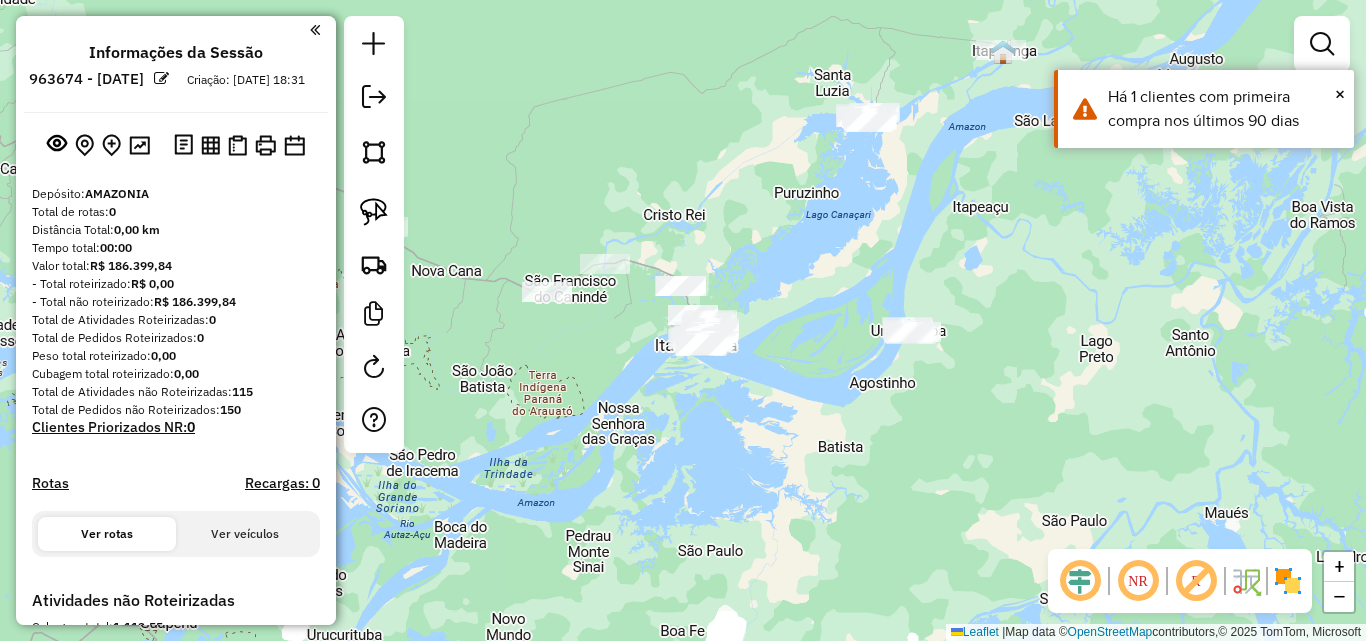 drag, startPoint x: 974, startPoint y: 226, endPoint x: 1033, endPoint y: 368, distance: 153.7693 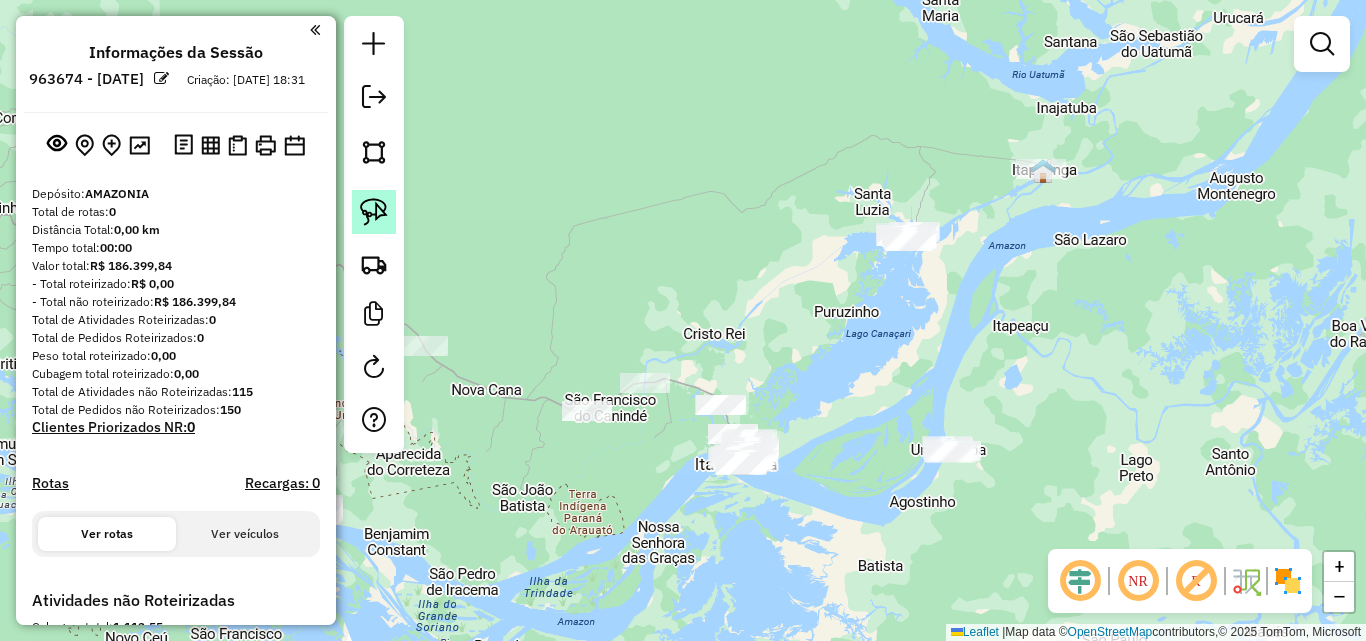 click 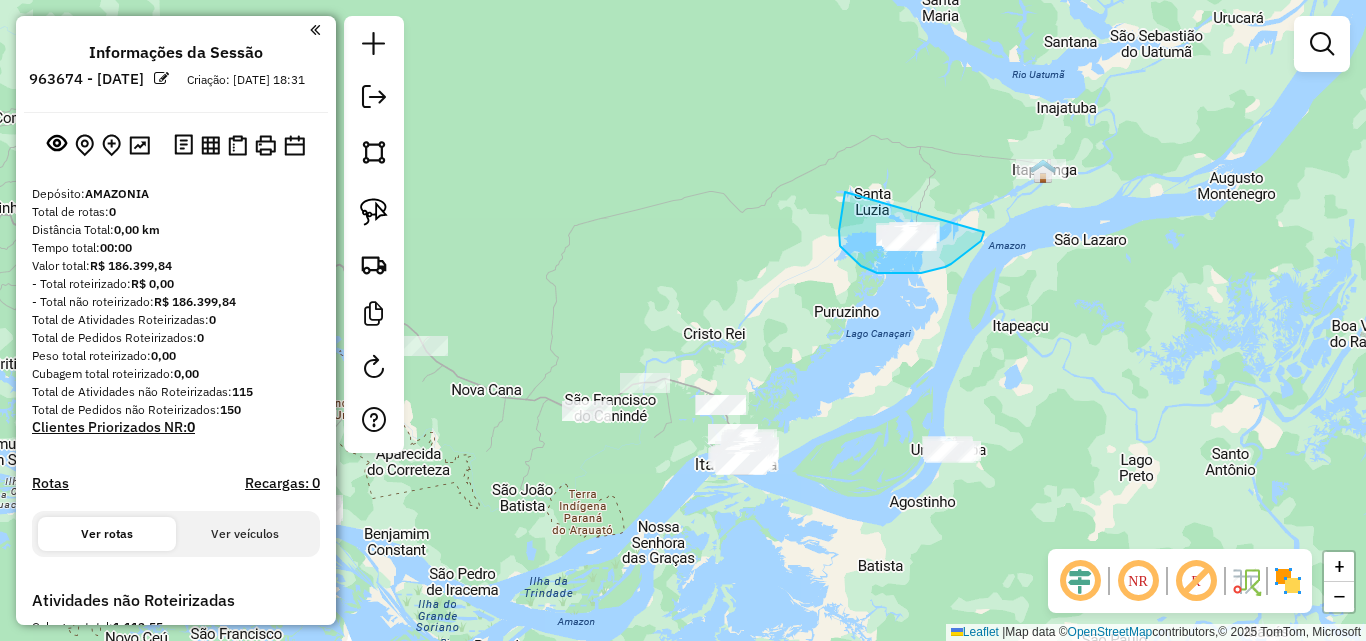 drag, startPoint x: 845, startPoint y: 192, endPoint x: 984, endPoint y: 232, distance: 144.64093 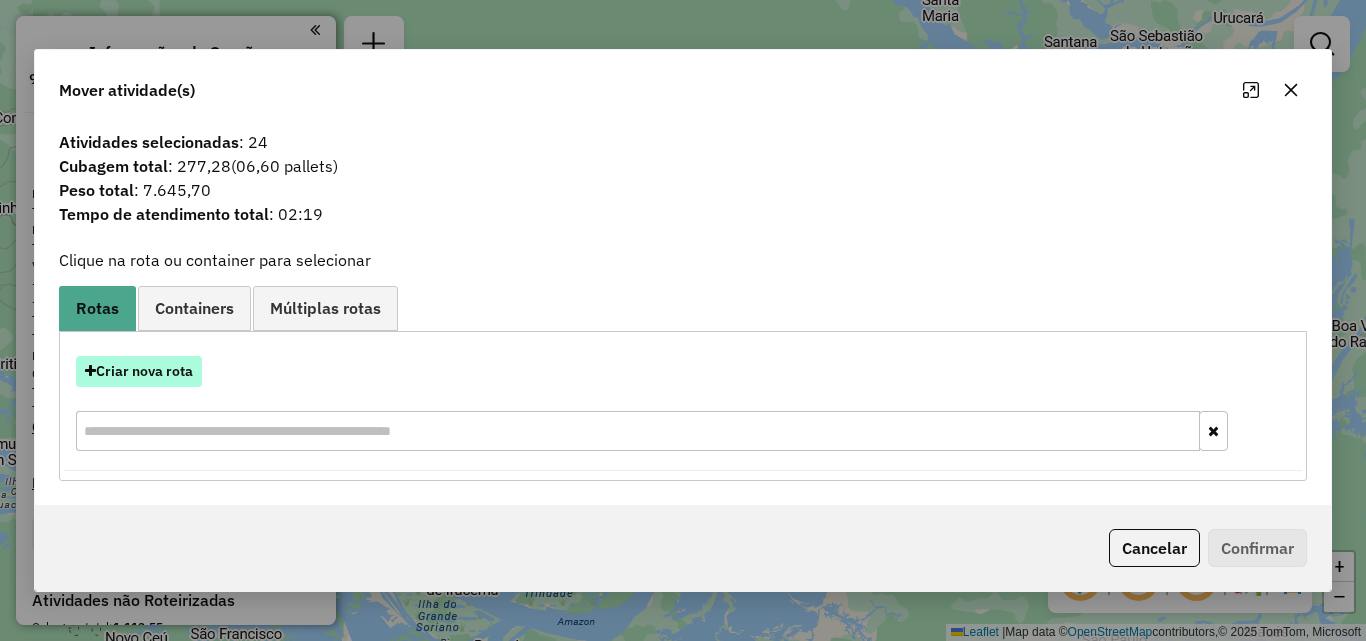 click on "Criar nova rota" at bounding box center [139, 371] 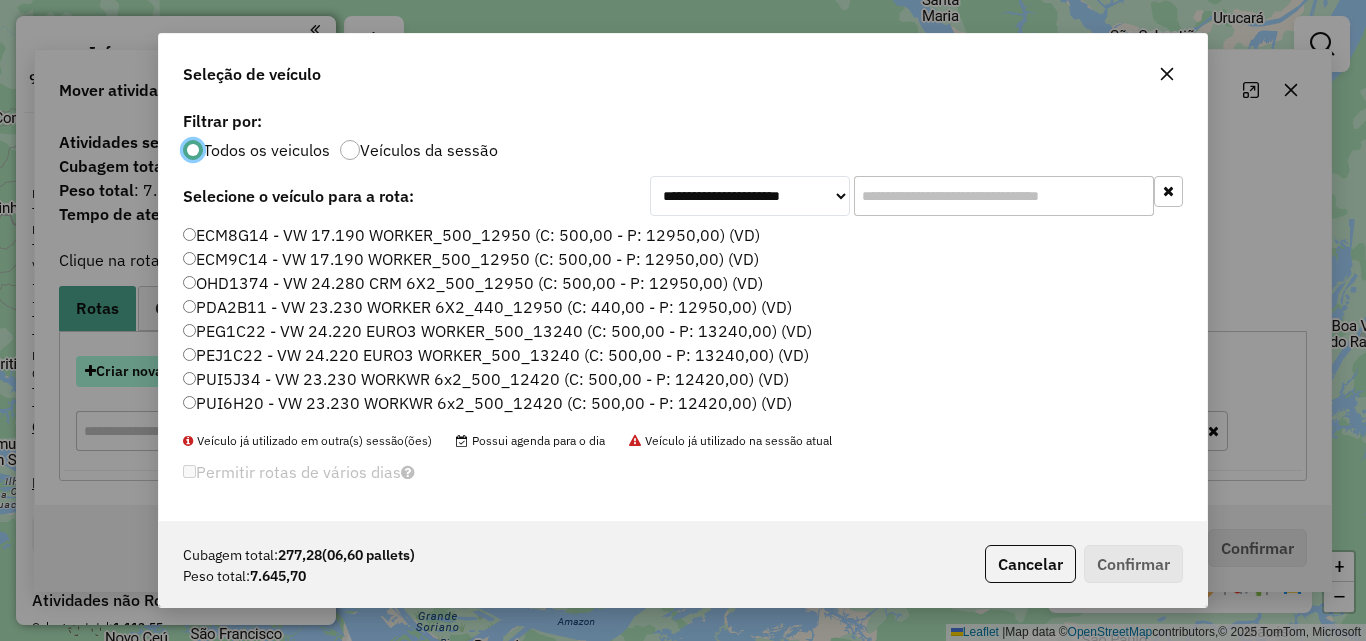 scroll, scrollTop: 11, scrollLeft: 6, axis: both 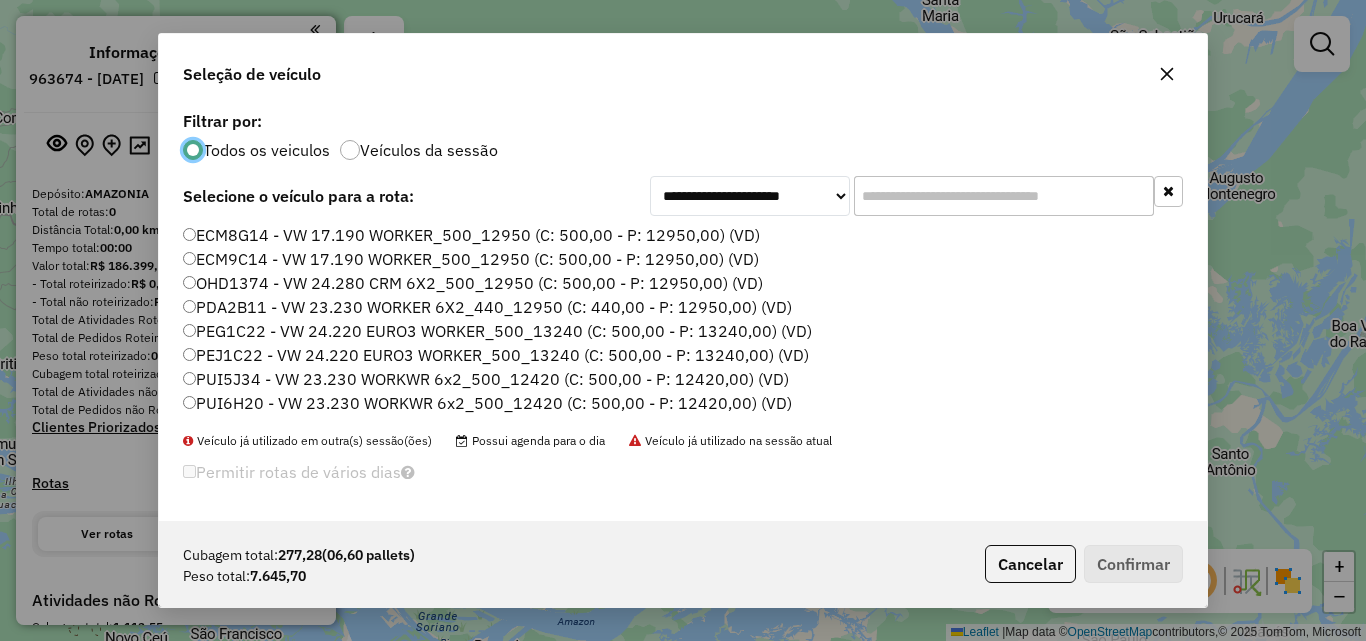 click on "PUI5J34 - VW 23.230 WORKWR 6x2_500_12420 (C: 500,00 - P: 12420,00) (VD)" 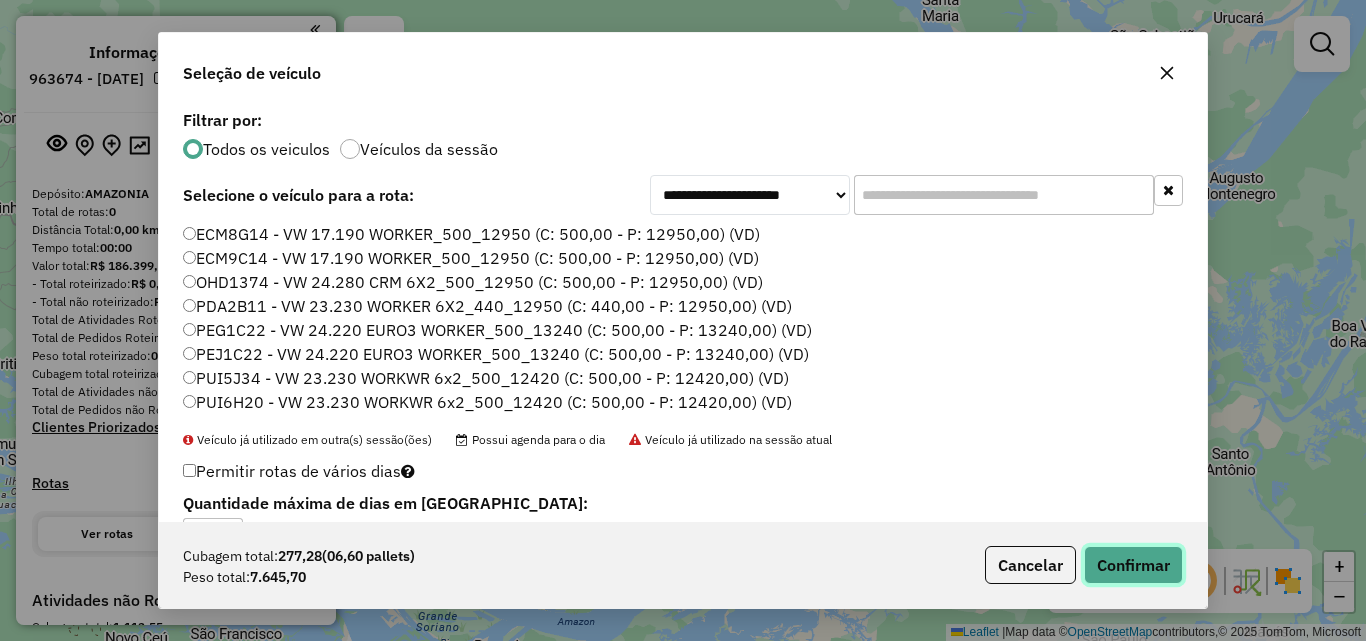 click on "Confirmar" 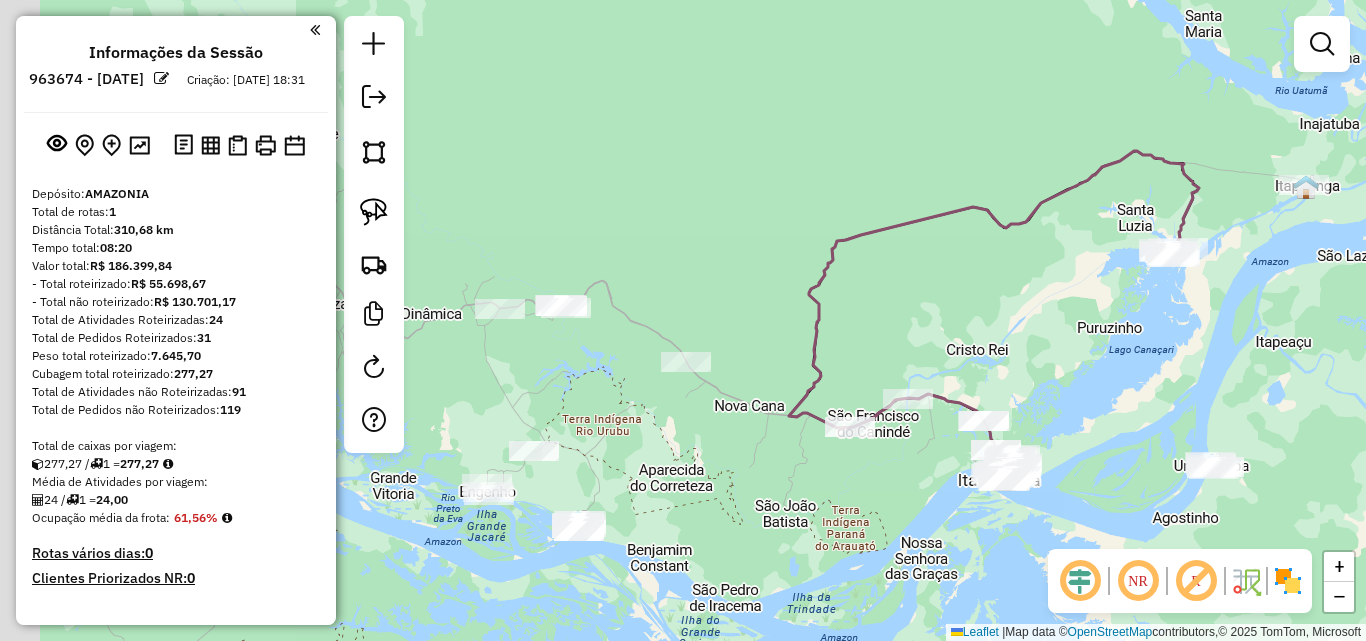 drag, startPoint x: 801, startPoint y: 314, endPoint x: 975, endPoint y: 361, distance: 180.23596 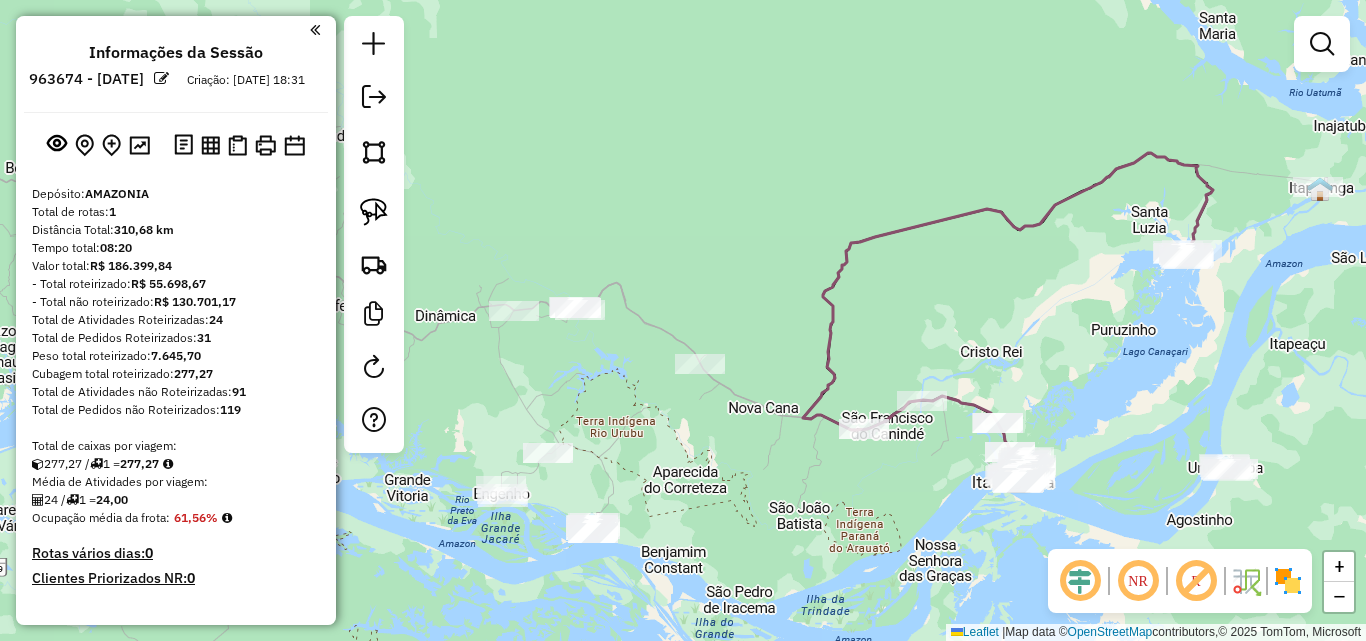 drag, startPoint x: 713, startPoint y: 487, endPoint x: 765, endPoint y: 461, distance: 58.137768 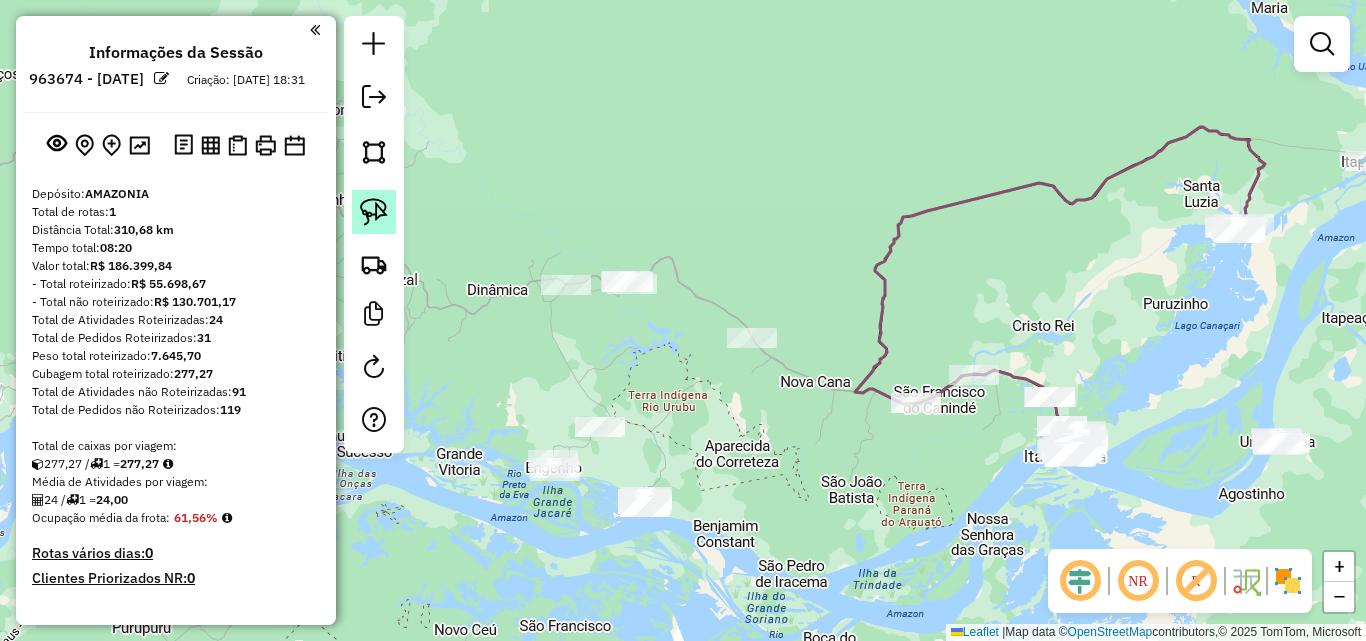 click 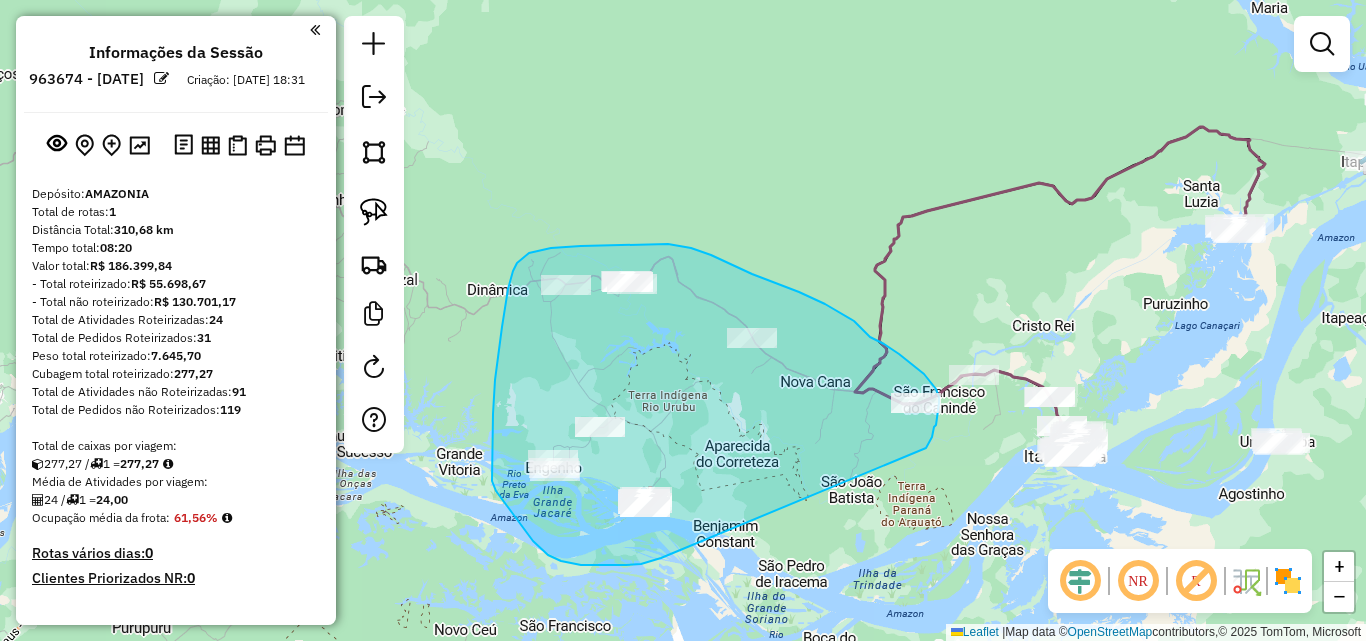 drag, startPoint x: 928, startPoint y: 446, endPoint x: 669, endPoint y: 552, distance: 279.85175 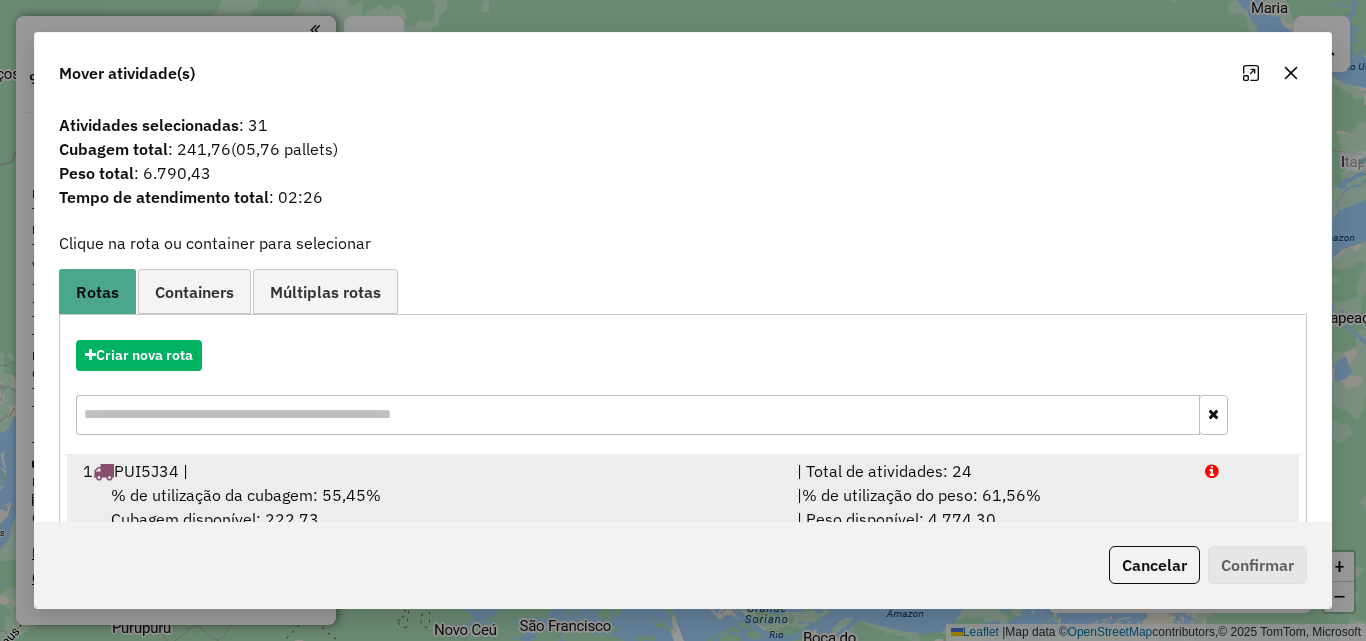 scroll, scrollTop: 48, scrollLeft: 0, axis: vertical 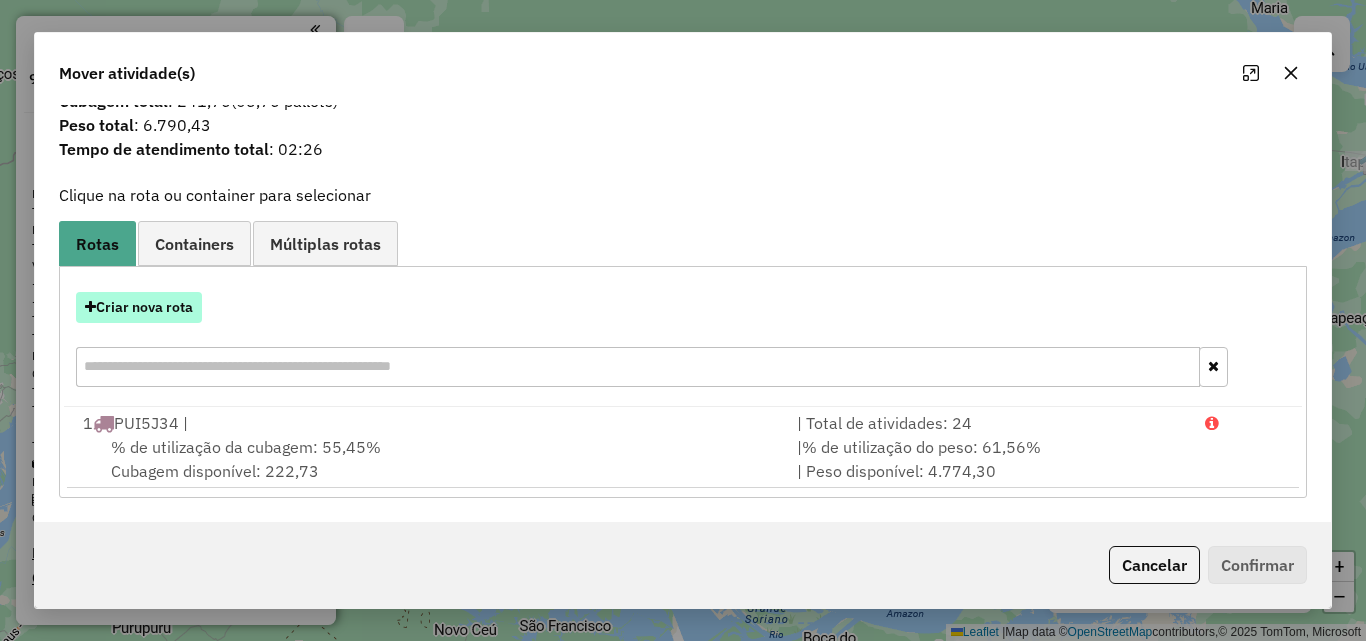 click on "Criar nova rota" at bounding box center (139, 307) 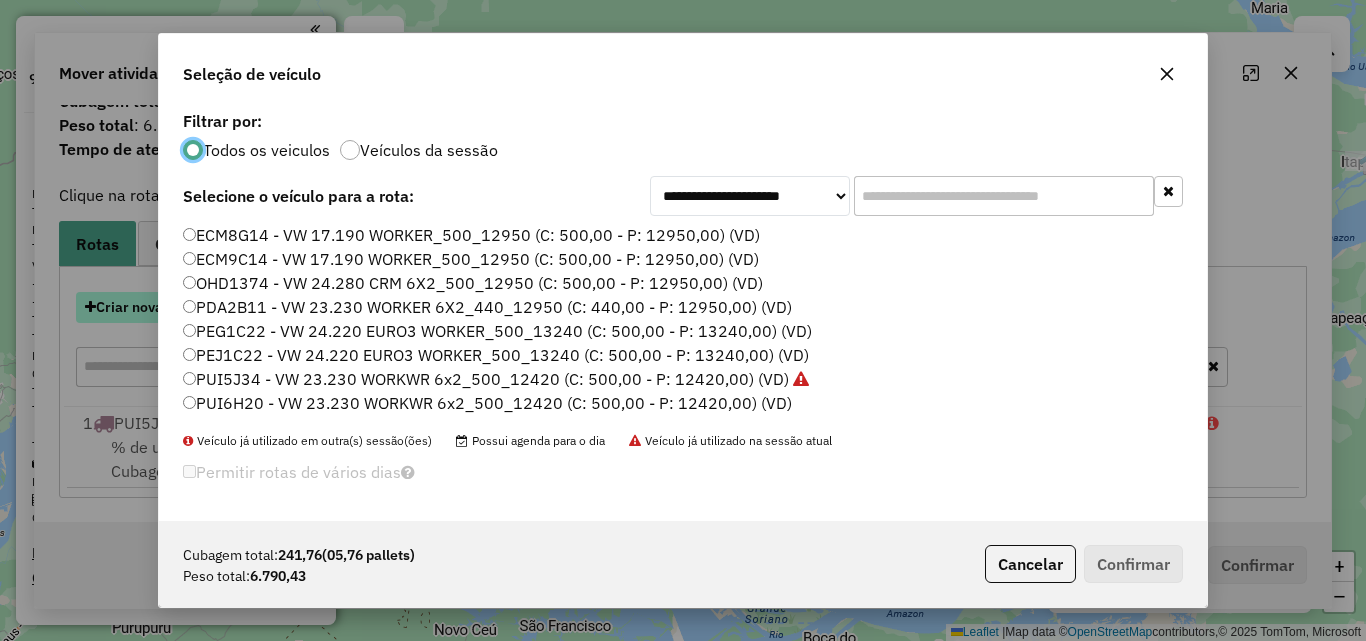 scroll, scrollTop: 11, scrollLeft: 6, axis: both 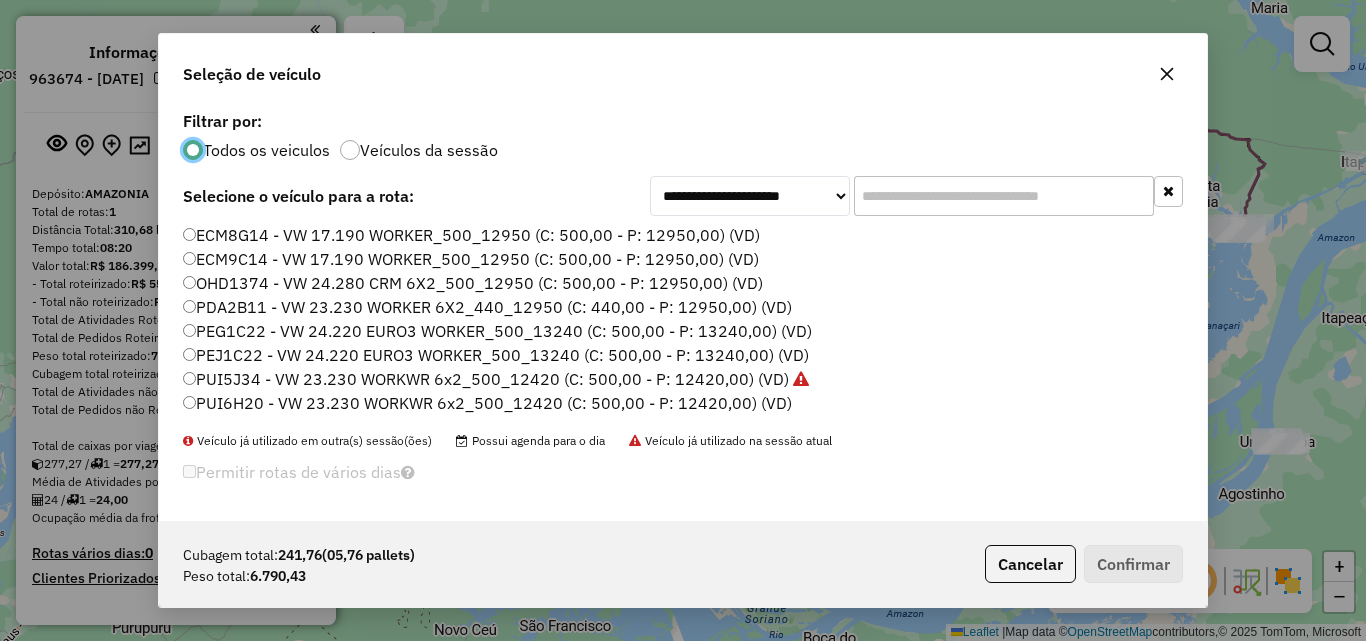 click on "OHD1374 - VW 24.280 CRM 6X2_500_12950 (C: 500,00 - P: 12950,00) (VD)" 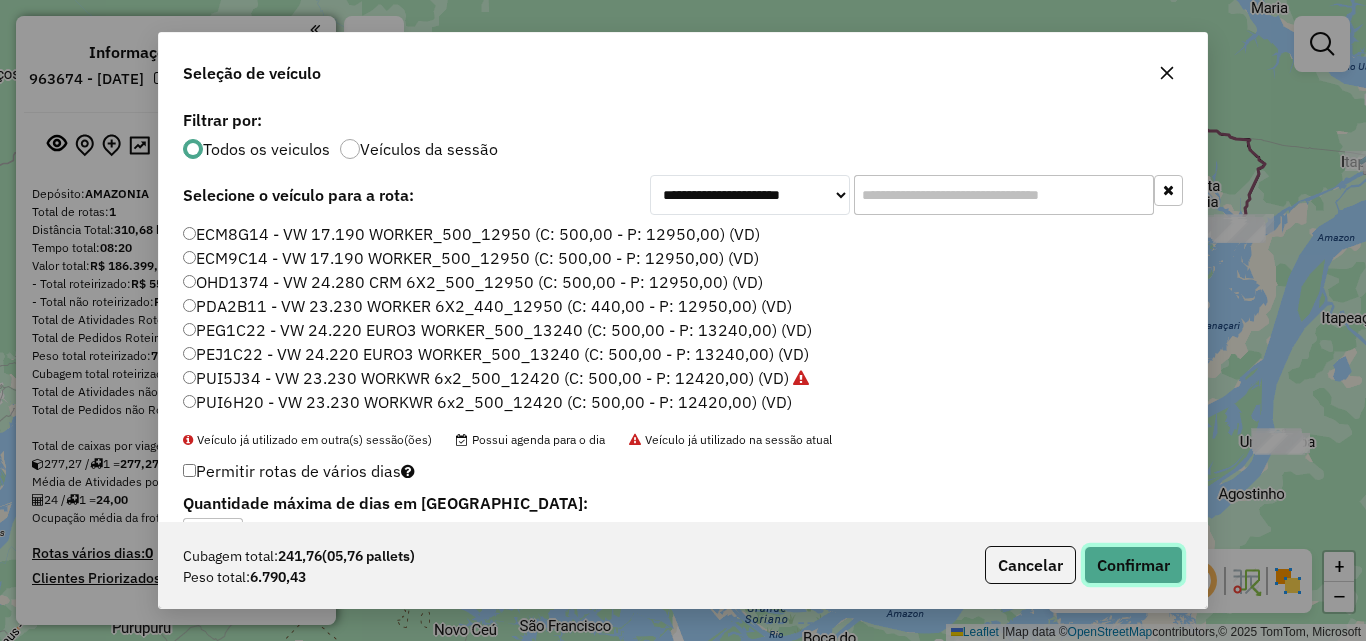 click on "Confirmar" 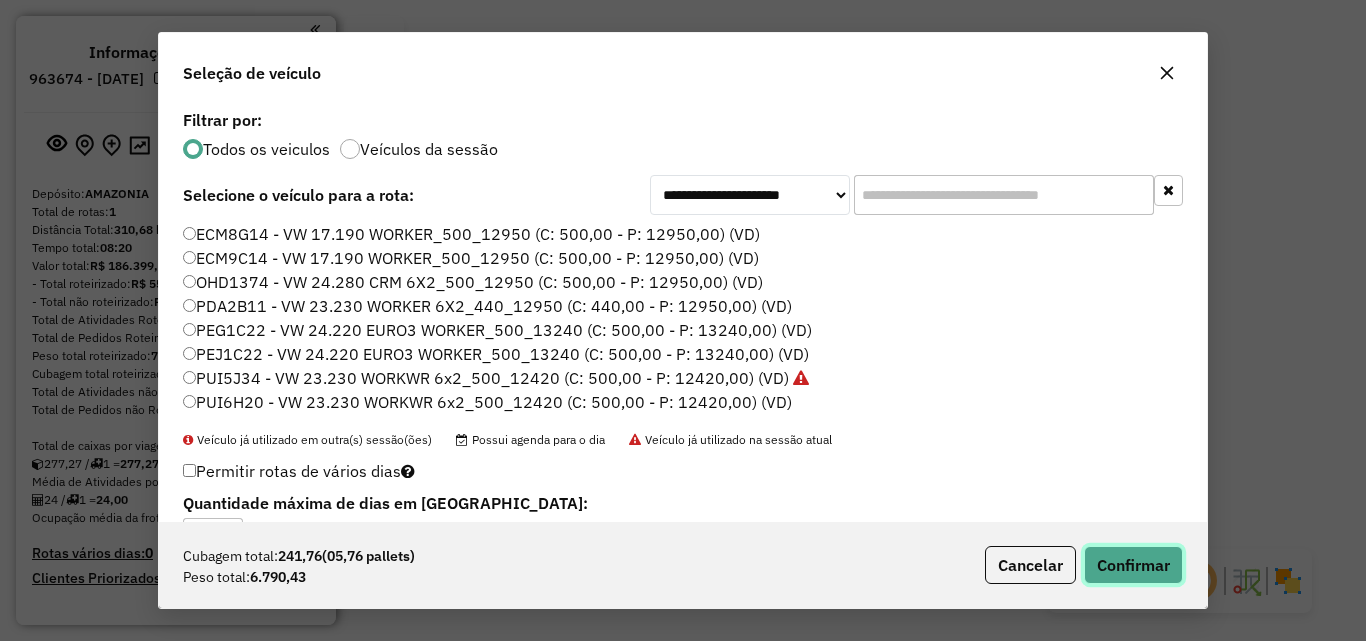 click on "Confirmar" 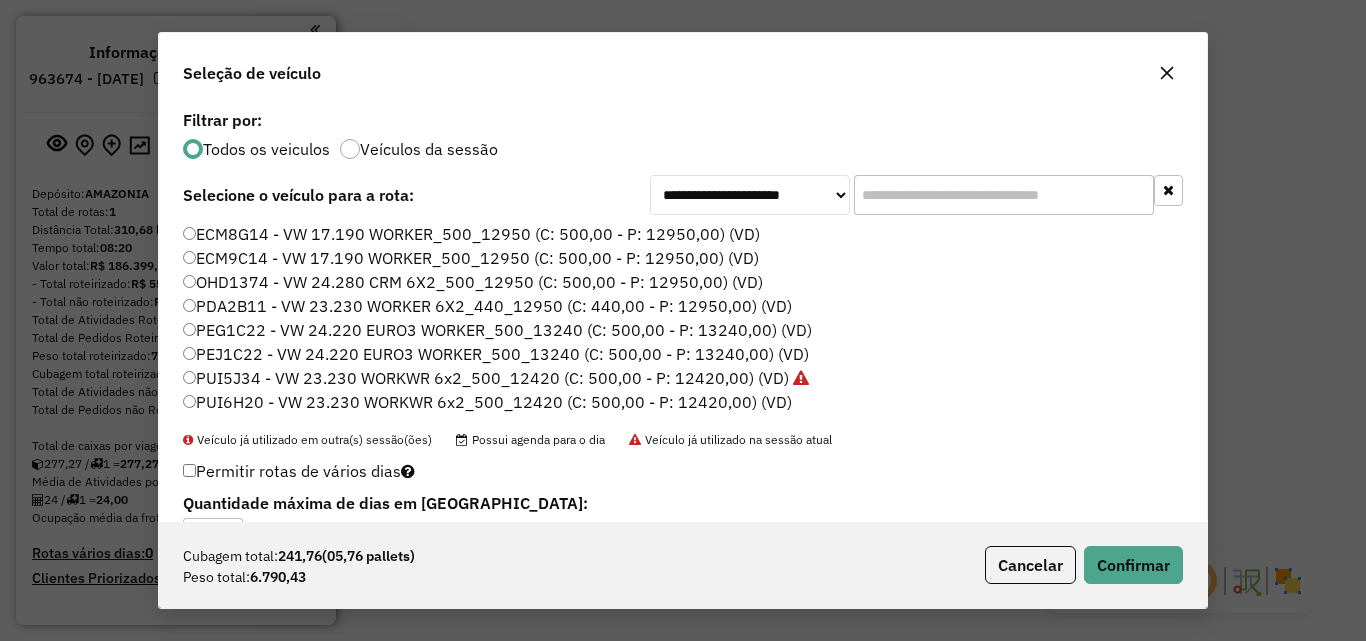 click 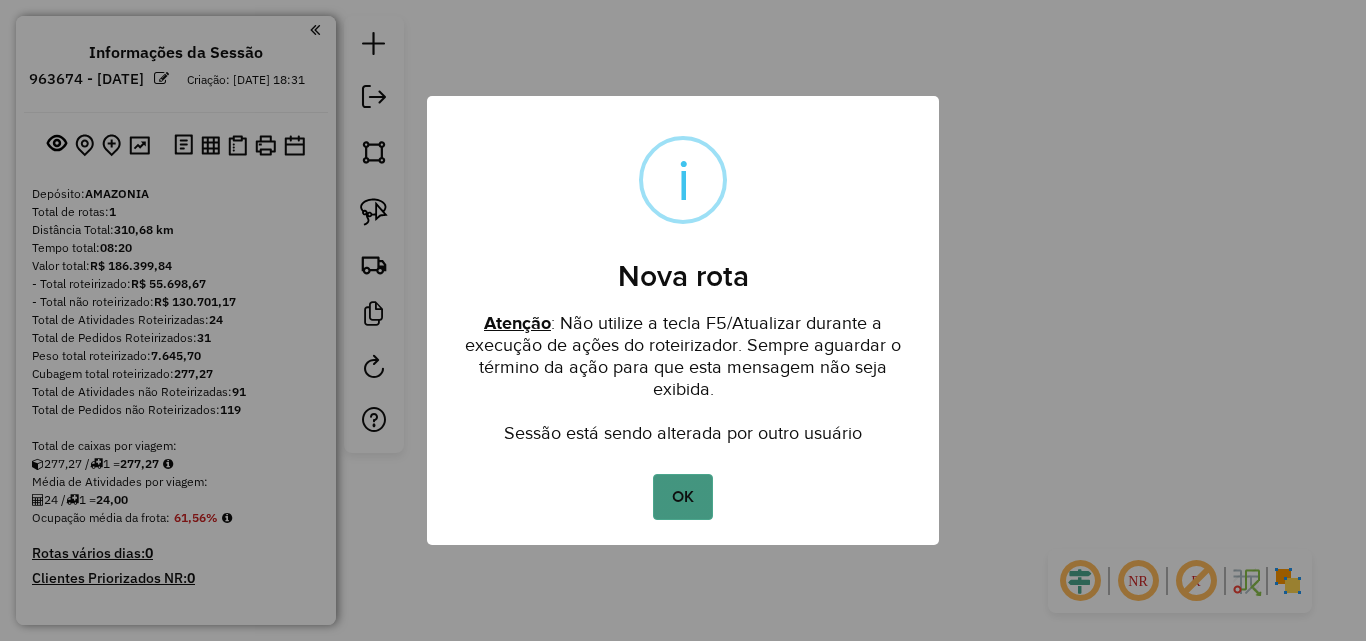 click on "OK" at bounding box center [682, 497] 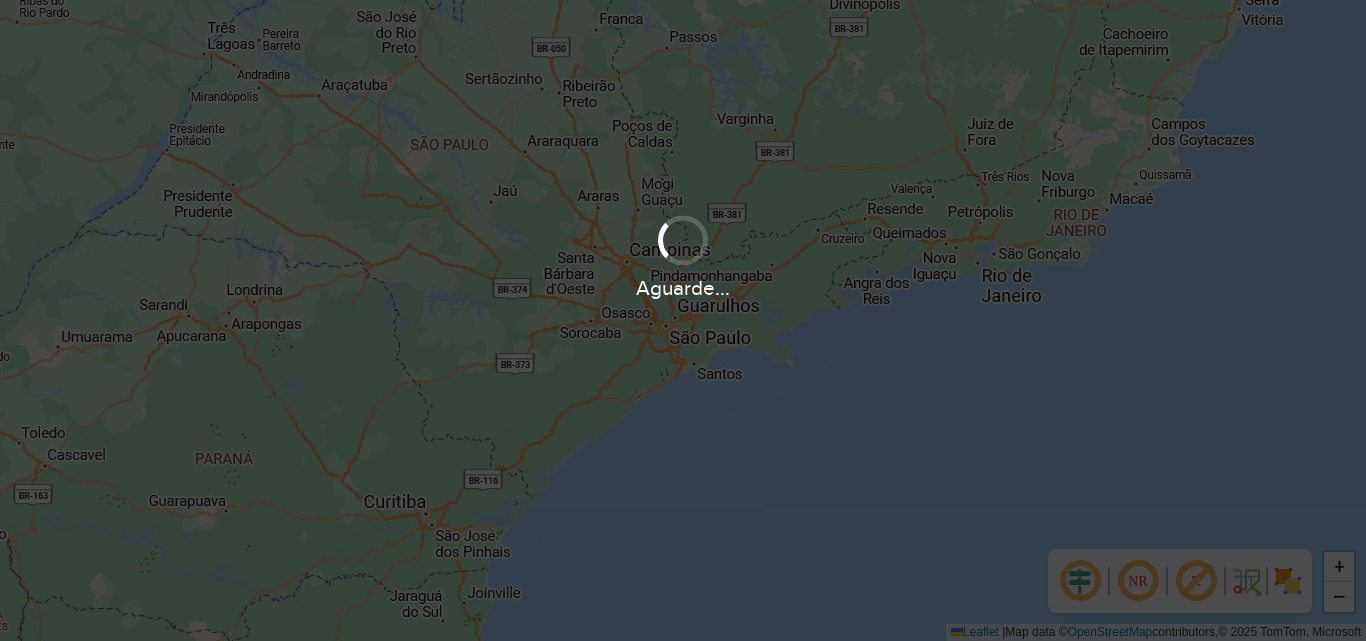 scroll, scrollTop: 0, scrollLeft: 0, axis: both 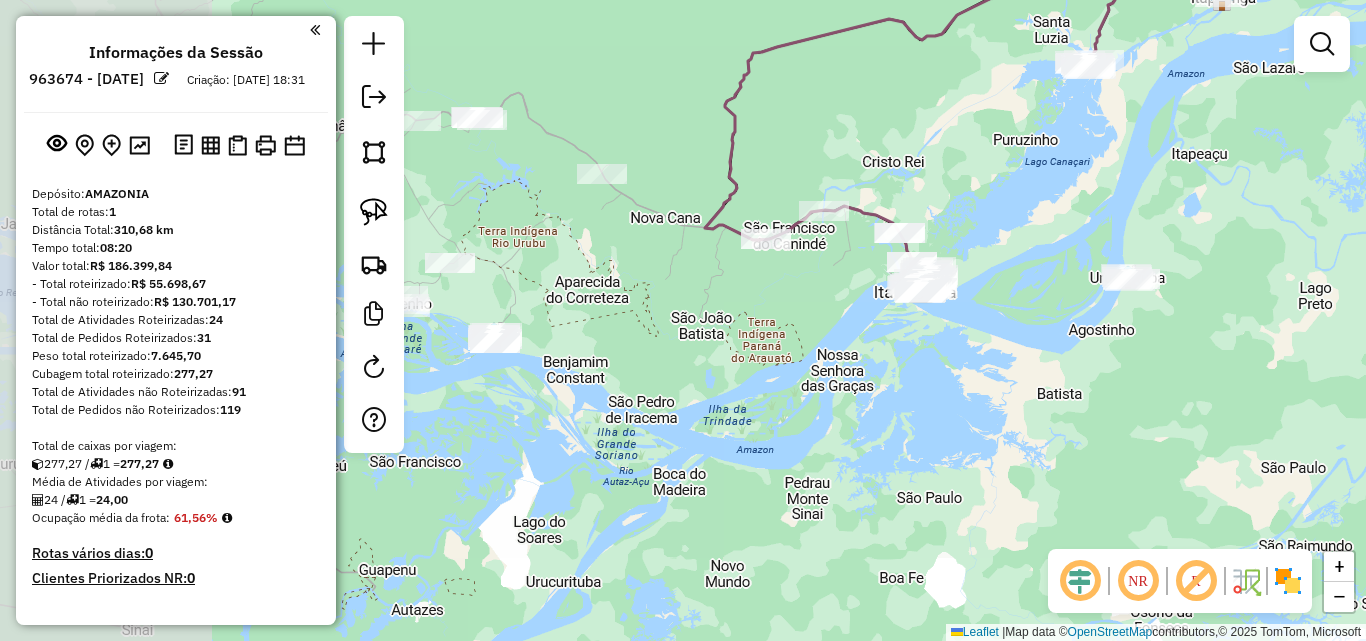 drag, startPoint x: 746, startPoint y: 262, endPoint x: 758, endPoint y: 346, distance: 84.85281 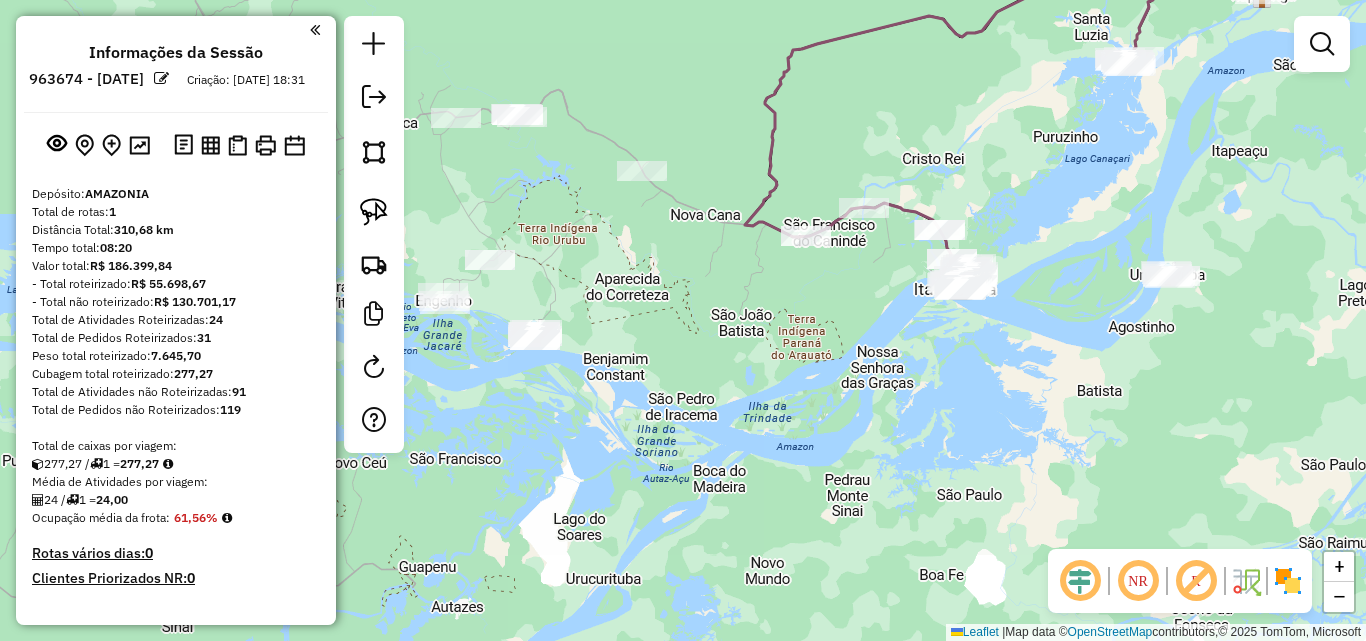drag, startPoint x: 685, startPoint y: 398, endPoint x: 764, endPoint y: 434, distance: 86.815895 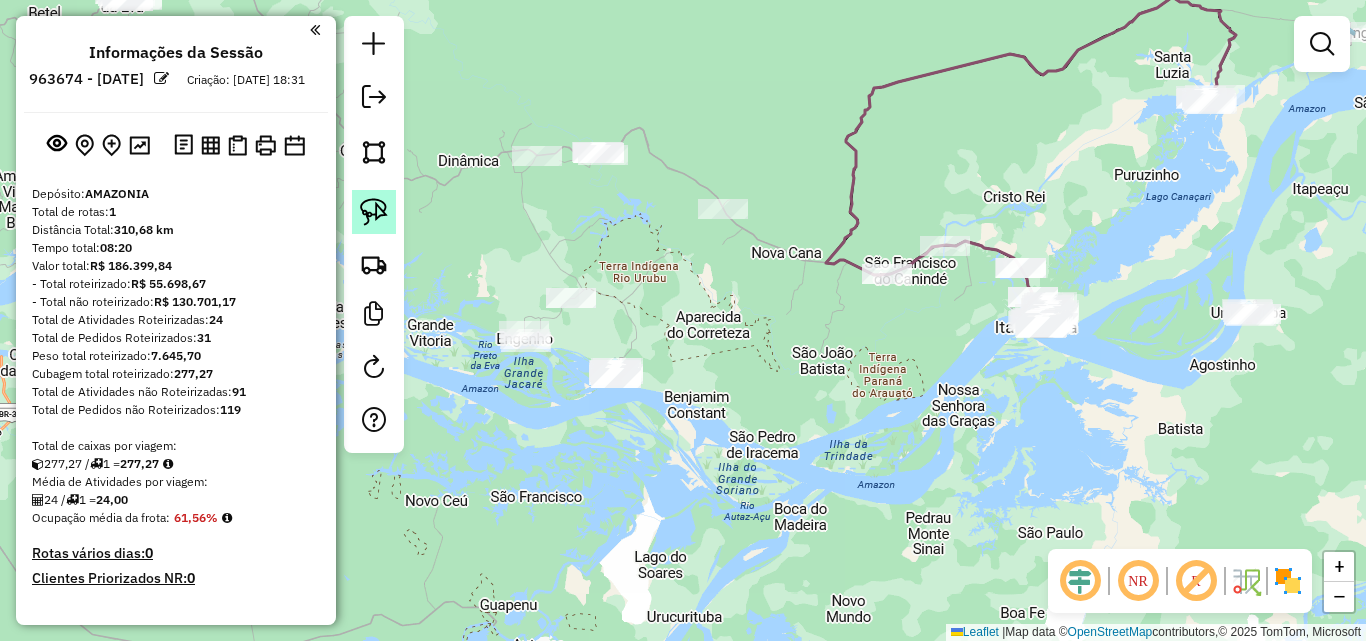 click 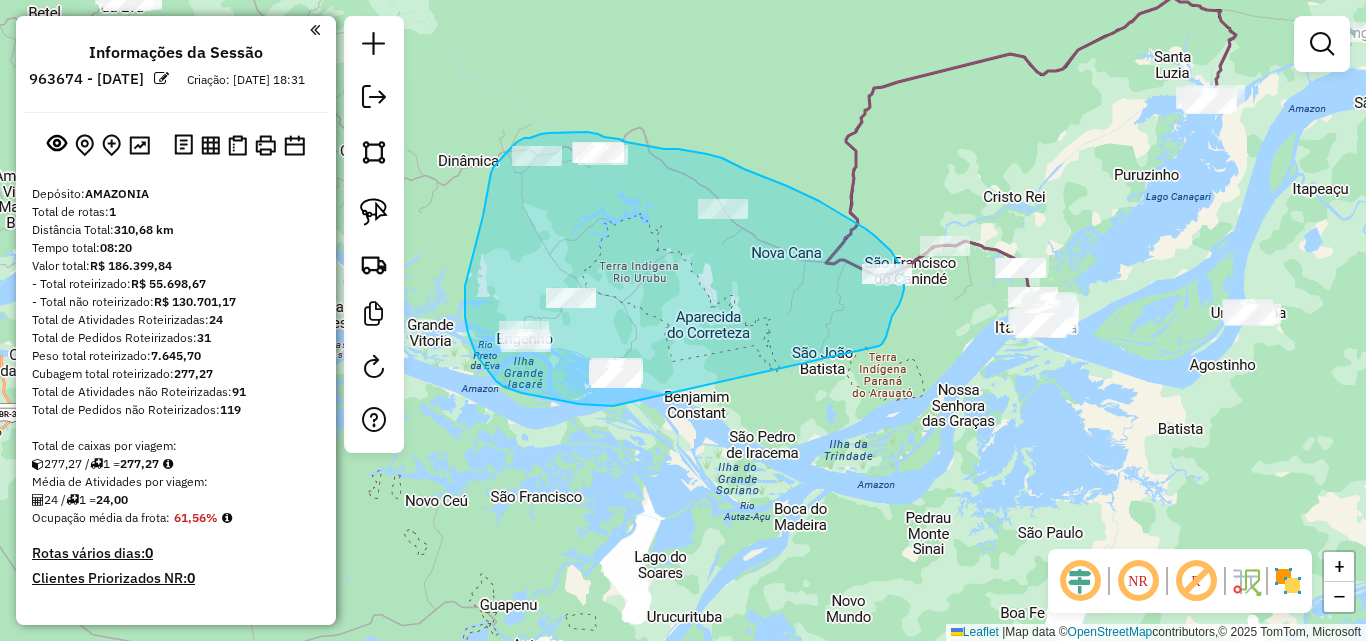 drag, startPoint x: 879, startPoint y: 346, endPoint x: 613, endPoint y: 406, distance: 272.68295 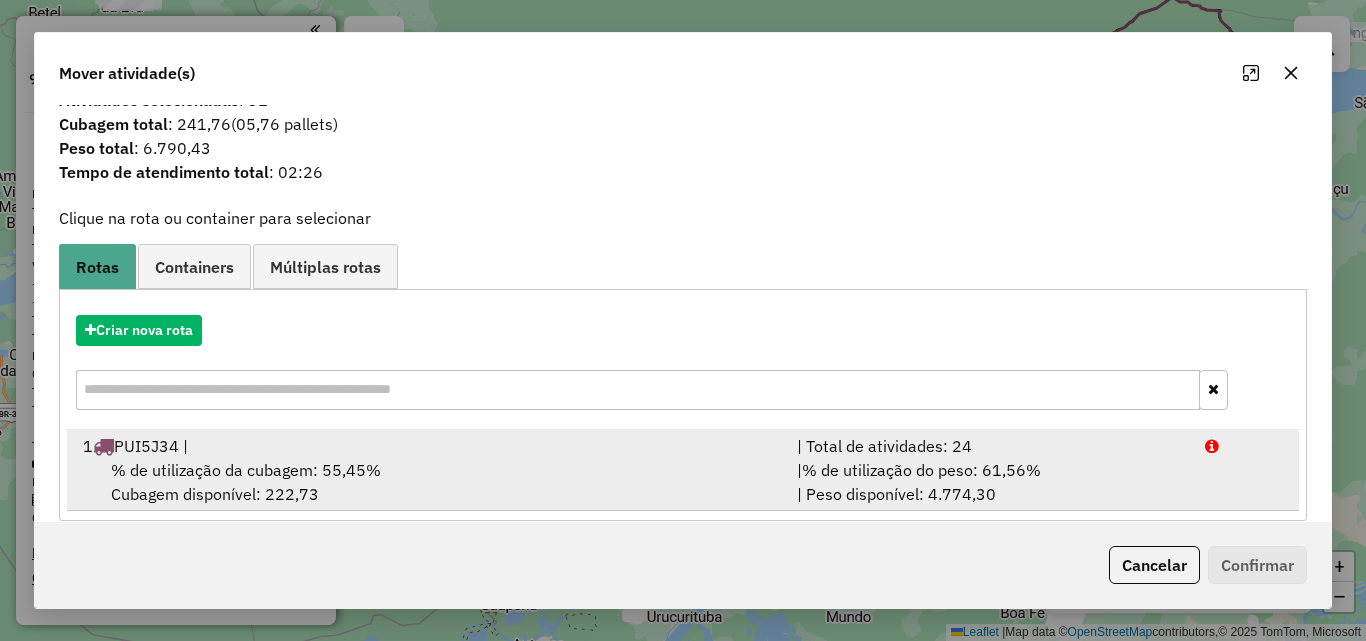 scroll, scrollTop: 48, scrollLeft: 0, axis: vertical 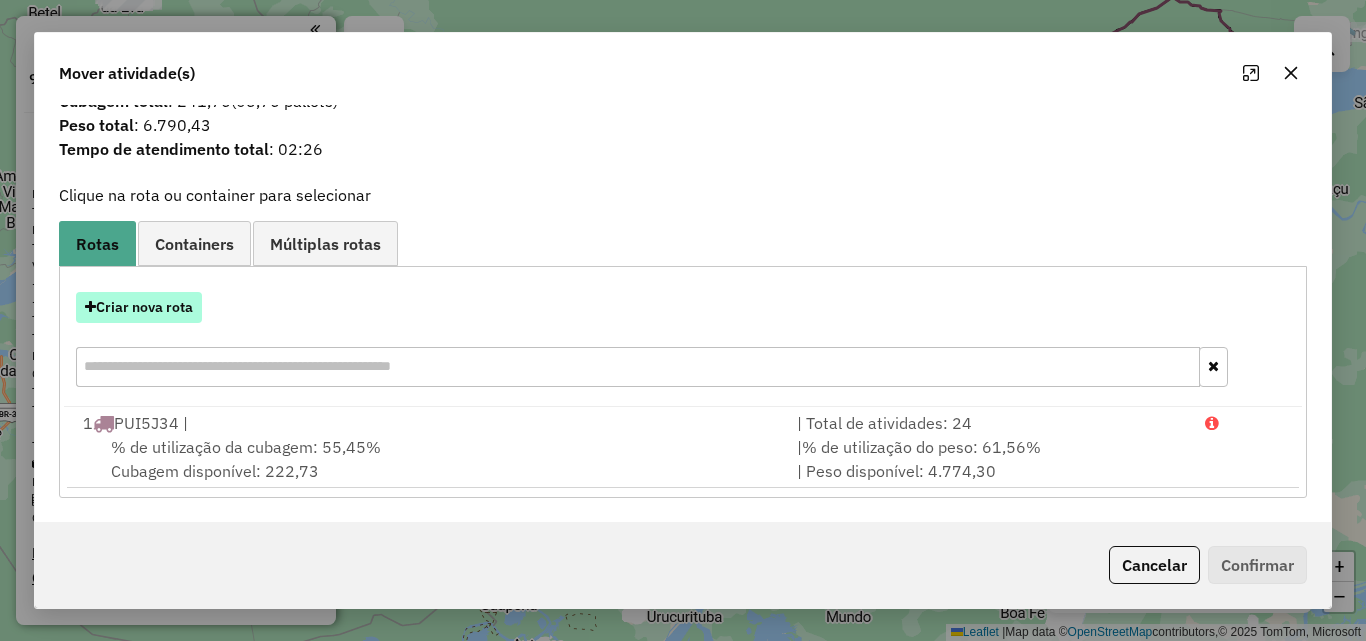 click on "Criar nova rota" at bounding box center (139, 307) 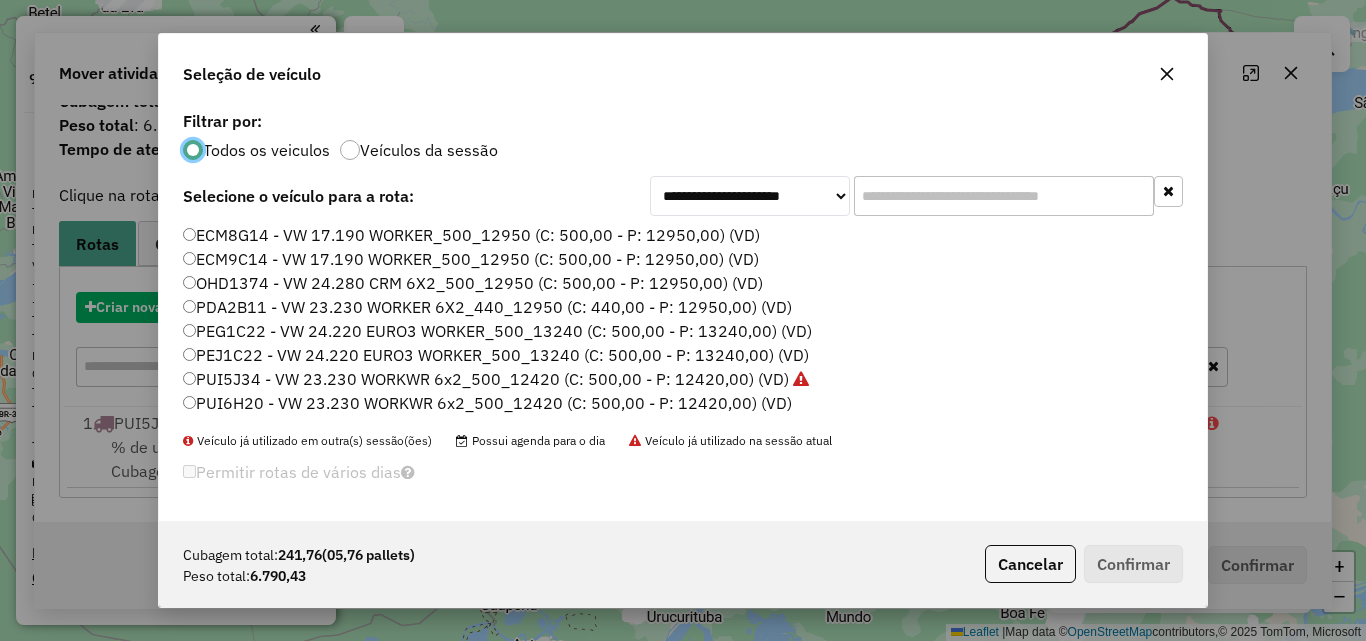 scroll, scrollTop: 11, scrollLeft: 6, axis: both 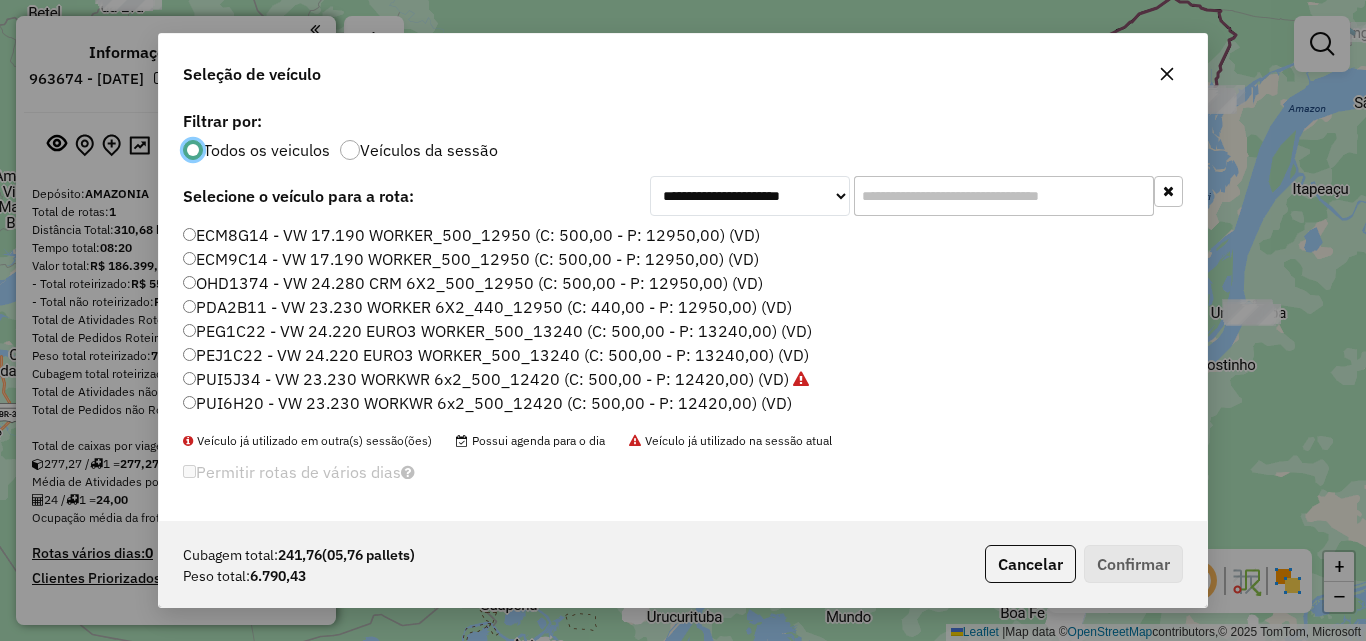 click on "OHD1374 - VW 24.280 CRM 6X2_500_12950 (C: 500,00 - P: 12950,00) (VD)" 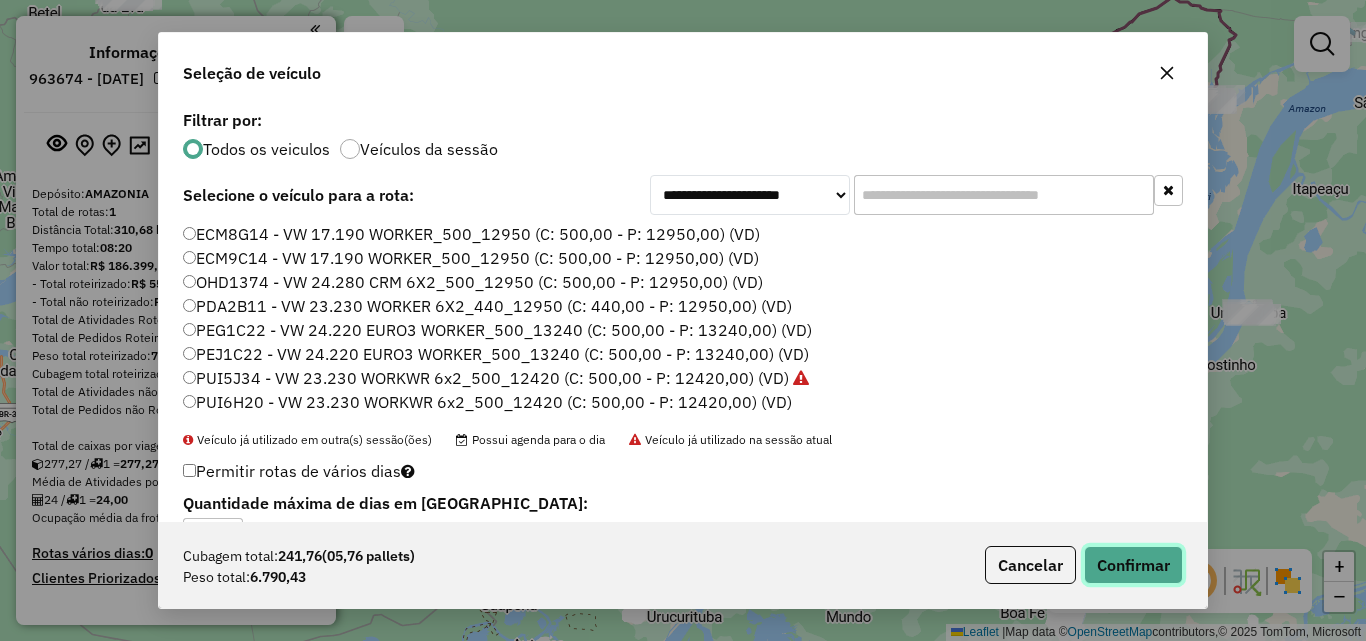 click on "Confirmar" 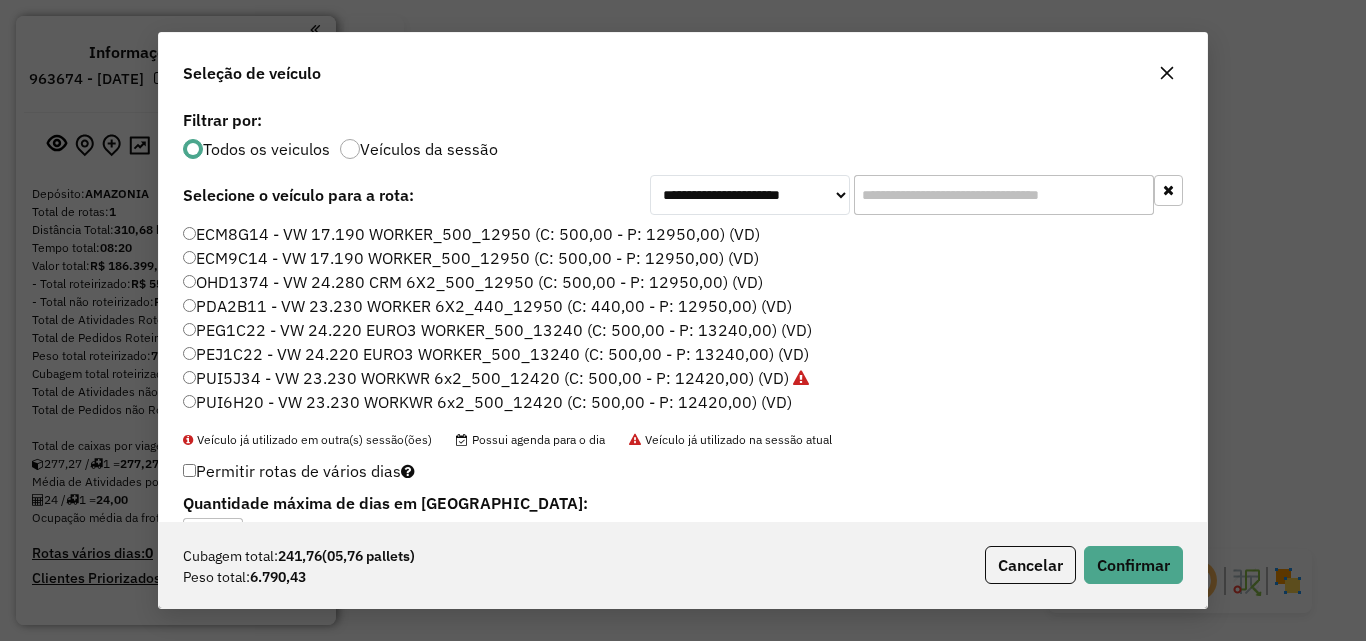 click 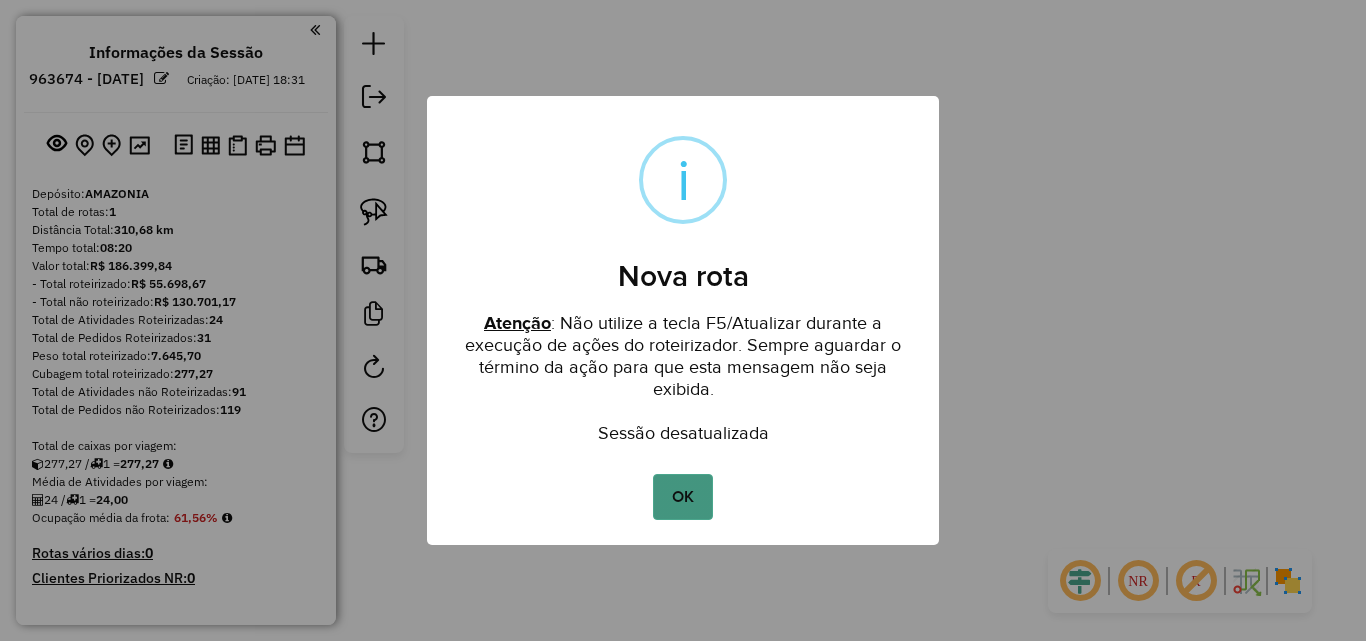 click on "OK" at bounding box center [682, 497] 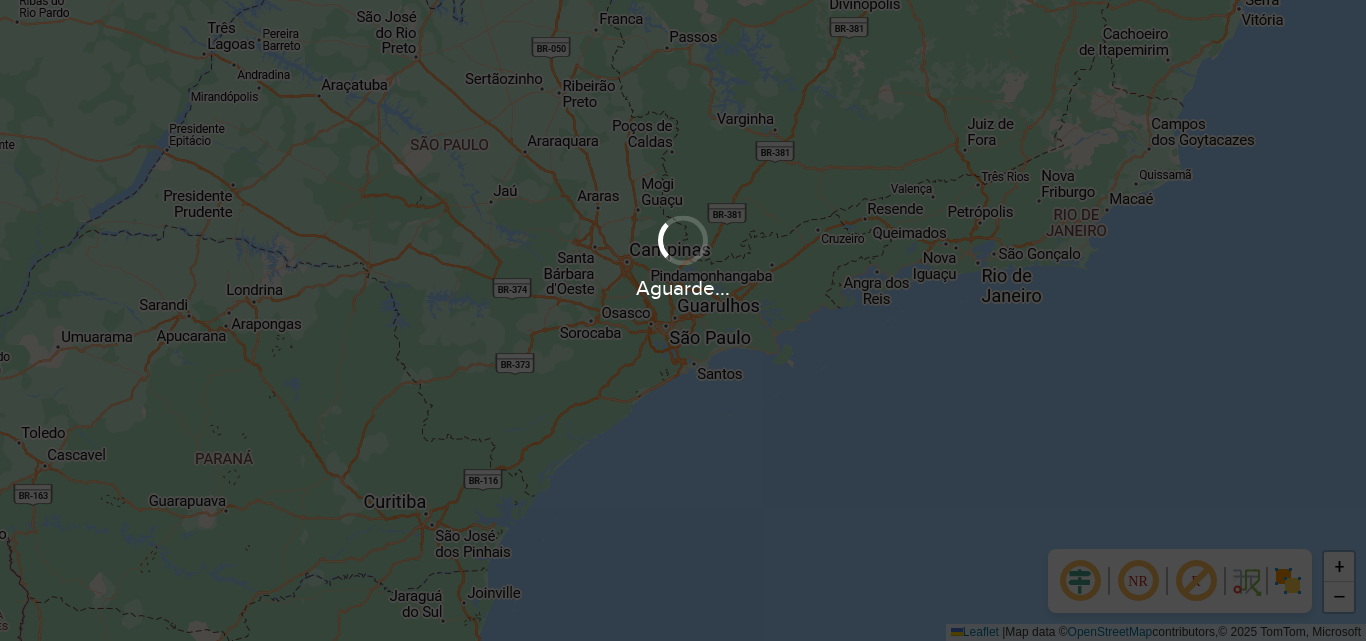 scroll, scrollTop: 0, scrollLeft: 0, axis: both 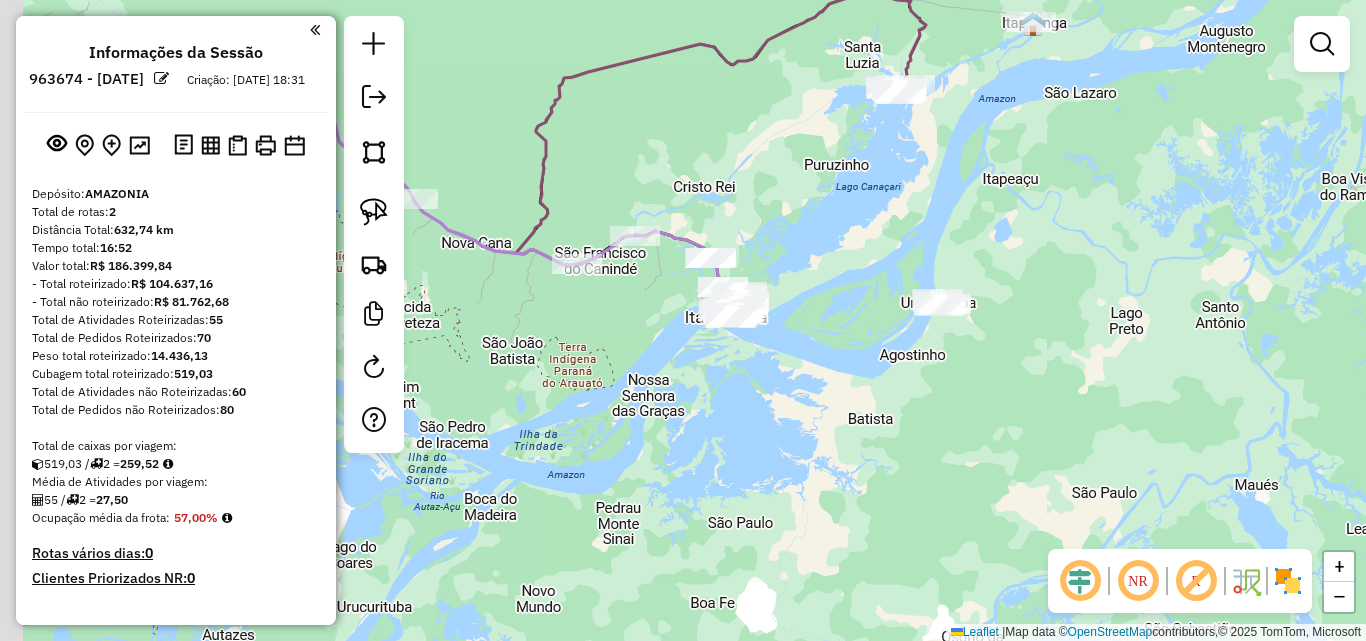 drag, startPoint x: 780, startPoint y: 353, endPoint x: 961, endPoint y: 318, distance: 184.35292 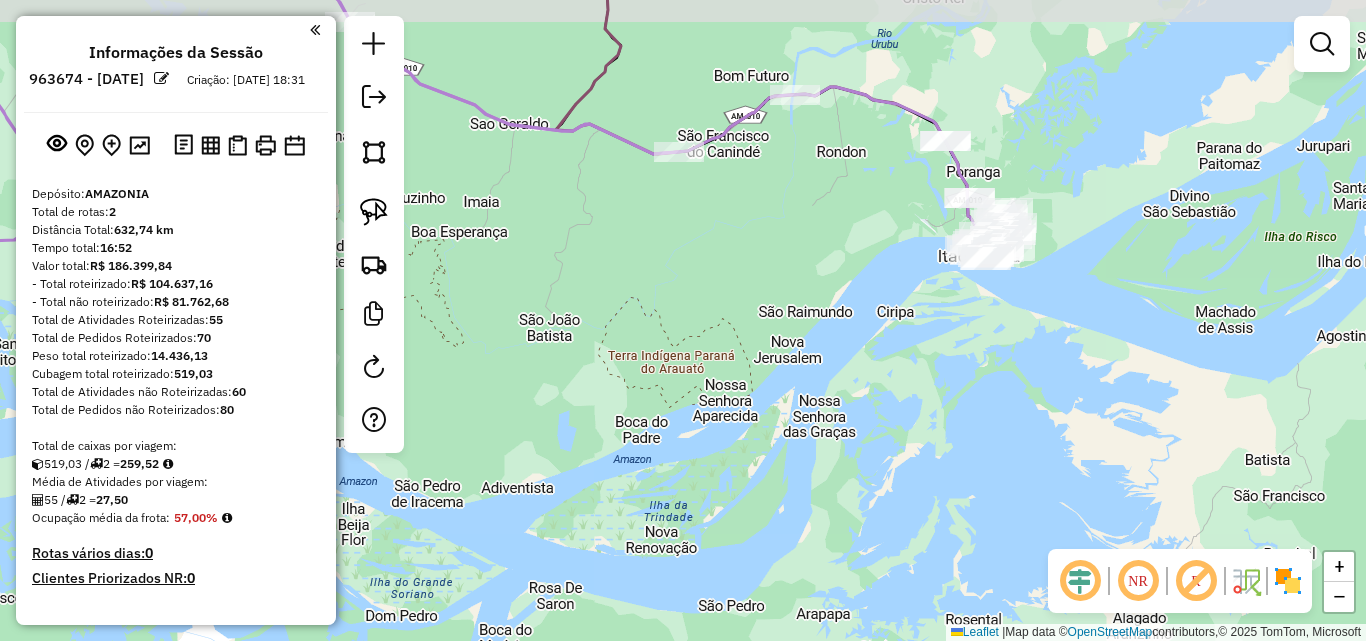 drag, startPoint x: 796, startPoint y: 277, endPoint x: 834, endPoint y: 329, distance: 64.40497 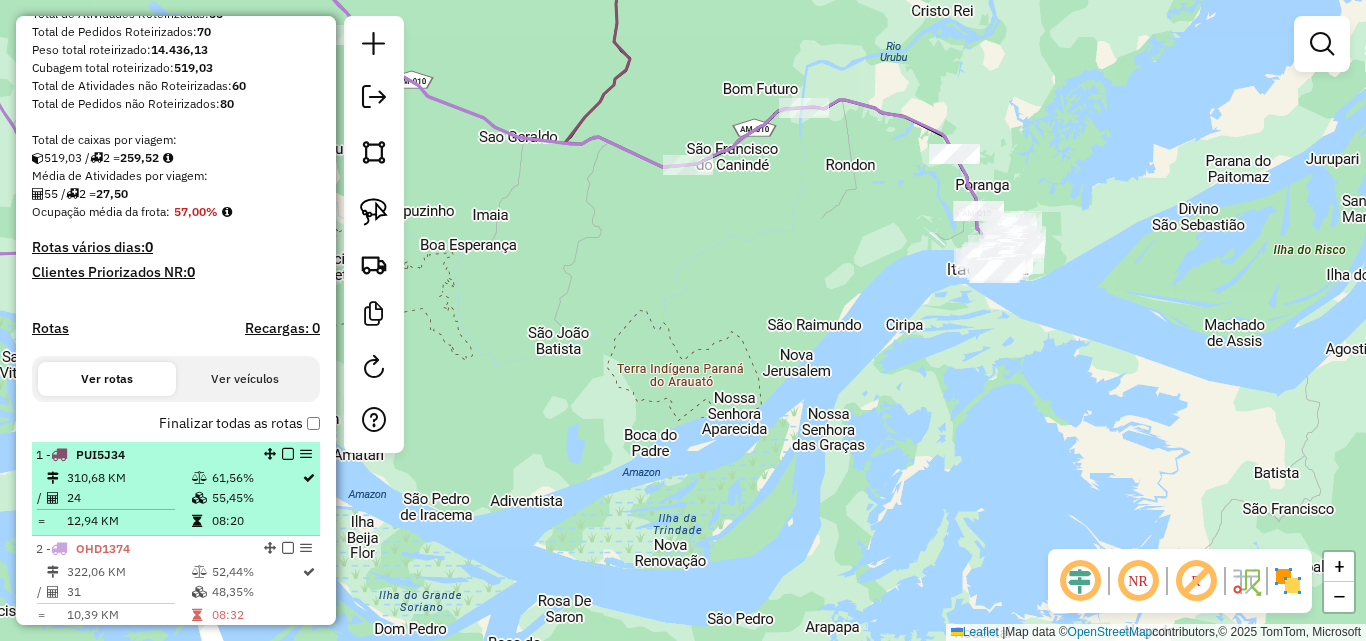 scroll, scrollTop: 400, scrollLeft: 0, axis: vertical 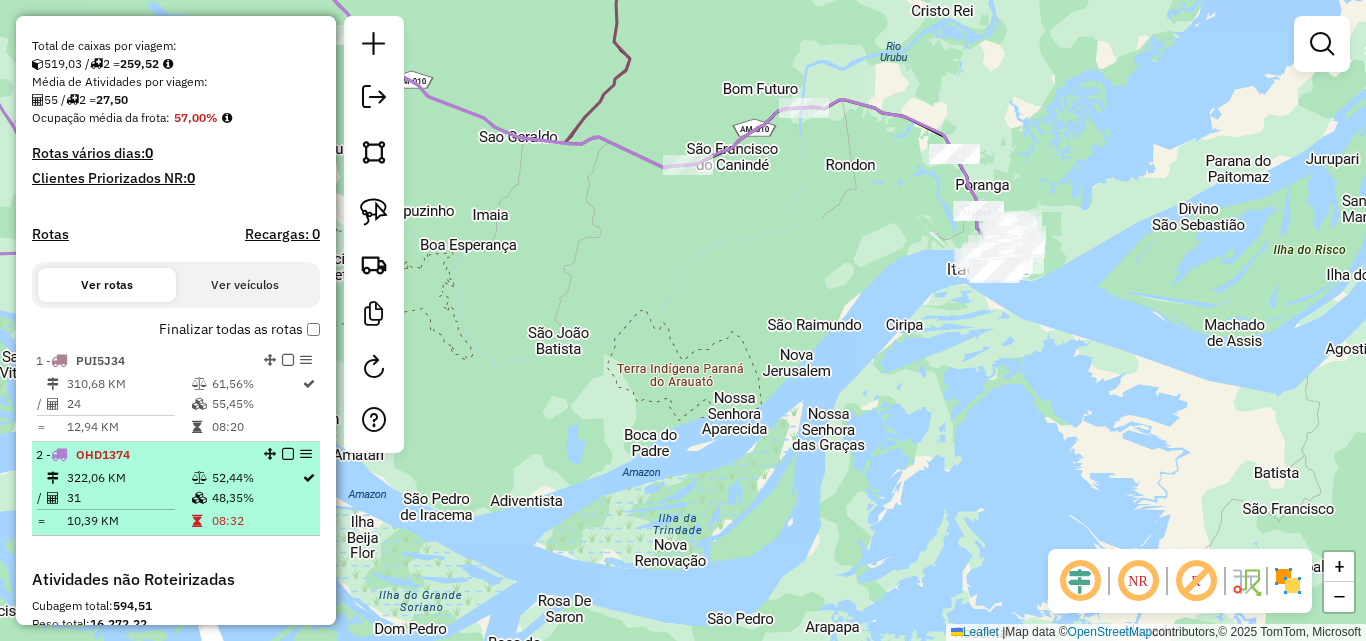 click on "322,06 KM" at bounding box center [128, 478] 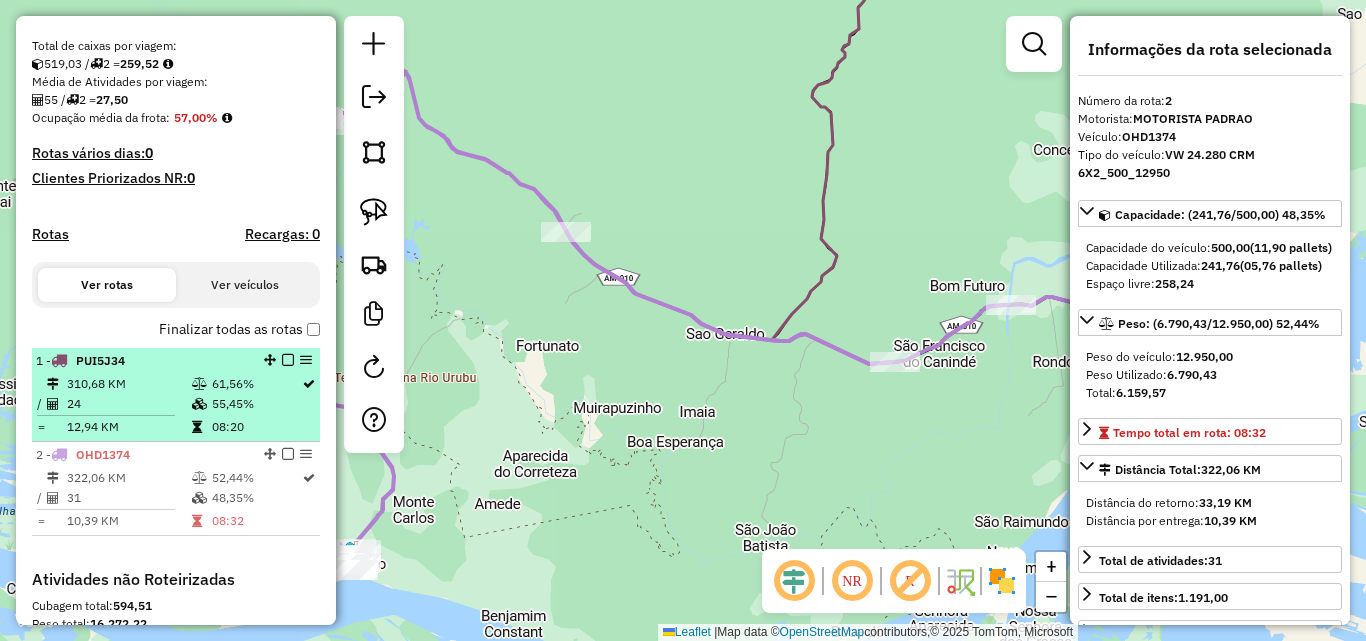click on "24" at bounding box center [128, 404] 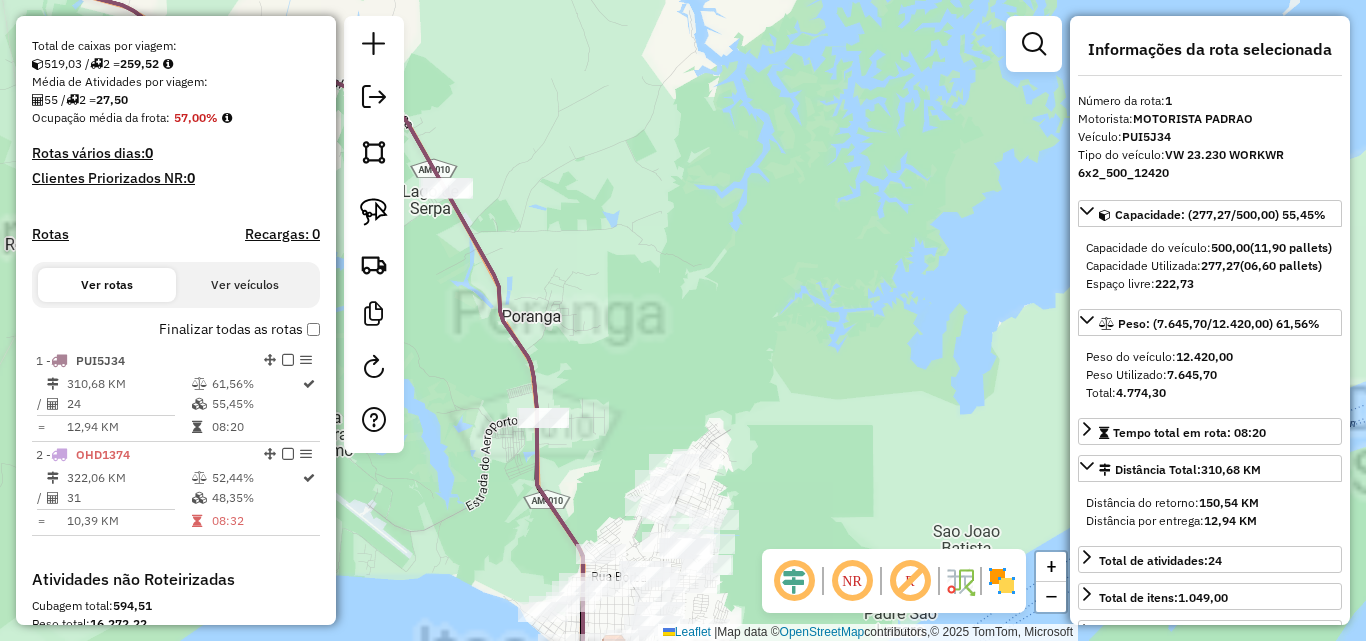 click on "Janela de atendimento Grade de atendimento Capacidade Transportadoras Veículos Cliente Pedidos  Rotas Selecione os dias de semana para filtrar as janelas de atendimento  Seg   Ter   Qua   Qui   Sex   Sáb   Dom  Informe o período da janela de atendimento: De: Até:  Filtrar exatamente a janela do cliente  Considerar janela de atendimento padrão  Selecione os dias de semana para filtrar as grades de atendimento  Seg   Ter   Qua   Qui   Sex   Sáb   Dom   Considerar clientes sem dia de atendimento cadastrado  Clientes fora do dia de atendimento selecionado Filtrar as atividades entre os valores definidos abaixo:  Peso mínimo:   Peso máximo:   Cubagem mínima:   Cubagem máxima:   De:   Até:  Filtrar as atividades entre o tempo de atendimento definido abaixo:  De:   Até:   Considerar capacidade total dos clientes não roteirizados Transportadora: Selecione um ou mais itens Tipo de veículo: Selecione um ou mais itens Veículo: Selecione um ou mais itens Motorista: Selecione um ou mais itens Nome: Rótulo:" 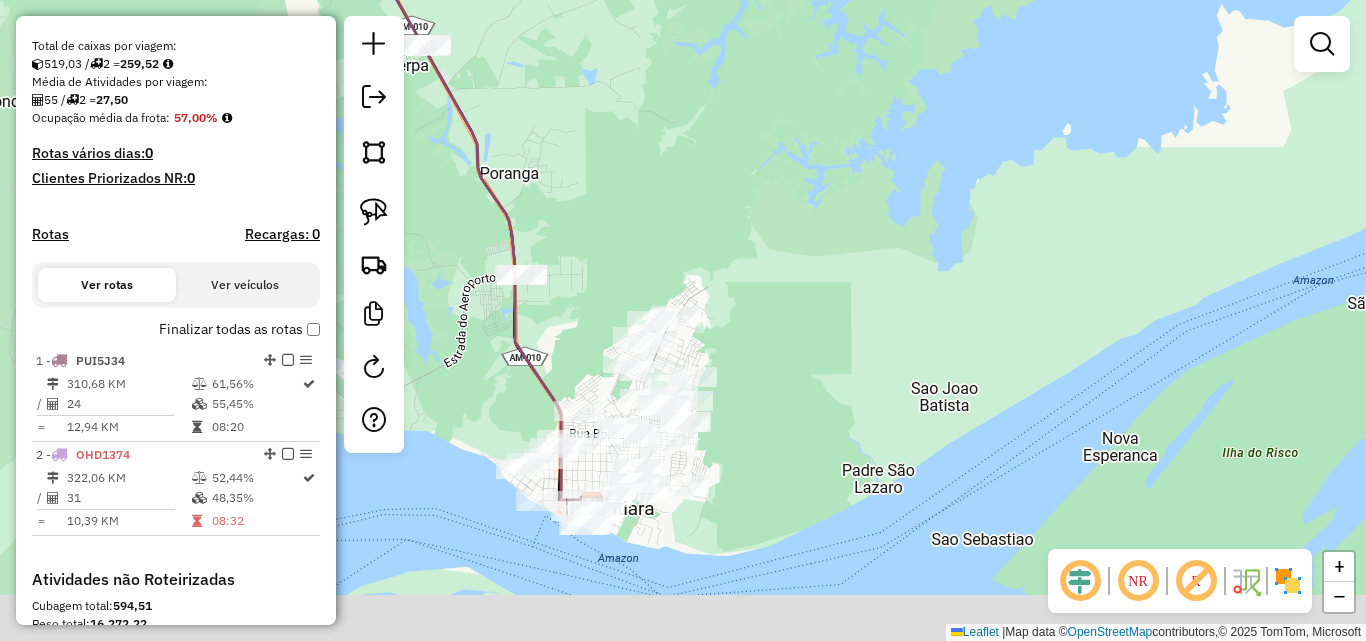 drag, startPoint x: 854, startPoint y: 399, endPoint x: 769, endPoint y: 309, distance: 123.79418 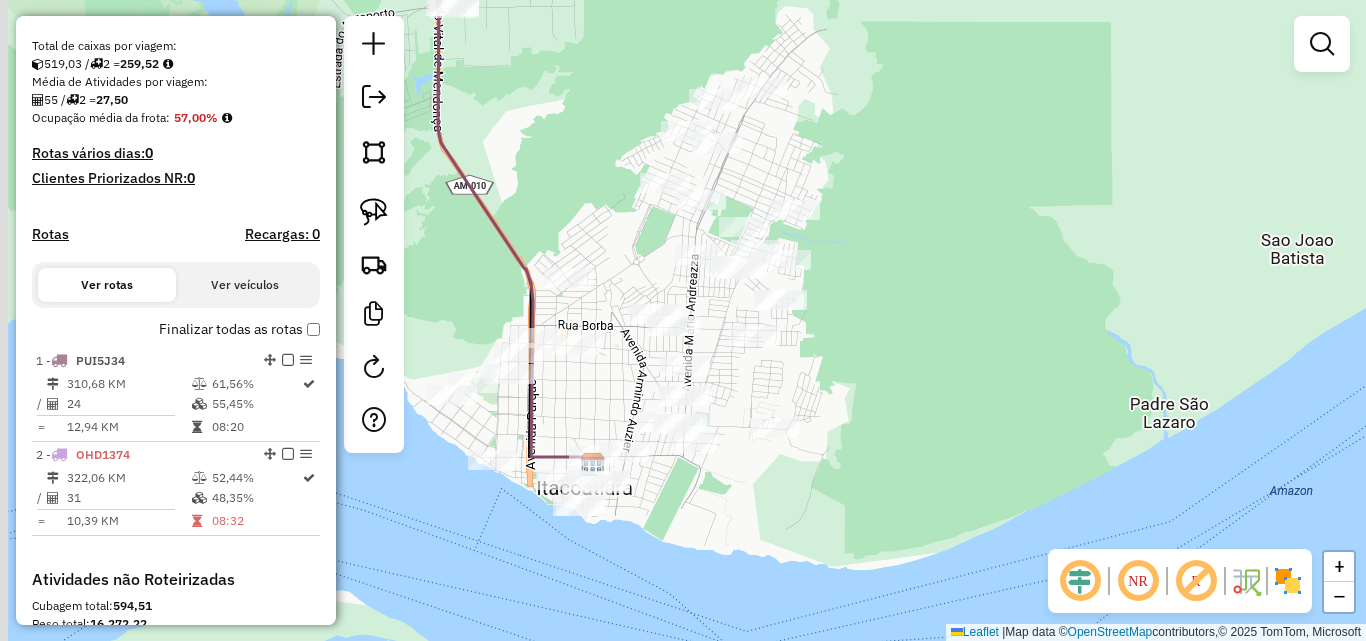 drag, startPoint x: 762, startPoint y: 382, endPoint x: 896, endPoint y: 241, distance: 194.51735 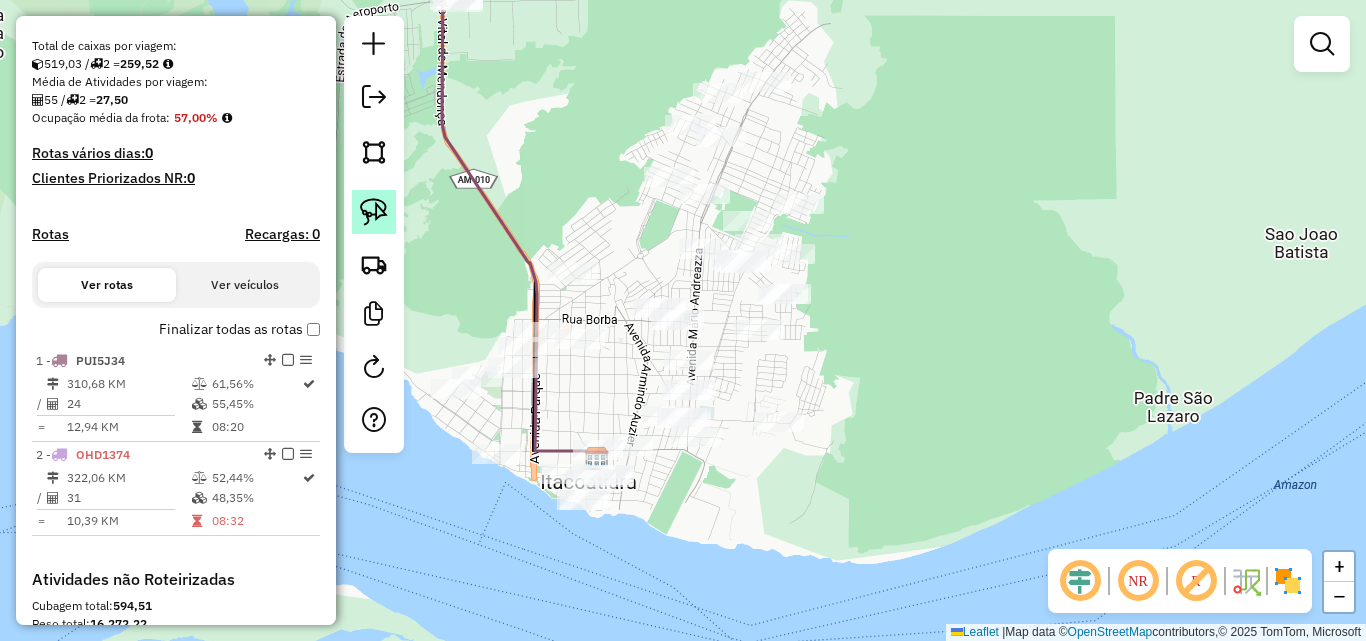 click 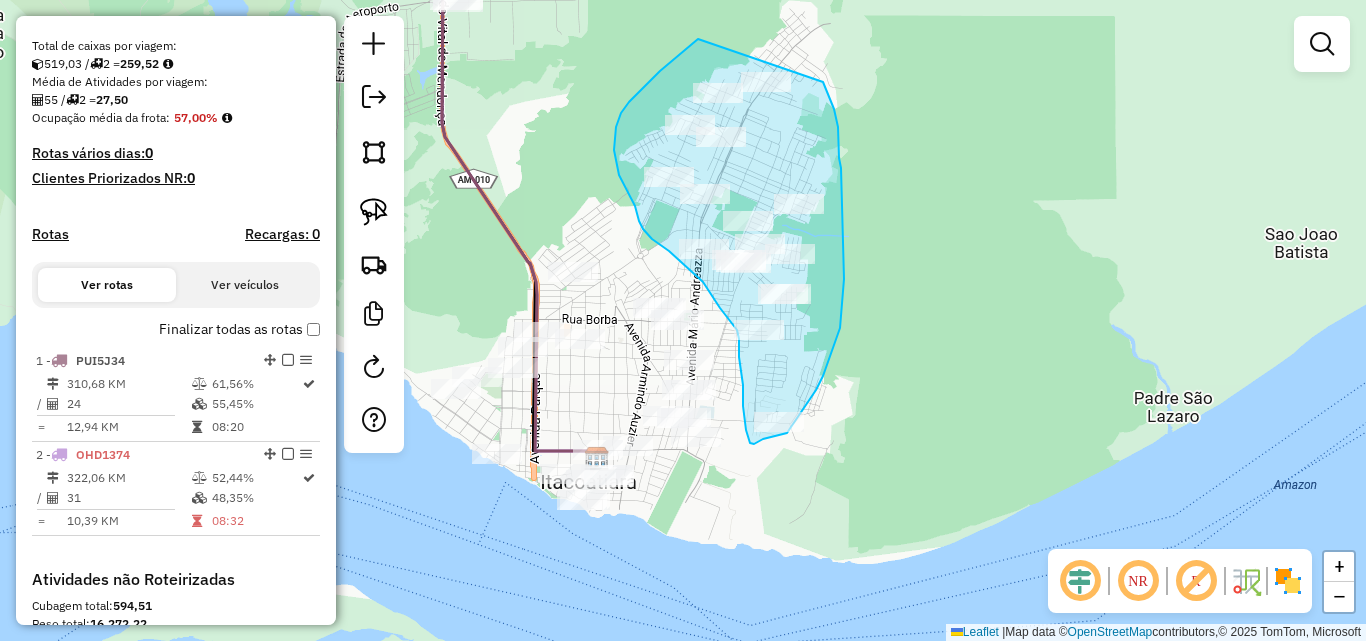 drag, startPoint x: 698, startPoint y: 39, endPoint x: 818, endPoint y: 75, distance: 125.283676 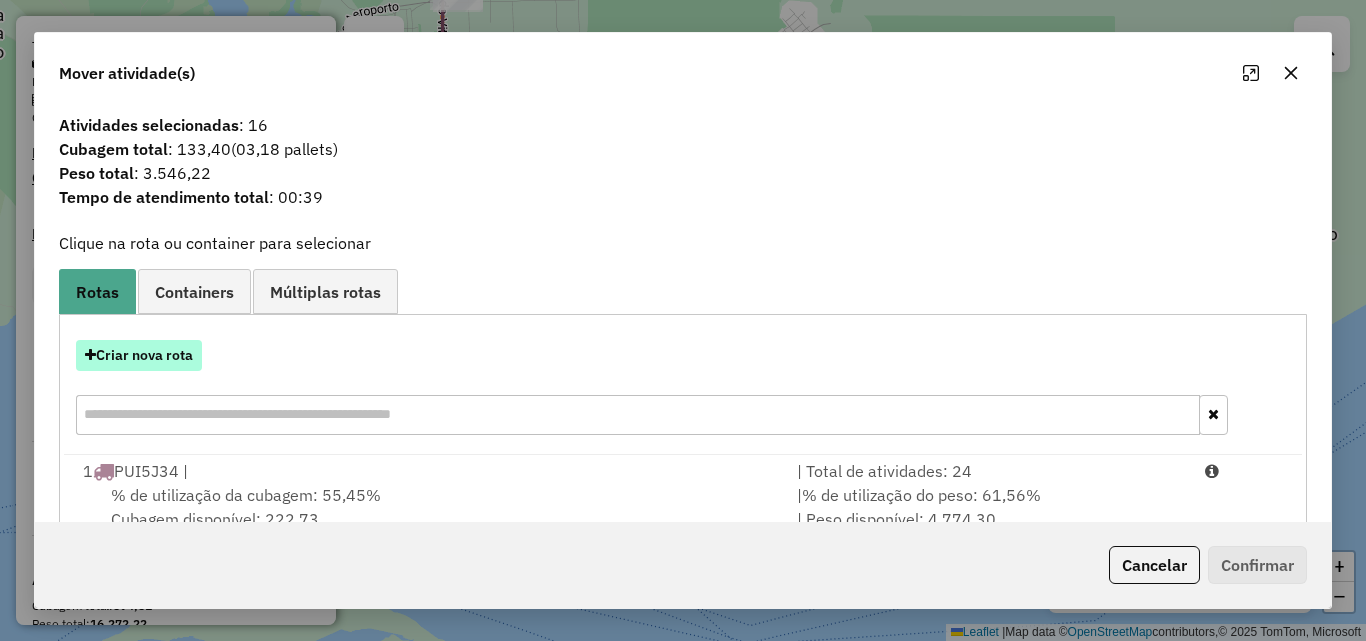 click on "Criar nova rota" at bounding box center [139, 355] 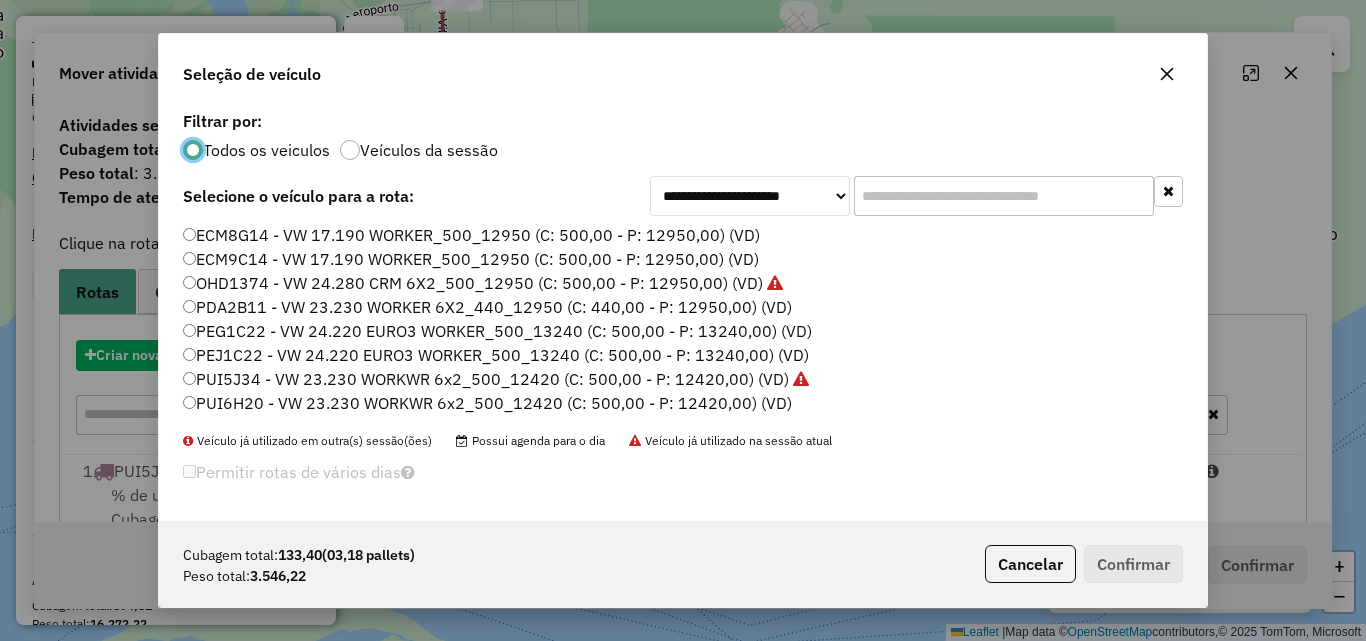 scroll, scrollTop: 11, scrollLeft: 6, axis: both 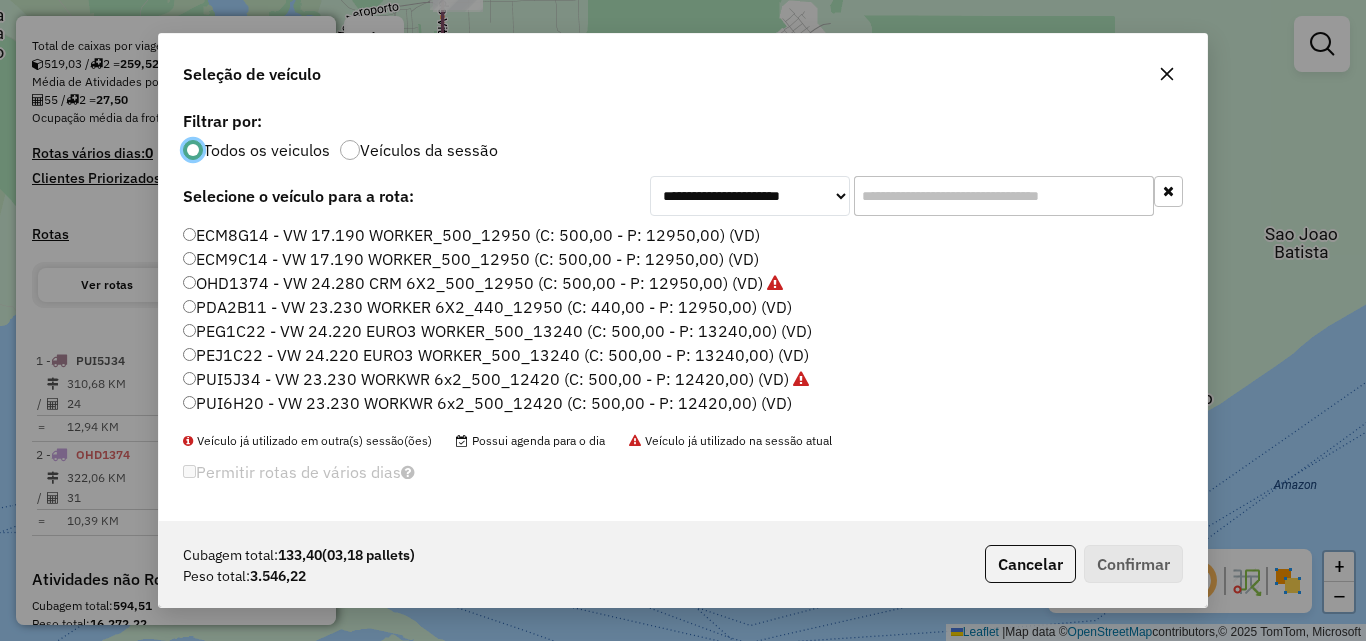 click on "PDA2B11 - VW 23.230 WORKER 6X2_440_12950 (C: 440,00 - P: 12950,00) (VD)" 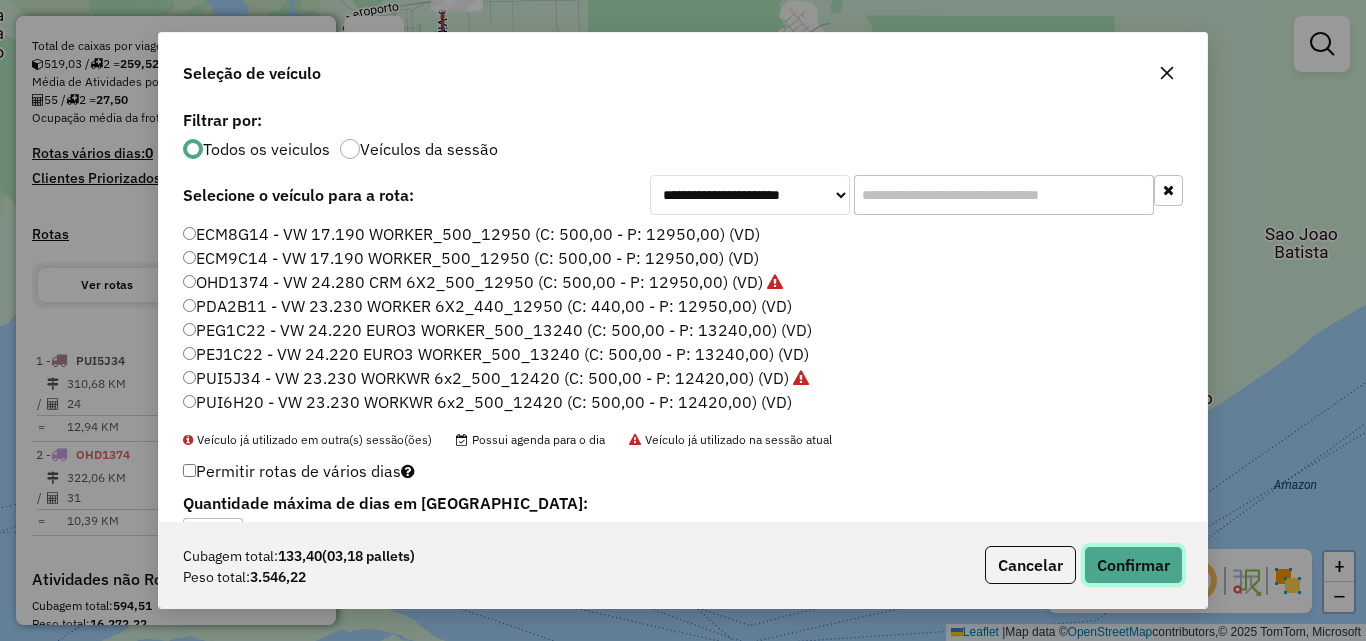 click on "Confirmar" 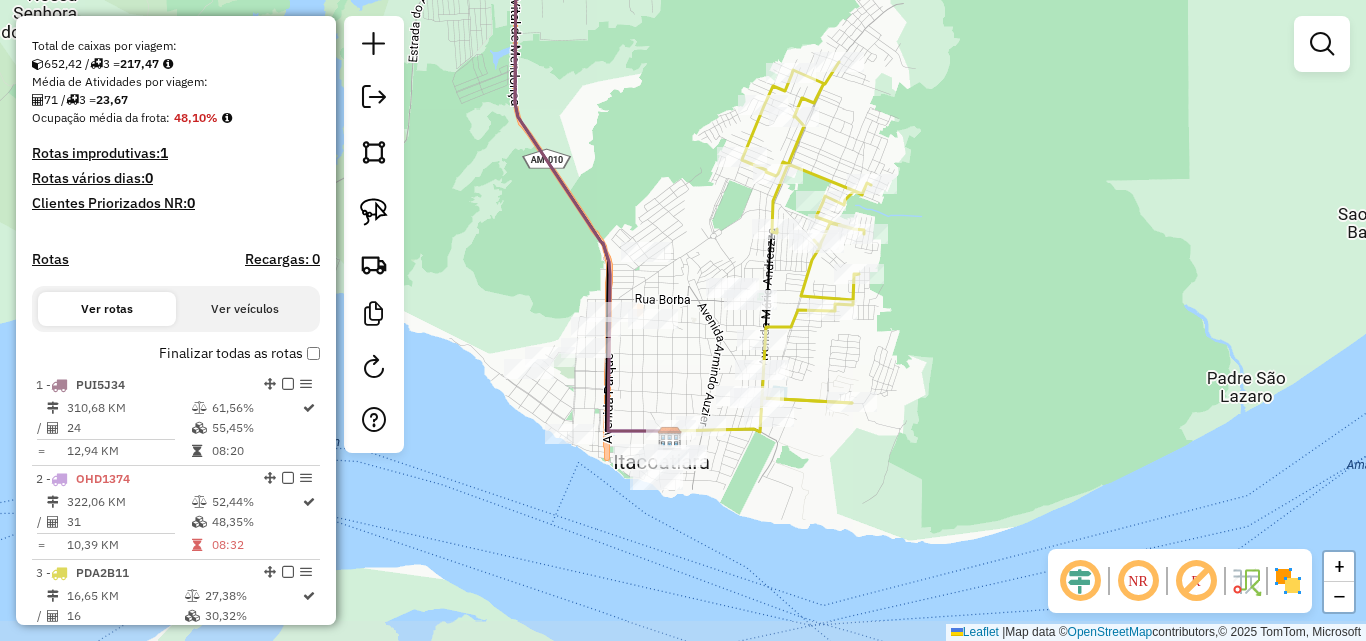 drag, startPoint x: 993, startPoint y: 405, endPoint x: 1017, endPoint y: 403, distance: 24.083189 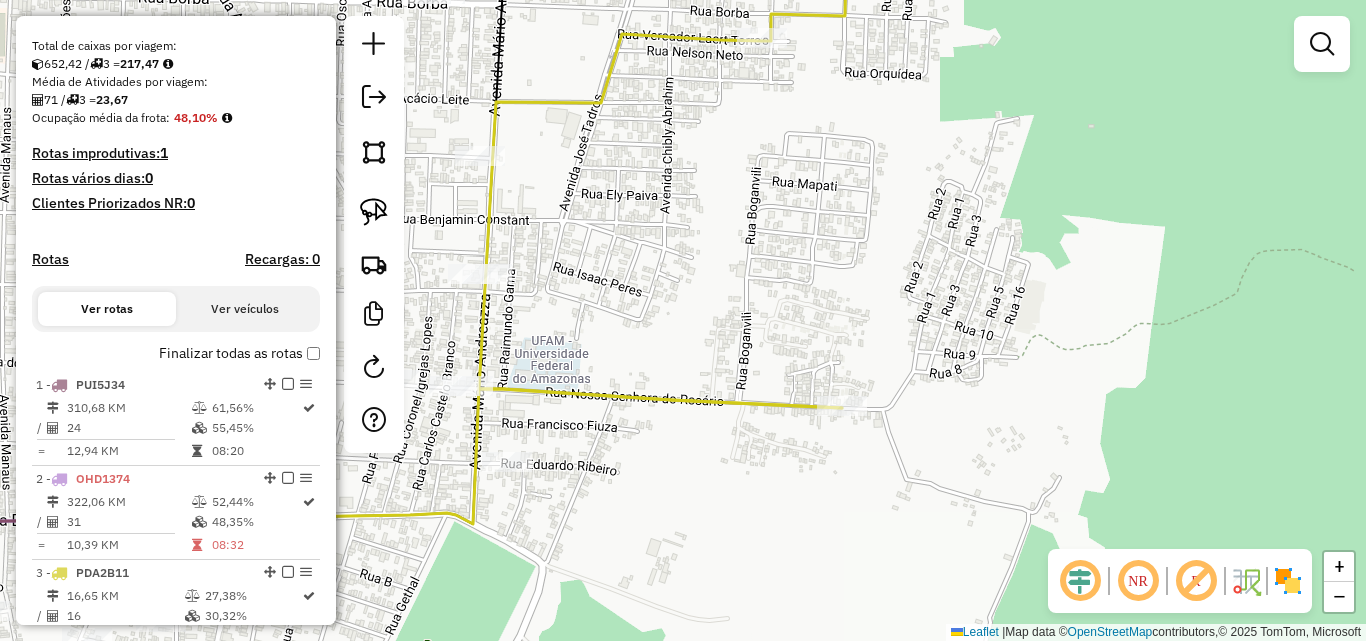 drag, startPoint x: 676, startPoint y: 363, endPoint x: 881, endPoint y: 317, distance: 210.0976 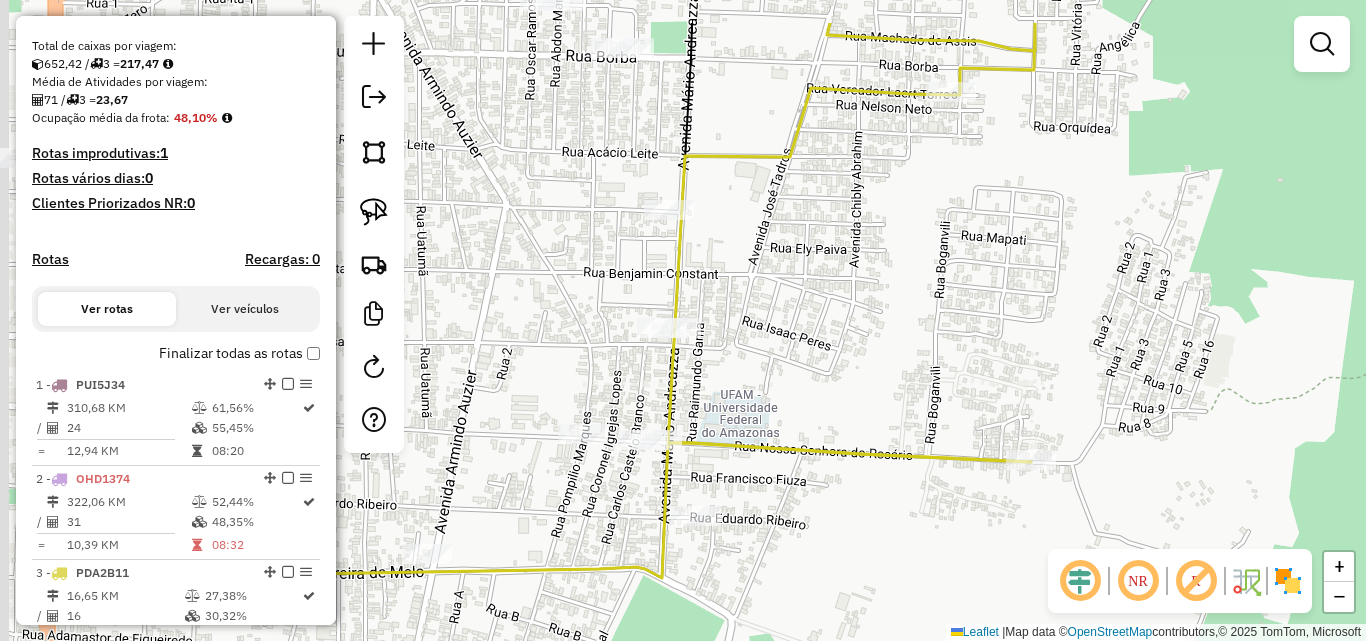 drag, startPoint x: 789, startPoint y: 299, endPoint x: 817, endPoint y: 386, distance: 91.394745 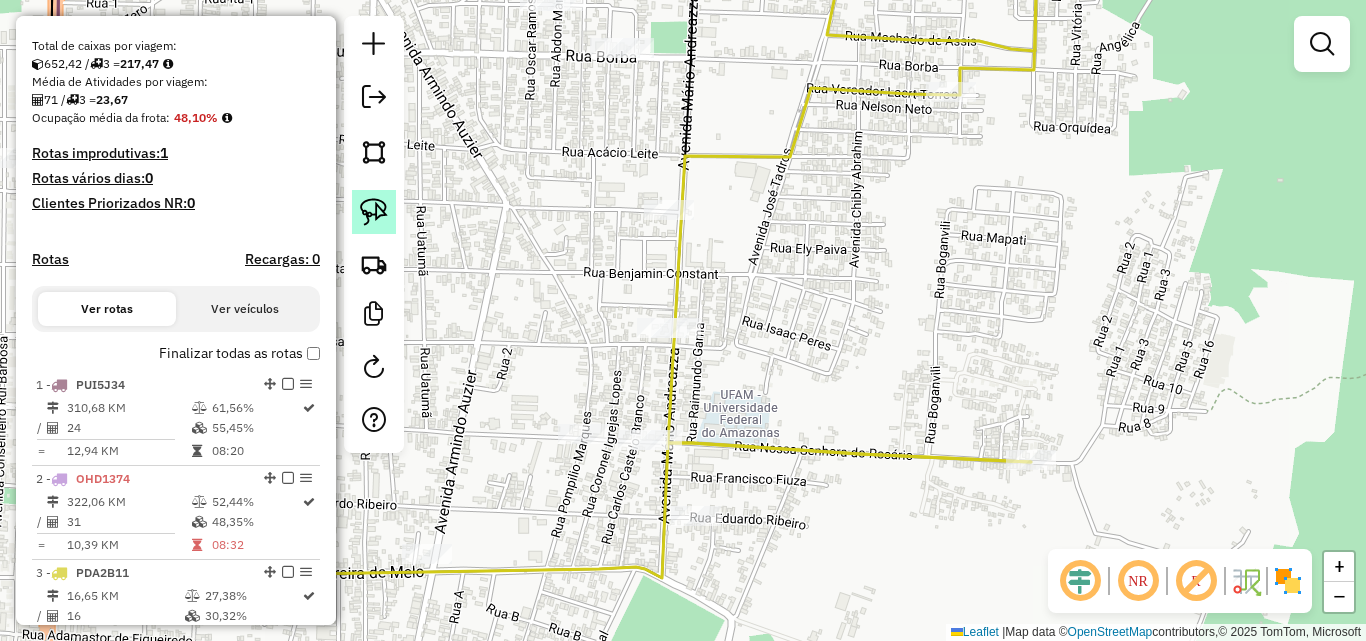 click 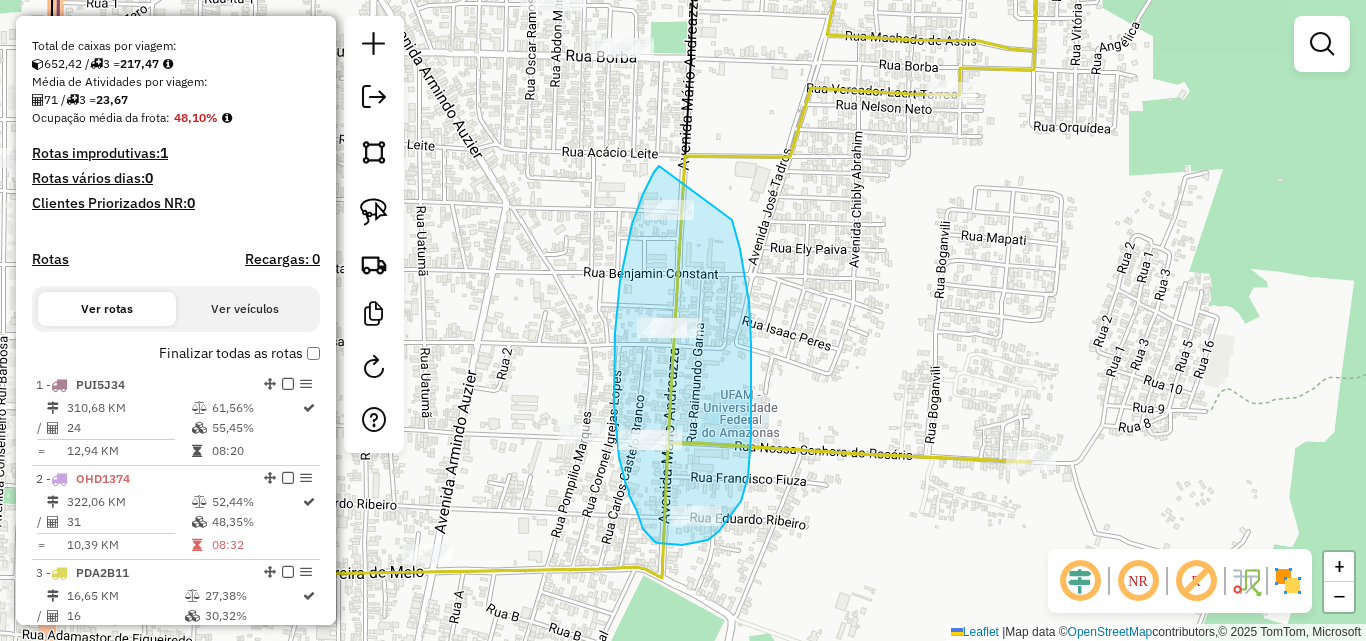 drag, startPoint x: 646, startPoint y: 189, endPoint x: 732, endPoint y: 220, distance: 91.416626 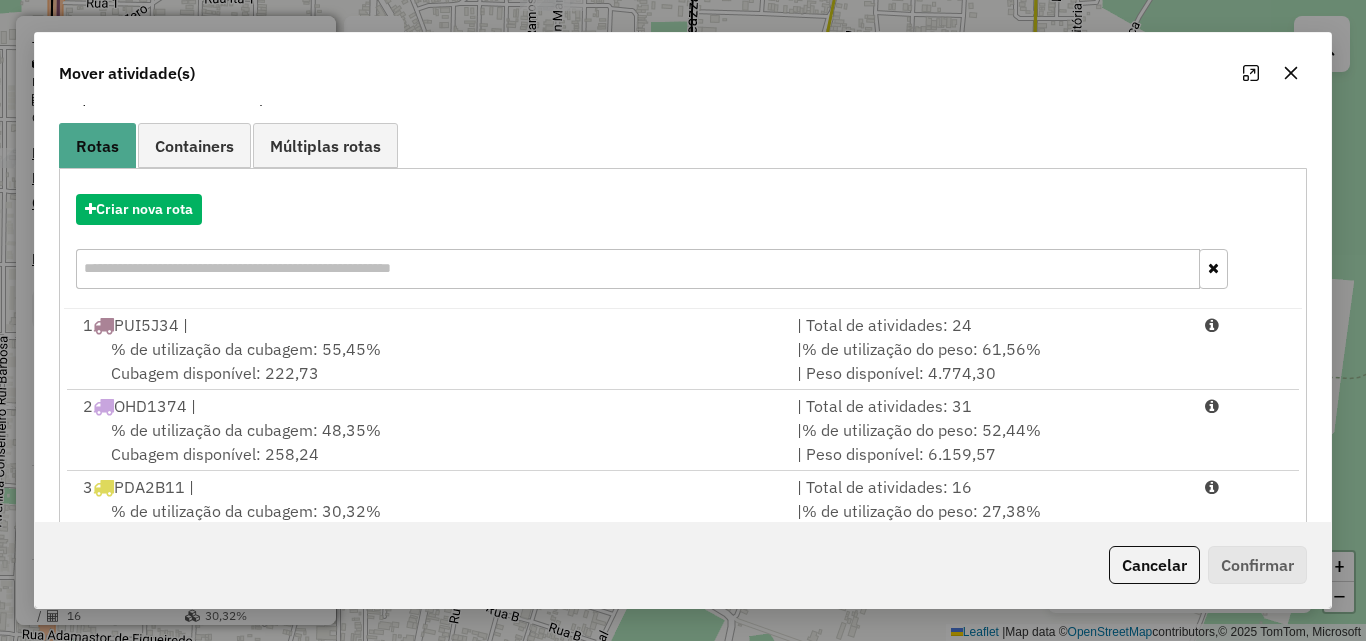 scroll, scrollTop: 200, scrollLeft: 0, axis: vertical 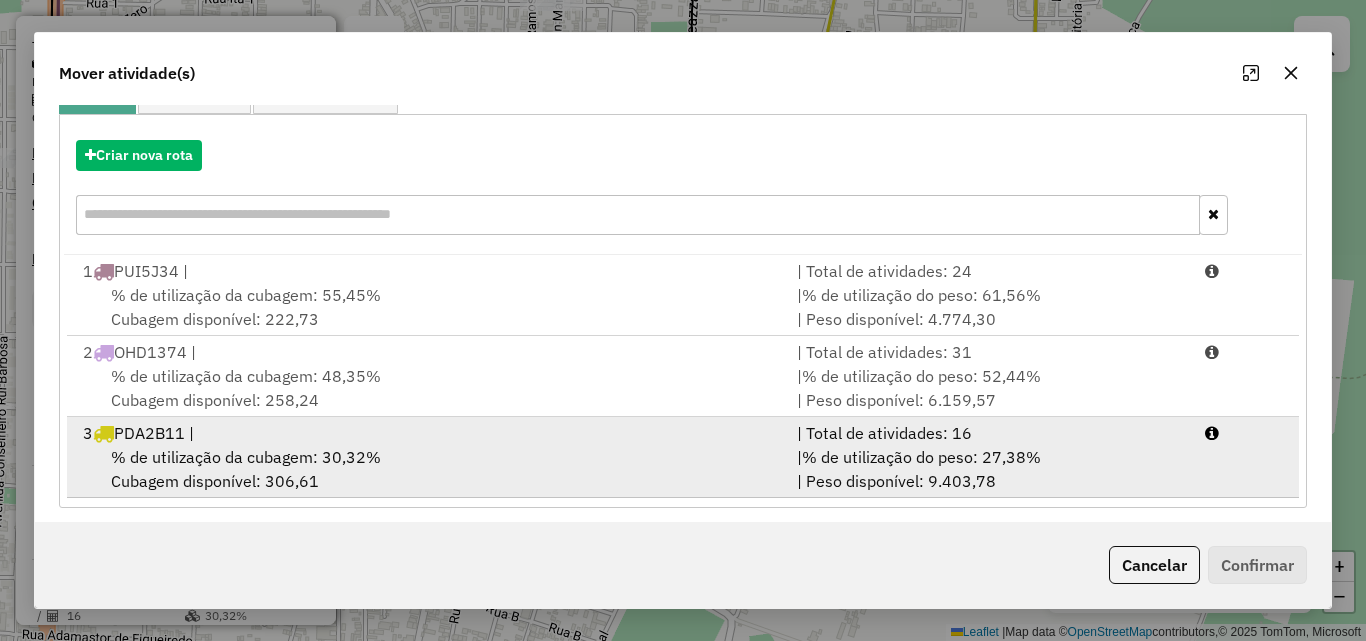 click on "% de utilização da cubagem: 30,32%" at bounding box center [246, 457] 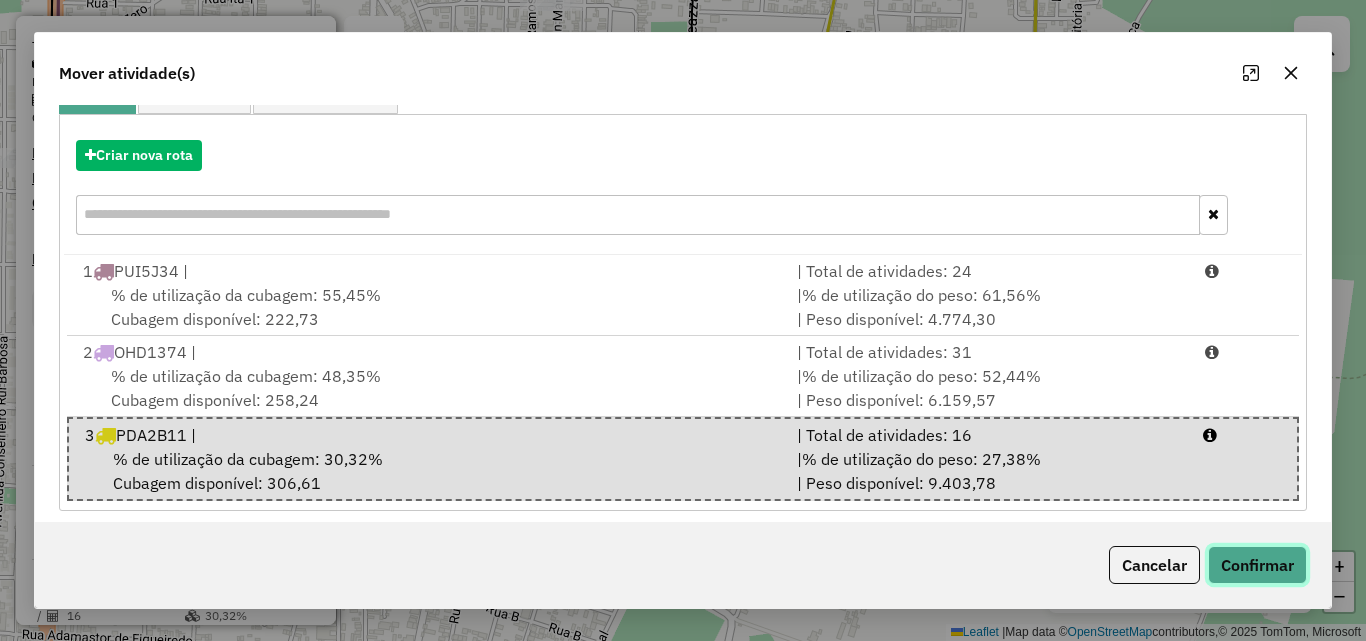 click on "Confirmar" 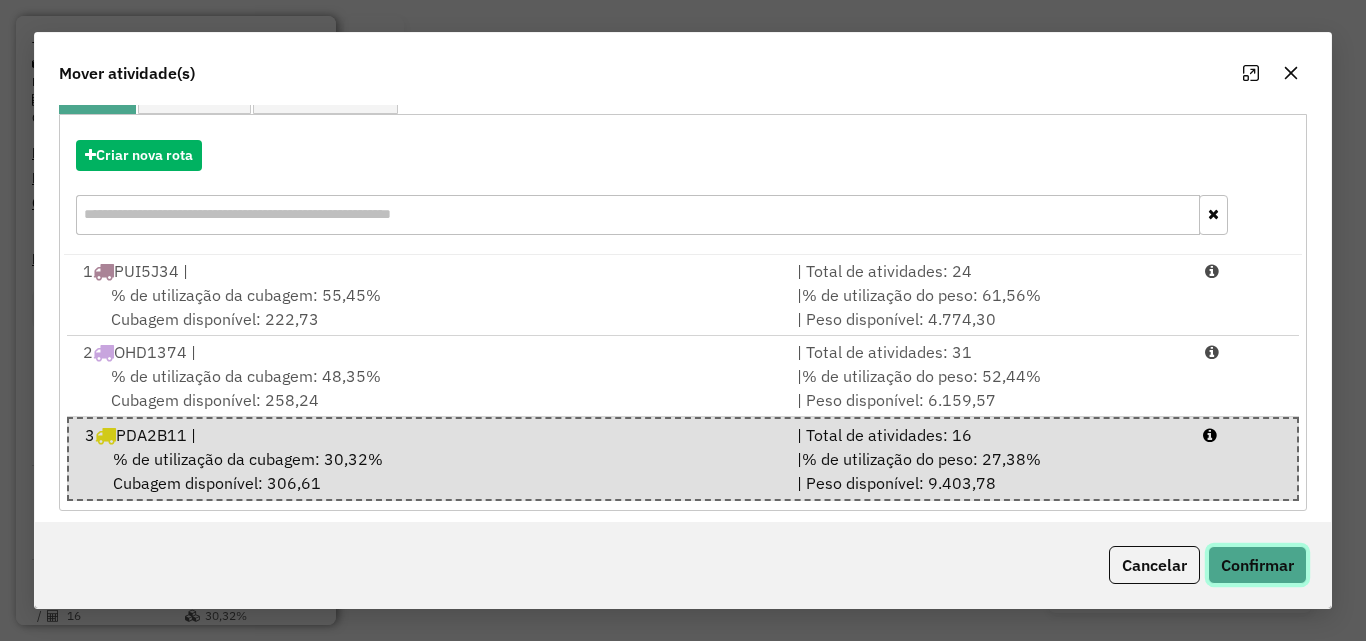 click on "Confirmar" 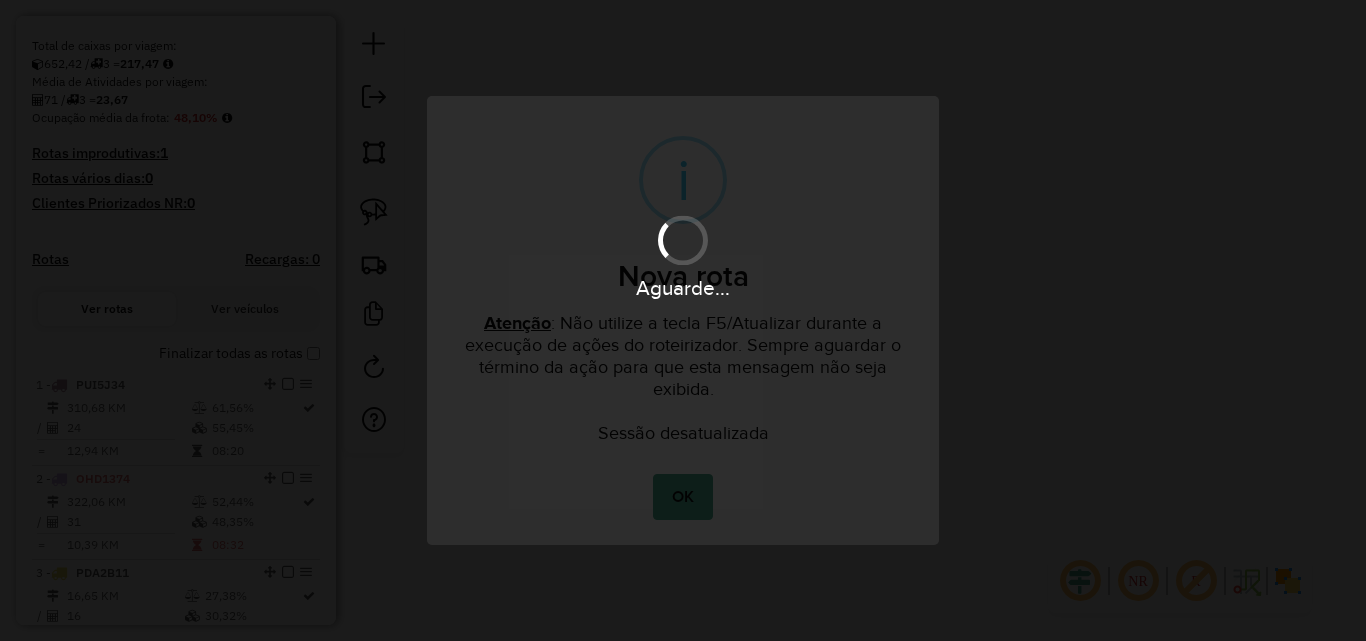 scroll, scrollTop: 0, scrollLeft: 0, axis: both 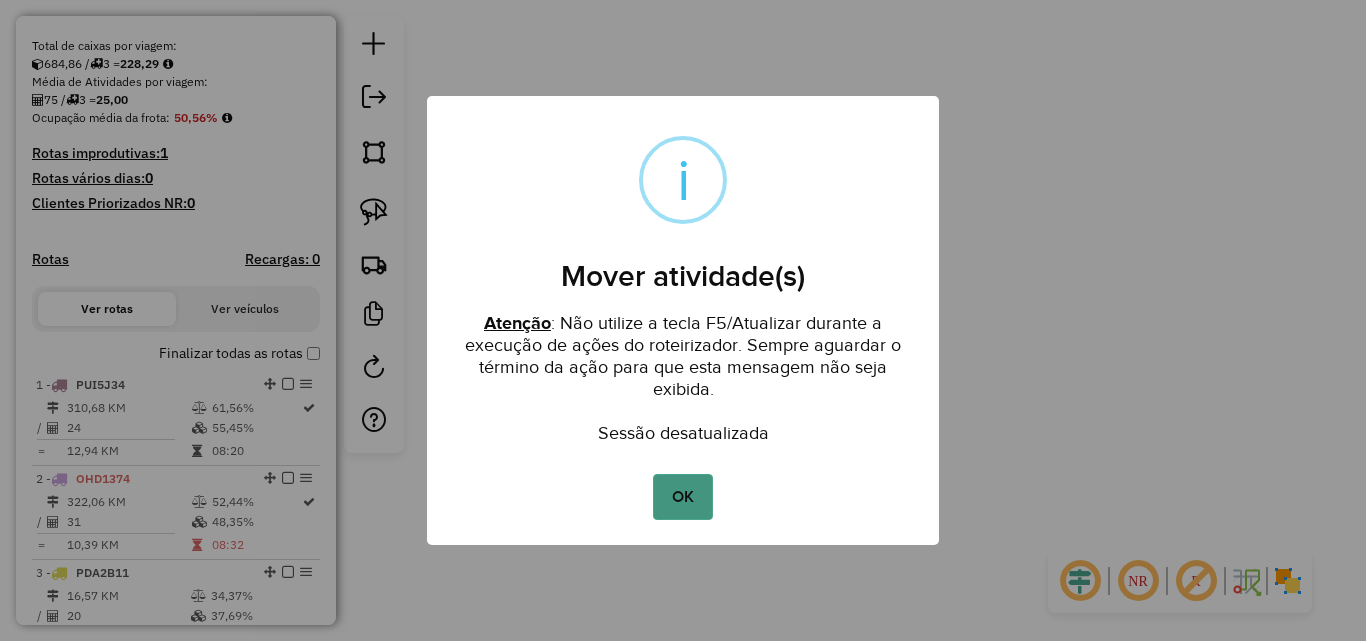 click on "OK" at bounding box center (682, 497) 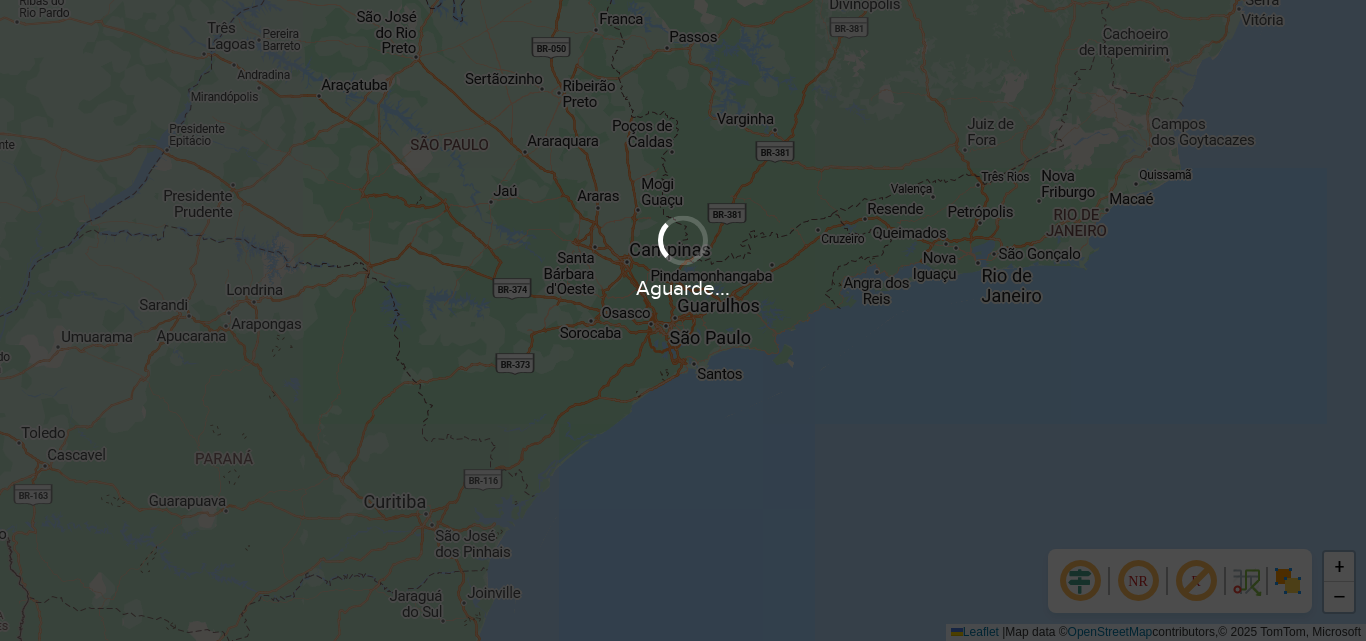 scroll, scrollTop: 0, scrollLeft: 0, axis: both 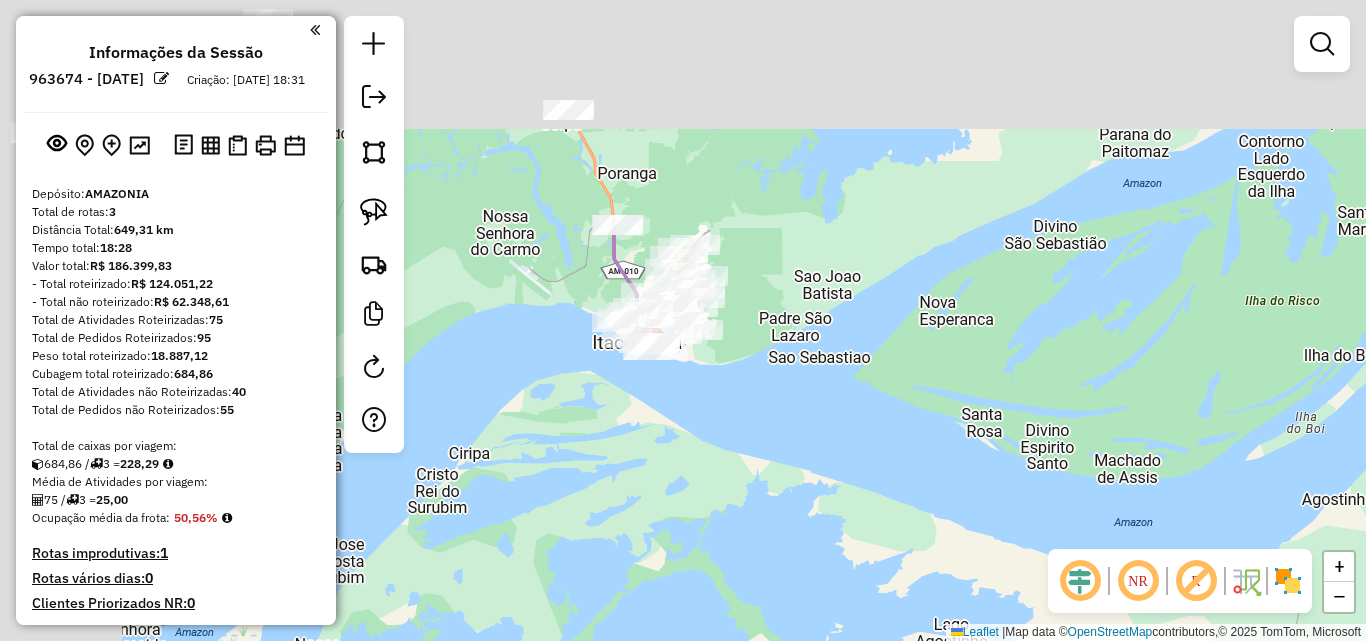 drag, startPoint x: 595, startPoint y: 257, endPoint x: 726, endPoint y: 481, distance: 259.49374 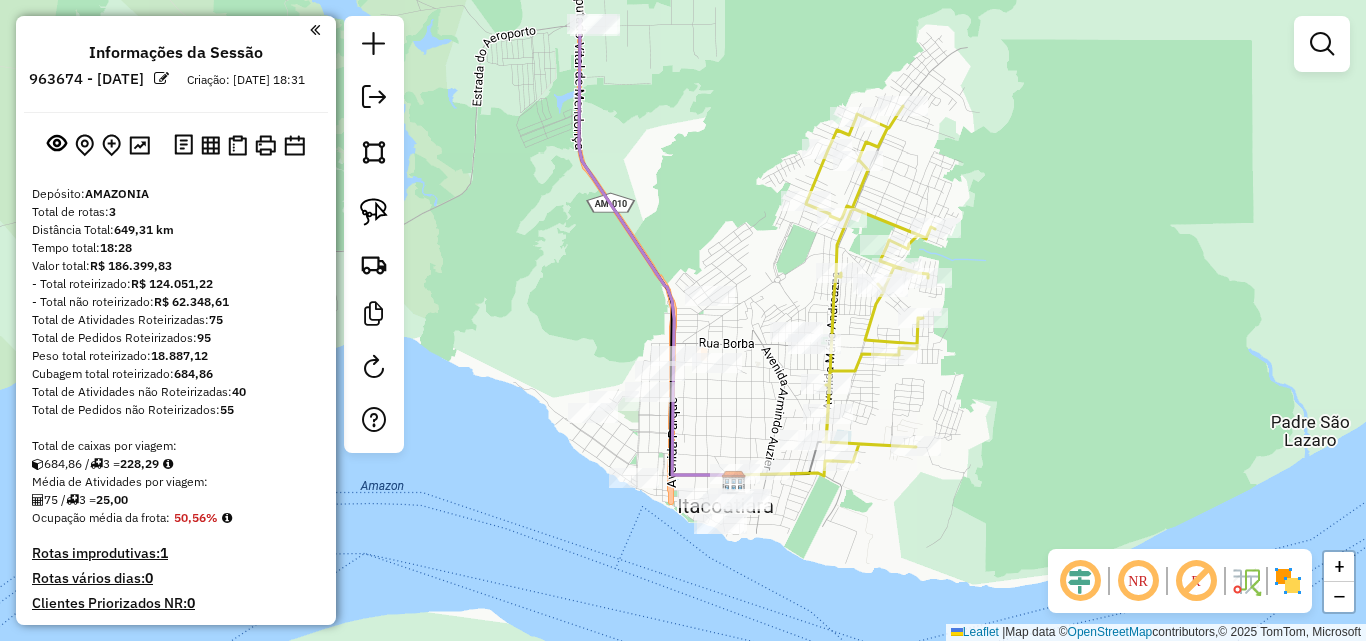 drag, startPoint x: 684, startPoint y: 339, endPoint x: 738, endPoint y: 422, distance: 99.0202 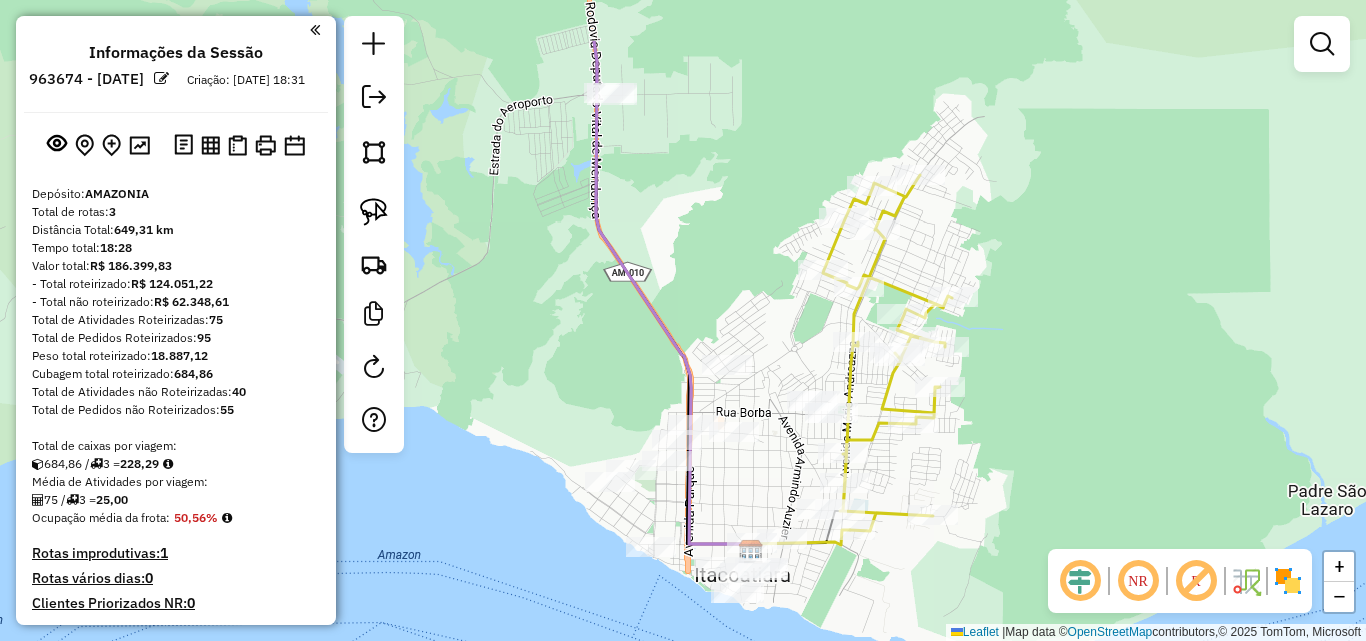 drag, startPoint x: 769, startPoint y: 375, endPoint x: 763, endPoint y: 480, distance: 105.17129 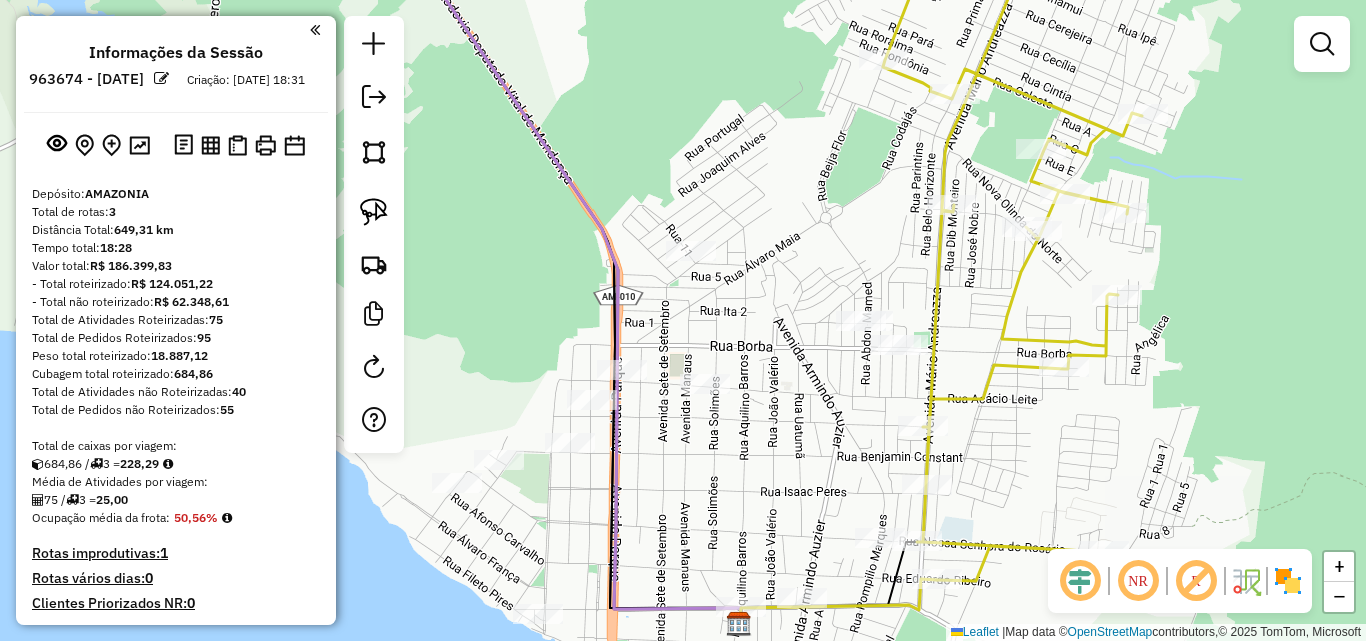 click 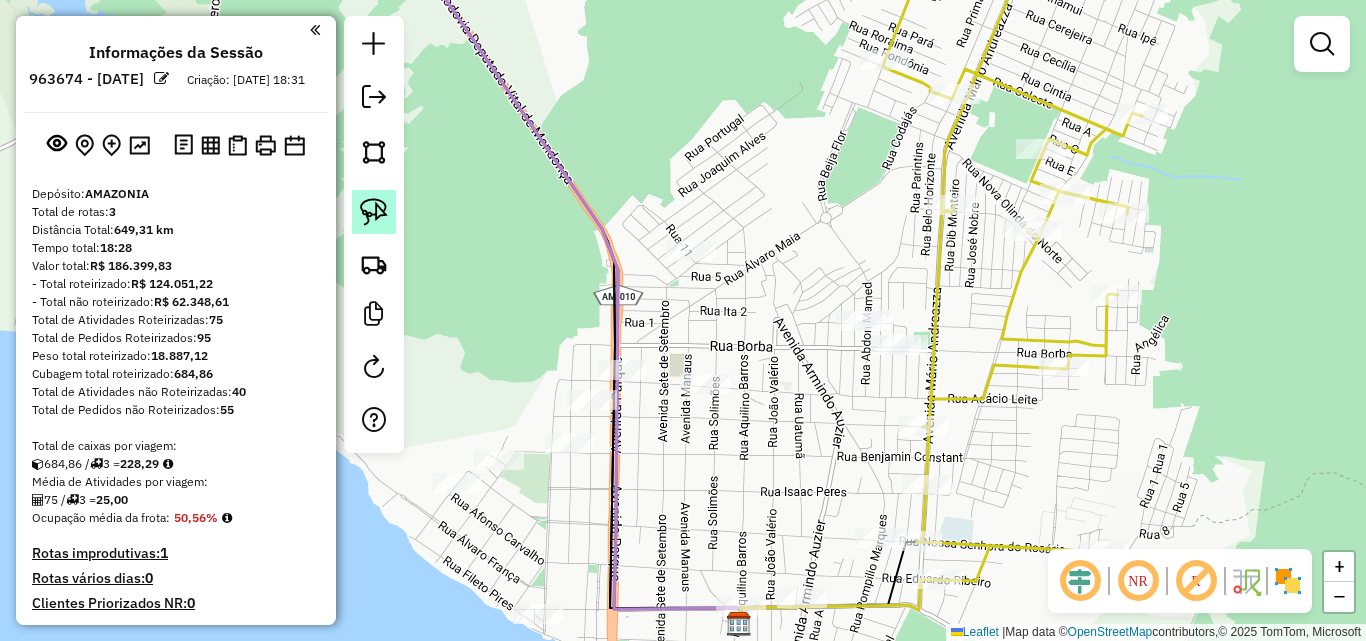click 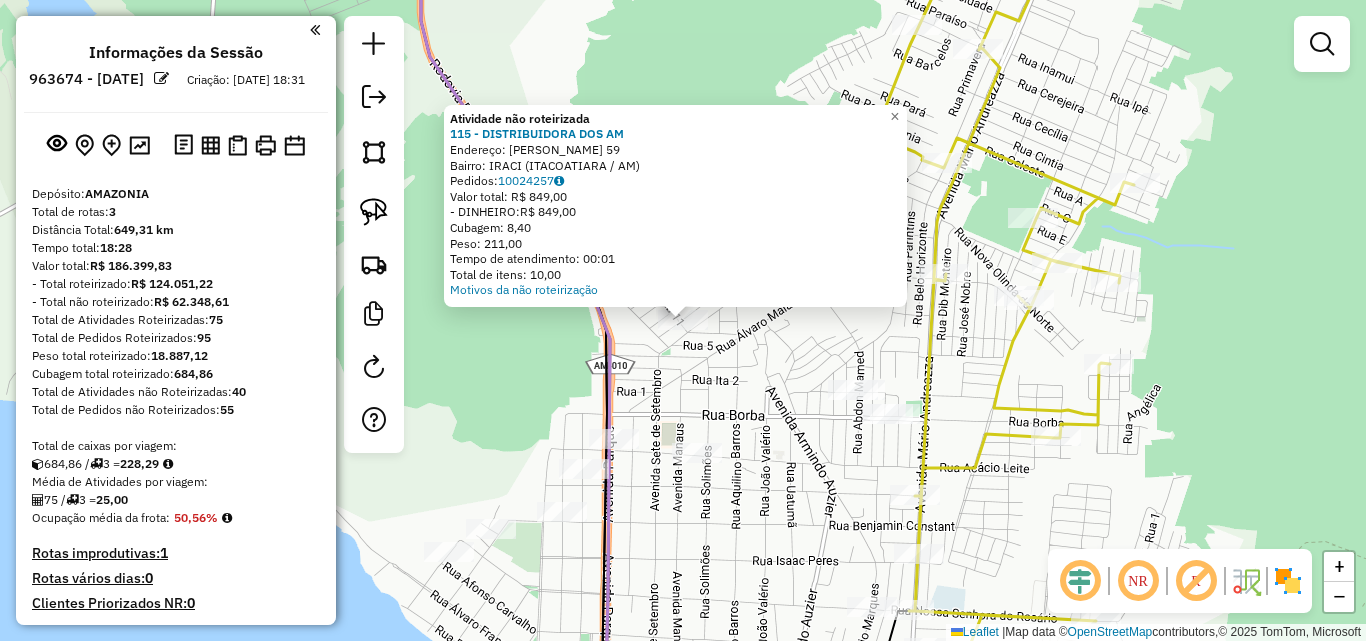 click on "Atividade não roteirizada 115 - DISTRIBUIDORA DOS AM  Endereço:  [PERSON_NAME] 59   Bairro: IRACI (ITACOATIARA / AM)   Pedidos:  10024257   Valor total: R$ 849,00   - DINHEIRO:  R$ 849,00   Cubagem: 8,40   Peso: 211,00   Tempo de atendimento: 00:01   Total de itens: 10,00  Motivos da não roteirização × Janela de atendimento Grade de atendimento Capacidade Transportadoras Veículos Cliente Pedidos  Rotas Selecione os dias de semana para filtrar as janelas de atendimento  Seg   Ter   Qua   Qui   Sex   Sáb   Dom  Informe o período da janela de atendimento: De: Até:  Filtrar exatamente a janela do cliente  Considerar janela de atendimento padrão  Selecione os dias de semana para filtrar as grades de atendimento  Seg   Ter   Qua   Qui   Sex   Sáb   Dom   Considerar clientes sem dia de atendimento cadastrado  Clientes fora do dia de atendimento selecionado Filtrar as atividades entre os valores definidos abaixo:  Peso mínimo:   Peso máximo:   Cubagem mínima:   Cubagem máxima:   De:   Até:" 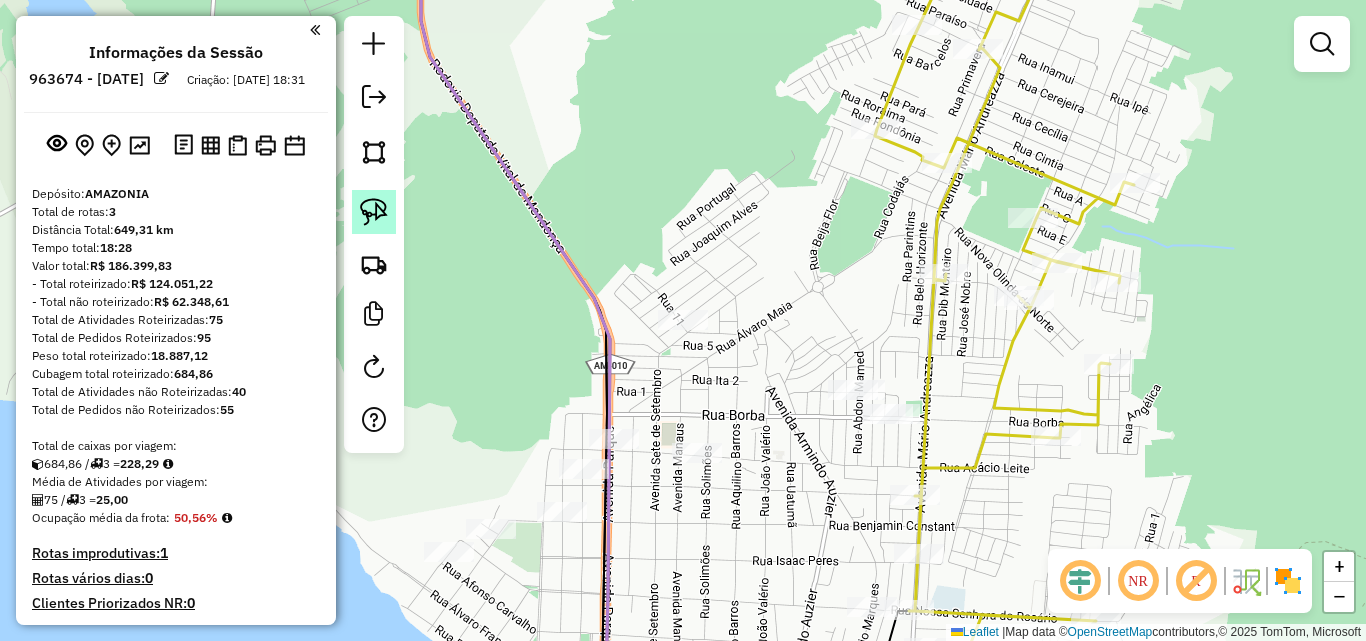 click 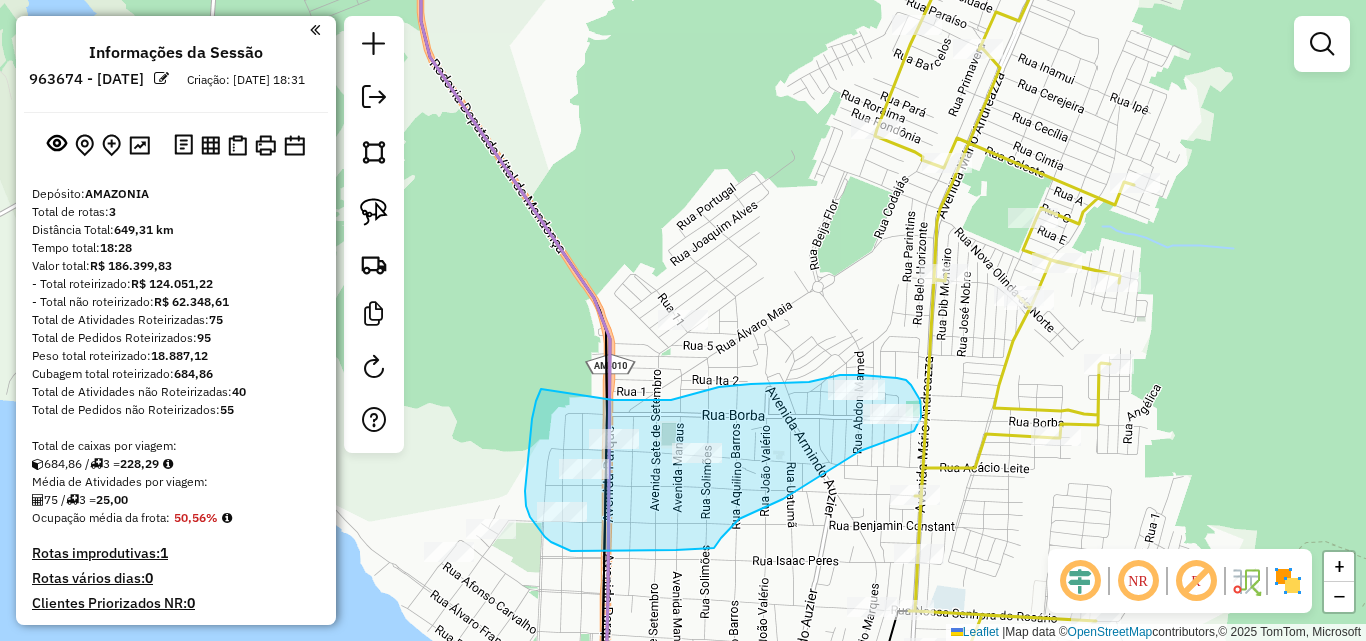 drag, startPoint x: 529, startPoint y: 445, endPoint x: 606, endPoint y: 401, distance: 88.68484 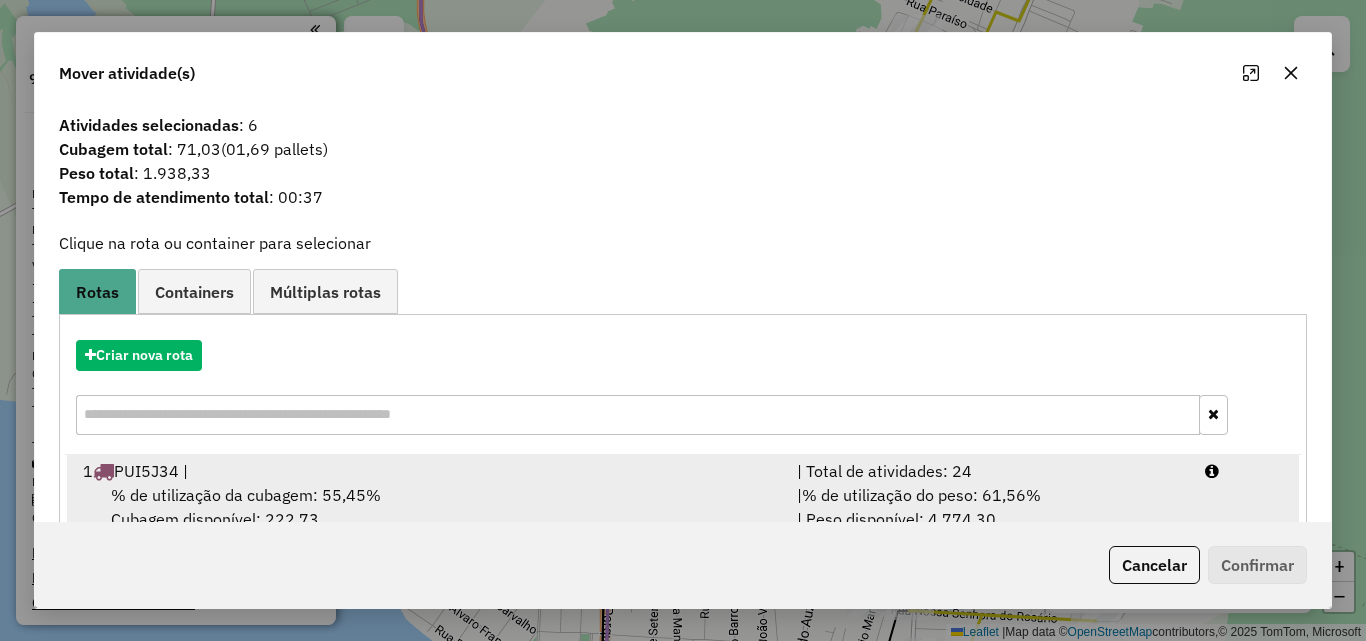 scroll, scrollTop: 210, scrollLeft: 0, axis: vertical 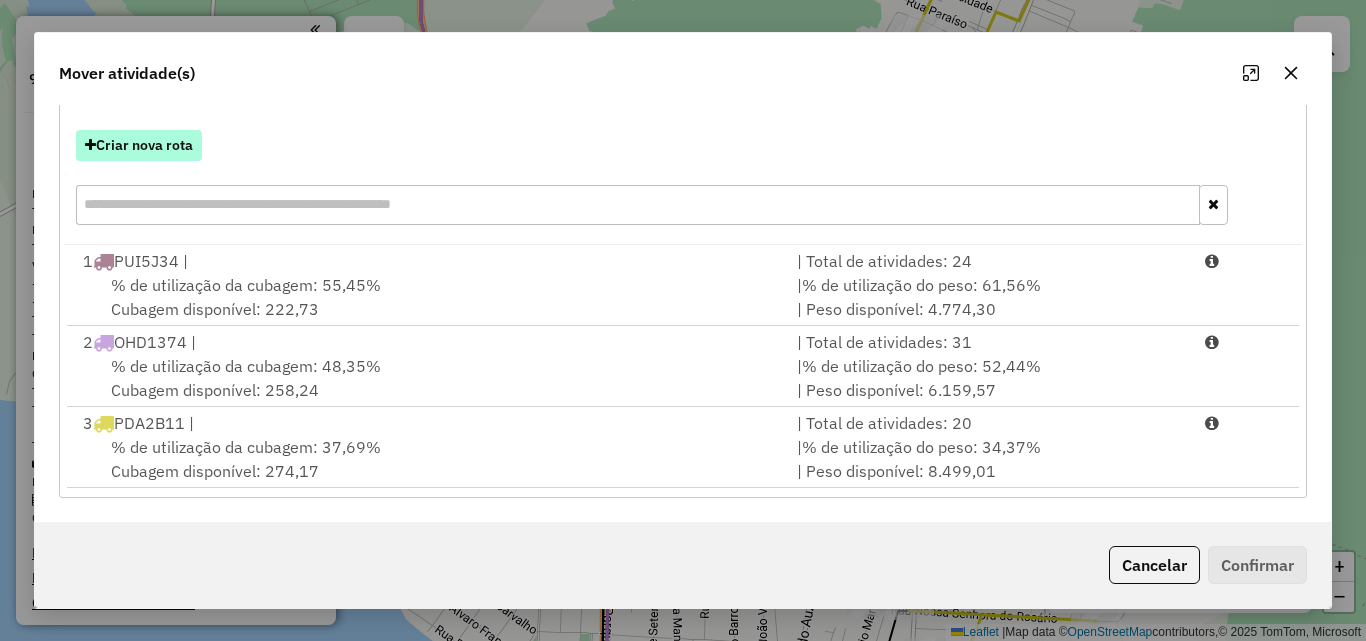click on "Criar nova rota" at bounding box center (139, 145) 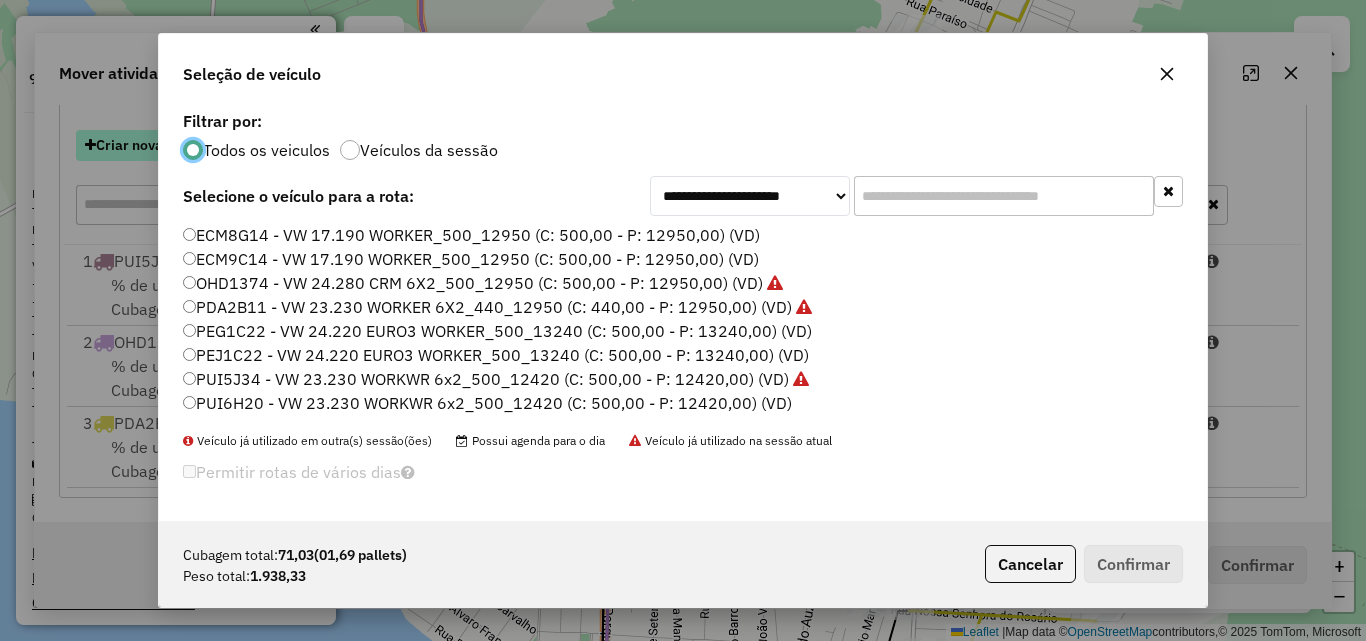 scroll, scrollTop: 11, scrollLeft: 6, axis: both 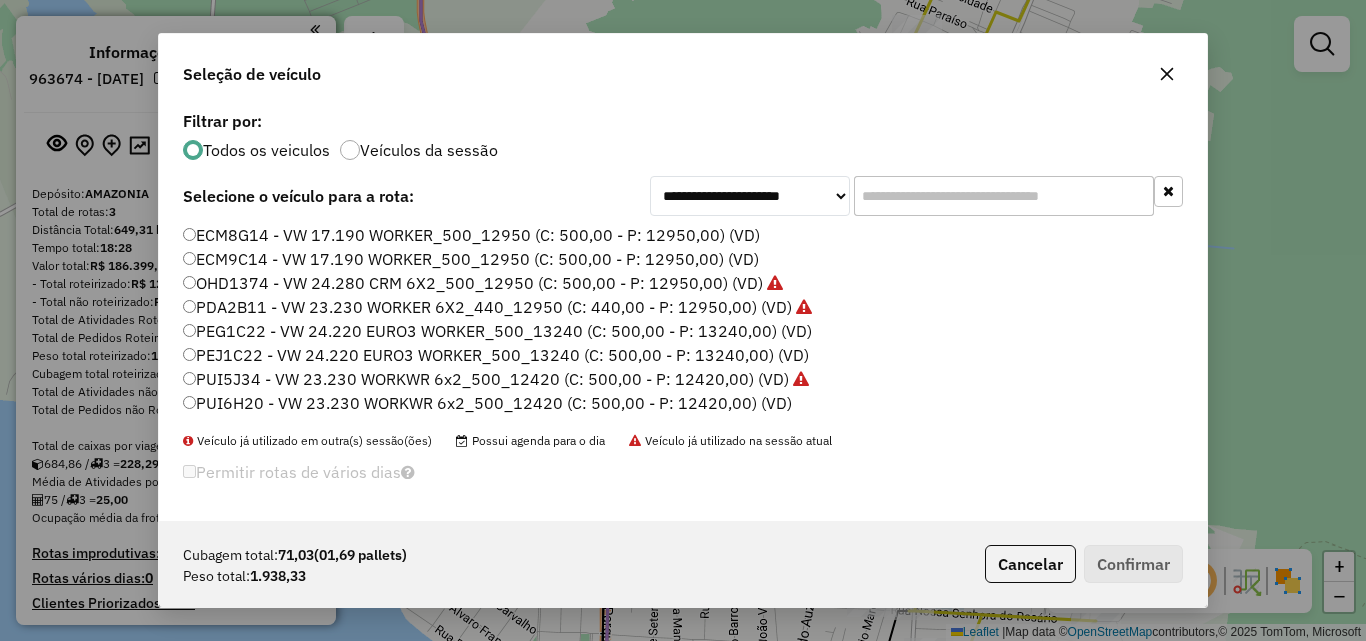 click on "ECM8G14 - VW 17.190 WORKER_500_12950 (C: 500,00 - P: 12950,00) (VD)" 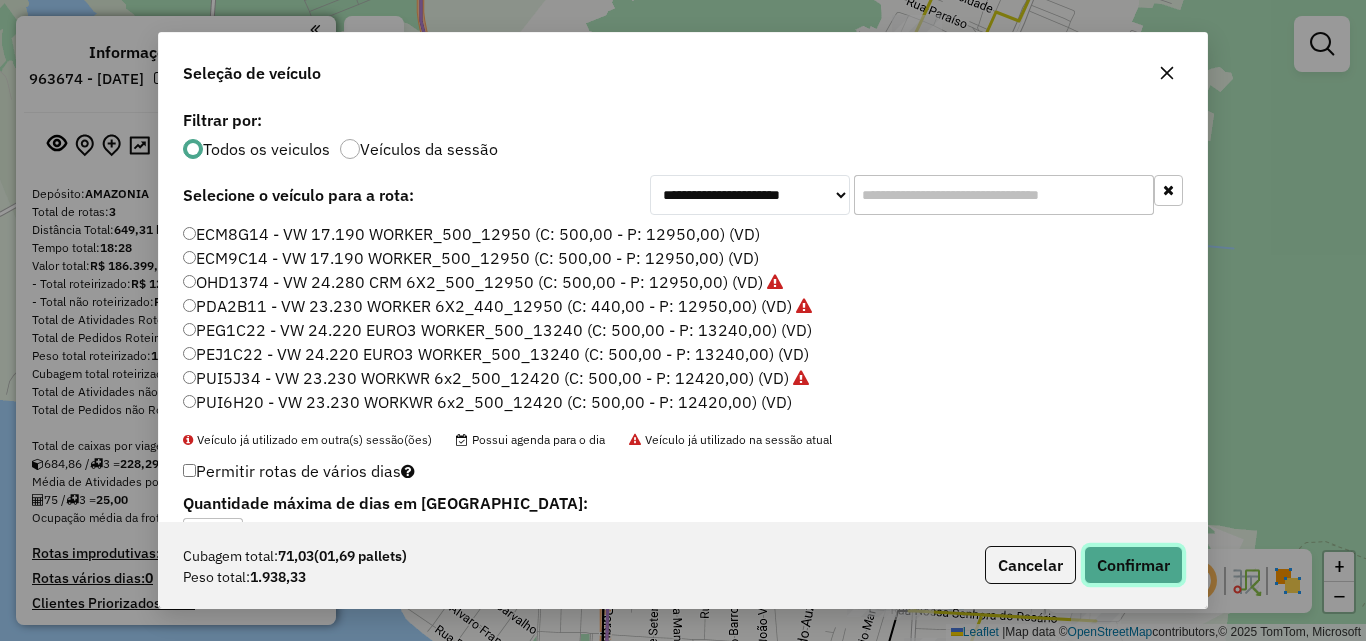 click on "Confirmar" 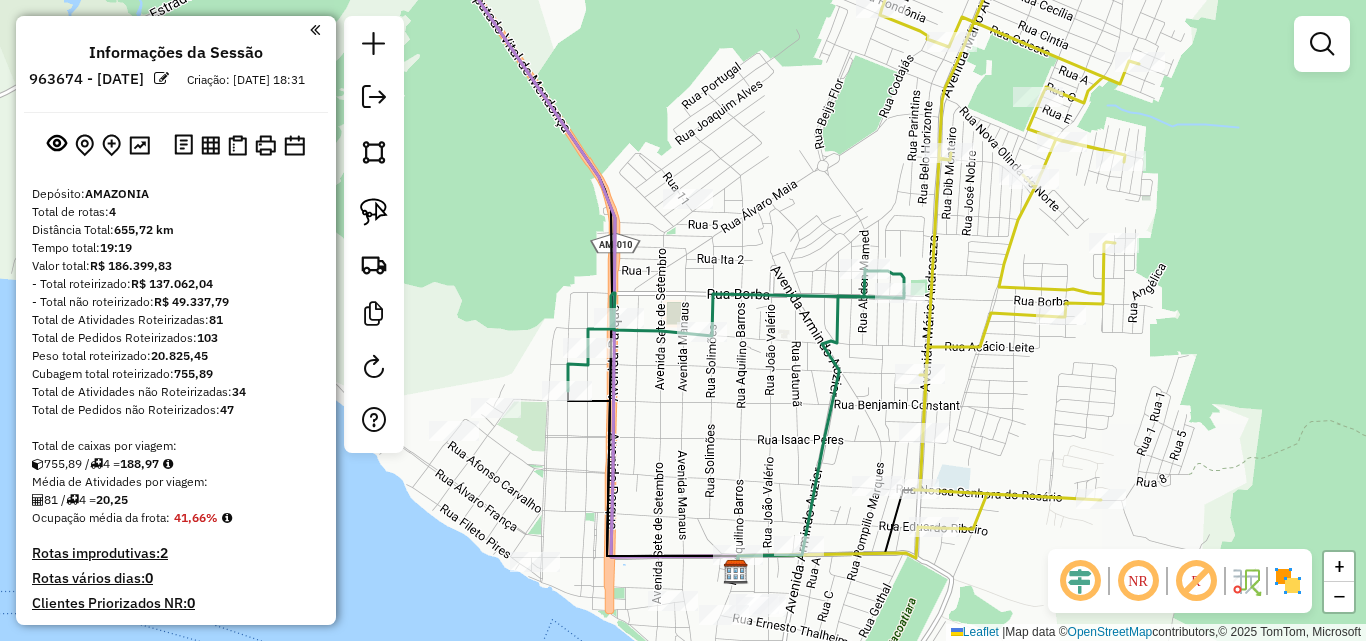 drag, startPoint x: 858, startPoint y: 258, endPoint x: 858, endPoint y: 147, distance: 111 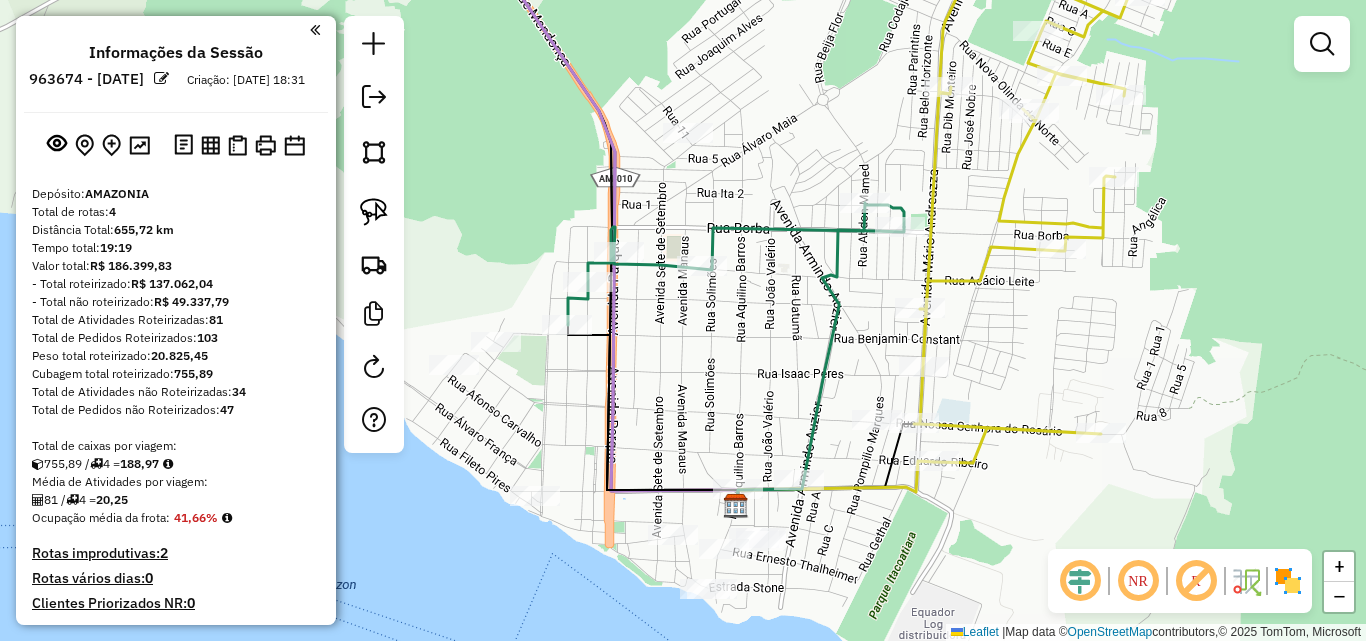 drag, startPoint x: 777, startPoint y: 356, endPoint x: 784, endPoint y: 275, distance: 81.3019 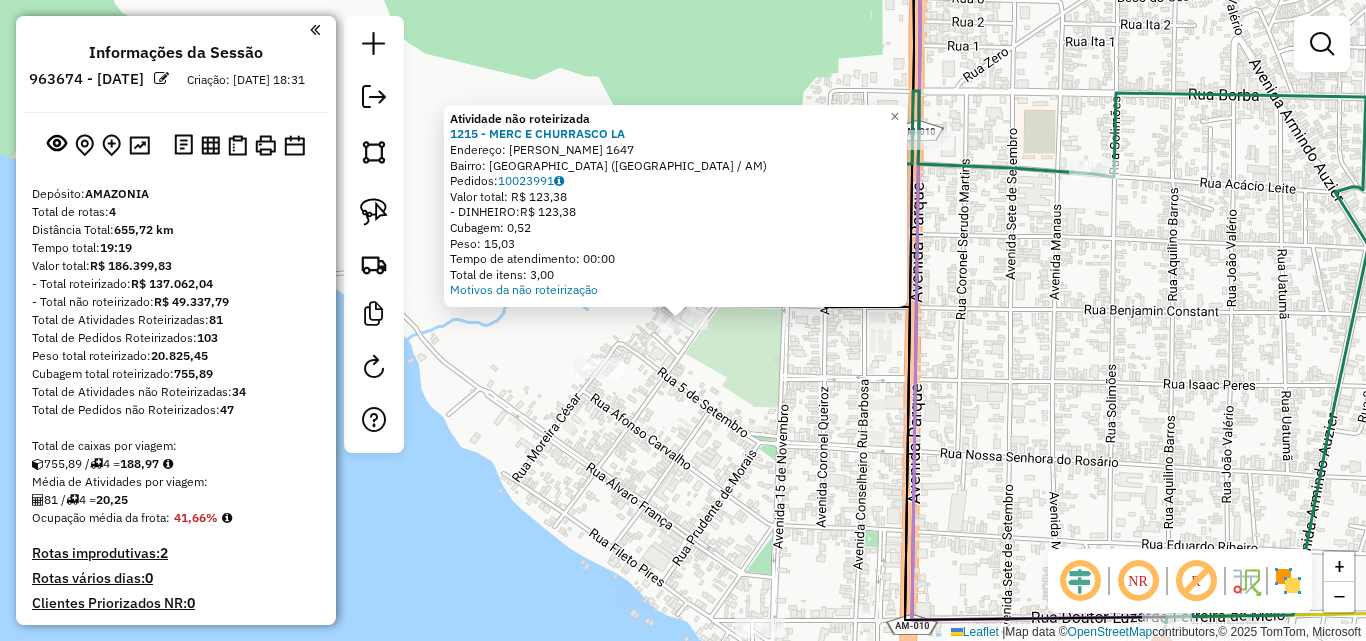 click on "Atividade não roteirizada 1215 - MERC E CHURRASCO LA  Endereço:  [PERSON_NAME] DE CAMOES 1647   Bairro: [GEOGRAPHIC_DATA] ([GEOGRAPHIC_DATA] / AM)   Pedidos:  10023991   Valor total: R$ 123,38   - DINHEIRO:  R$ 123,38   Cubagem: 0,52   Peso: 15,03   Tempo de atendimento: 00:00   Total de itens: 3,00  Motivos da não roteirização × Janela de atendimento Grade de atendimento Capacidade Transportadoras Veículos Cliente Pedidos  Rotas Selecione os dias de semana para filtrar as janelas de atendimento  Seg   Ter   Qua   Qui   Sex   Sáb   Dom  Informe o período da janela de atendimento: De: Até:  Filtrar exatamente a janela do cliente  Considerar janela de atendimento padrão  Selecione os dias de semana para filtrar as grades de atendimento  Seg   Ter   Qua   Qui   Sex   Sáb   Dom   Considerar clientes sem dia de atendimento cadastrado  Clientes fora do dia de atendimento selecionado Filtrar as atividades entre os valores definidos abaixo:  Peso mínimo:   Peso máximo:   Cubagem mínima:   Cubagem máxima:   De:   Até:  +" 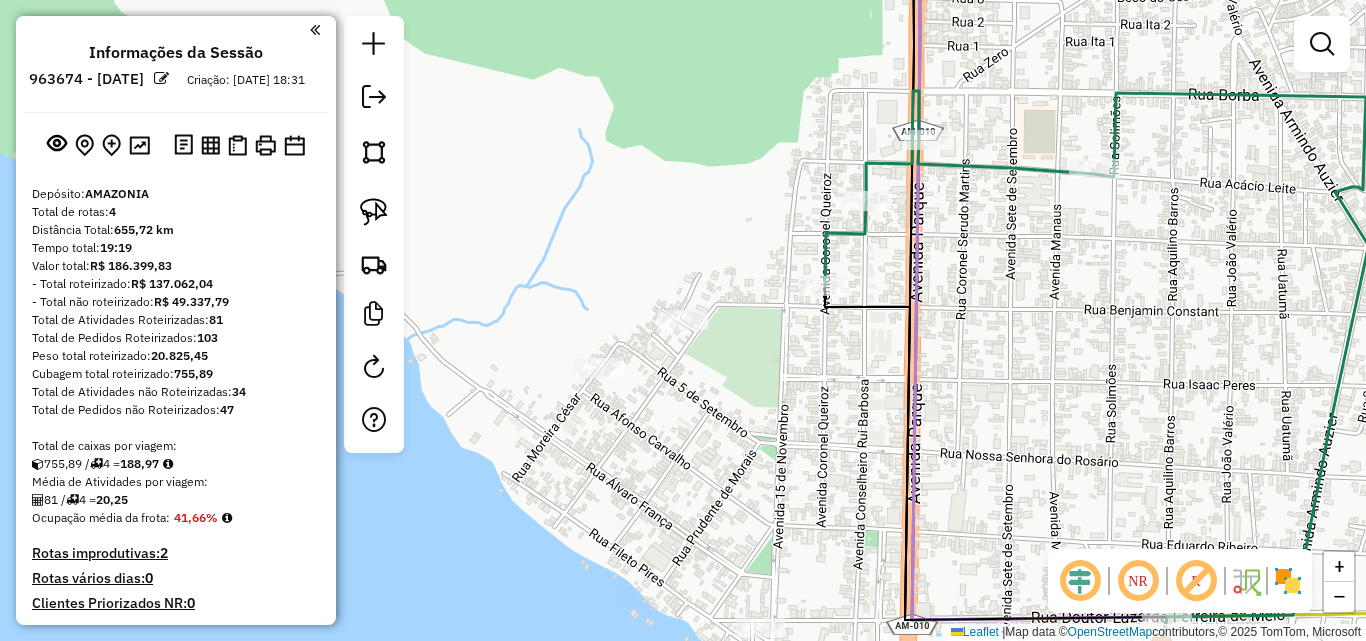 drag, startPoint x: 1082, startPoint y: 434, endPoint x: 739, endPoint y: 192, distance: 419.7773 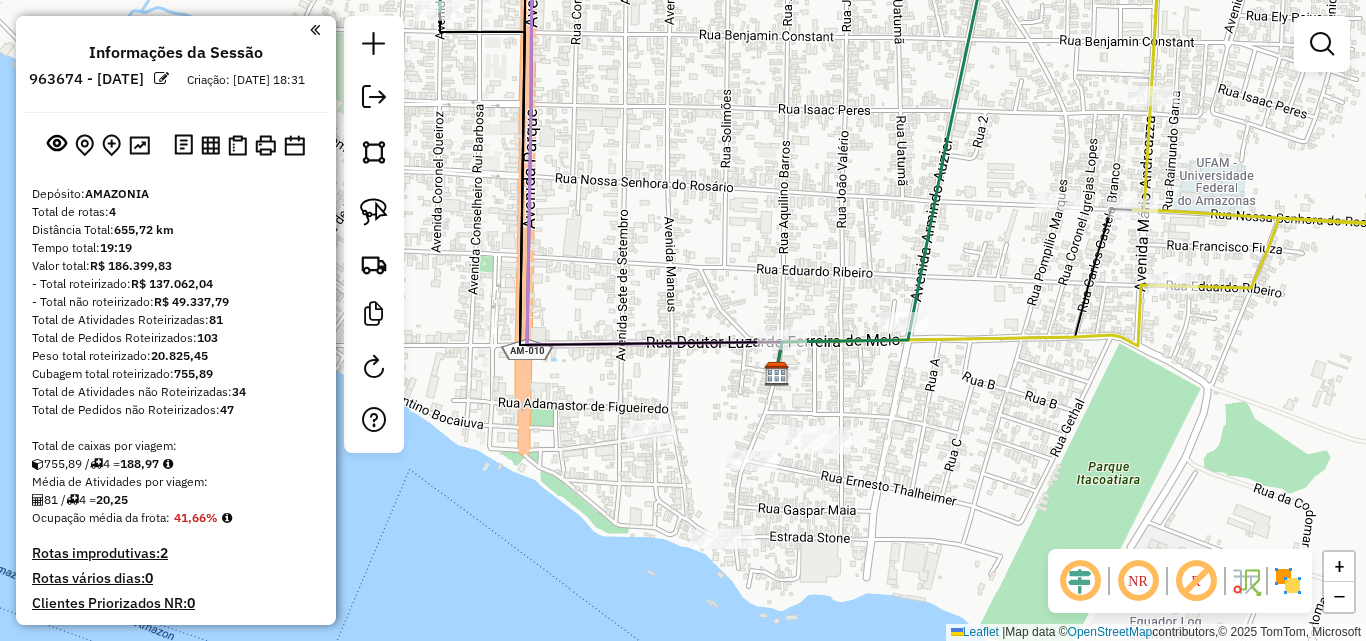 drag, startPoint x: 872, startPoint y: 233, endPoint x: 819, endPoint y: 260, distance: 59.48109 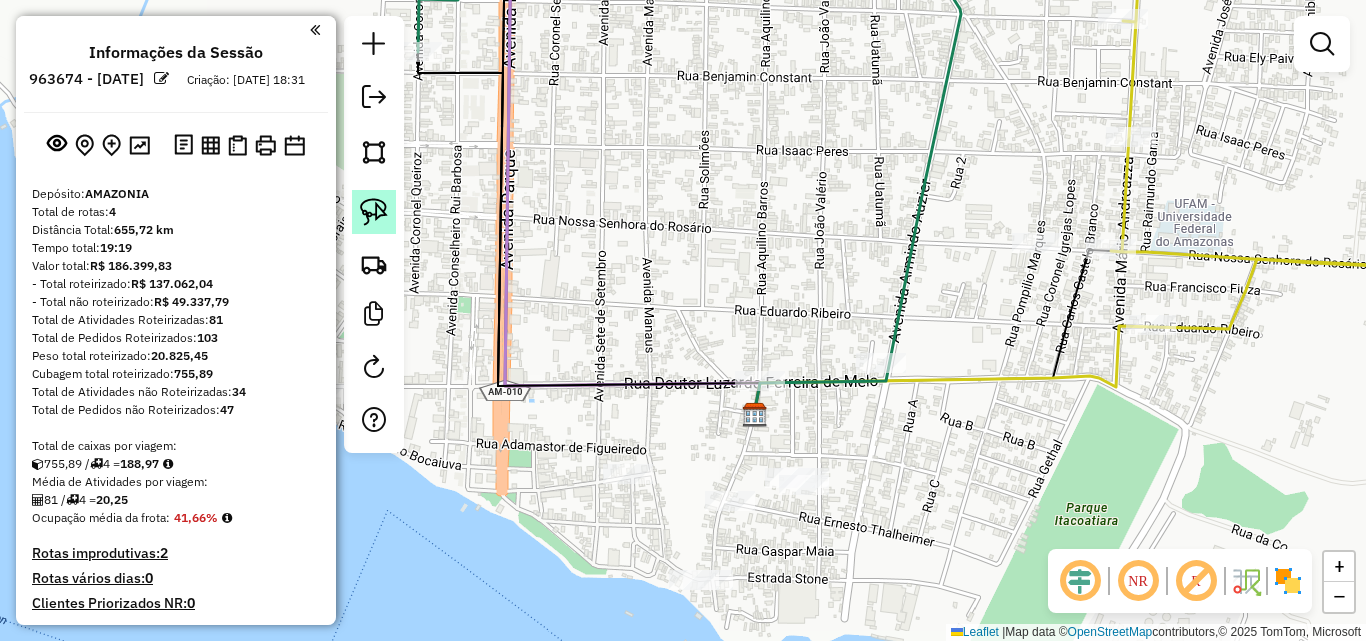 click 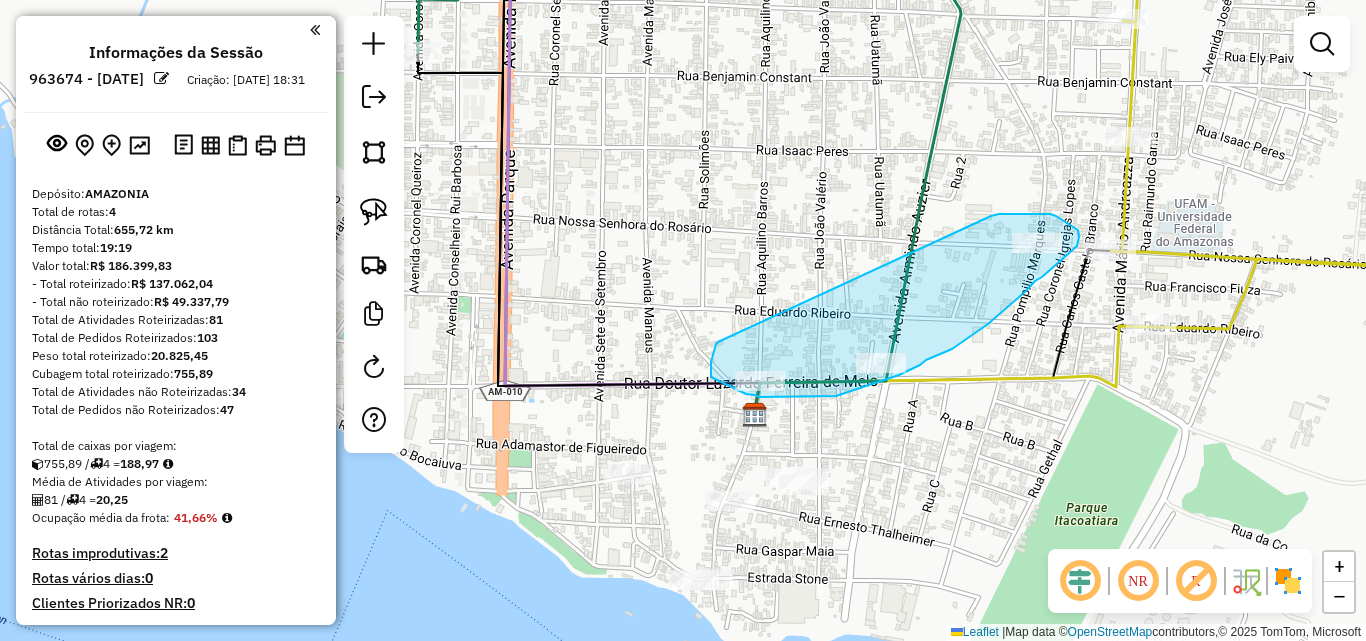 drag, startPoint x: 714, startPoint y: 350, endPoint x: 990, endPoint y: 217, distance: 306.37396 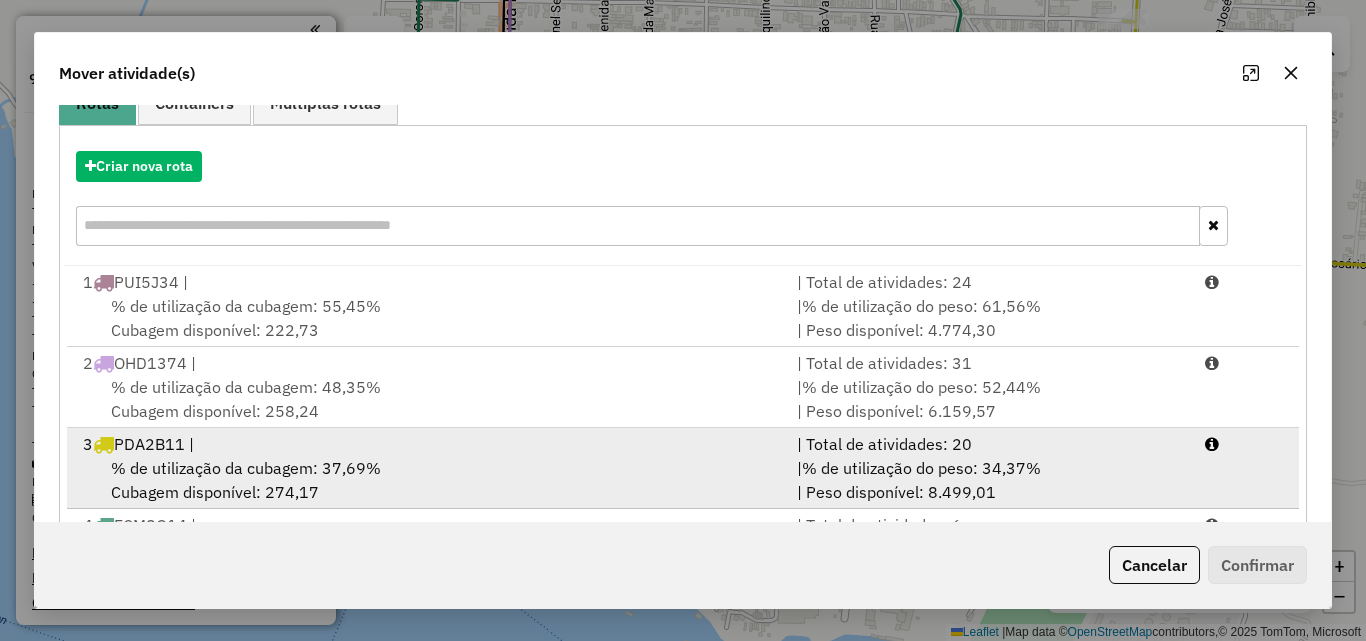 scroll, scrollTop: 291, scrollLeft: 0, axis: vertical 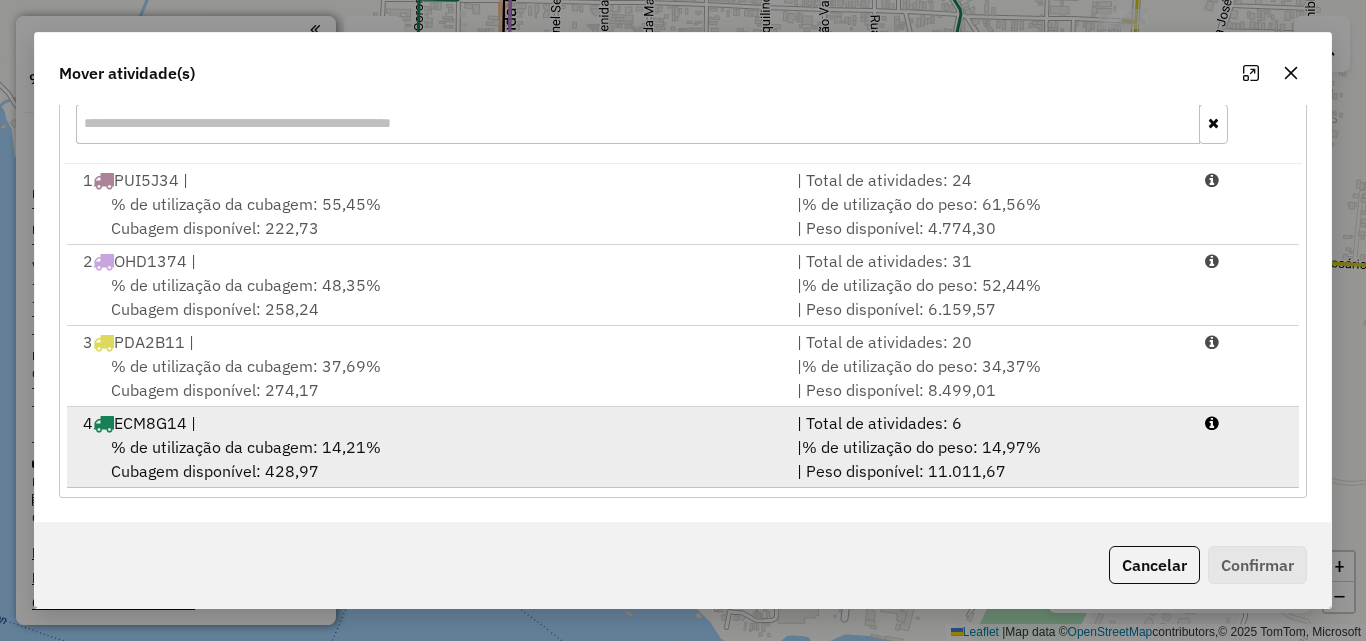drag, startPoint x: 249, startPoint y: 431, endPoint x: 441, endPoint y: 477, distance: 197.43353 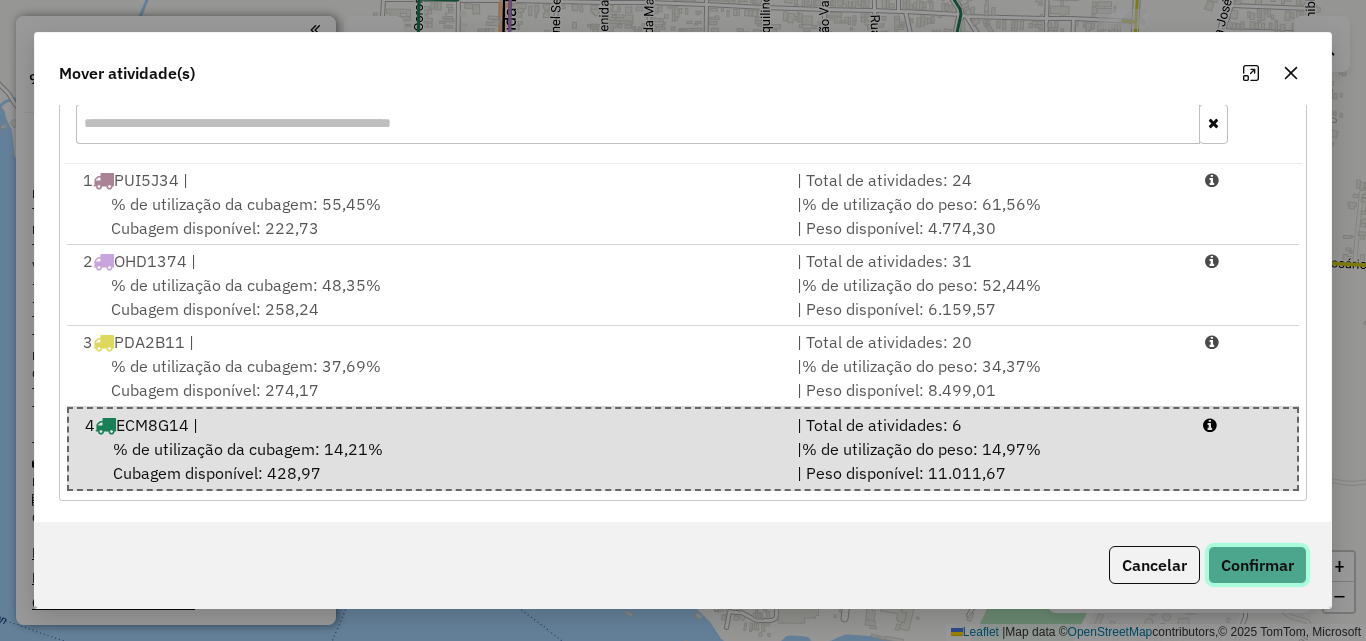 click on "Confirmar" 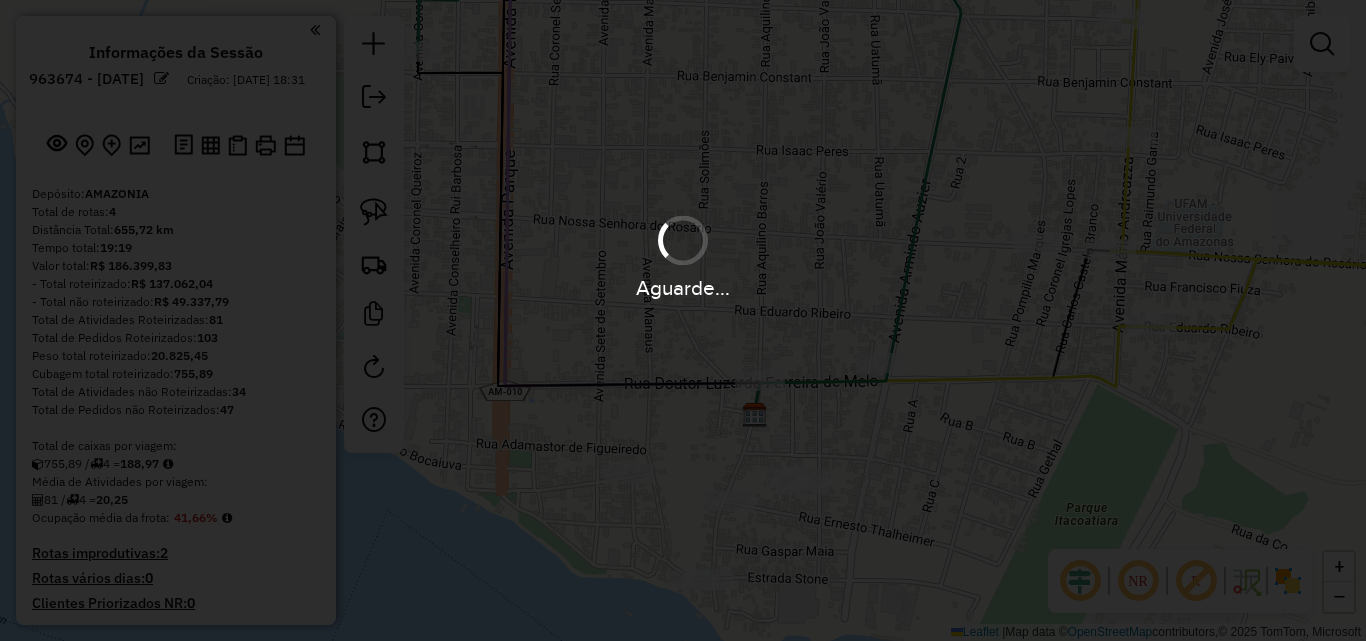 scroll, scrollTop: 0, scrollLeft: 0, axis: both 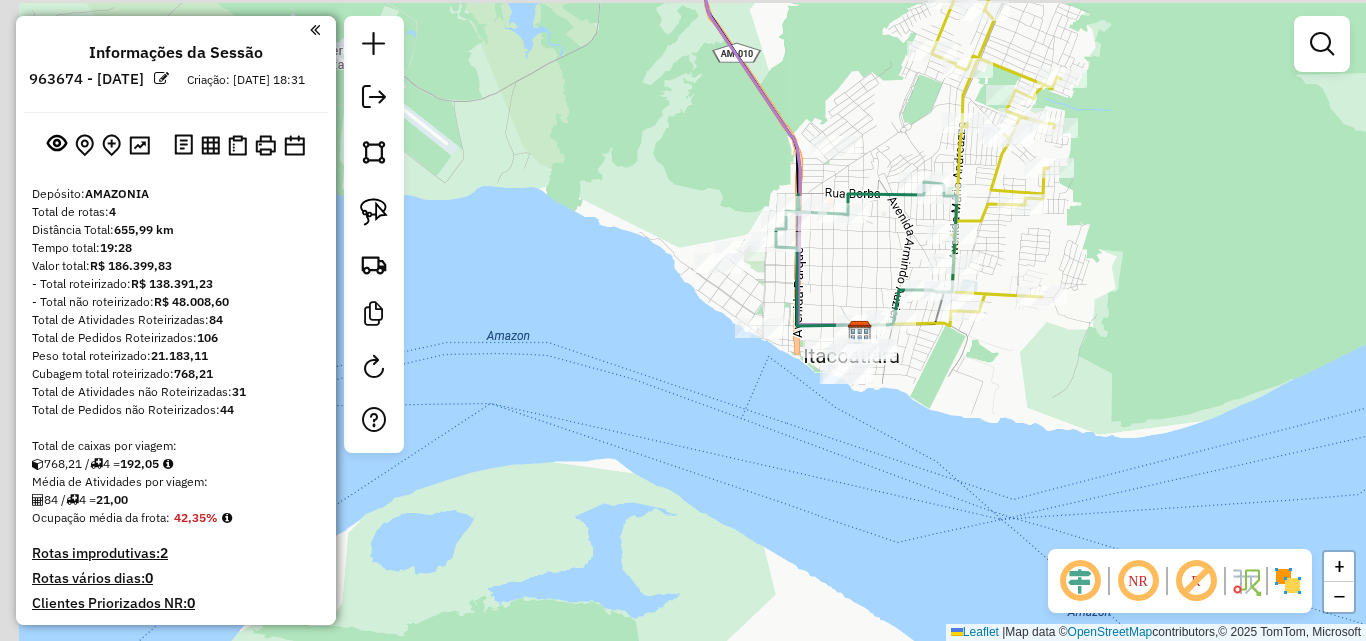 drag, startPoint x: 746, startPoint y: 263, endPoint x: 863, endPoint y: 290, distance: 120.074974 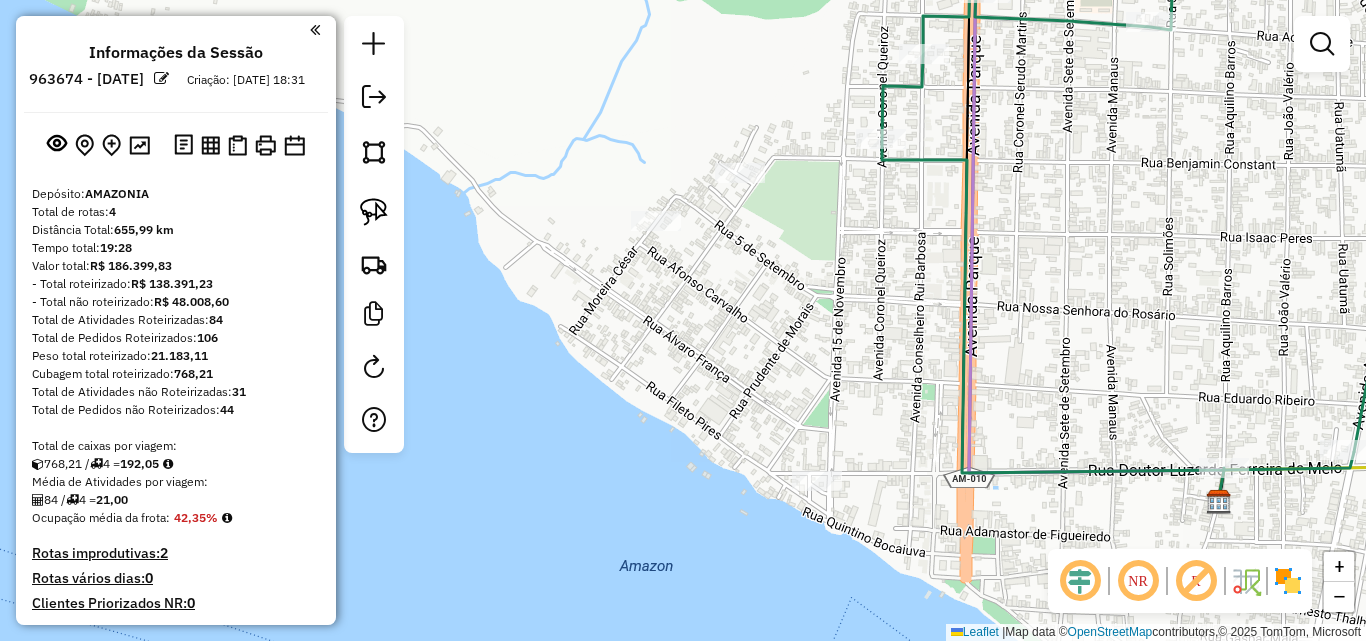 drag, startPoint x: 753, startPoint y: 268, endPoint x: 765, endPoint y: 285, distance: 20.808653 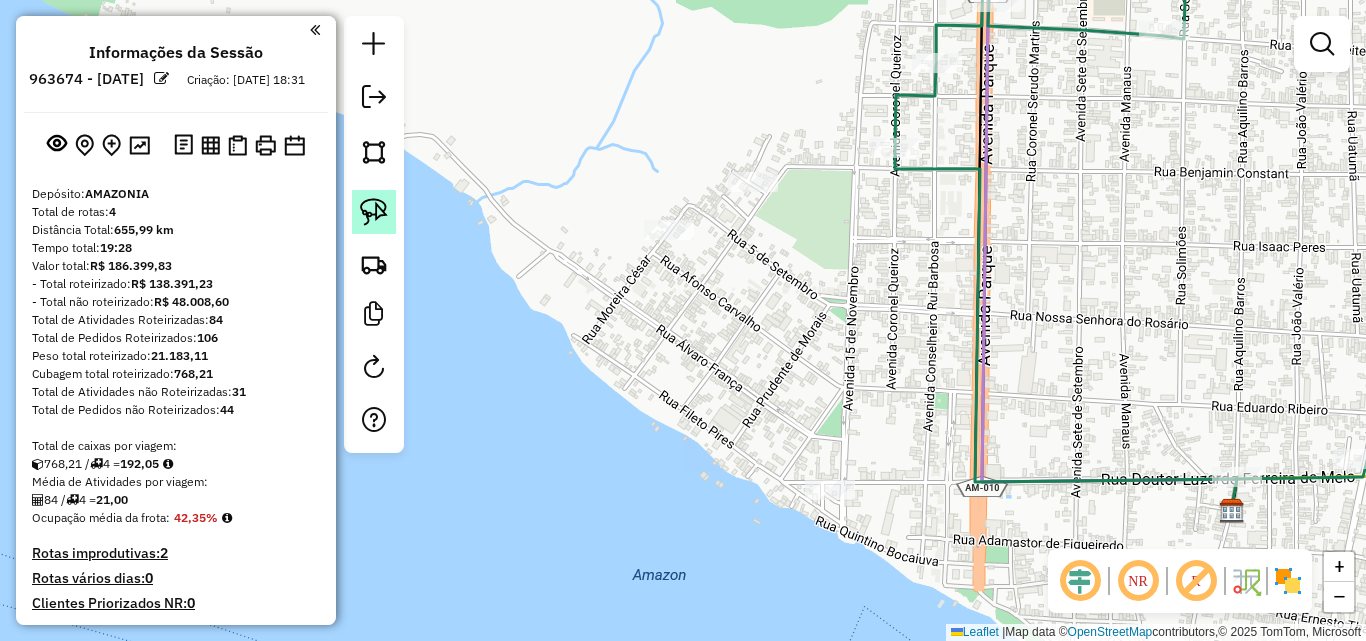 click 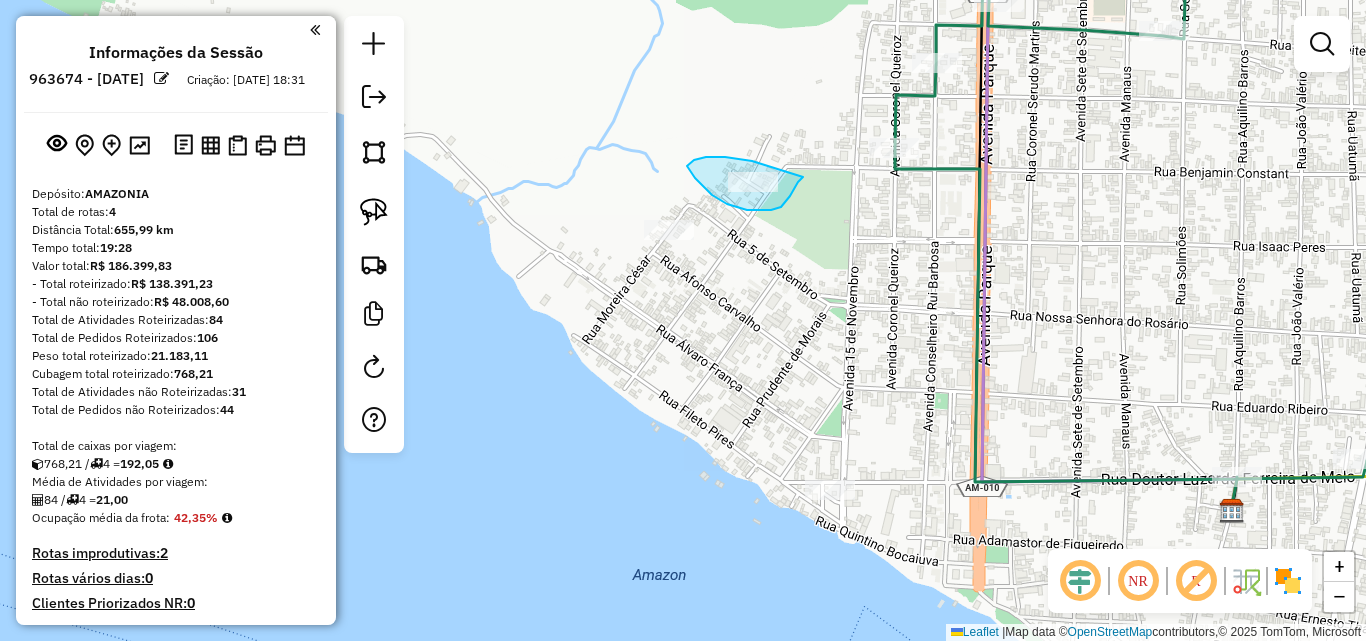 drag, startPoint x: 752, startPoint y: 161, endPoint x: 803, endPoint y: 177, distance: 53.450912 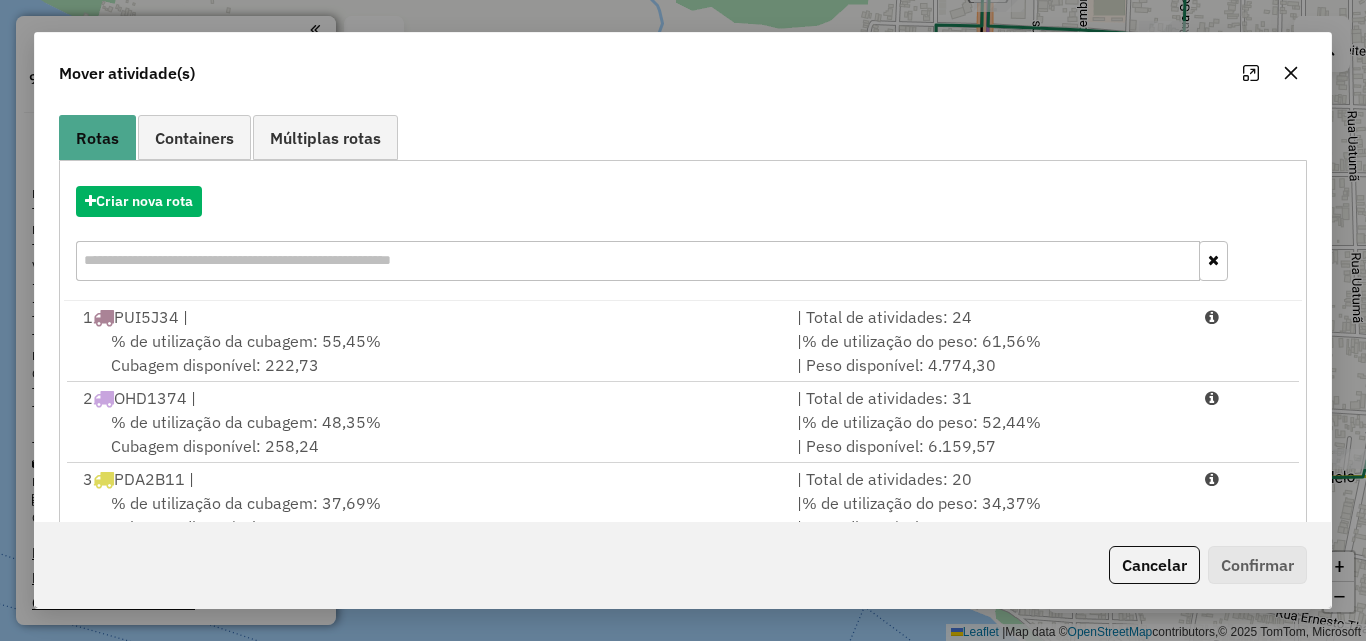 scroll, scrollTop: 291, scrollLeft: 0, axis: vertical 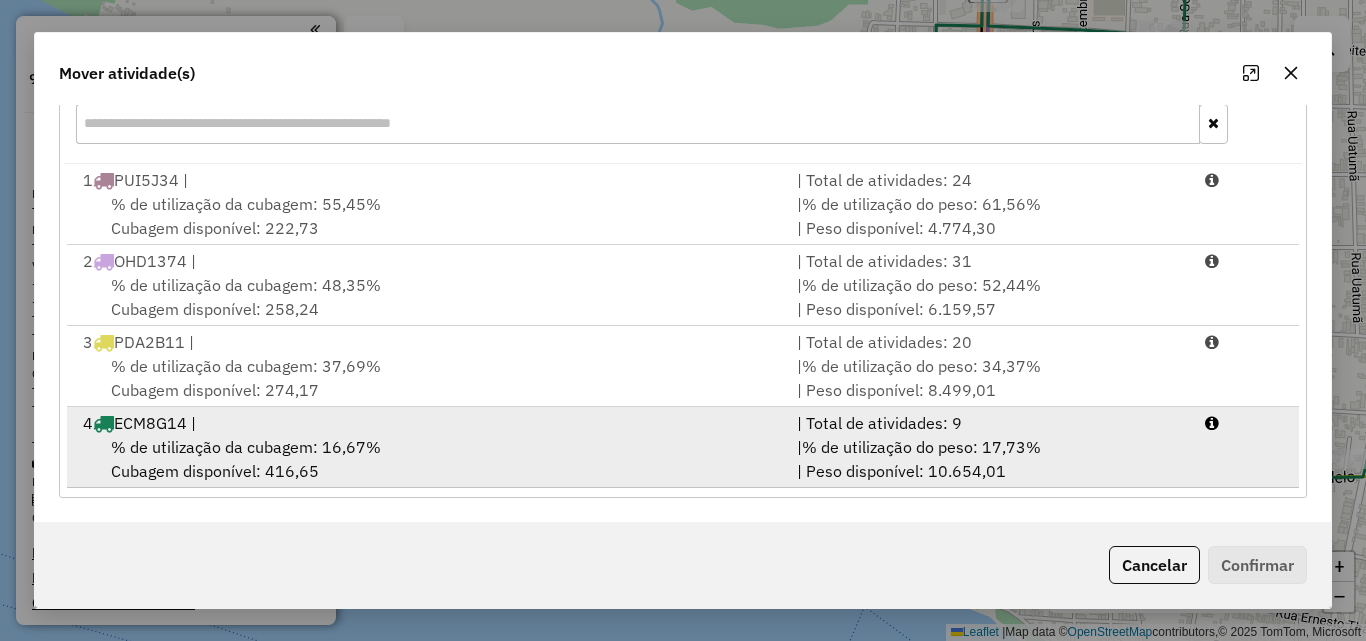 click on "% de utilização da cubagem: 16,67%  Cubagem disponível: 416,65" at bounding box center [428, 459] 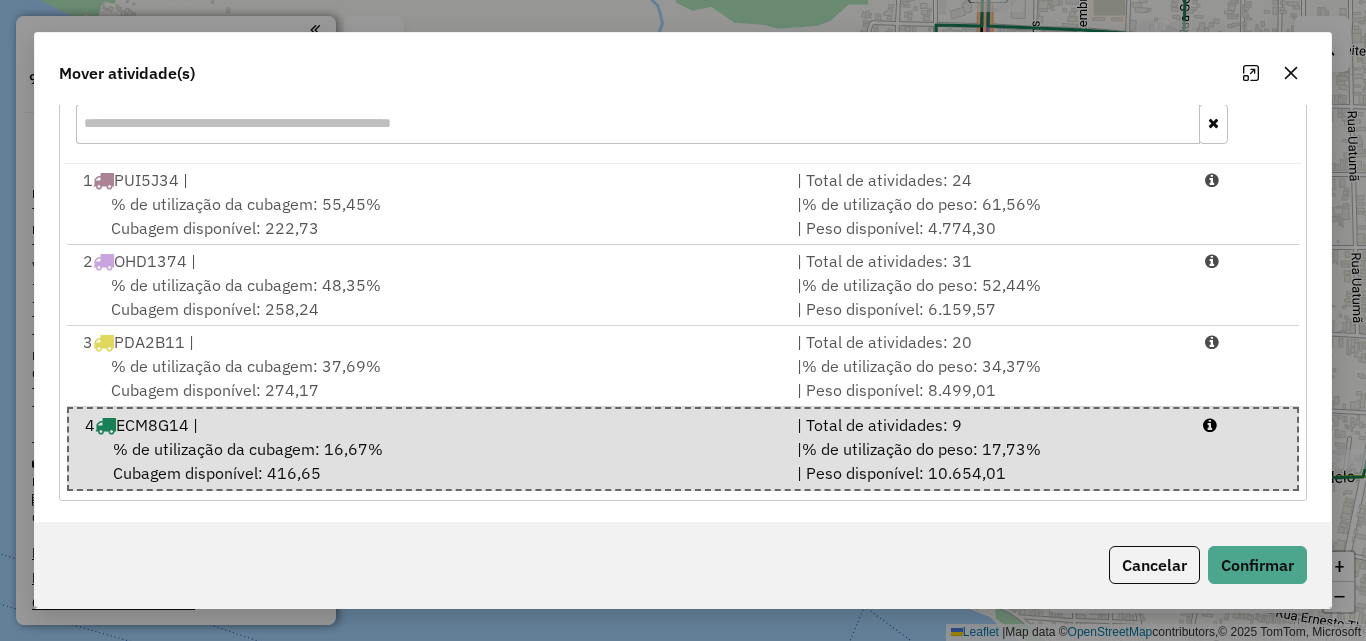 click on "Cancelar   Confirmar" 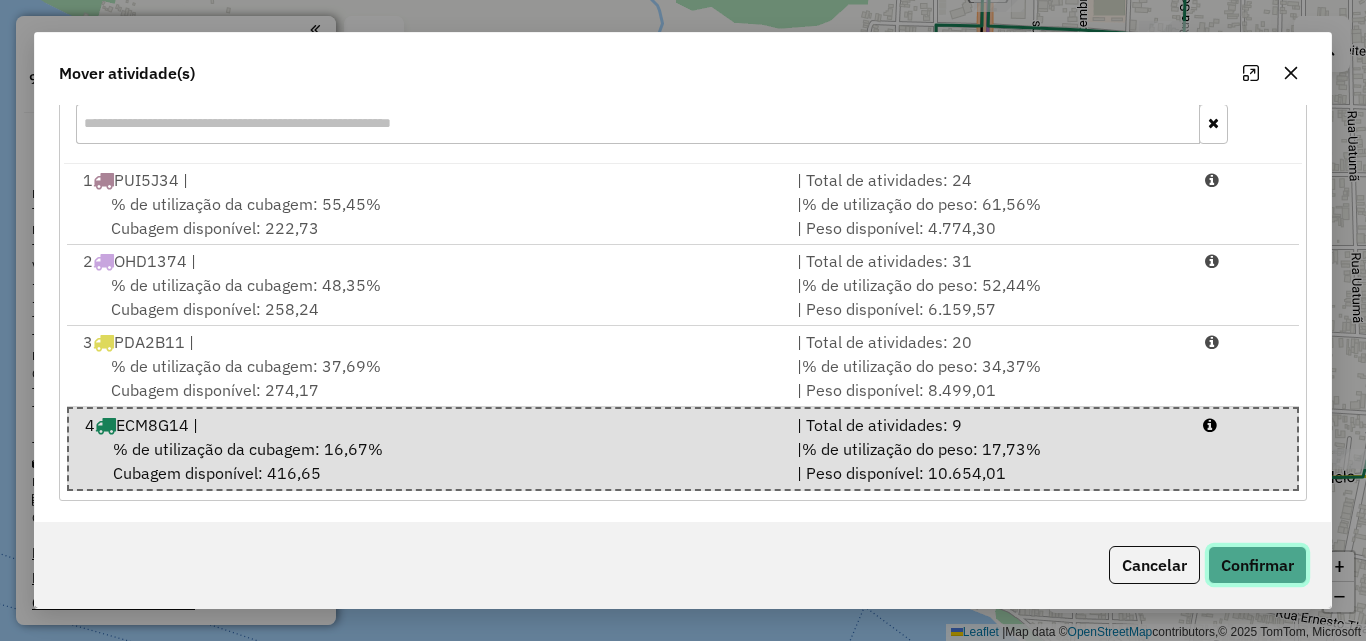 click on "Confirmar" 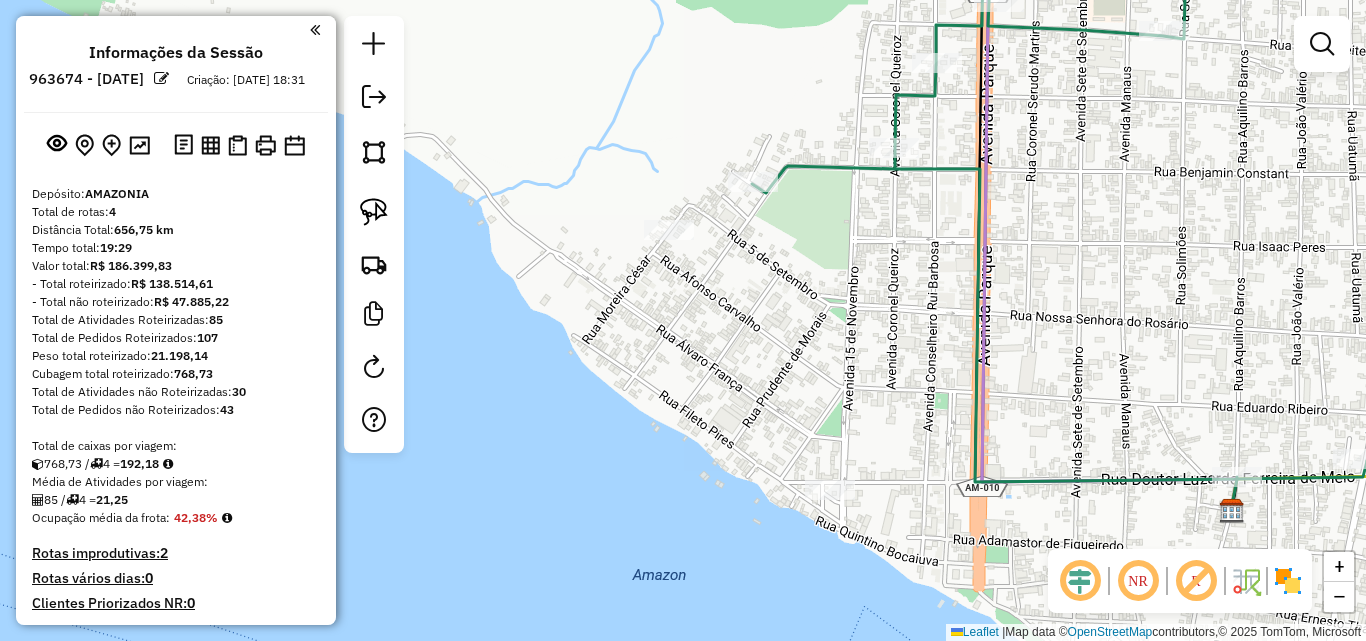 scroll, scrollTop: 0, scrollLeft: 0, axis: both 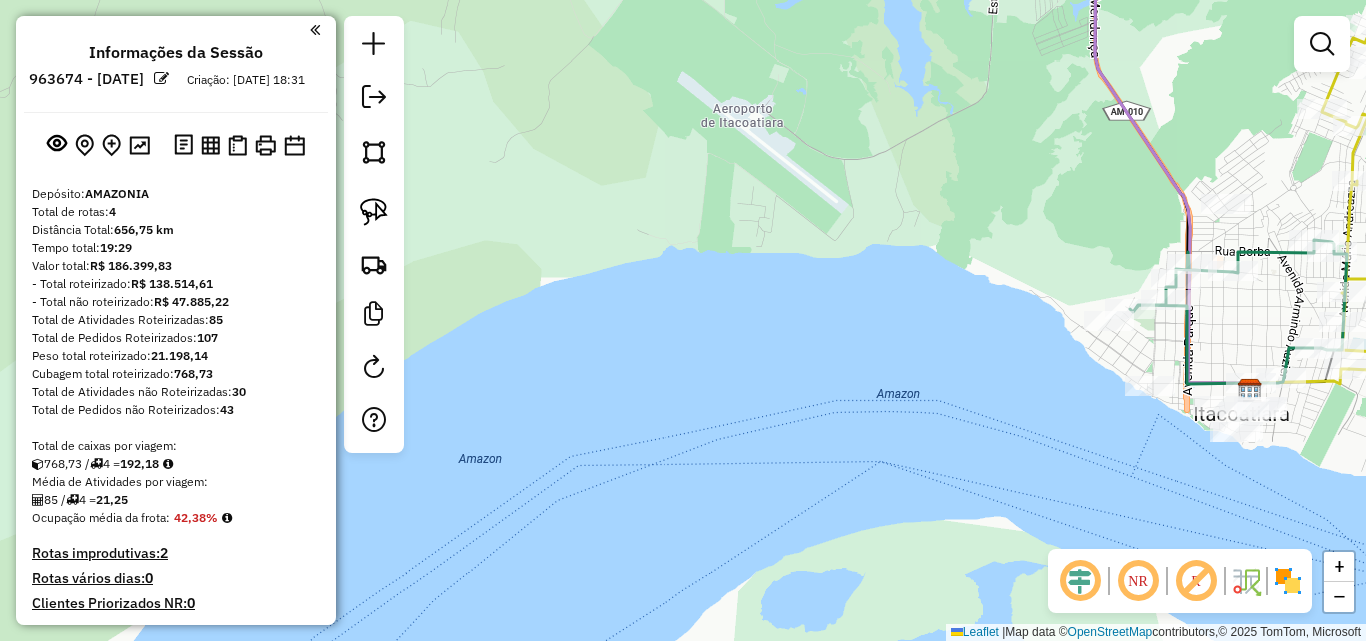 drag, startPoint x: 1239, startPoint y: 344, endPoint x: 981, endPoint y: 312, distance: 259.97693 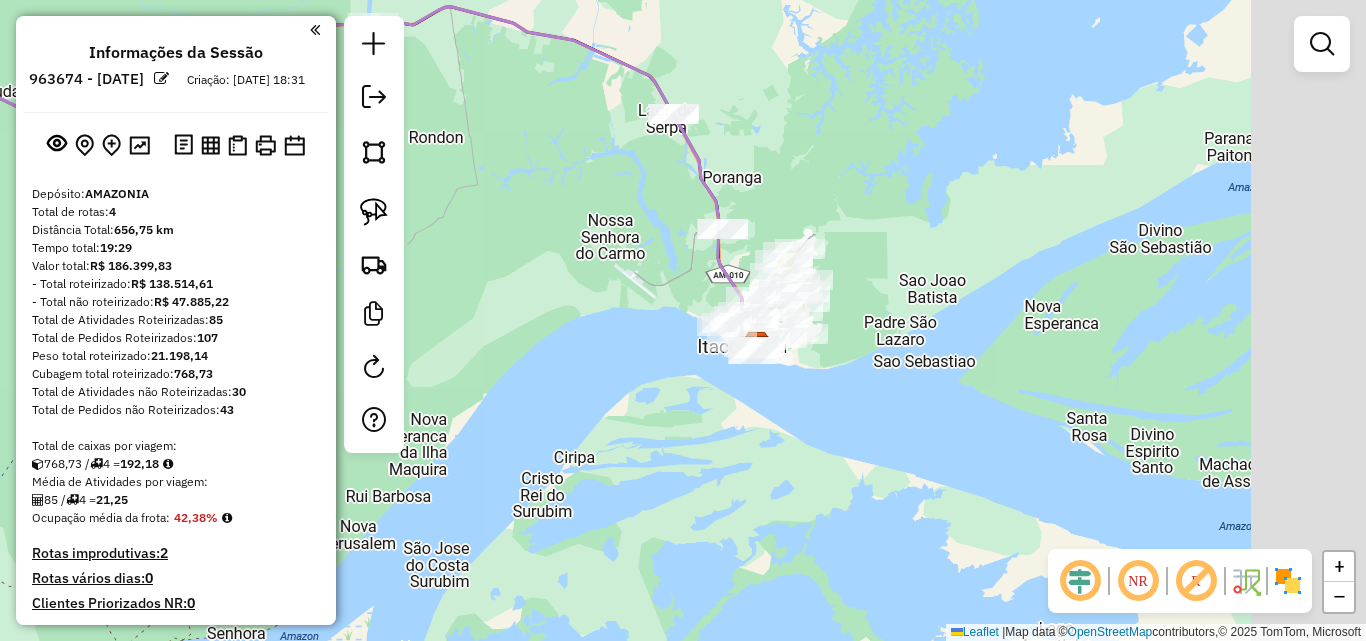 drag, startPoint x: 1189, startPoint y: 340, endPoint x: 954, endPoint y: 347, distance: 235.10423 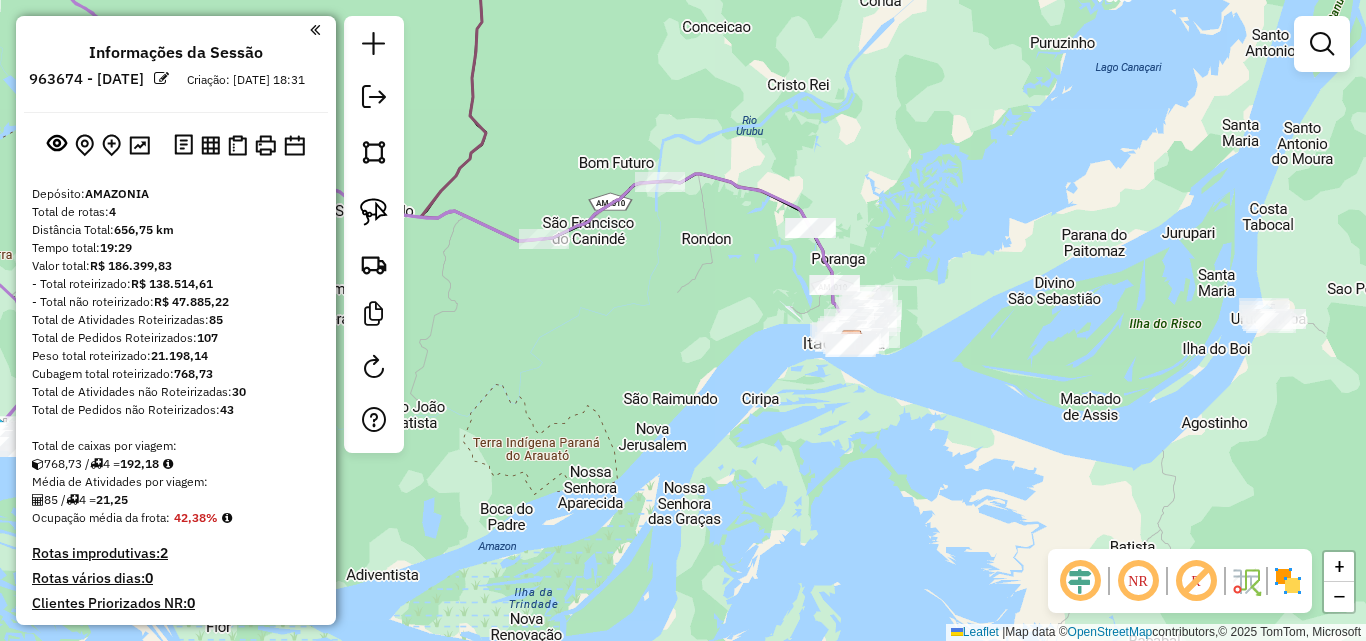 drag, startPoint x: 1080, startPoint y: 360, endPoint x: 903, endPoint y: 366, distance: 177.10167 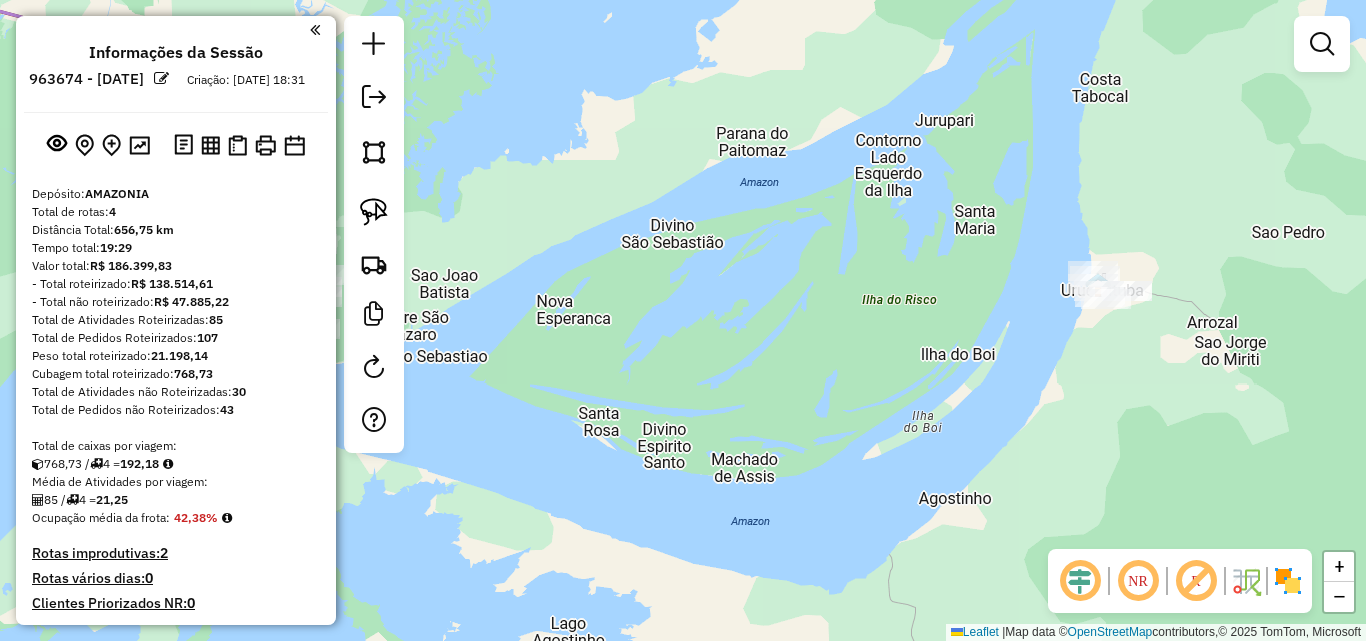 drag, startPoint x: 1119, startPoint y: 348, endPoint x: 996, endPoint y: 387, distance: 129.03488 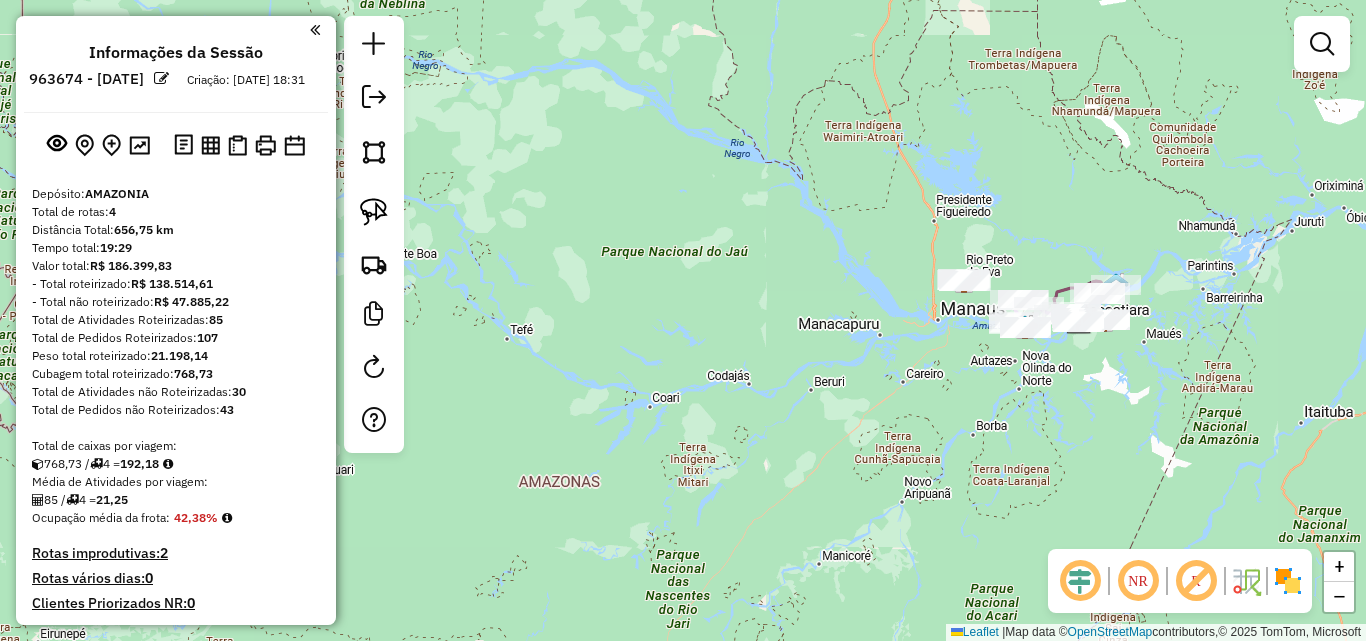 drag, startPoint x: 1209, startPoint y: 321, endPoint x: 1048, endPoint y: 344, distance: 162.63457 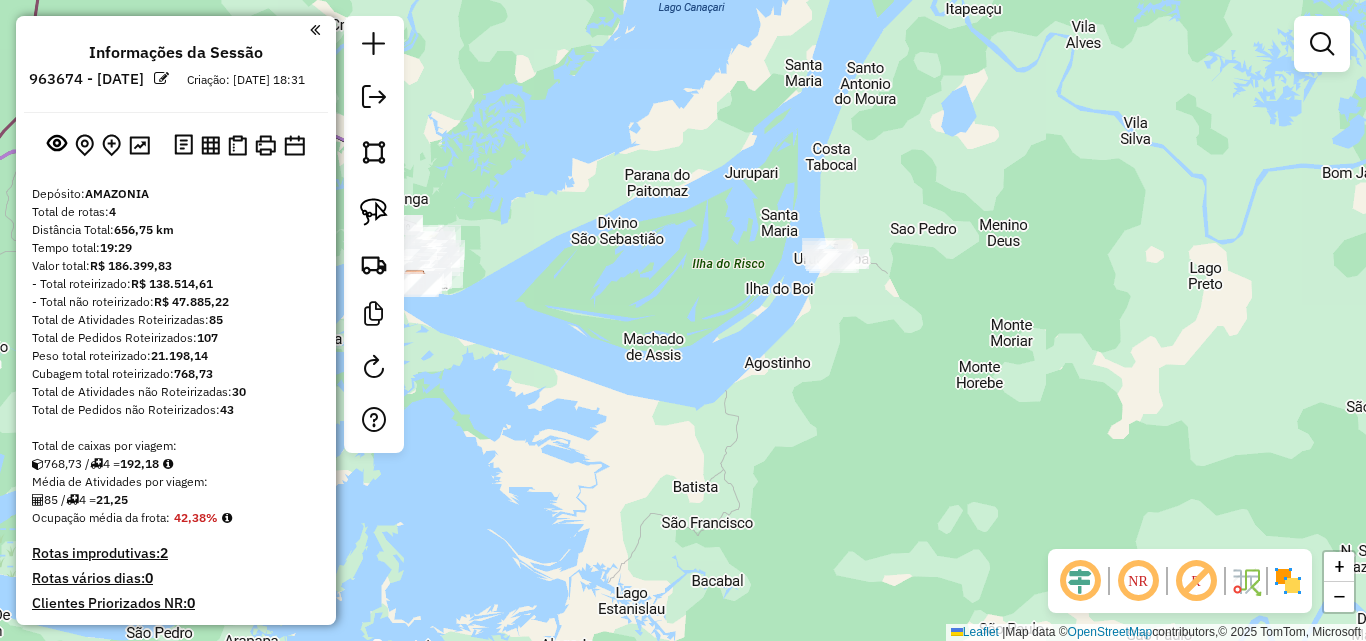 drag, startPoint x: 832, startPoint y: 303, endPoint x: 828, endPoint y: 386, distance: 83.09633 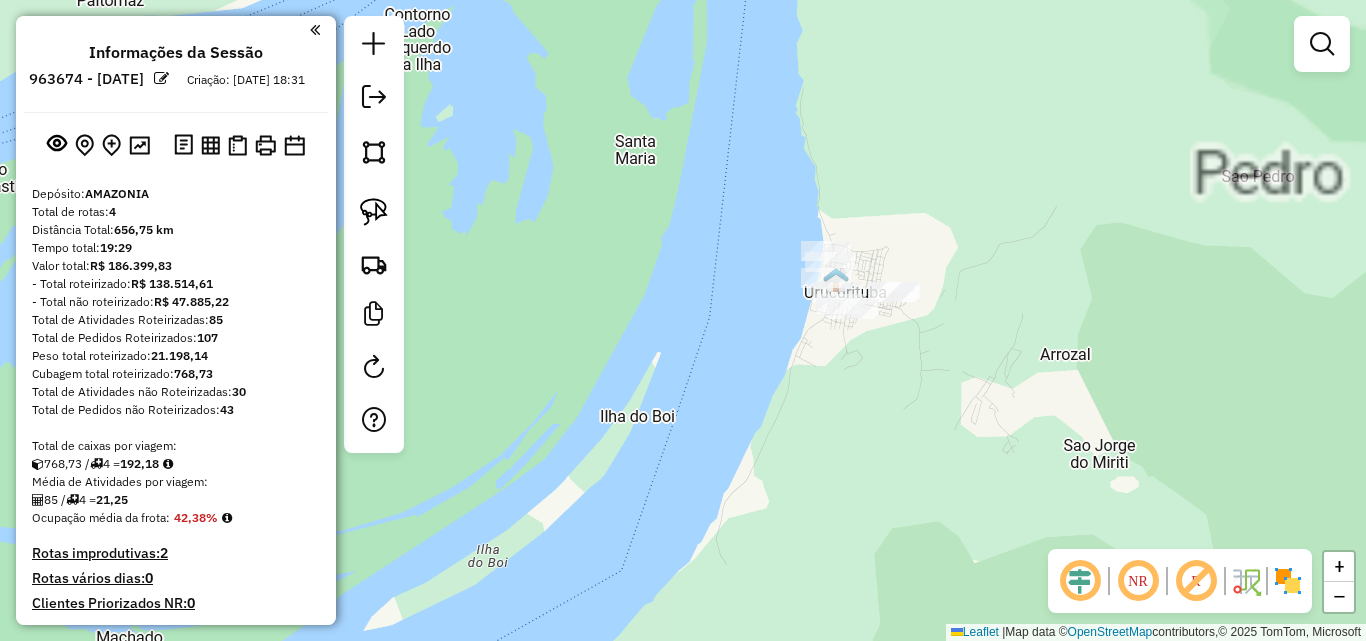 drag, startPoint x: 833, startPoint y: 348, endPoint x: 826, endPoint y: 467, distance: 119.2057 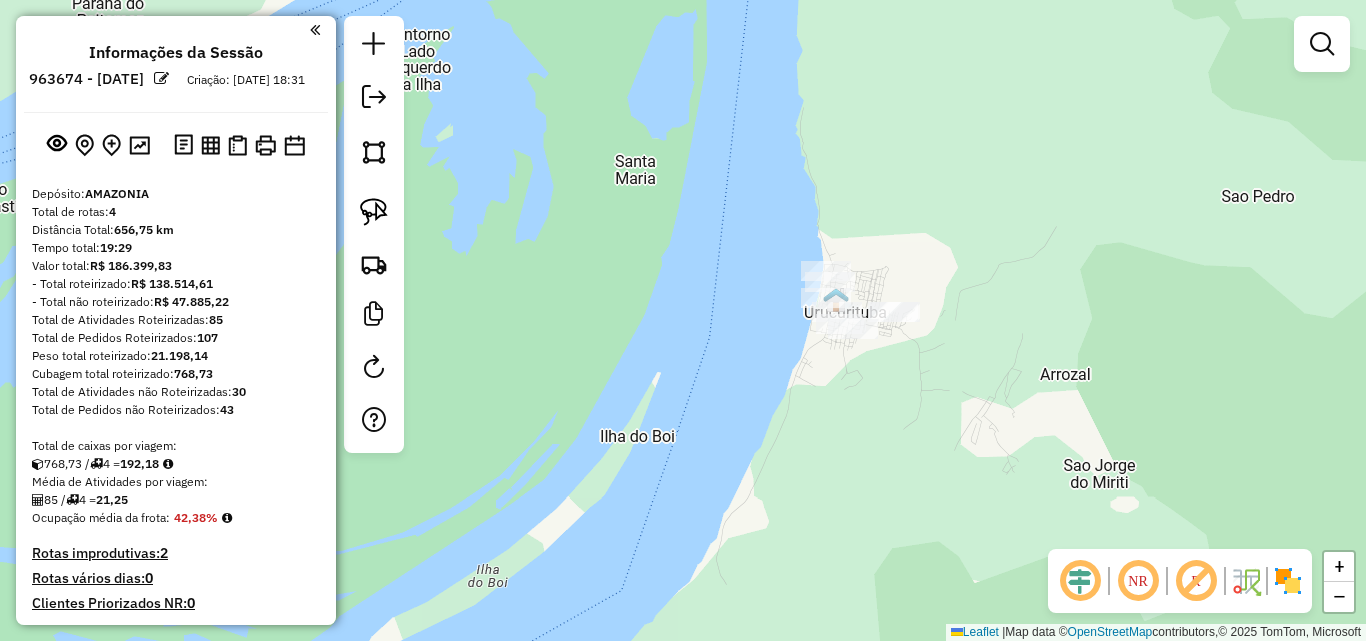 drag, startPoint x: 786, startPoint y: 425, endPoint x: 795, endPoint y: 459, distance: 35.17101 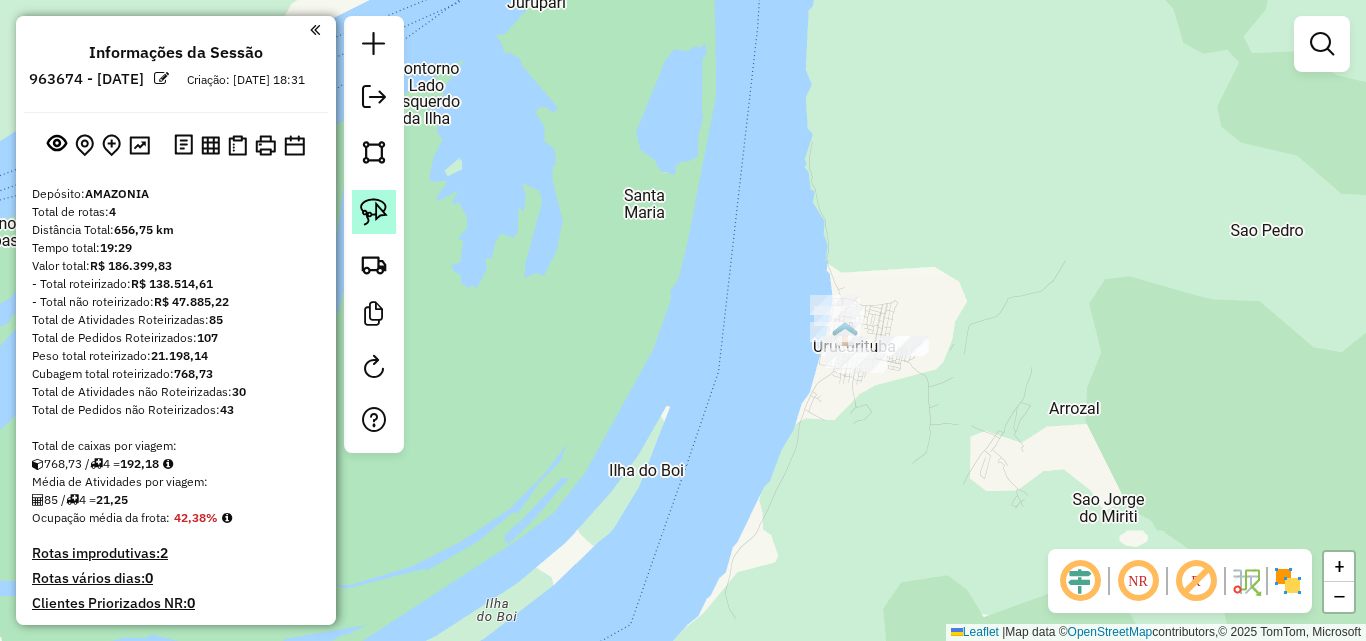 click 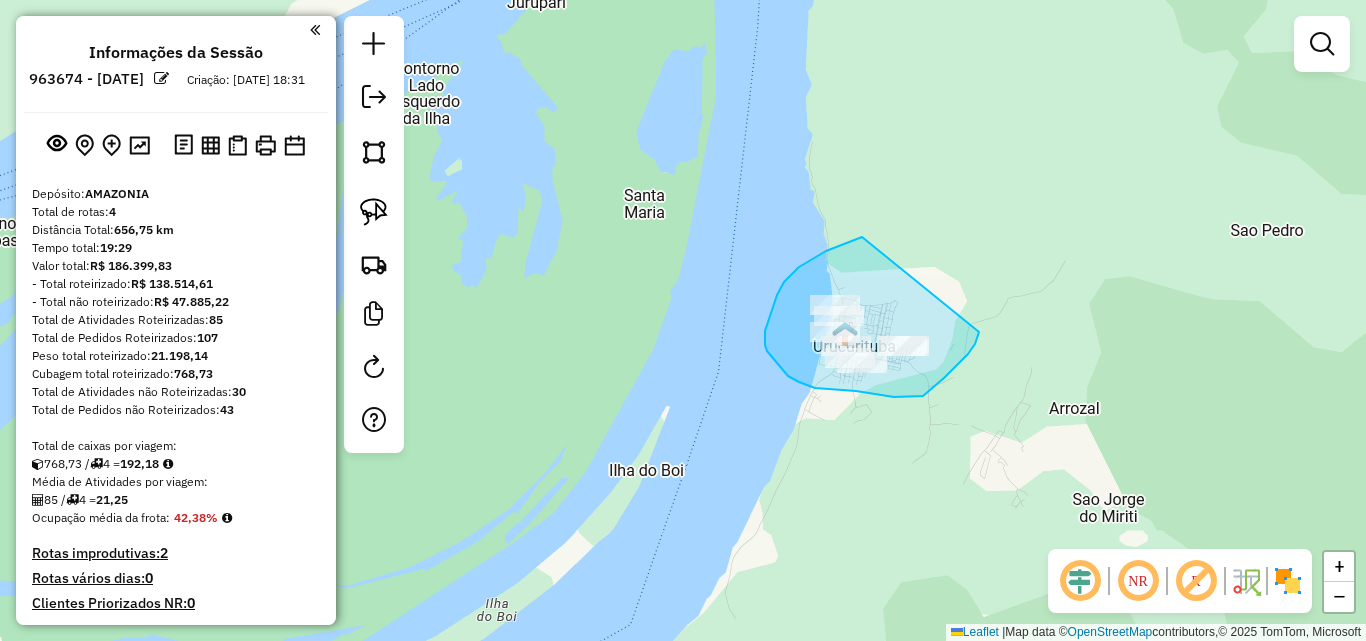 drag, startPoint x: 862, startPoint y: 237, endPoint x: 979, endPoint y: 332, distance: 150.71164 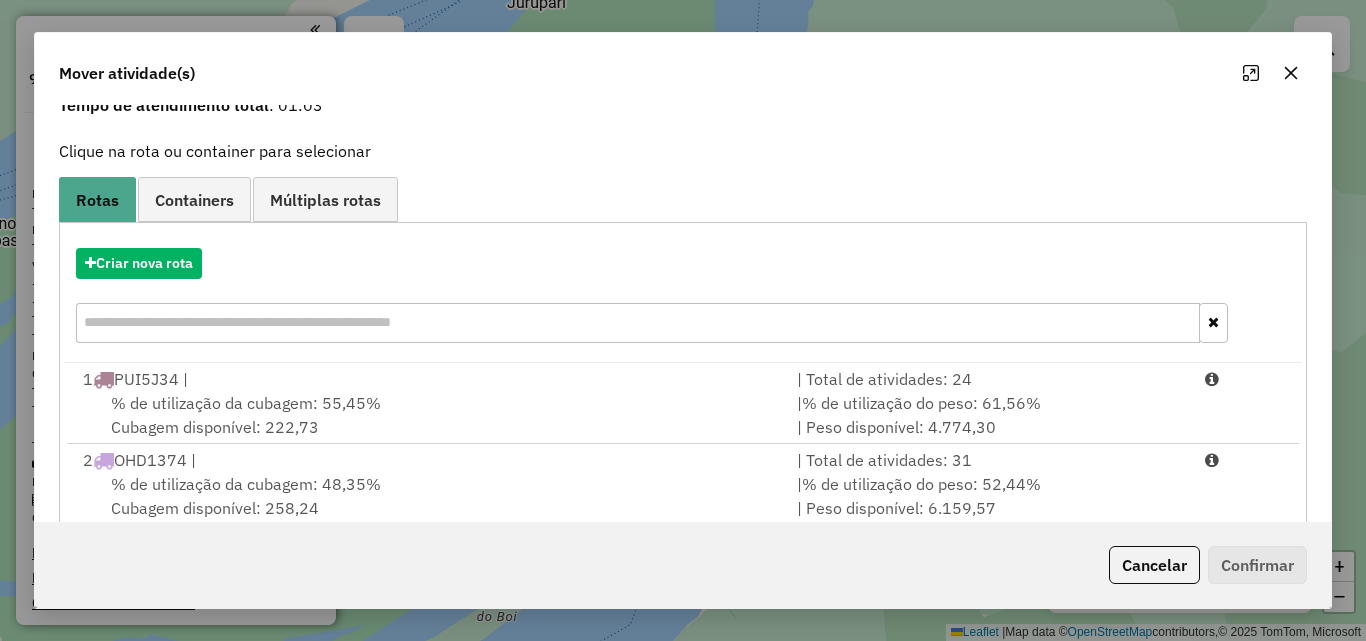 scroll, scrollTop: 0, scrollLeft: 0, axis: both 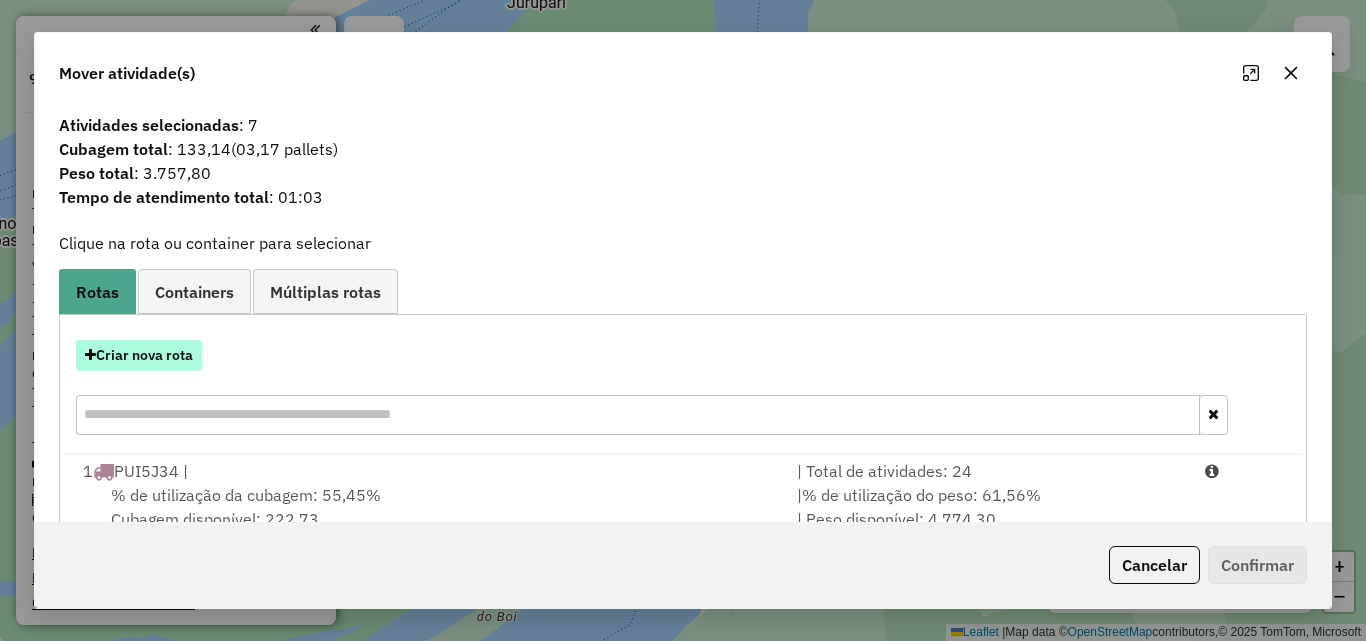 click on "Criar nova rota" at bounding box center (139, 355) 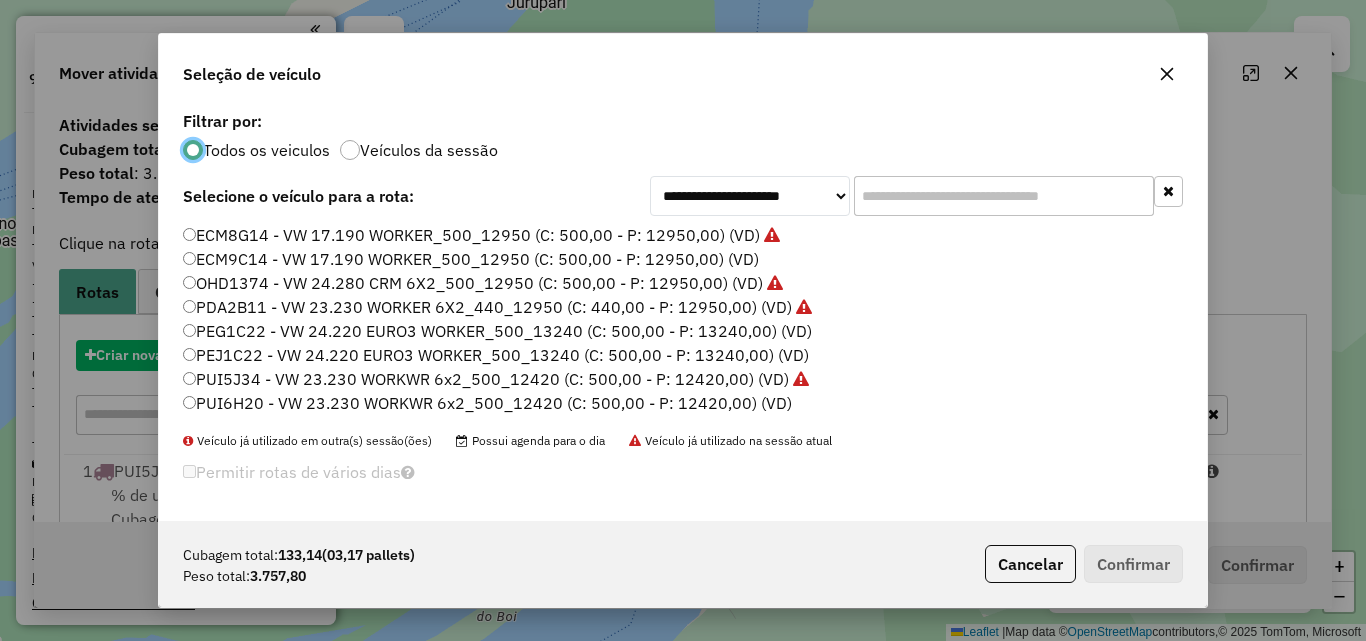 scroll, scrollTop: 11, scrollLeft: 6, axis: both 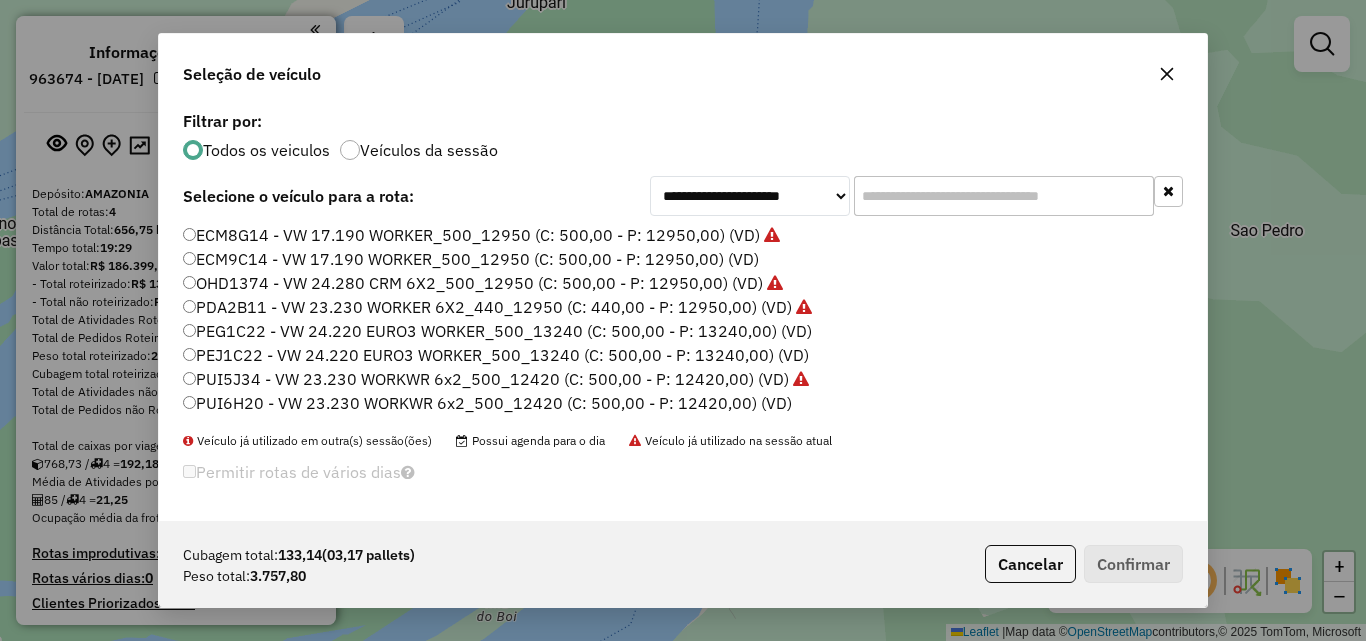 click on "PUI6H20 - VW 23.230 WORKWR 6x2_500_12420 (C: 500,00 - P: 12420,00) (VD)" 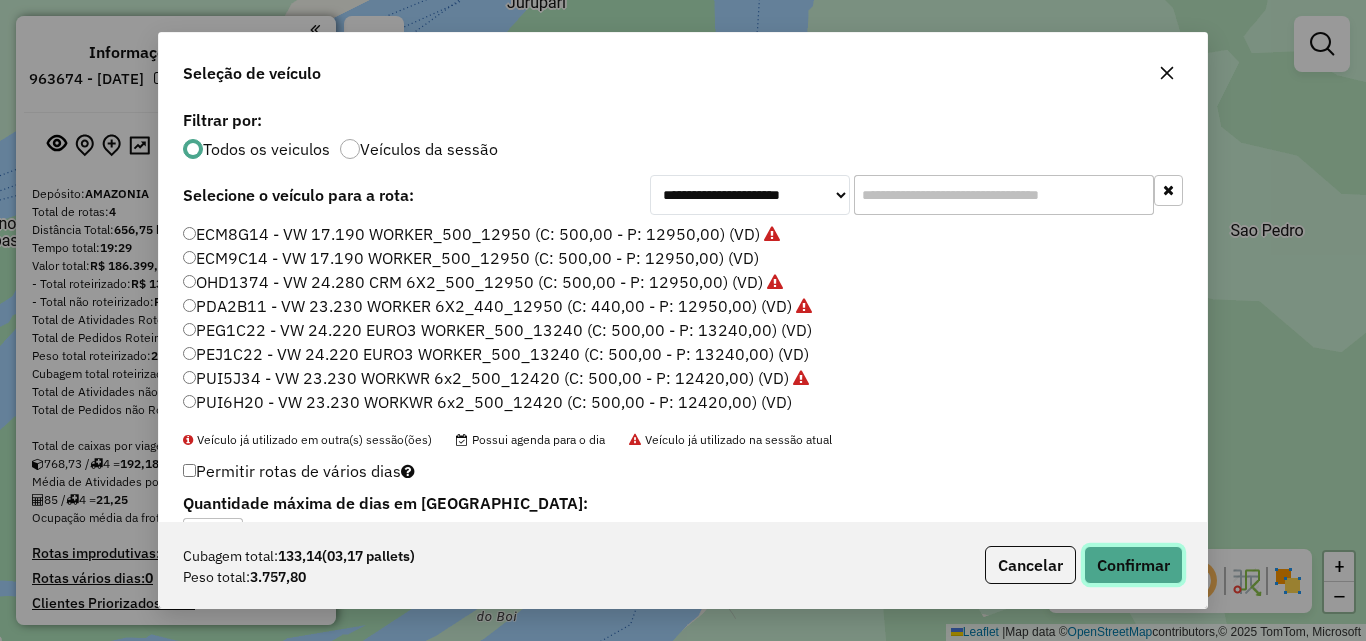 click on "Confirmar" 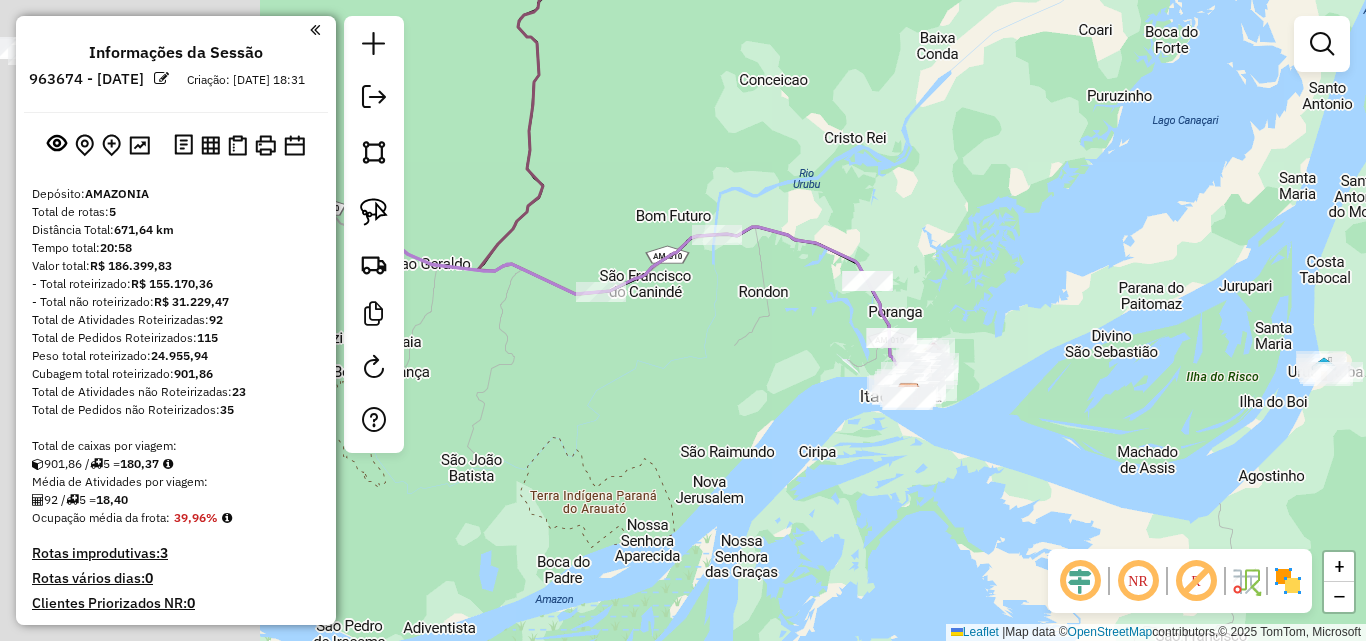drag, startPoint x: 862, startPoint y: 473, endPoint x: 1286, endPoint y: 436, distance: 425.61133 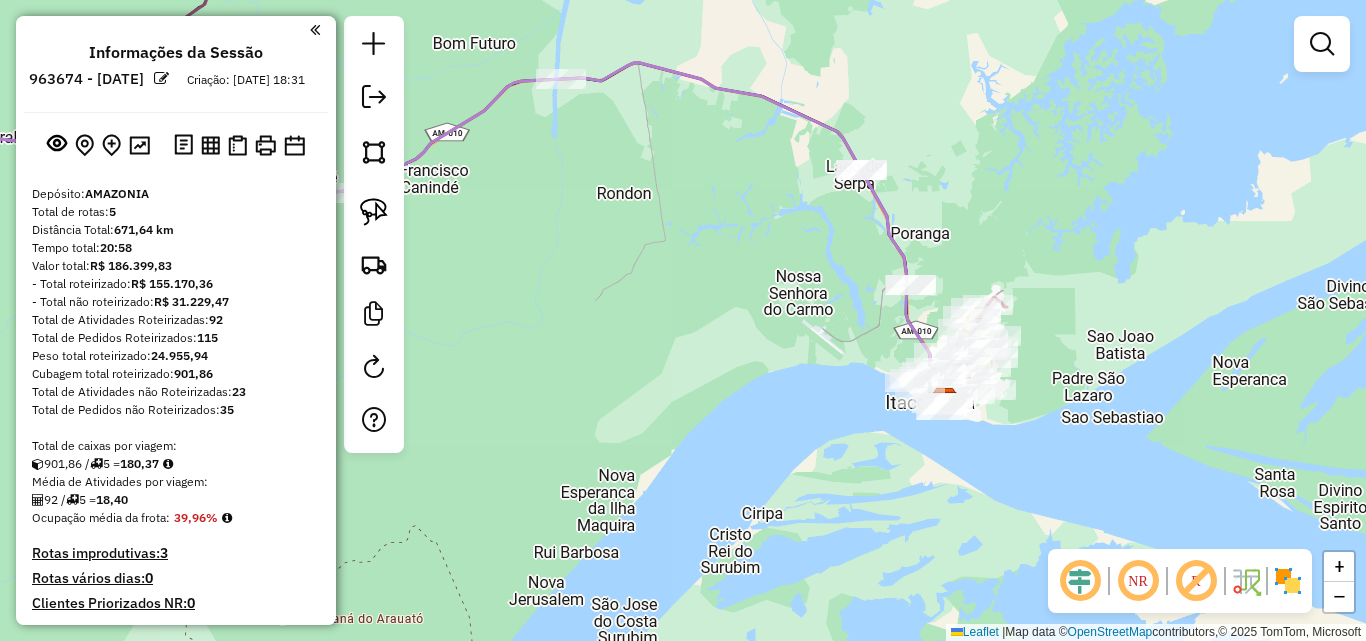 drag, startPoint x: 1070, startPoint y: 405, endPoint x: 969, endPoint y: 451, distance: 110.98198 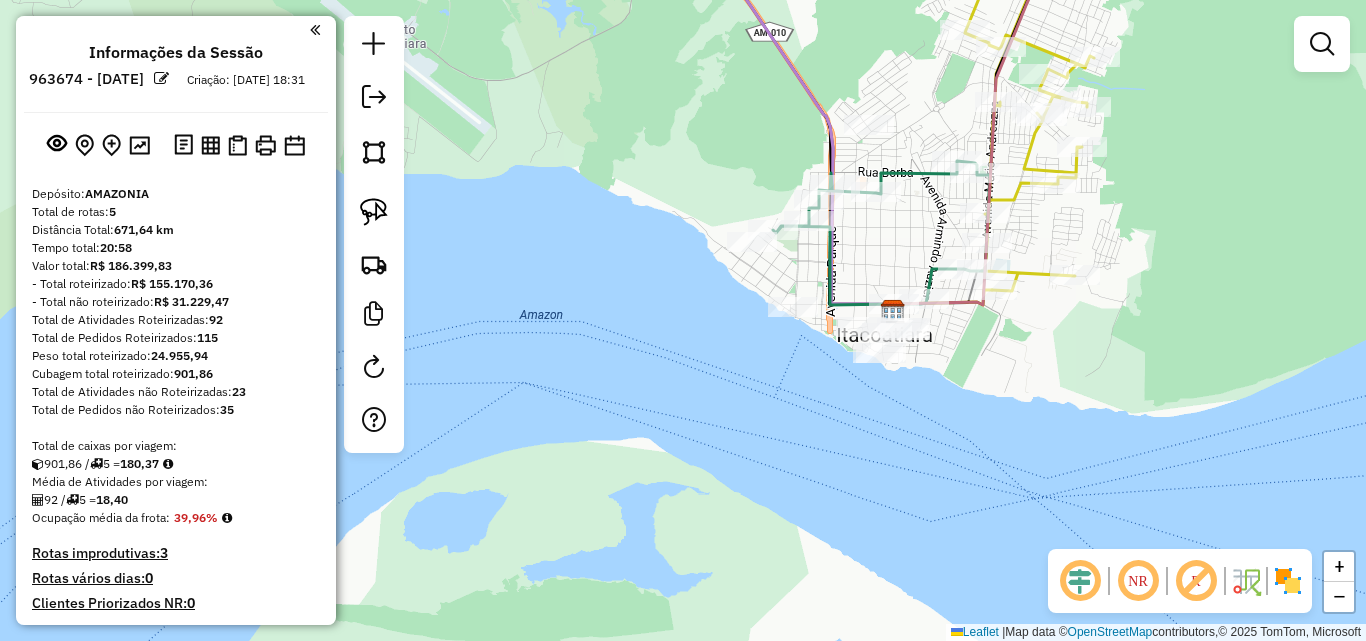 drag, startPoint x: 838, startPoint y: 428, endPoint x: 852, endPoint y: 476, distance: 50 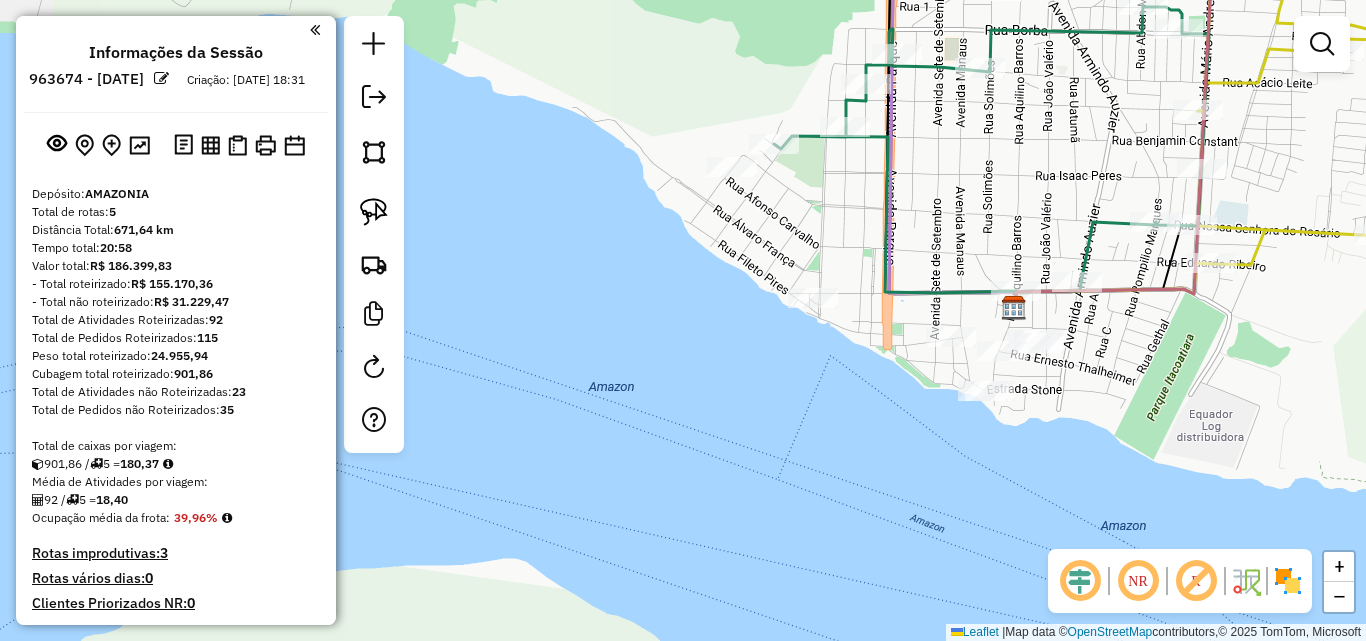 drag, startPoint x: 993, startPoint y: 394, endPoint x: 1076, endPoint y: 442, distance: 95.880135 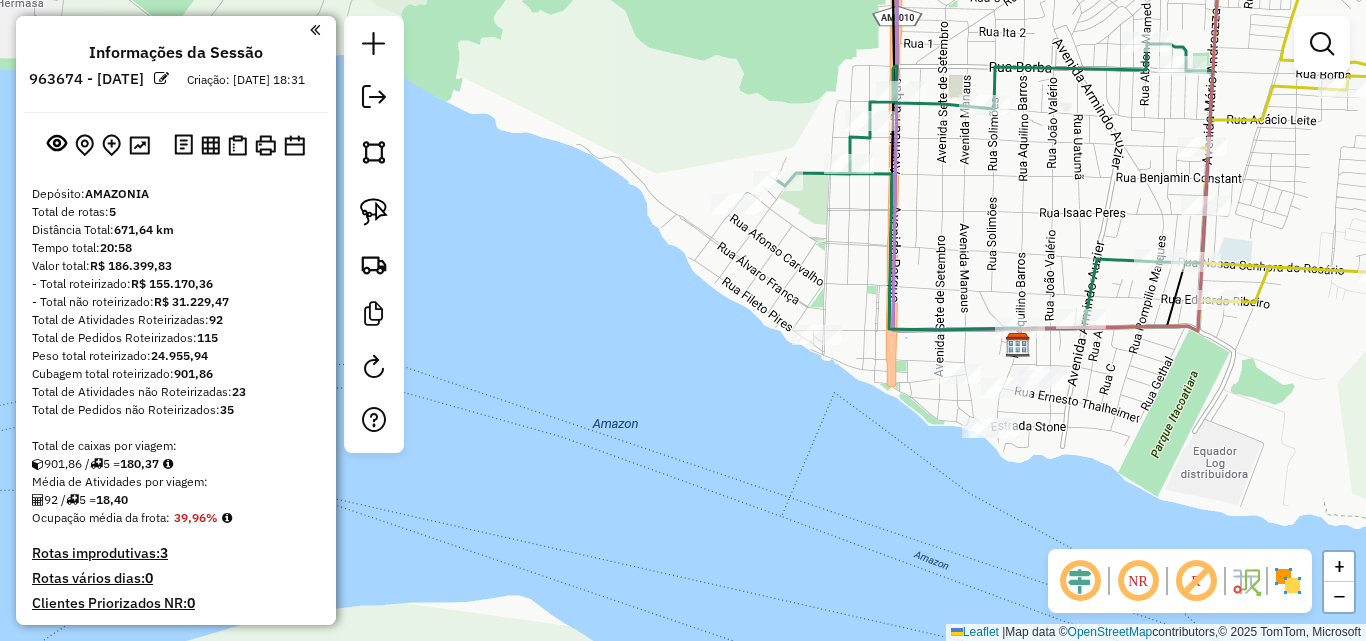 drag, startPoint x: 933, startPoint y: 410, endPoint x: 915, endPoint y: 470, distance: 62.641838 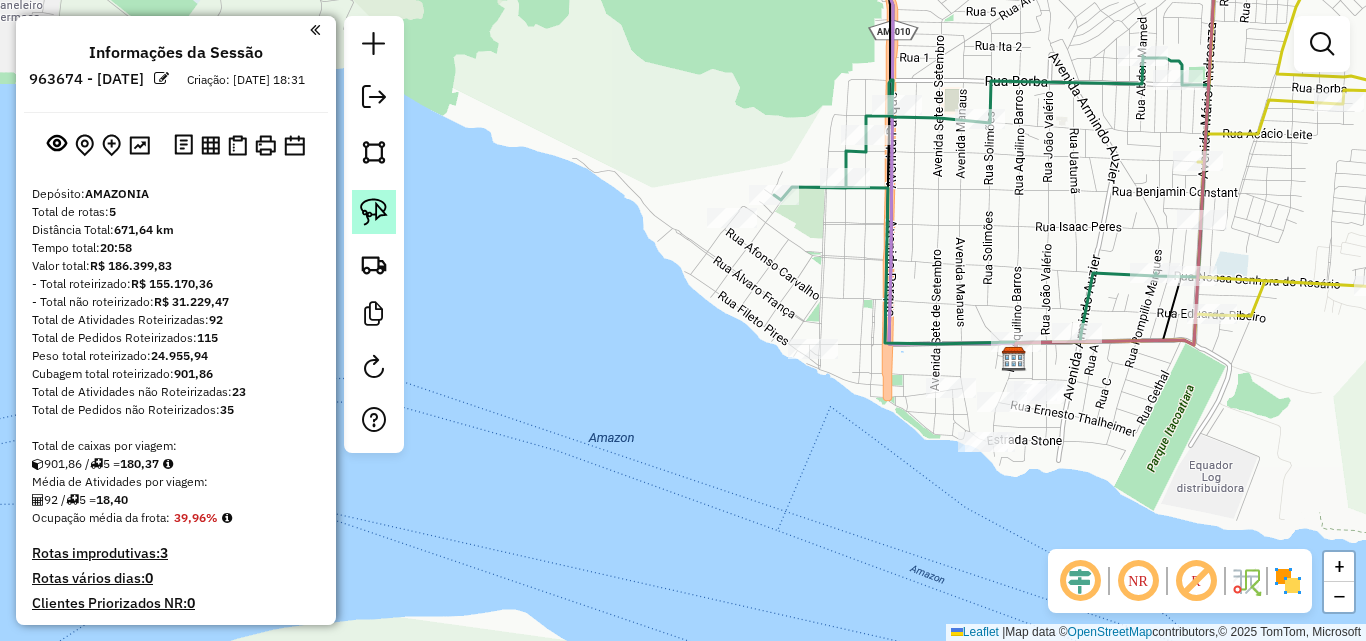 click 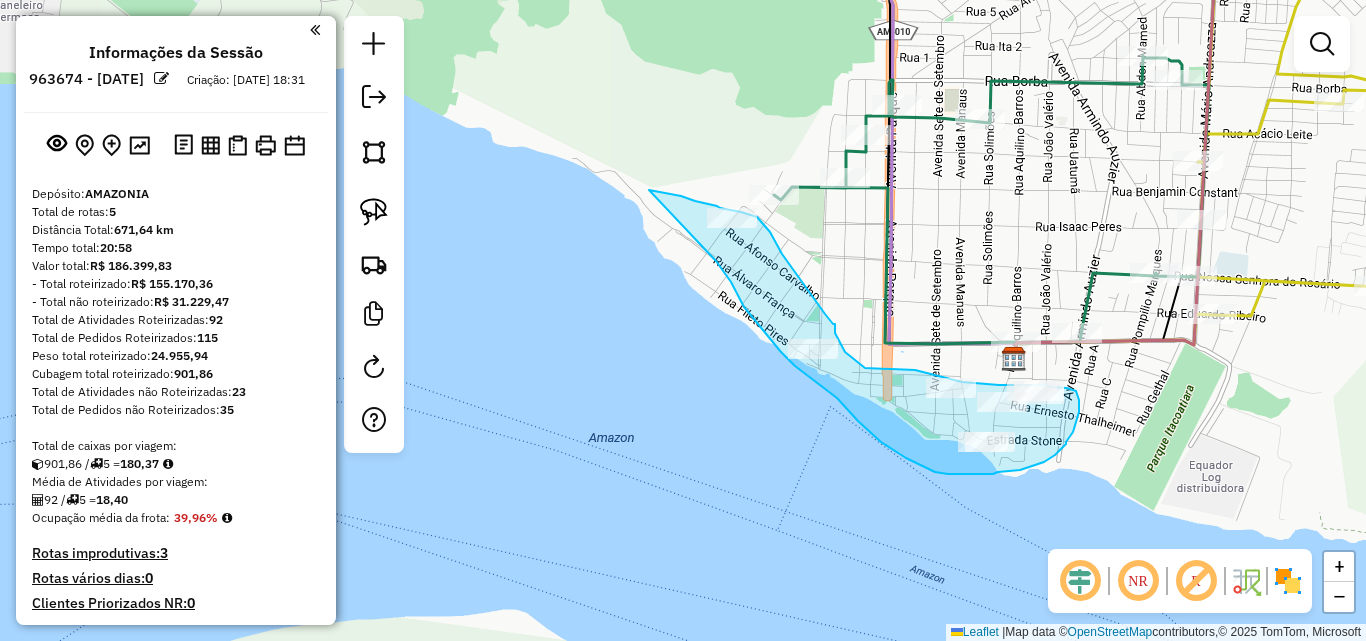 drag, startPoint x: 665, startPoint y: 193, endPoint x: 708, endPoint y: 243, distance: 65.946945 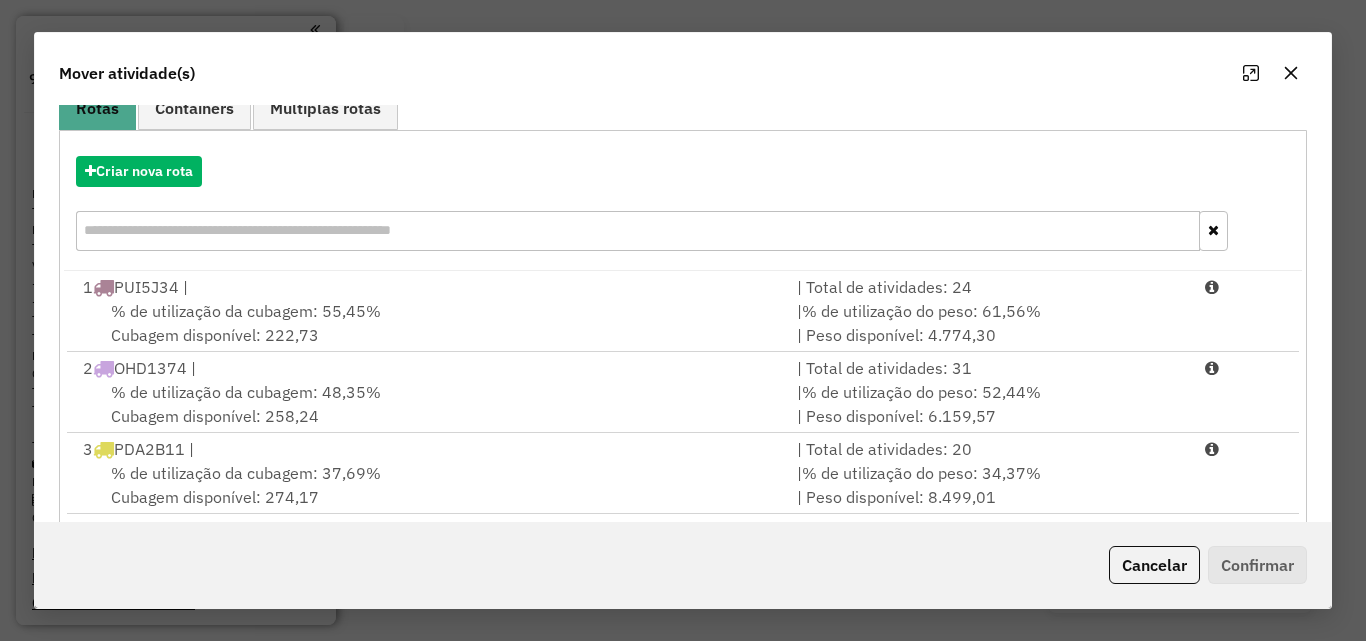 scroll, scrollTop: 167, scrollLeft: 0, axis: vertical 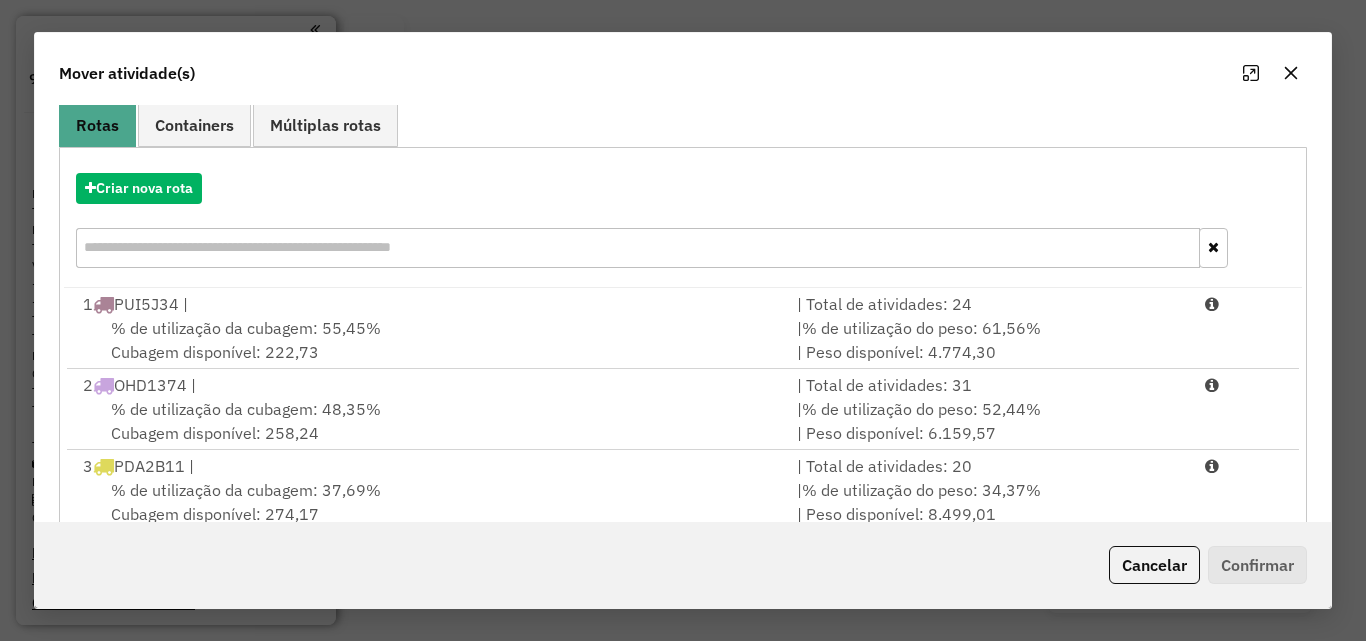 click 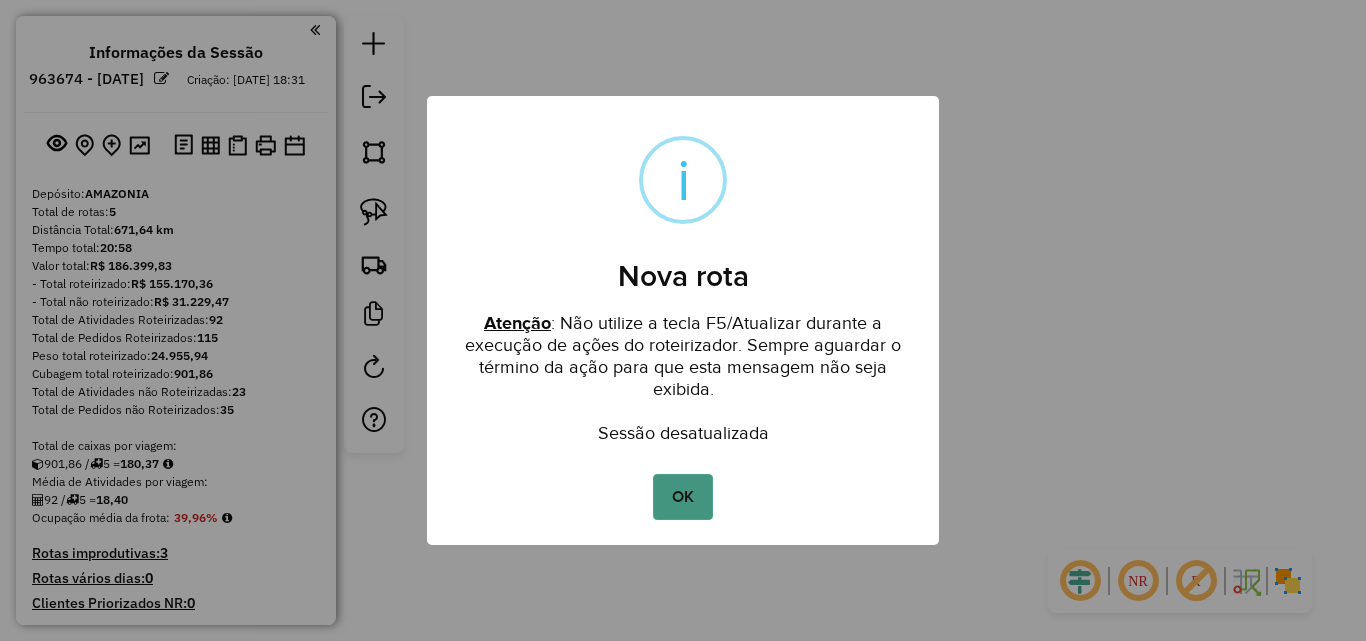 click on "OK" at bounding box center [682, 497] 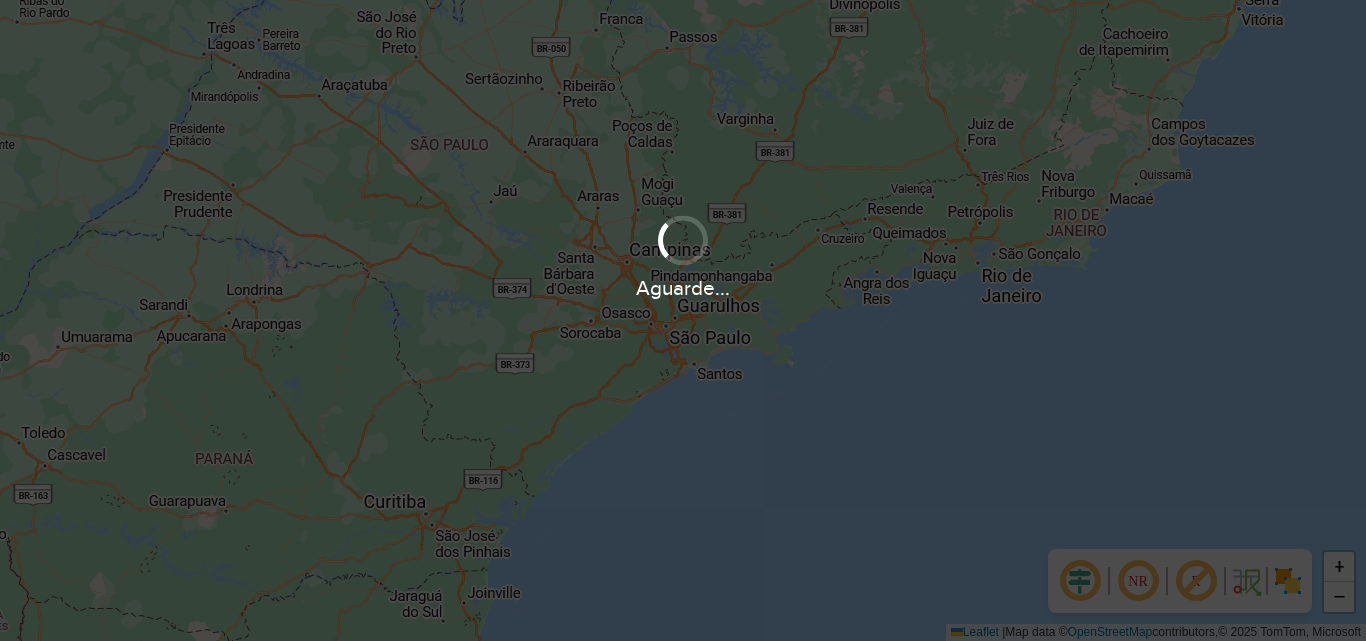 scroll, scrollTop: 0, scrollLeft: 0, axis: both 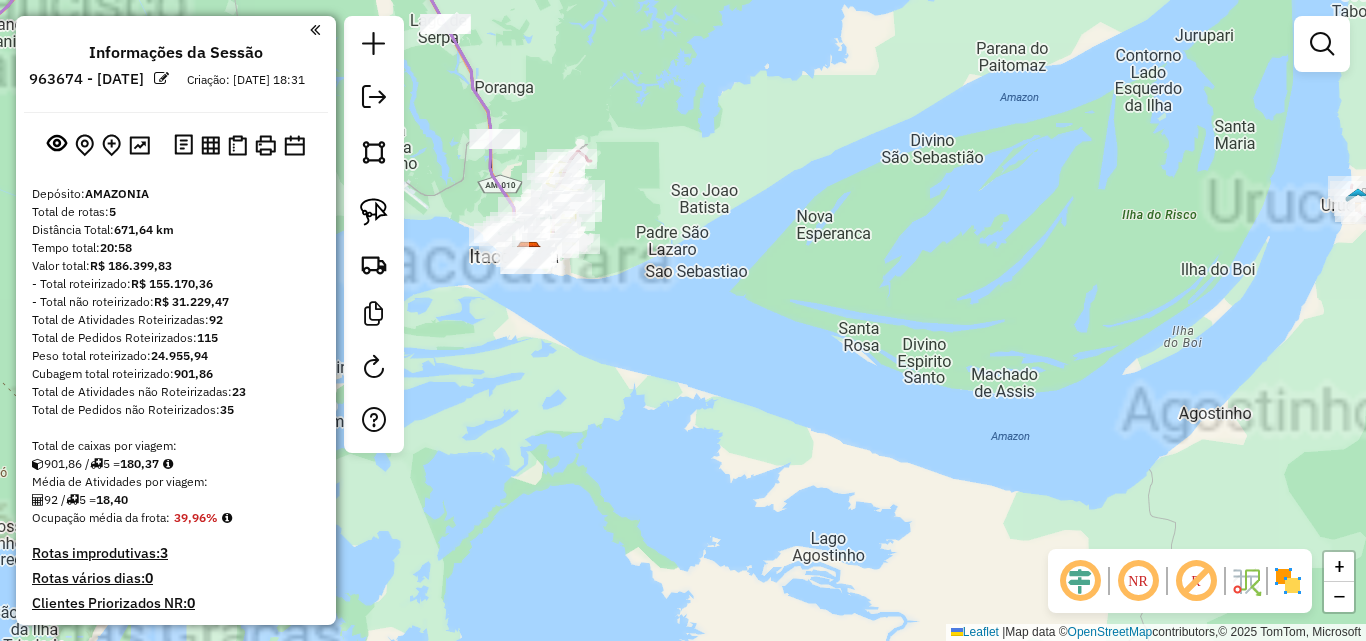 drag, startPoint x: 708, startPoint y: 290, endPoint x: 859, endPoint y: 375, distance: 173.28012 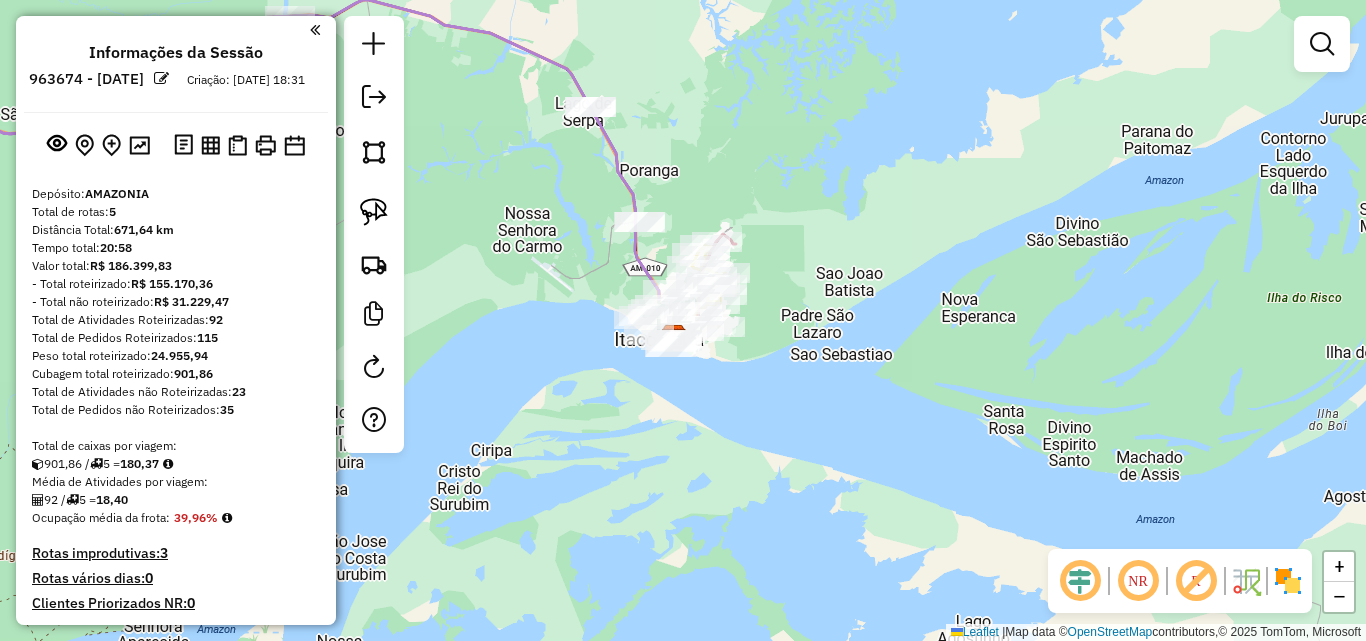drag, startPoint x: 1033, startPoint y: 249, endPoint x: 853, endPoint y: 268, distance: 181 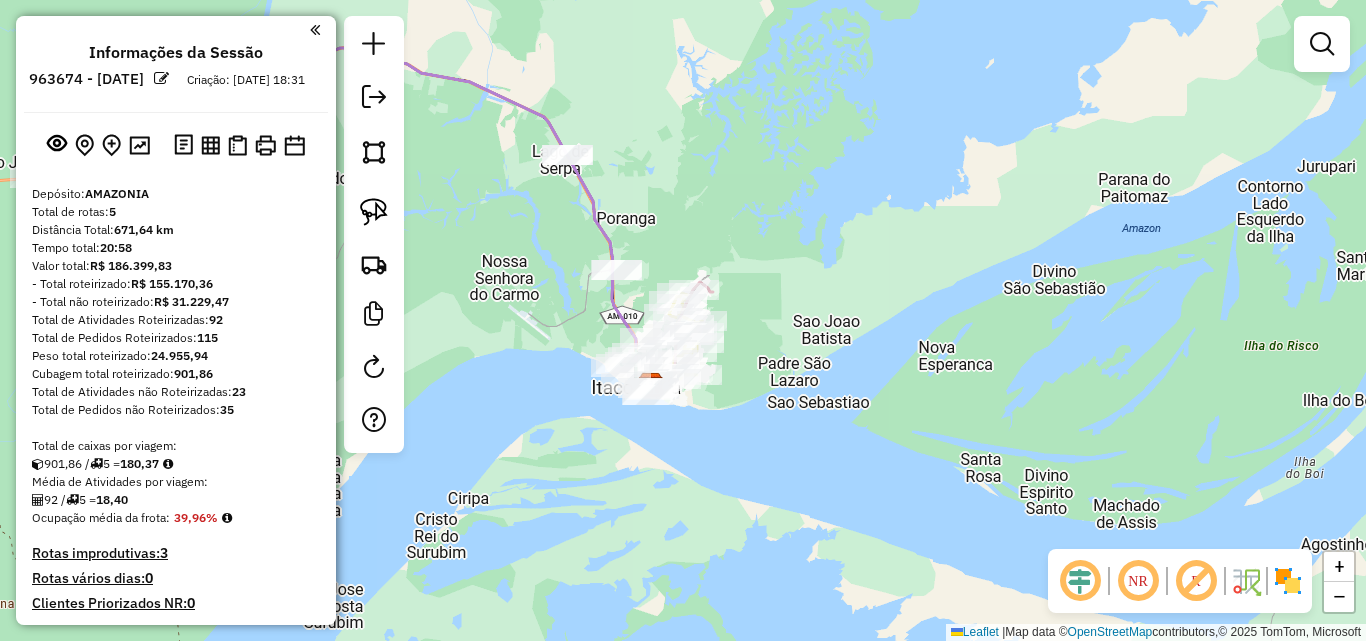 drag, startPoint x: 902, startPoint y: 387, endPoint x: 958, endPoint y: 343, distance: 71.21797 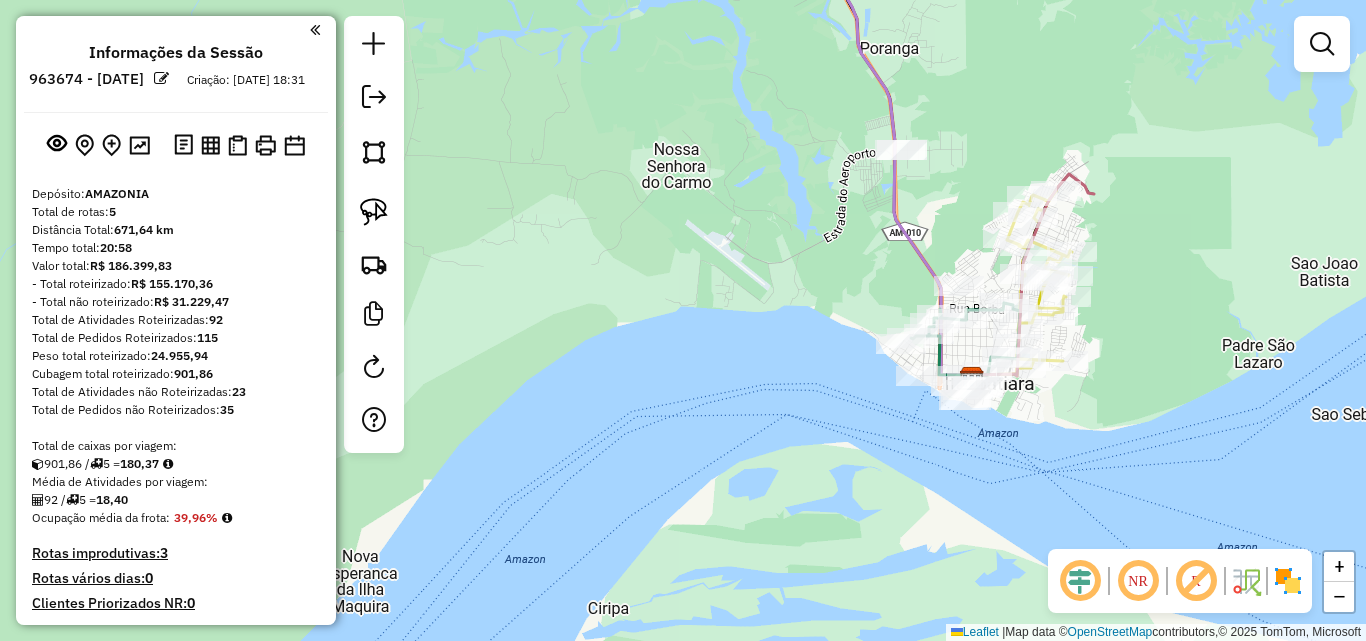 drag, startPoint x: 943, startPoint y: 195, endPoint x: 947, endPoint y: 228, distance: 33.24154 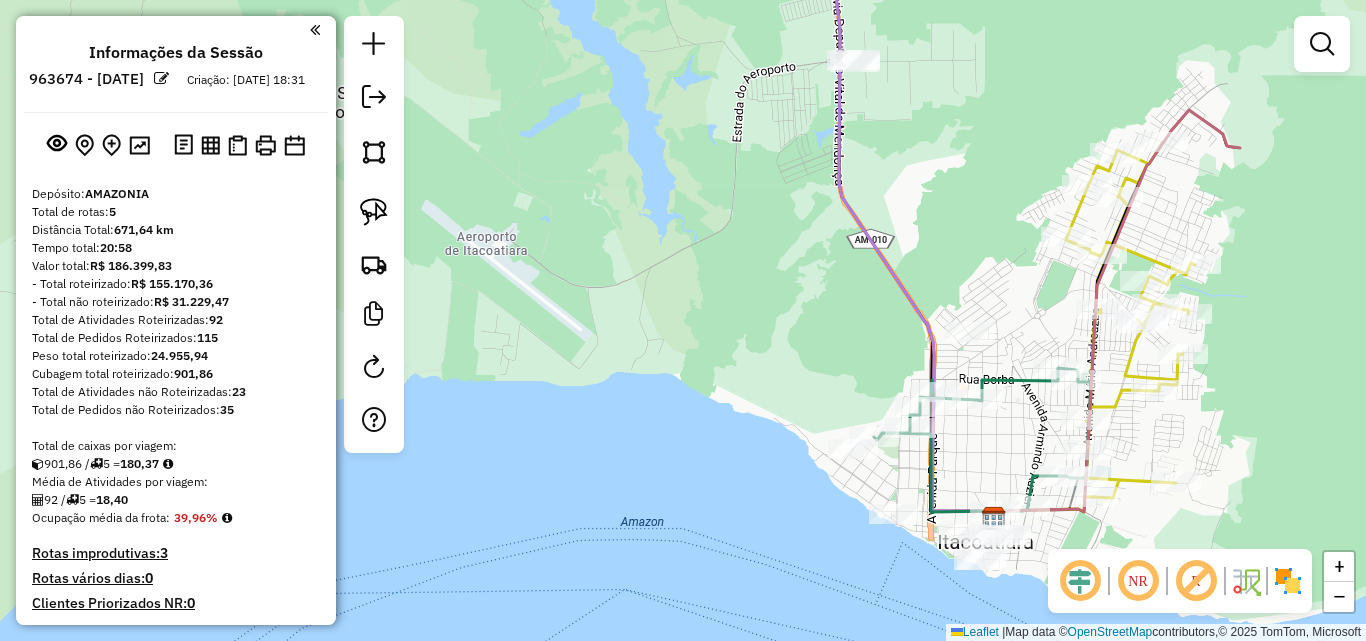 drag, startPoint x: 966, startPoint y: 234, endPoint x: 946, endPoint y: 308, distance: 76.655075 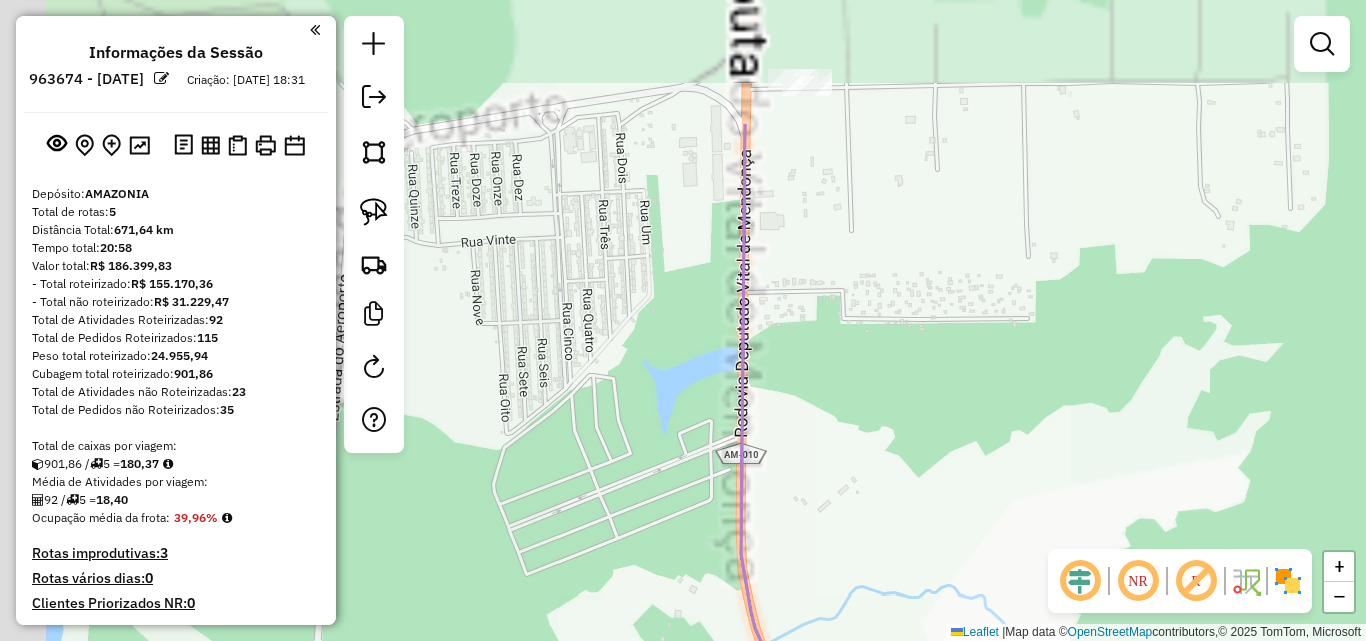 drag, startPoint x: 846, startPoint y: 189, endPoint x: 854, endPoint y: 258, distance: 69.46222 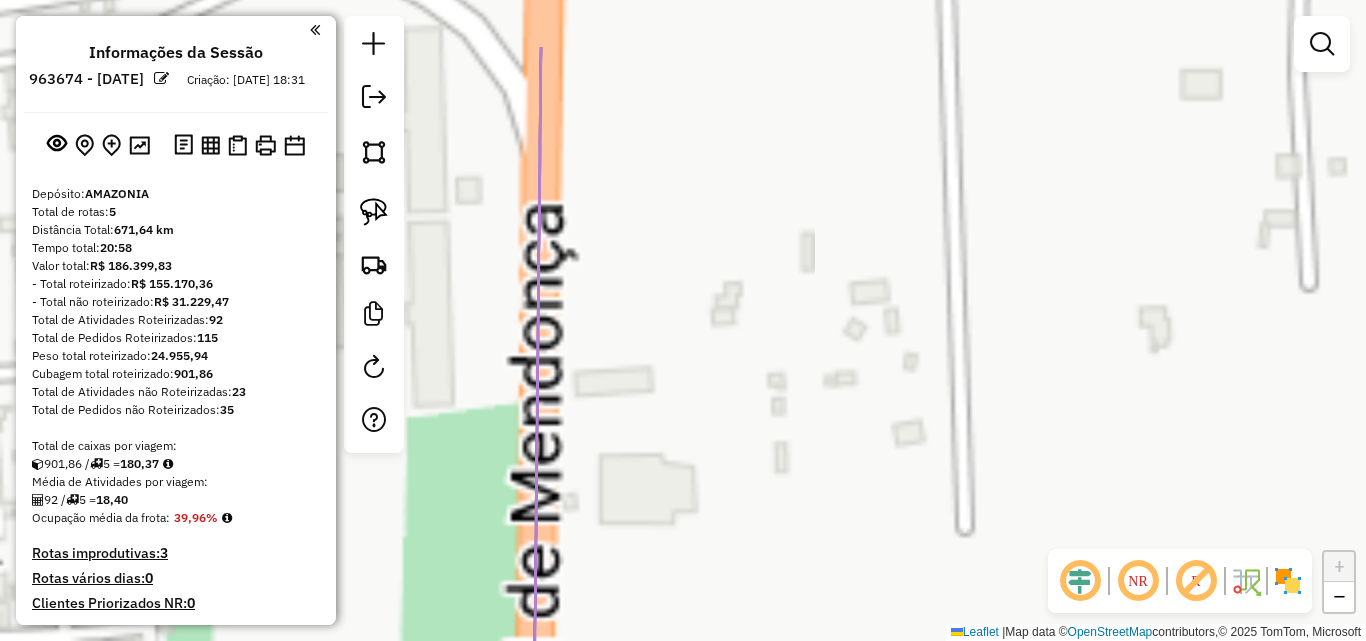 drag, startPoint x: 843, startPoint y: 247, endPoint x: 868, endPoint y: 515, distance: 269.1635 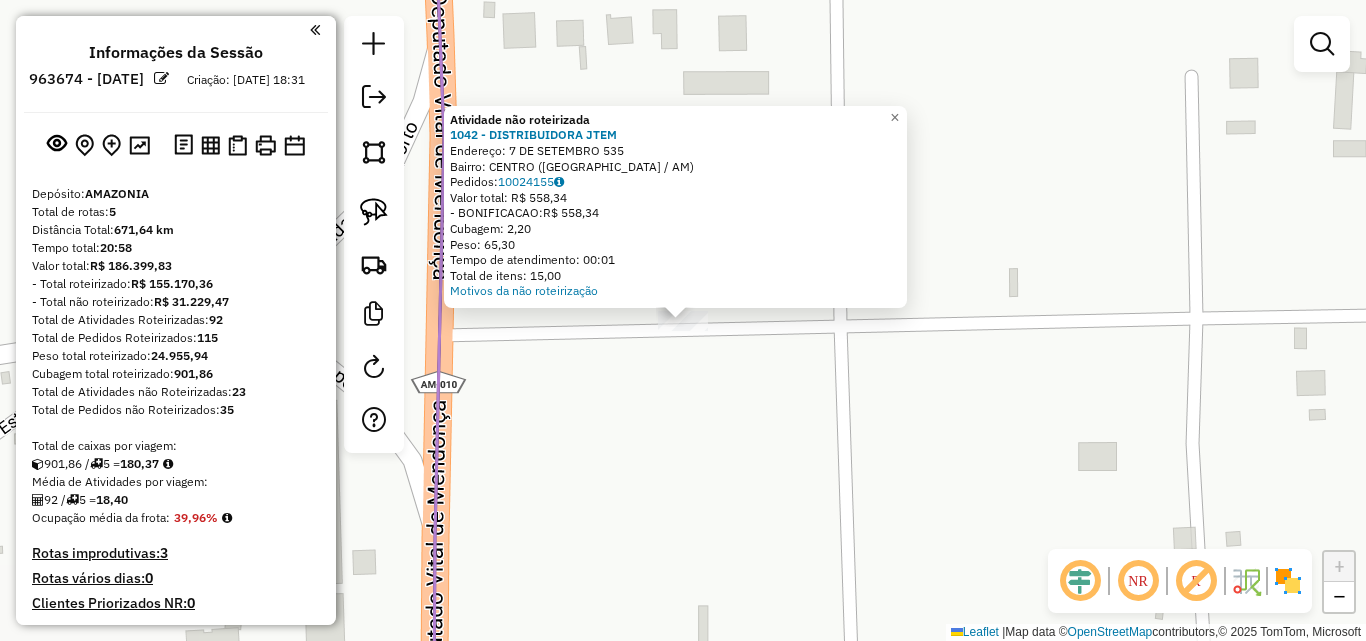 click on "Atividade não roteirizada 1042 - DISTRIBUIDORA JTEM  Endereço:  [DATE]   Bairro: [GEOGRAPHIC_DATA] ([GEOGRAPHIC_DATA] / AM)   Pedidos:  10024155   Valor total: R$ 558,34   - BONIFICACAO:  R$ 558,34   Cubagem: 2,20   Peso: 65,30   Tempo de atendimento: 00:01   Total de itens: 15,00  Motivos da não roteirização × Janela de atendimento Grade de atendimento Capacidade Transportadoras Veículos Cliente Pedidos  Rotas Selecione os dias de semana para filtrar as janelas de atendimento  Seg   Ter   Qua   Qui   Sex   Sáb   Dom  Informe o período da janela de atendimento: De: Até:  Filtrar exatamente a janela do cliente  Considerar janela de atendimento padrão  Selecione os dias de semana para filtrar as grades de atendimento  Seg   Ter   Qua   Qui   Sex   Sáb   Dom   Considerar clientes sem dia de atendimento cadastrado  Clientes fora do dia de atendimento selecionado Filtrar as atividades entre os valores definidos abaixo:  Peso mínimo:   Peso máximo:   Cubagem mínima:   Cubagem máxima:   De:   Até:   De:" 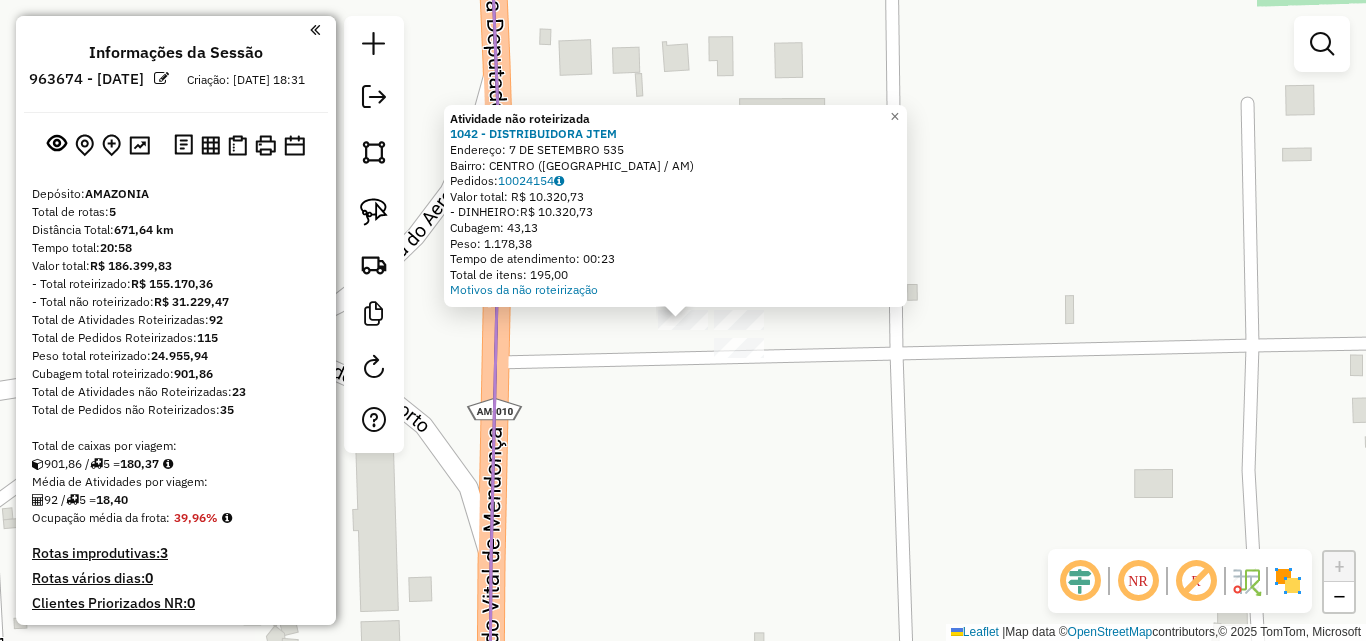 click on "Atividade não roteirizada 1042 - DISTRIBUIDORA JTEM  Endereço:  [DATE]   Bairro: [GEOGRAPHIC_DATA] ([GEOGRAPHIC_DATA] / AM)   Pedidos:  10024154   Valor total: R$ 10.320,73   - DINHEIRO:  R$ 10.320,73   Cubagem: 43,13   Peso: 1.178,38   Tempo de atendimento: 00:23   Total de itens: 195,00  Motivos da não roteirização × Janela de atendimento Grade de atendimento Capacidade Transportadoras Veículos Cliente Pedidos  Rotas Selecione os dias de semana para filtrar as janelas de atendimento  Seg   Ter   Qua   Qui   Sex   Sáb   Dom  Informe o período da janela de atendimento: De: Até:  Filtrar exatamente a janela do cliente  Considerar janela de atendimento padrão  Selecione os dias de semana para filtrar as grades de atendimento  Seg   Ter   Qua   Qui   Sex   Sáb   Dom   Considerar clientes sem dia de atendimento cadastrado  Clientes fora do dia de atendimento selecionado Filtrar as atividades entre os valores definidos abaixo:  Peso mínimo:   Peso máximo:   Cubagem mínima:   Cubagem máxima:   De:   De:" 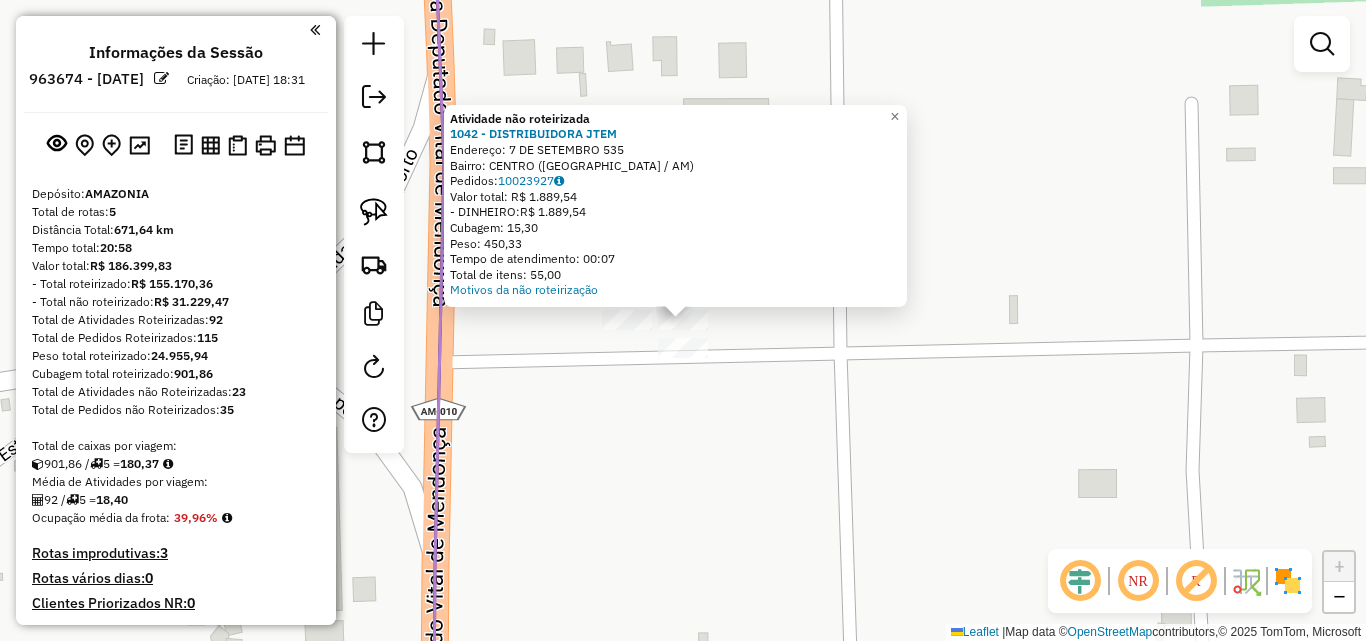 click on "Atividade não roteirizada 1042 - DISTRIBUIDORA JTEM  Endereço:  [DATE]   Bairro: [GEOGRAPHIC_DATA] ([GEOGRAPHIC_DATA] / AM)   Pedidos:  10023927   Valor total: R$ 1.889,54   - DINHEIRO:  R$ 1.889,54   Cubagem: 15,30   Peso: 450,33   Tempo de atendimento: 00:07   Total de itens: 55,00  Motivos da não roteirização × Janela de atendimento Grade de atendimento Capacidade Transportadoras Veículos Cliente Pedidos  Rotas Selecione os dias de semana para filtrar as janelas de atendimento  Seg   Ter   Qua   Qui   Sex   Sáb   Dom  Informe o período da janela de atendimento: De: Até:  Filtrar exatamente a janela do cliente  Considerar janela de atendimento padrão  Selecione os dias de semana para filtrar as grades de atendimento  Seg   Ter   Qua   Qui   Sex   Sáb   Dom   Considerar clientes sem dia de atendimento cadastrado  Clientes fora do dia de atendimento selecionado Filtrar as atividades entre os valores definidos abaixo:  Peso mínimo:   Peso máximo:   Cubagem mínima:   Cubagem máxima:   De:   Até:  De:" 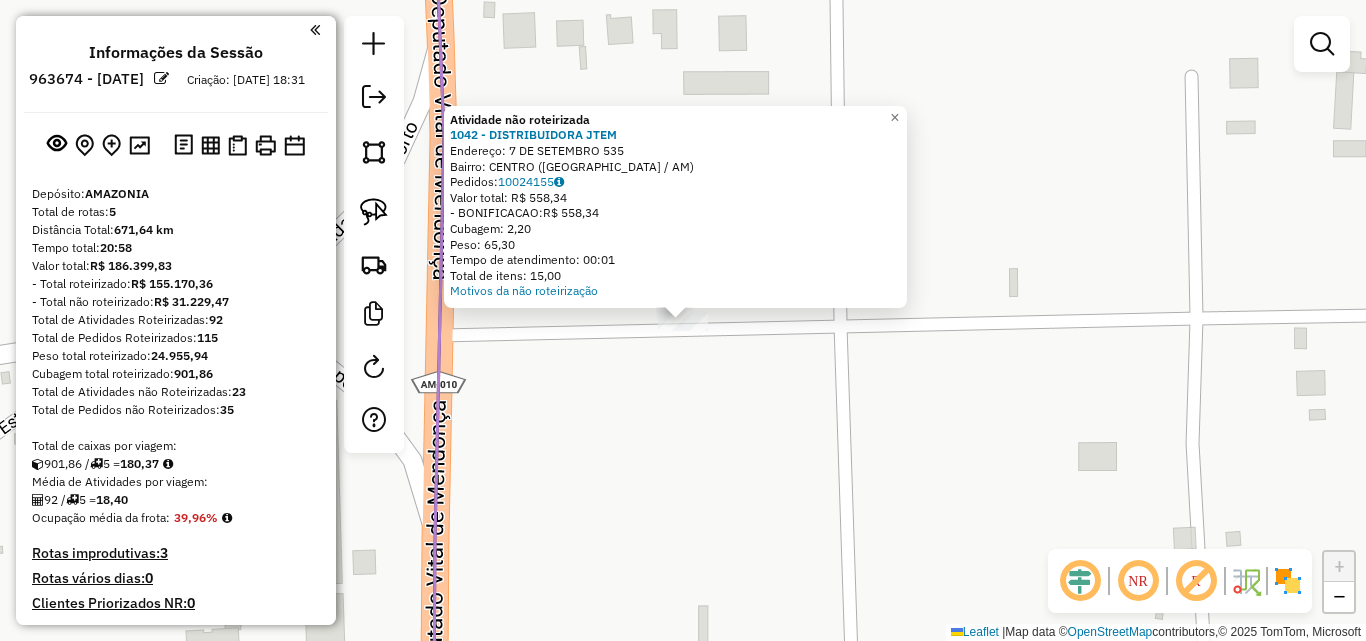 click on "Atividade não roteirizada 1042 - DISTRIBUIDORA JTEM  Endereço:  [DATE]   Bairro: [GEOGRAPHIC_DATA] ([GEOGRAPHIC_DATA] / AM)   Pedidos:  10024155   Valor total: R$ 558,34   - BONIFICACAO:  R$ 558,34   Cubagem: 2,20   Peso: 65,30   Tempo de atendimento: 00:01   Total de itens: 15,00  Motivos da não roteirização × Janela de atendimento Grade de atendimento Capacidade Transportadoras Veículos Cliente Pedidos  Rotas Selecione os dias de semana para filtrar as janelas de atendimento  Seg   Ter   Qua   Qui   Sex   Sáb   Dom  Informe o período da janela de atendimento: De: Até:  Filtrar exatamente a janela do cliente  Considerar janela de atendimento padrão  Selecione os dias de semana para filtrar as grades de atendimento  Seg   Ter   Qua   Qui   Sex   Sáb   Dom   Considerar clientes sem dia de atendimento cadastrado  Clientes fora do dia de atendimento selecionado Filtrar as atividades entre os valores definidos abaixo:  Peso mínimo:   Peso máximo:   Cubagem mínima:   Cubagem máxima:   De:   Até:   De:" 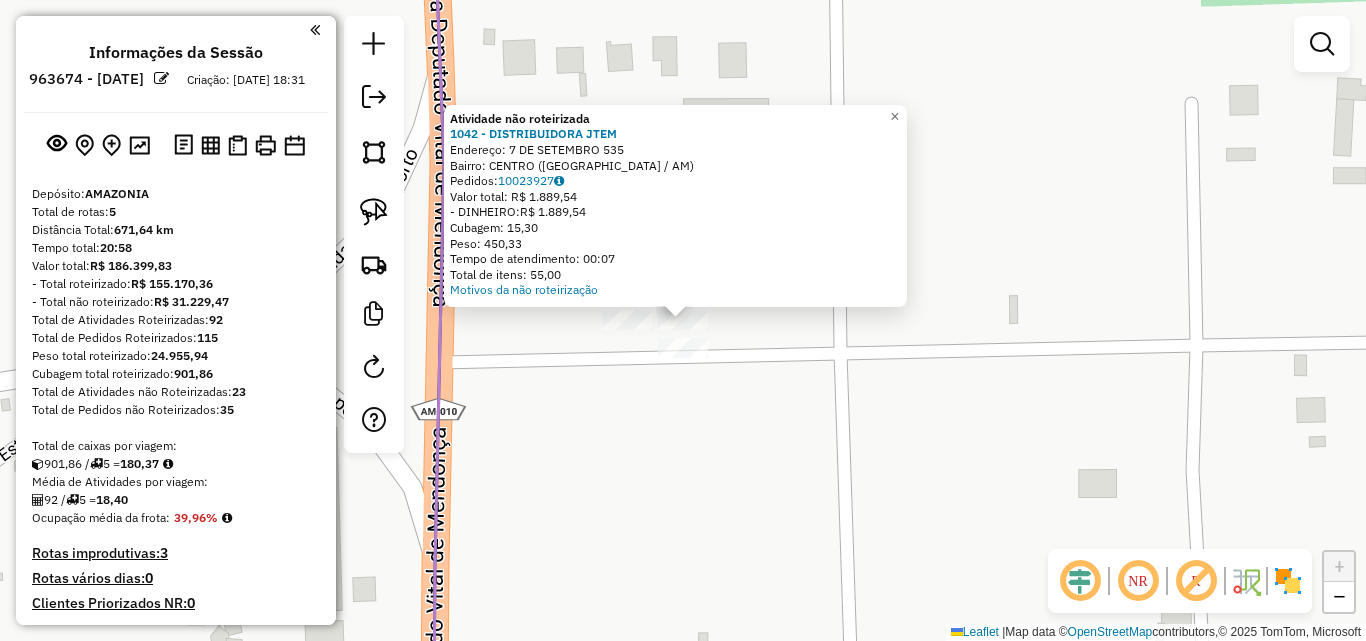 click on "Atividade não roteirizada 1042 - DISTRIBUIDORA JTEM  Endereço:  [DATE]   Bairro: [GEOGRAPHIC_DATA] ([GEOGRAPHIC_DATA] / AM)   Pedidos:  10023927   Valor total: R$ 1.889,54   - DINHEIRO:  R$ 1.889,54   Cubagem: 15,30   Peso: 450,33   Tempo de atendimento: 00:07   Total de itens: 55,00  Motivos da não roteirização × Janela de atendimento Grade de atendimento Capacidade Transportadoras Veículos Cliente Pedidos  Rotas Selecione os dias de semana para filtrar as janelas de atendimento  Seg   Ter   Qua   Qui   Sex   Sáb   Dom  Informe o período da janela de atendimento: De: Até:  Filtrar exatamente a janela do cliente  Considerar janela de atendimento padrão  Selecione os dias de semana para filtrar as grades de atendimento  Seg   Ter   Qua   Qui   Sex   Sáb   Dom   Considerar clientes sem dia de atendimento cadastrado  Clientes fora do dia de atendimento selecionado Filtrar as atividades entre os valores definidos abaixo:  Peso mínimo:   Peso máximo:   Cubagem mínima:   Cubagem máxima:   De:   Até:  De:" 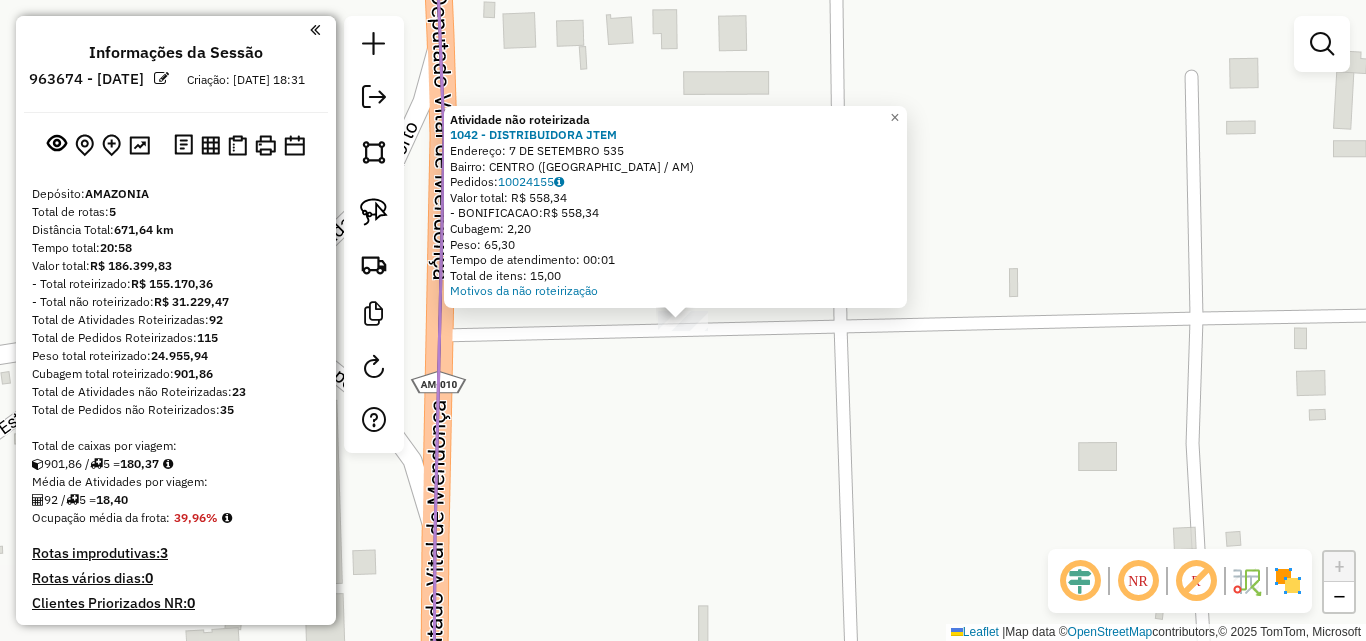 click on "Atividade não roteirizada 1042 - DISTRIBUIDORA JTEM  Endereço:  [DATE]   Bairro: [GEOGRAPHIC_DATA] ([GEOGRAPHIC_DATA] / AM)   Pedidos:  10024155   Valor total: R$ 558,34   - BONIFICACAO:  R$ 558,34   Cubagem: 2,20   Peso: 65,30   Tempo de atendimento: 00:01   Total de itens: 15,00  Motivos da não roteirização × Janela de atendimento Grade de atendimento Capacidade Transportadoras Veículos Cliente Pedidos  Rotas Selecione os dias de semana para filtrar as janelas de atendimento  Seg   Ter   Qua   Qui   Sex   Sáb   Dom  Informe o período da janela de atendimento: De: Até:  Filtrar exatamente a janela do cliente  Considerar janela de atendimento padrão  Selecione os dias de semana para filtrar as grades de atendimento  Seg   Ter   Qua   Qui   Sex   Sáb   Dom   Considerar clientes sem dia de atendimento cadastrado  Clientes fora do dia de atendimento selecionado Filtrar as atividades entre os valores definidos abaixo:  Peso mínimo:   Peso máximo:   Cubagem mínima:   Cubagem máxima:   De:   Até:   De:" 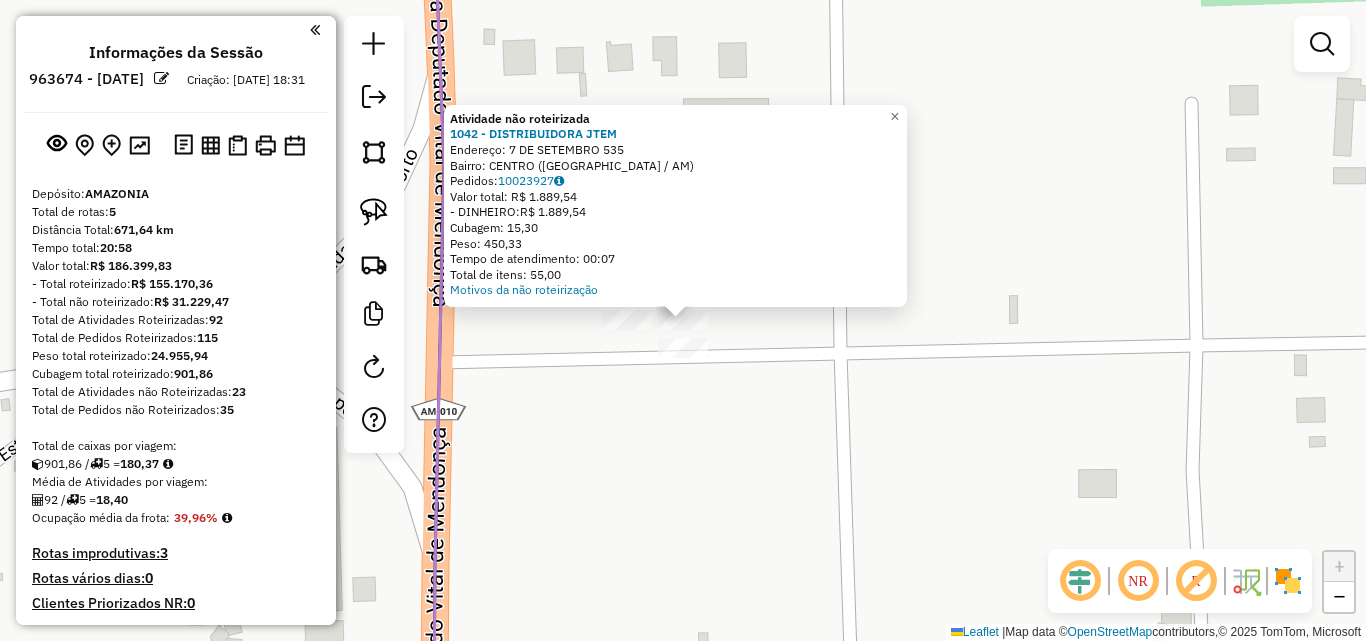 click on "Atividade não roteirizada 1042 - DISTRIBUIDORA JTEM  Endereço:  [DATE]   Bairro: [GEOGRAPHIC_DATA] ([GEOGRAPHIC_DATA] / AM)   Pedidos:  10023927   Valor total: R$ 1.889,54   - DINHEIRO:  R$ 1.889,54   Cubagem: 15,30   Peso: 450,33   Tempo de atendimento: 00:07   Total de itens: 55,00  Motivos da não roteirização × Janela de atendimento Grade de atendimento Capacidade Transportadoras Veículos Cliente Pedidos  Rotas Selecione os dias de semana para filtrar as janelas de atendimento  Seg   Ter   Qua   Qui   Sex   Sáb   Dom  Informe o período da janela de atendimento: De: Até:  Filtrar exatamente a janela do cliente  Considerar janela de atendimento padrão  Selecione os dias de semana para filtrar as grades de atendimento  Seg   Ter   Qua   Qui   Sex   Sáb   Dom   Considerar clientes sem dia de atendimento cadastrado  Clientes fora do dia de atendimento selecionado Filtrar as atividades entre os valores definidos abaixo:  Peso mínimo:   Peso máximo:   Cubagem mínima:   Cubagem máxima:   De:   Até:  De:" 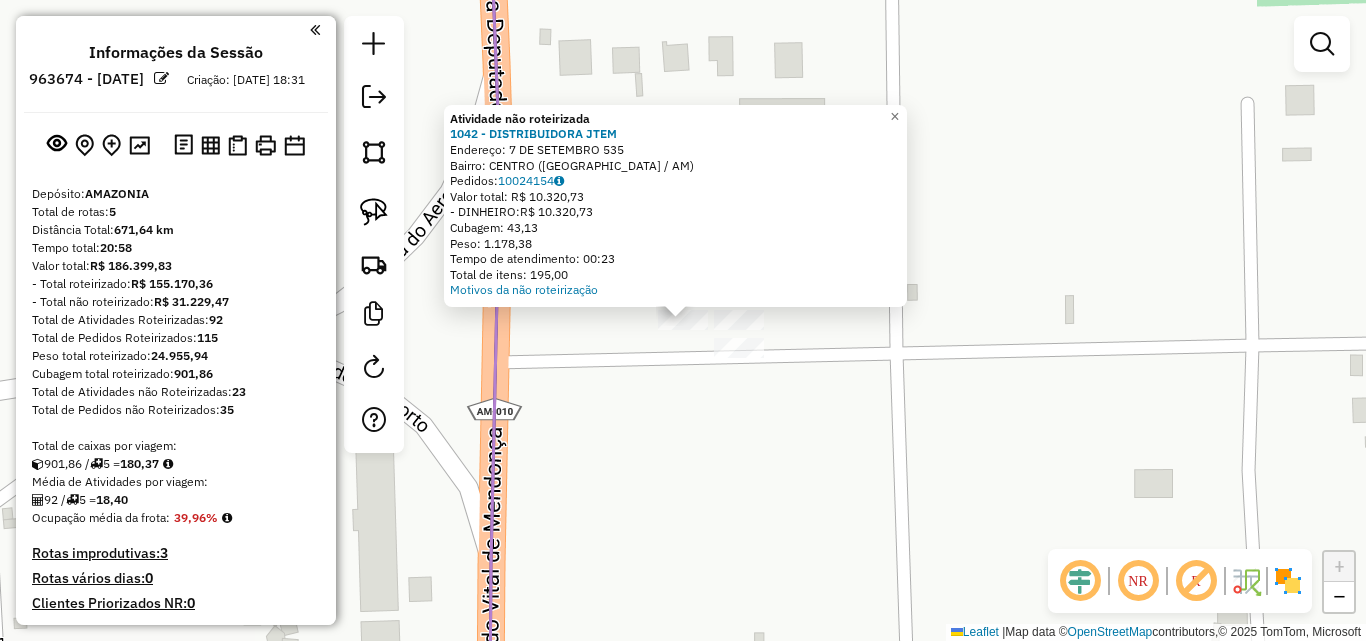 click on "Atividade não roteirizada 1042 - DISTRIBUIDORA JTEM  Endereço:  [DATE]   Bairro: [GEOGRAPHIC_DATA] ([GEOGRAPHIC_DATA] / AM)   Pedidos:  10024154   Valor total: R$ 10.320,73   - DINHEIRO:  R$ 10.320,73   Cubagem: 43,13   Peso: 1.178,38   Tempo de atendimento: 00:23   Total de itens: 195,00  Motivos da não roteirização × Janela de atendimento Grade de atendimento Capacidade Transportadoras Veículos Cliente Pedidos  Rotas Selecione os dias de semana para filtrar as janelas de atendimento  Seg   Ter   Qua   Qui   Sex   Sáb   Dom  Informe o período da janela de atendimento: De: Até:  Filtrar exatamente a janela do cliente  Considerar janela de atendimento padrão  Selecione os dias de semana para filtrar as grades de atendimento  Seg   Ter   Qua   Qui   Sex   Sáb   Dom   Considerar clientes sem dia de atendimento cadastrado  Clientes fora do dia de atendimento selecionado Filtrar as atividades entre os valores definidos abaixo:  Peso mínimo:   Peso máximo:   Cubagem mínima:   Cubagem máxima:   De:   De:" 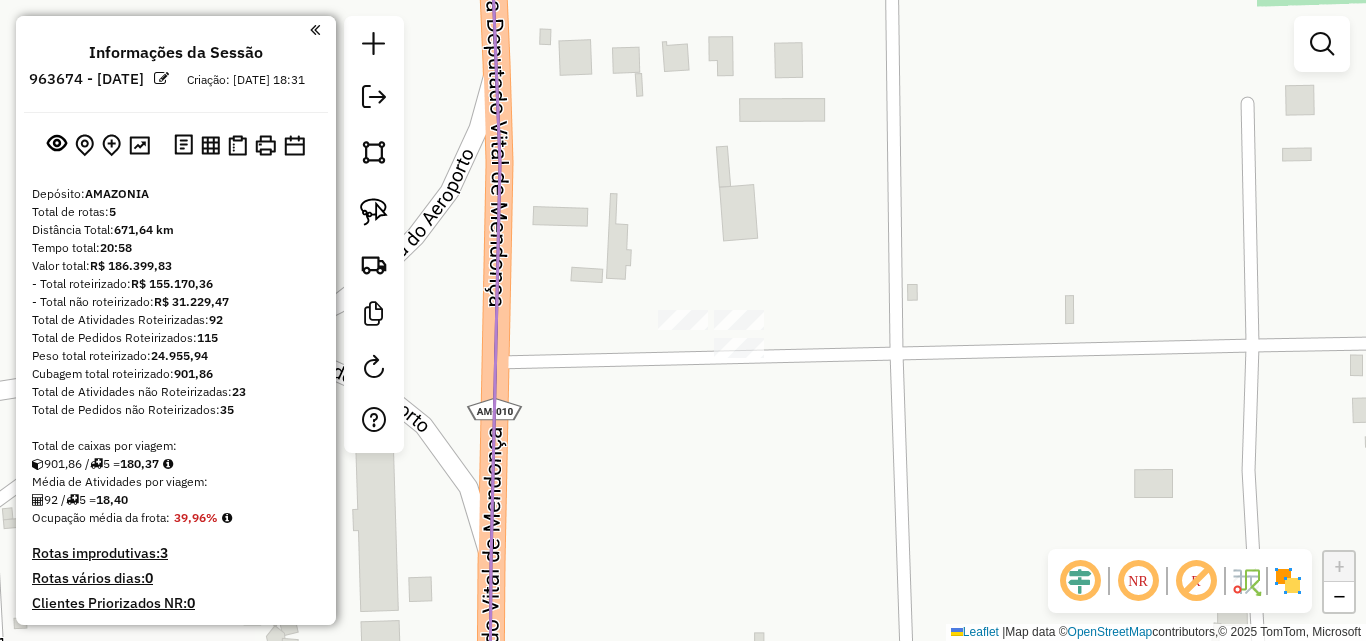click on "Janela de atendimento Grade de atendimento Capacidade Transportadoras Veículos Cliente Pedidos  Rotas Selecione os dias de semana para filtrar as janelas de atendimento  Seg   Ter   Qua   Qui   Sex   Sáb   Dom  Informe o período da janela de atendimento: De: Até:  Filtrar exatamente a janela do cliente  Considerar janela de atendimento padrão  Selecione os dias de semana para filtrar as grades de atendimento  Seg   Ter   Qua   Qui   Sex   Sáb   Dom   Considerar clientes sem dia de atendimento cadastrado  Clientes fora do dia de atendimento selecionado Filtrar as atividades entre os valores definidos abaixo:  Peso mínimo:   Peso máximo:   Cubagem mínima:   Cubagem máxima:   De:   Até:  Filtrar as atividades entre o tempo de atendimento definido abaixo:  De:   Até:   Considerar capacidade total dos clientes não roteirizados Transportadora: Selecione um ou mais itens Tipo de veículo: Selecione um ou mais itens Veículo: Selecione um ou mais itens Motorista: Selecione um ou mais itens Nome: Rótulo:" 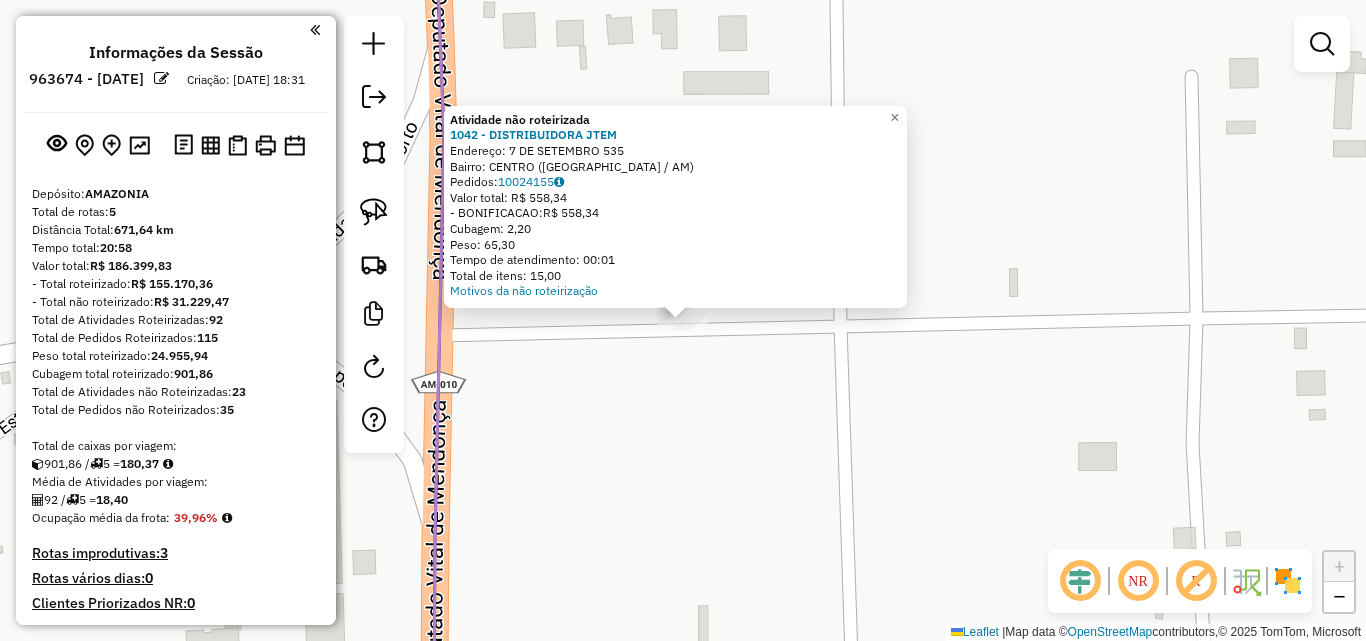 click on "Atividade não roteirizada 1042 - DISTRIBUIDORA JTEM  Endereço:  [DATE]   Bairro: [GEOGRAPHIC_DATA] ([GEOGRAPHIC_DATA] / AM)   Pedidos:  10024155   Valor total: R$ 558,34   - BONIFICACAO:  R$ 558,34   Cubagem: 2,20   Peso: 65,30   Tempo de atendimento: 00:01   Total de itens: 15,00  Motivos da não roteirização × Janela de atendimento Grade de atendimento Capacidade Transportadoras Veículos Cliente Pedidos  Rotas Selecione os dias de semana para filtrar as janelas de atendimento  Seg   Ter   Qua   Qui   Sex   Sáb   Dom  Informe o período da janela de atendimento: De: Até:  Filtrar exatamente a janela do cliente  Considerar janela de atendimento padrão  Selecione os dias de semana para filtrar as grades de atendimento  Seg   Ter   Qua   Qui   Sex   Sáb   Dom   Considerar clientes sem dia de atendimento cadastrado  Clientes fora do dia de atendimento selecionado Filtrar as atividades entre os valores definidos abaixo:  Peso mínimo:   Peso máximo:   Cubagem mínima:   Cubagem máxima:   De:   Até:   De:" 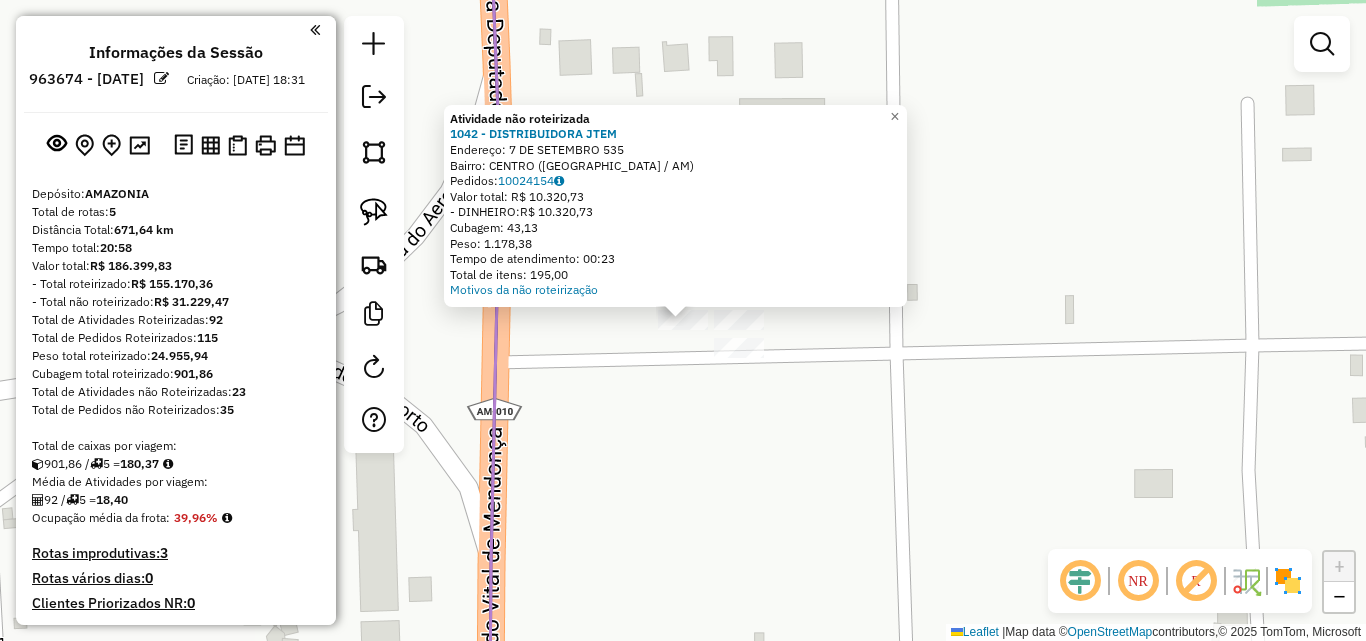 click on "Atividade não roteirizada 1042 - DISTRIBUIDORA JTEM  Endereço:  [DATE]   Bairro: [GEOGRAPHIC_DATA] ([GEOGRAPHIC_DATA] / AM)   Pedidos:  10024154   Valor total: R$ 10.320,73   - DINHEIRO:  R$ 10.320,73   Cubagem: 43,13   Peso: 1.178,38   Tempo de atendimento: 00:23   Total de itens: 195,00  Motivos da não roteirização × Janela de atendimento Grade de atendimento Capacidade Transportadoras Veículos Cliente Pedidos  Rotas Selecione os dias de semana para filtrar as janelas de atendimento  Seg   Ter   Qua   Qui   Sex   Sáb   Dom  Informe o período da janela de atendimento: De: Até:  Filtrar exatamente a janela do cliente  Considerar janela de atendimento padrão  Selecione os dias de semana para filtrar as grades de atendimento  Seg   Ter   Qua   Qui   Sex   Sáb   Dom   Considerar clientes sem dia de atendimento cadastrado  Clientes fora do dia de atendimento selecionado Filtrar as atividades entre os valores definidos abaixo:  Peso mínimo:   Peso máximo:   Cubagem mínima:   Cubagem máxima:   De:   De:" 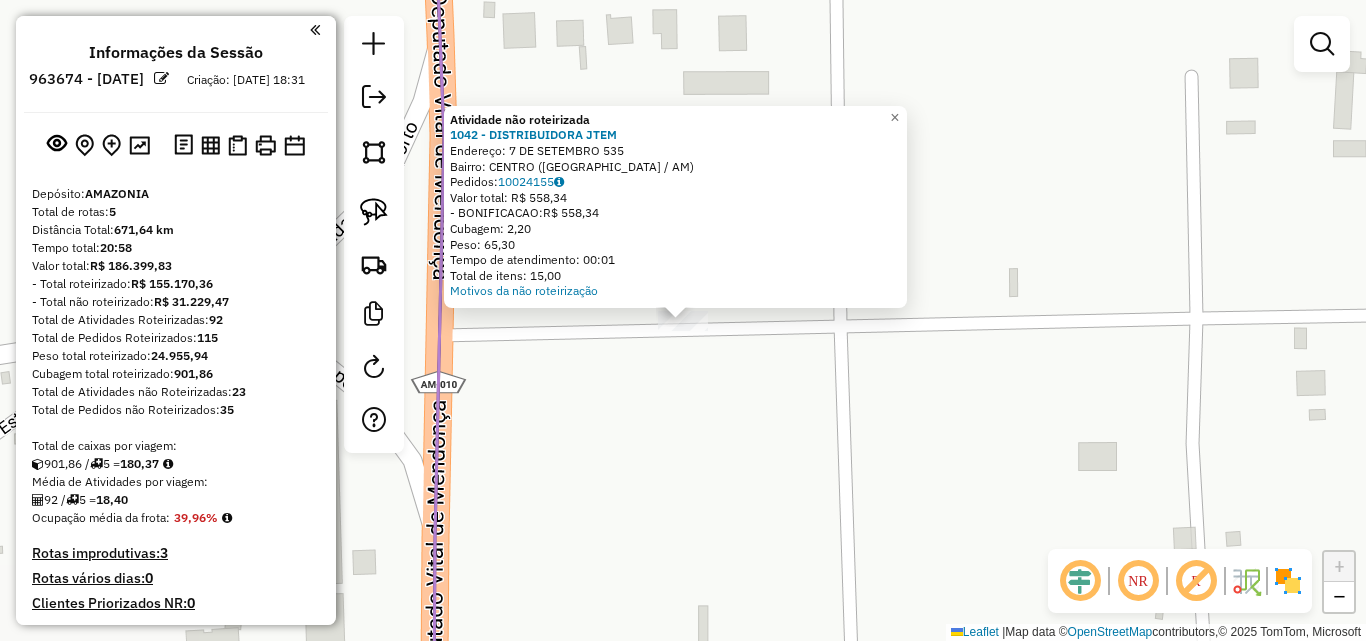 click on "Atividade não roteirizada 1042 - DISTRIBUIDORA JTEM  Endereço:  [DATE]   Bairro: [GEOGRAPHIC_DATA] ([GEOGRAPHIC_DATA] / AM)   Pedidos:  10024155   Valor total: R$ 558,34   - BONIFICACAO:  R$ 558,34   Cubagem: 2,20   Peso: 65,30   Tempo de atendimento: 00:01   Total de itens: 15,00  Motivos da não roteirização × Janela de atendimento Grade de atendimento Capacidade Transportadoras Veículos Cliente Pedidos  Rotas Selecione os dias de semana para filtrar as janelas de atendimento  Seg   Ter   Qua   Qui   Sex   Sáb   Dom  Informe o período da janela de atendimento: De: Até:  Filtrar exatamente a janela do cliente  Considerar janela de atendimento padrão  Selecione os dias de semana para filtrar as grades de atendimento  Seg   Ter   Qua   Qui   Sex   Sáb   Dom   Considerar clientes sem dia de atendimento cadastrado  Clientes fora do dia de atendimento selecionado Filtrar as atividades entre os valores definidos abaixo:  Peso mínimo:   Peso máximo:   Cubagem mínima:   Cubagem máxima:   De:   Até:   De:" 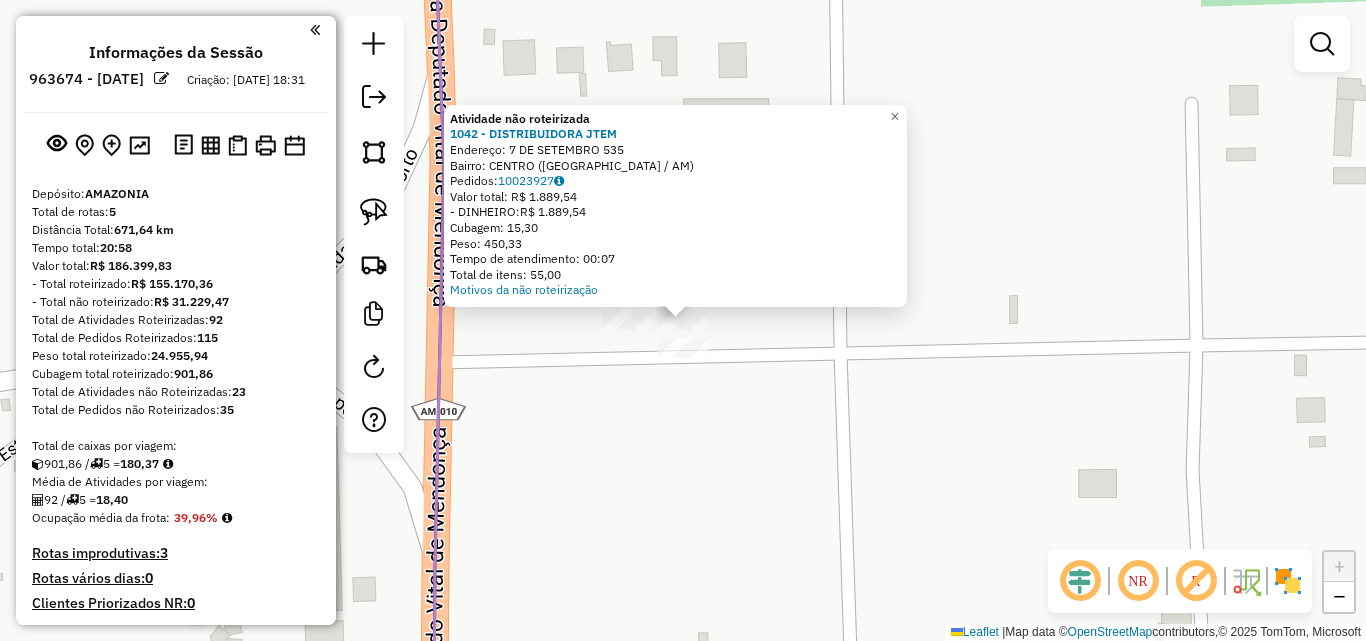 click on "Atividade não roteirizada 1042 - DISTRIBUIDORA JTEM  Endereço:  [DATE]   Bairro: [GEOGRAPHIC_DATA] ([GEOGRAPHIC_DATA] / AM)   Pedidos:  10023927   Valor total: R$ 1.889,54   - DINHEIRO:  R$ 1.889,54   Cubagem: 15,30   Peso: 450,33   Tempo de atendimento: 00:07   Total de itens: 55,00  Motivos da não roteirização × Janela de atendimento Grade de atendimento Capacidade Transportadoras Veículos Cliente Pedidos  Rotas Selecione os dias de semana para filtrar as janelas de atendimento  Seg   Ter   Qua   Qui   Sex   Sáb   Dom  Informe o período da janela de atendimento: De: Até:  Filtrar exatamente a janela do cliente  Considerar janela de atendimento padrão  Selecione os dias de semana para filtrar as grades de atendimento  Seg   Ter   Qua   Qui   Sex   Sáb   Dom   Considerar clientes sem dia de atendimento cadastrado  Clientes fora do dia de atendimento selecionado Filtrar as atividades entre os valores definidos abaixo:  Peso mínimo:   Peso máximo:   Cubagem mínima:   Cubagem máxima:   De:   Até:  De:" 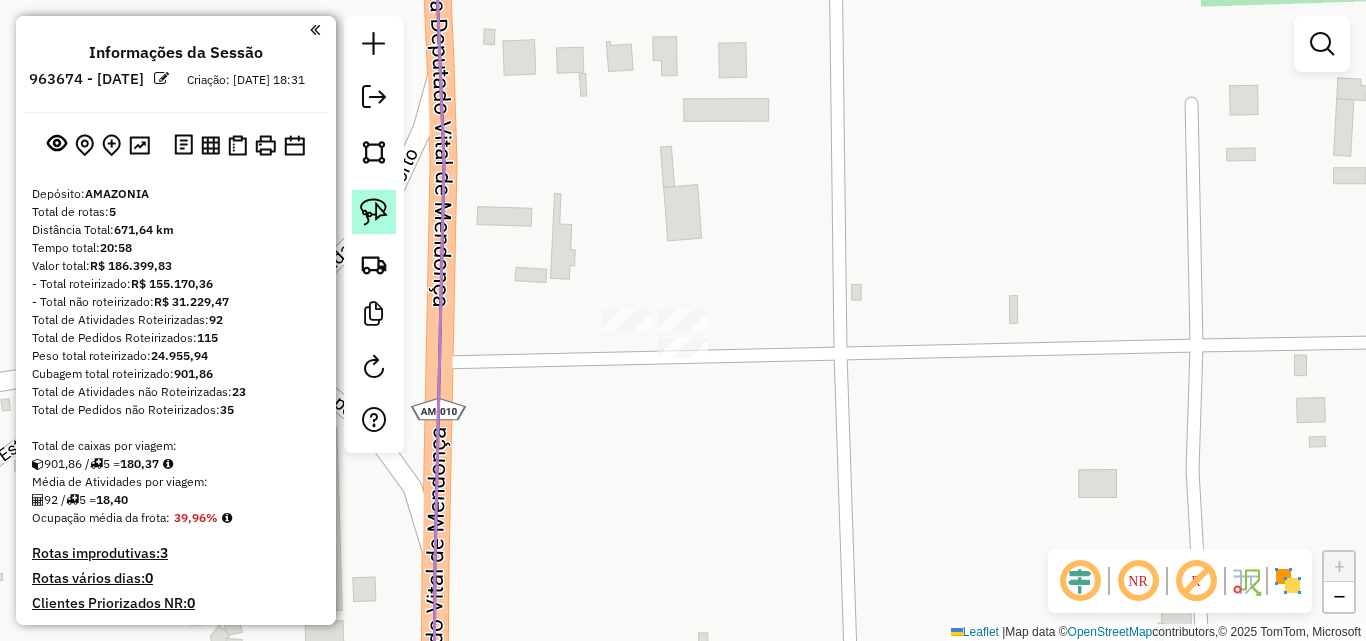 click 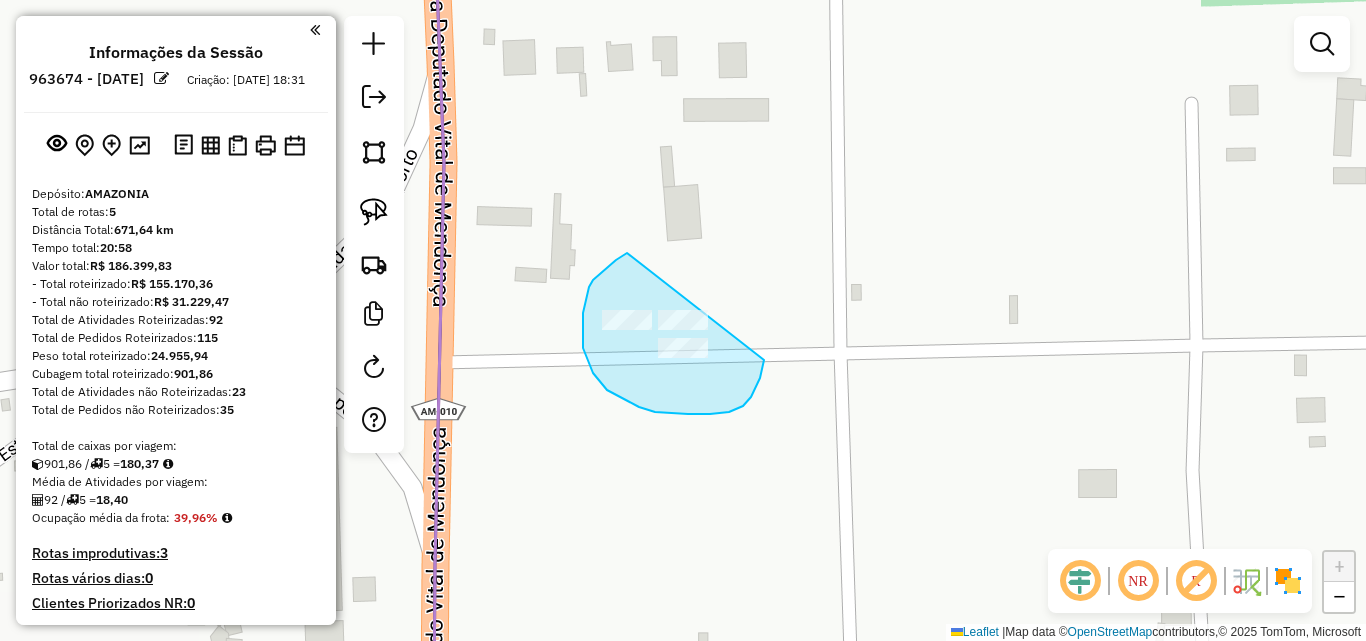 drag, startPoint x: 627, startPoint y: 253, endPoint x: 767, endPoint y: 327, distance: 158.35403 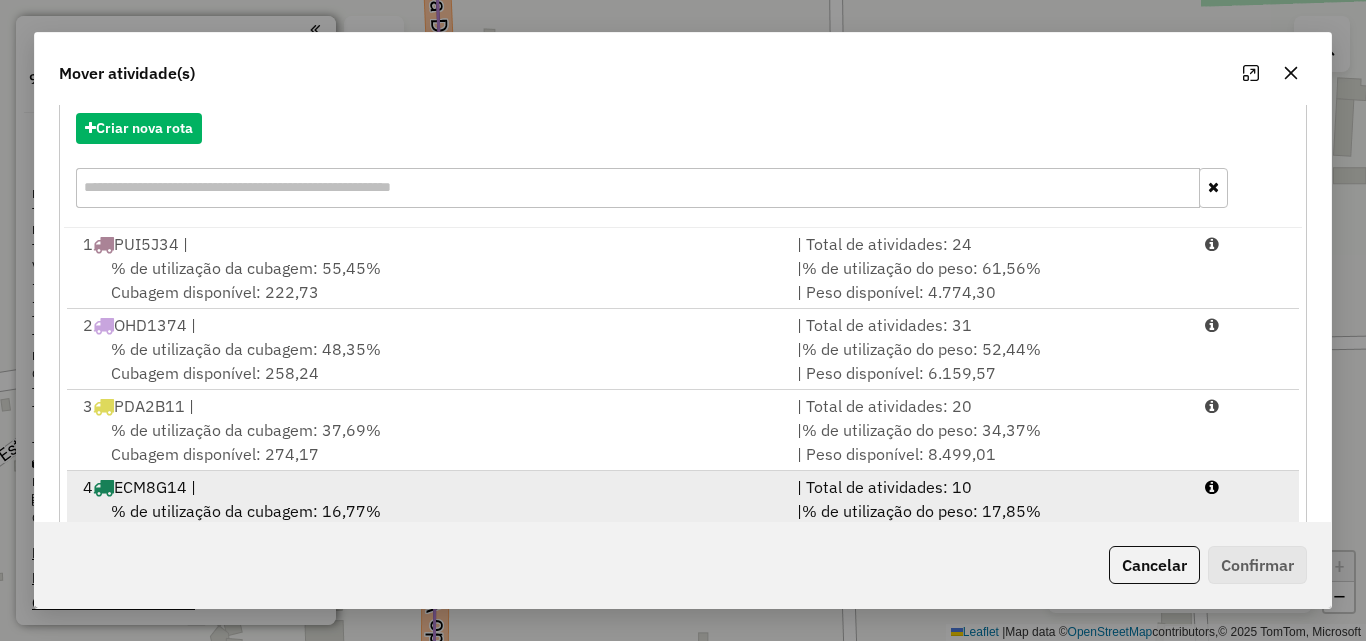 scroll, scrollTop: 67, scrollLeft: 0, axis: vertical 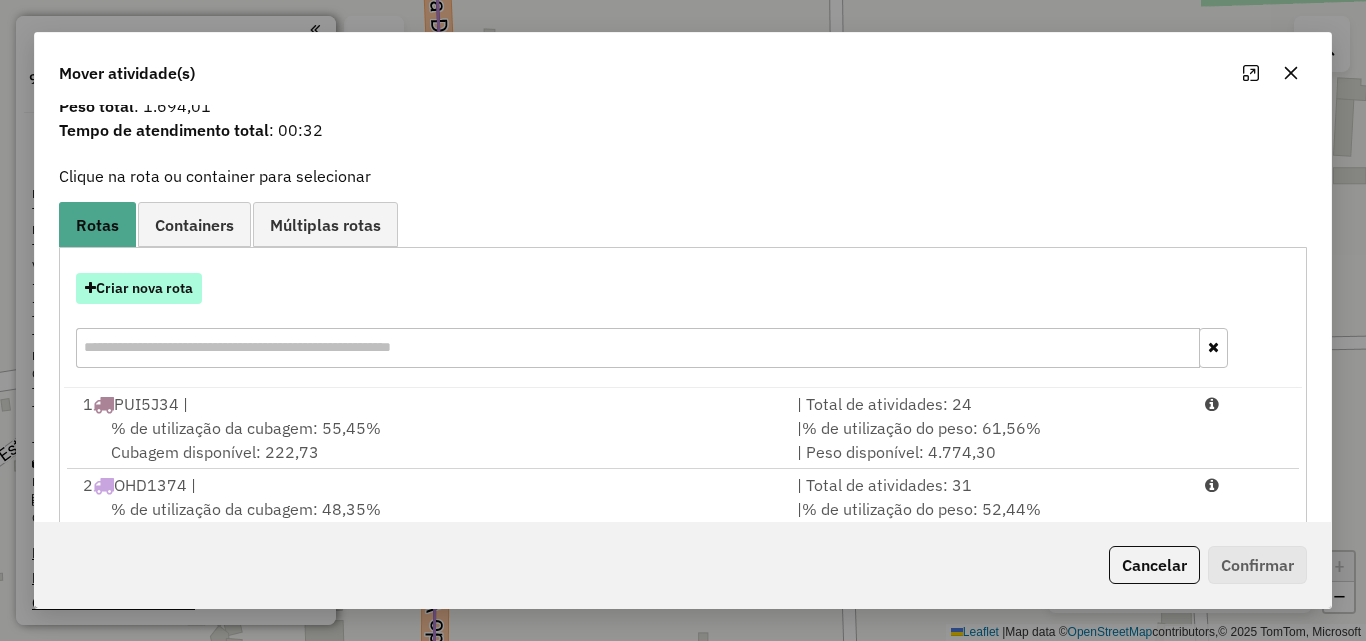 click on "Criar nova rota" at bounding box center (139, 288) 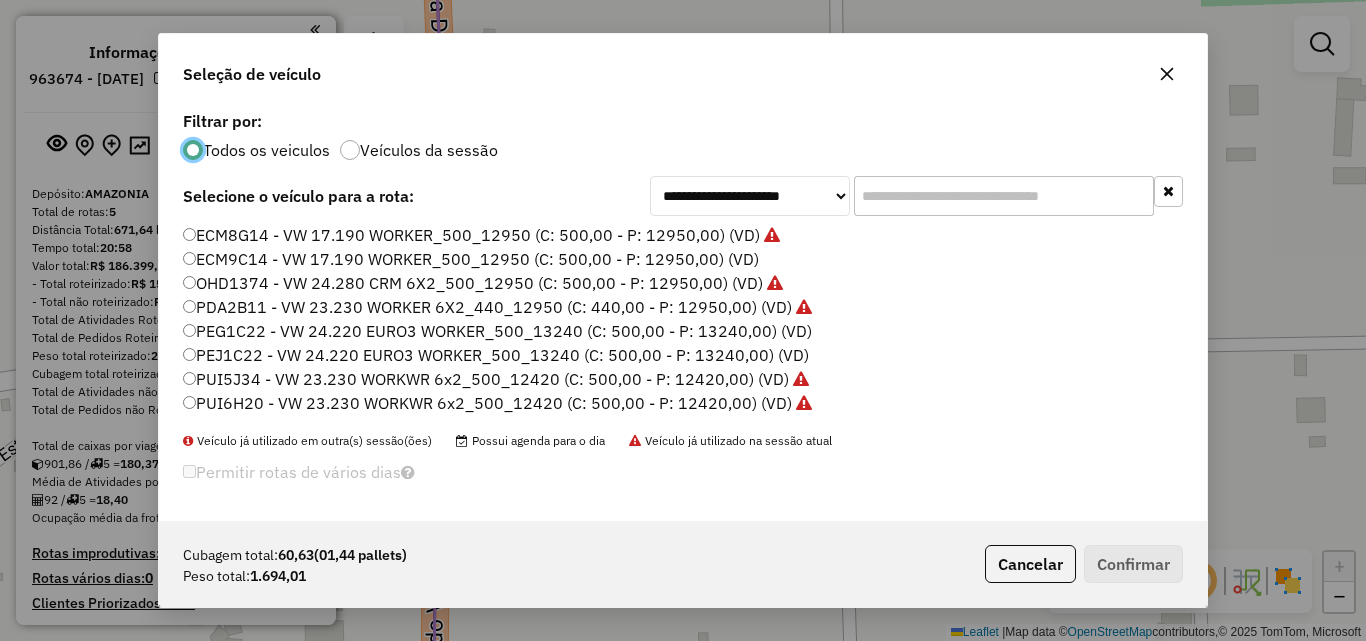 scroll, scrollTop: 11, scrollLeft: 6, axis: both 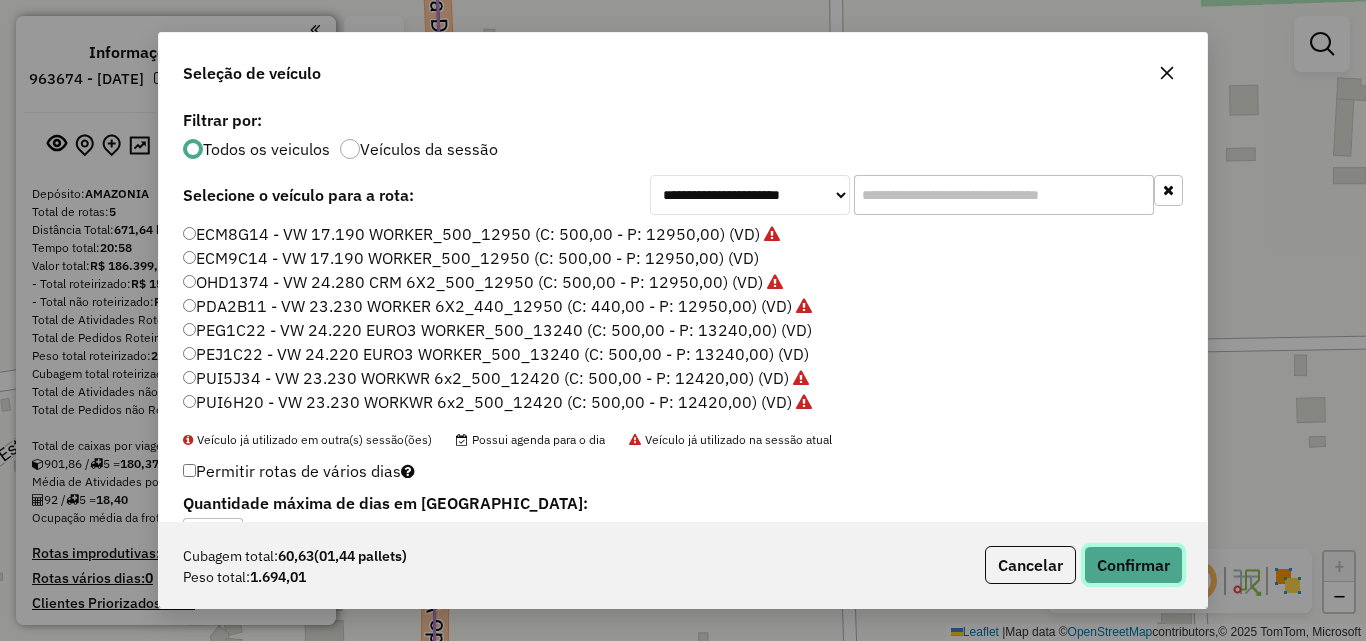 click on "Confirmar" 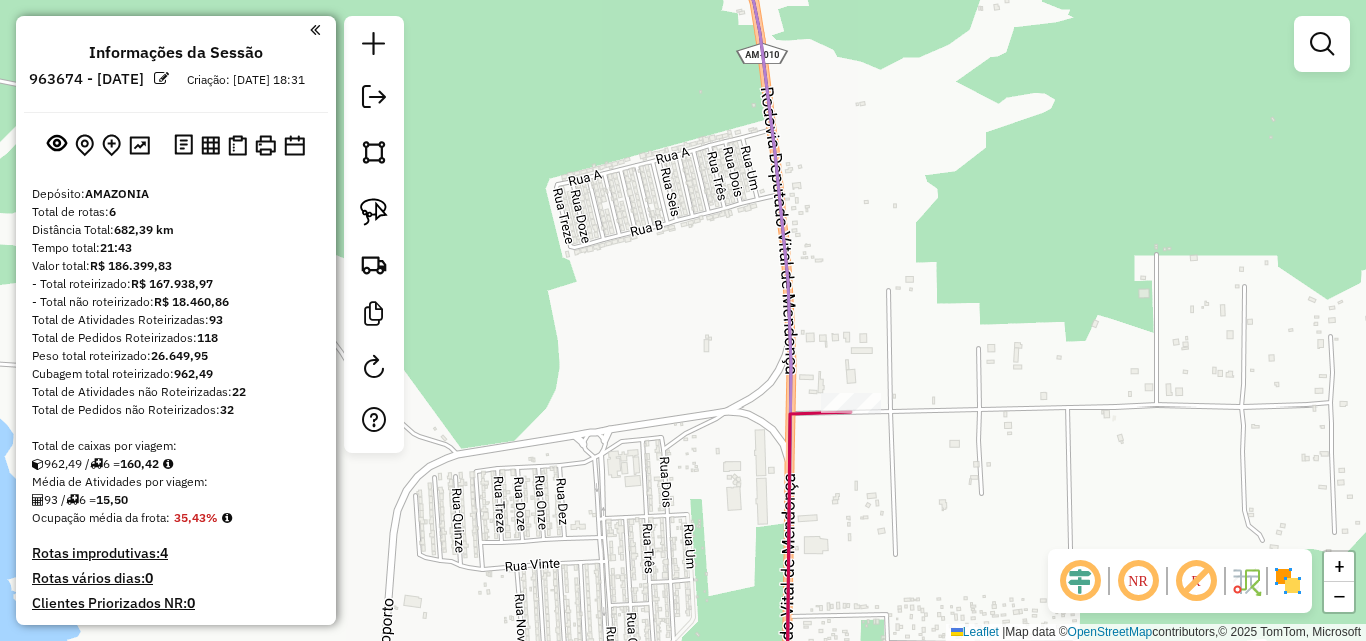 drag, startPoint x: 885, startPoint y: 523, endPoint x: 830, endPoint y: 273, distance: 255.97852 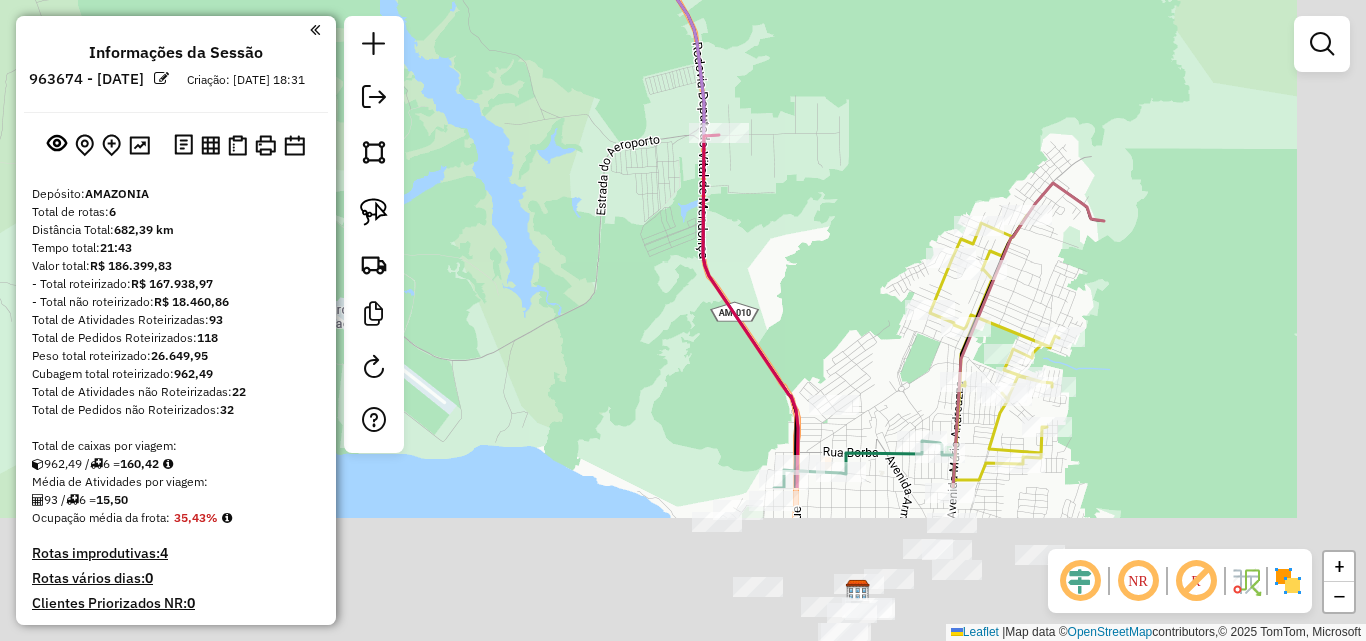 drag, startPoint x: 939, startPoint y: 482, endPoint x: 799, endPoint y: 186, distance: 327.43854 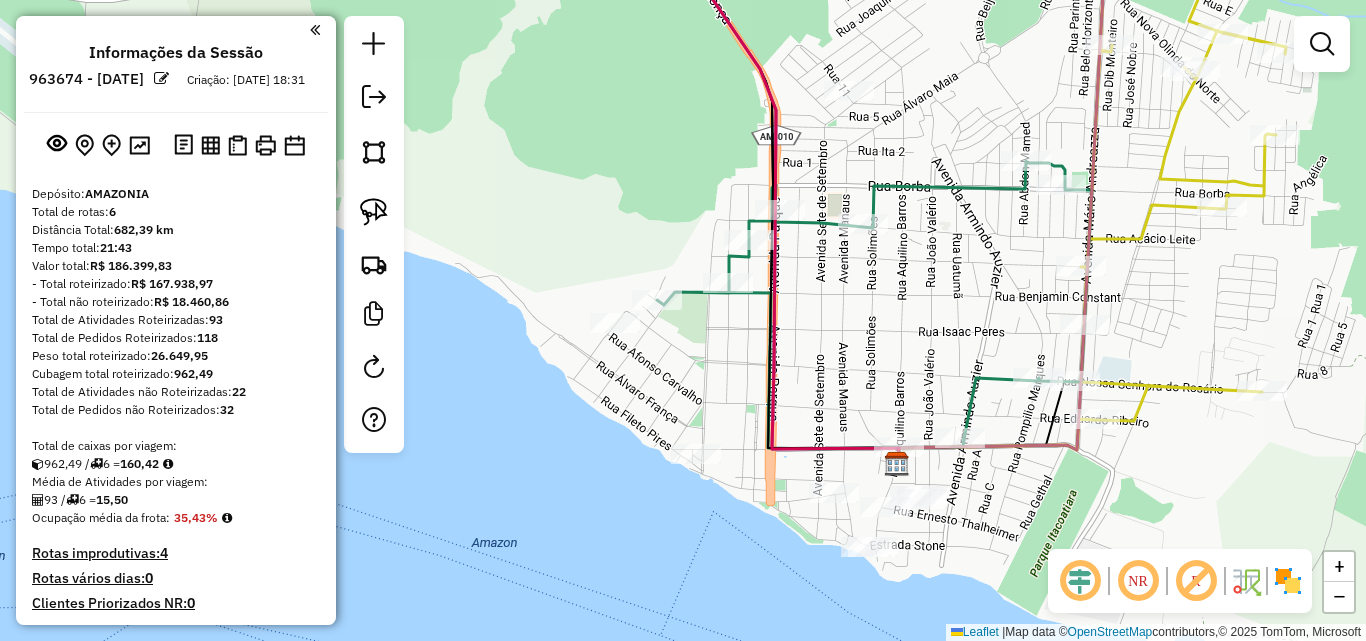 drag, startPoint x: 848, startPoint y: 422, endPoint x: 901, endPoint y: 323, distance: 112.29426 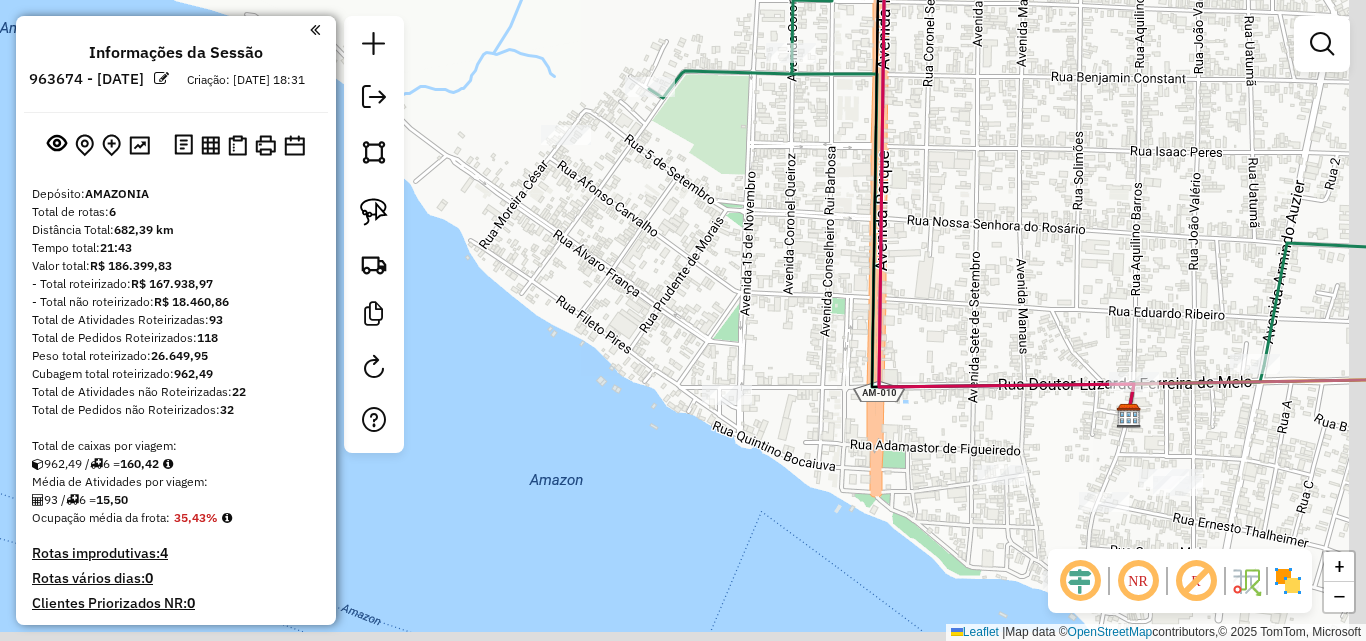 drag, startPoint x: 767, startPoint y: 322, endPoint x: 725, endPoint y: 312, distance: 43.174065 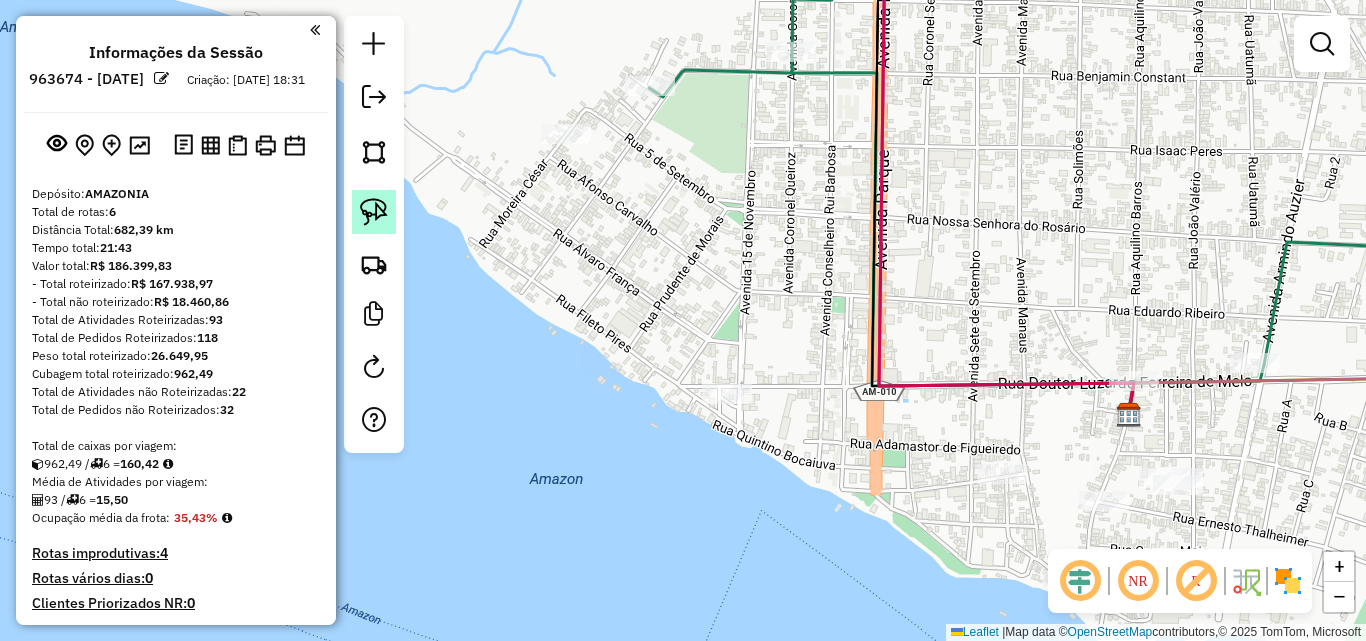 click 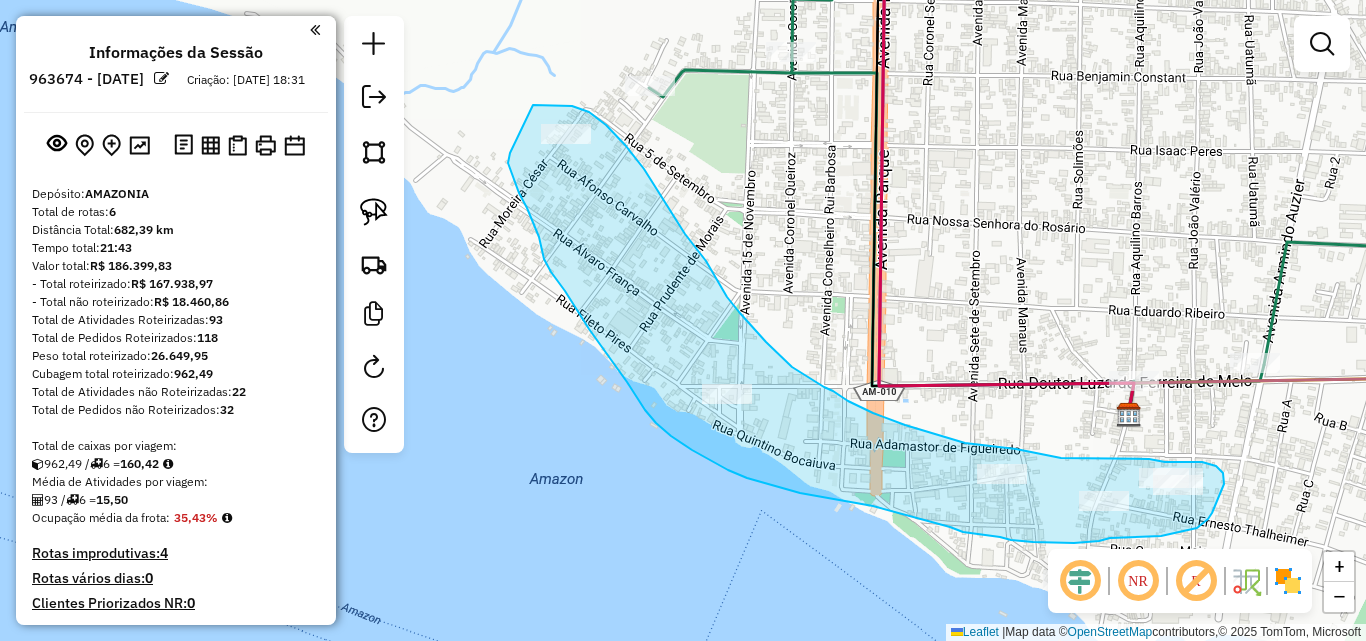 drag, startPoint x: 533, startPoint y: 105, endPoint x: 513, endPoint y: 146, distance: 45.617977 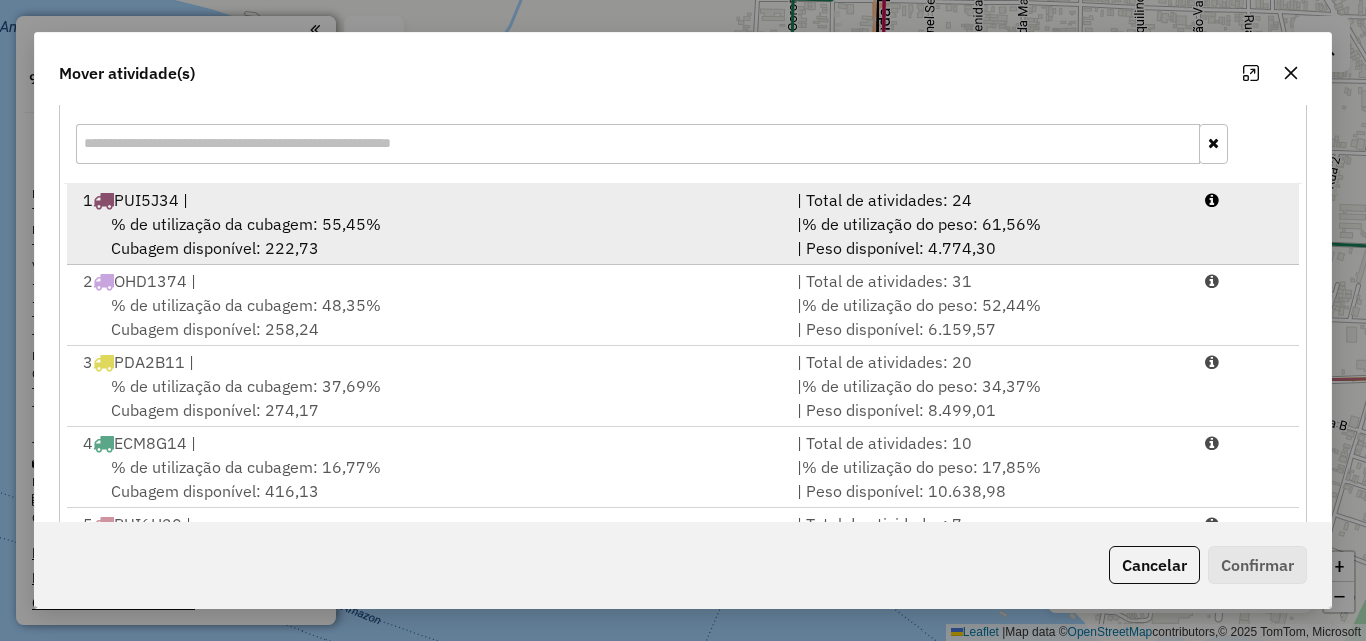 scroll, scrollTop: 367, scrollLeft: 0, axis: vertical 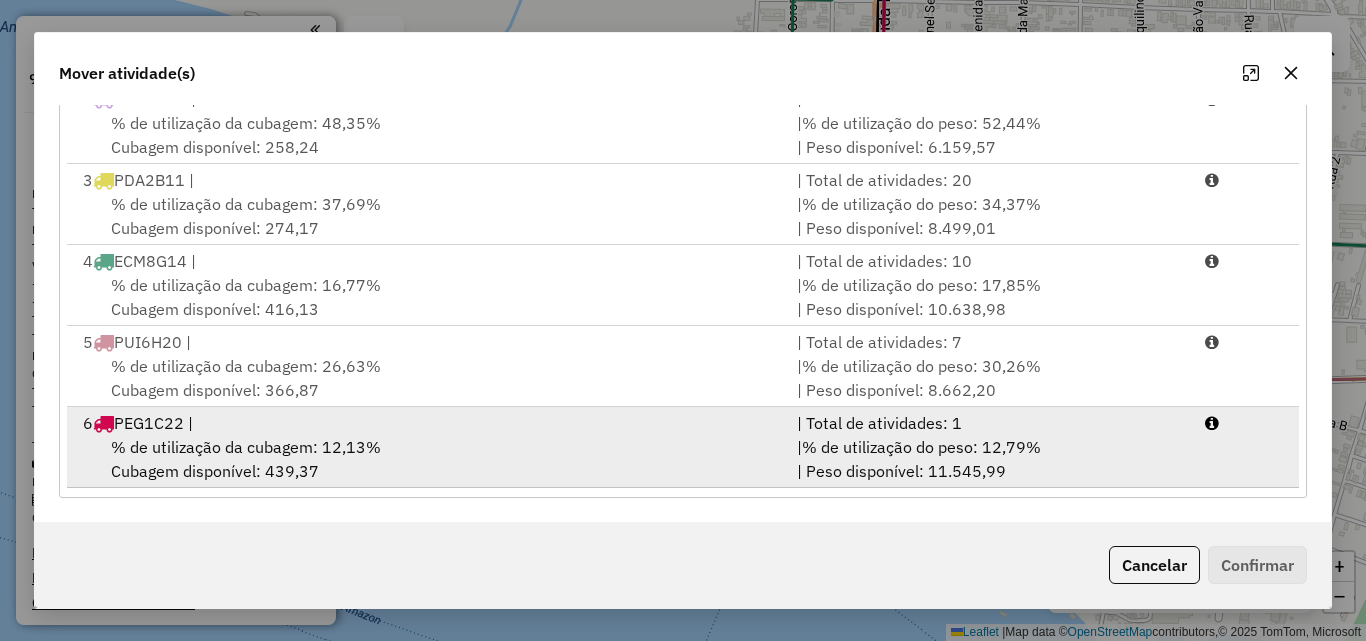 click on "% de utilização da cubagem: 12,13%" at bounding box center [246, 447] 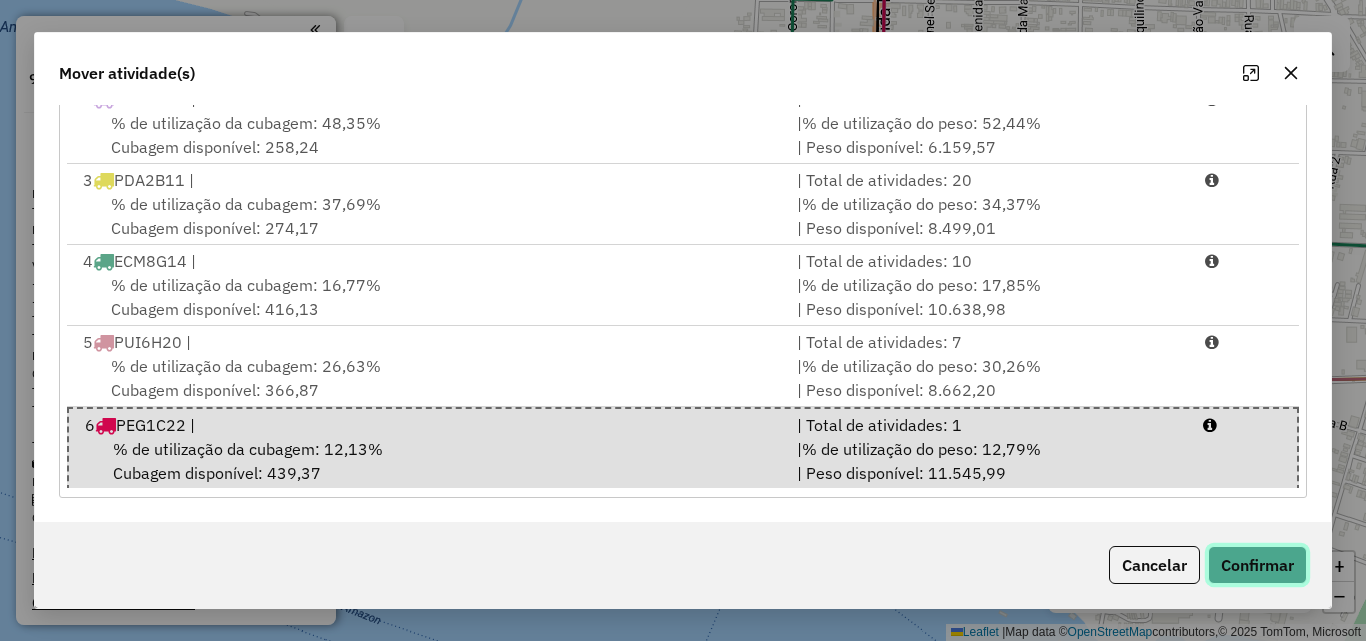 click on "Confirmar" 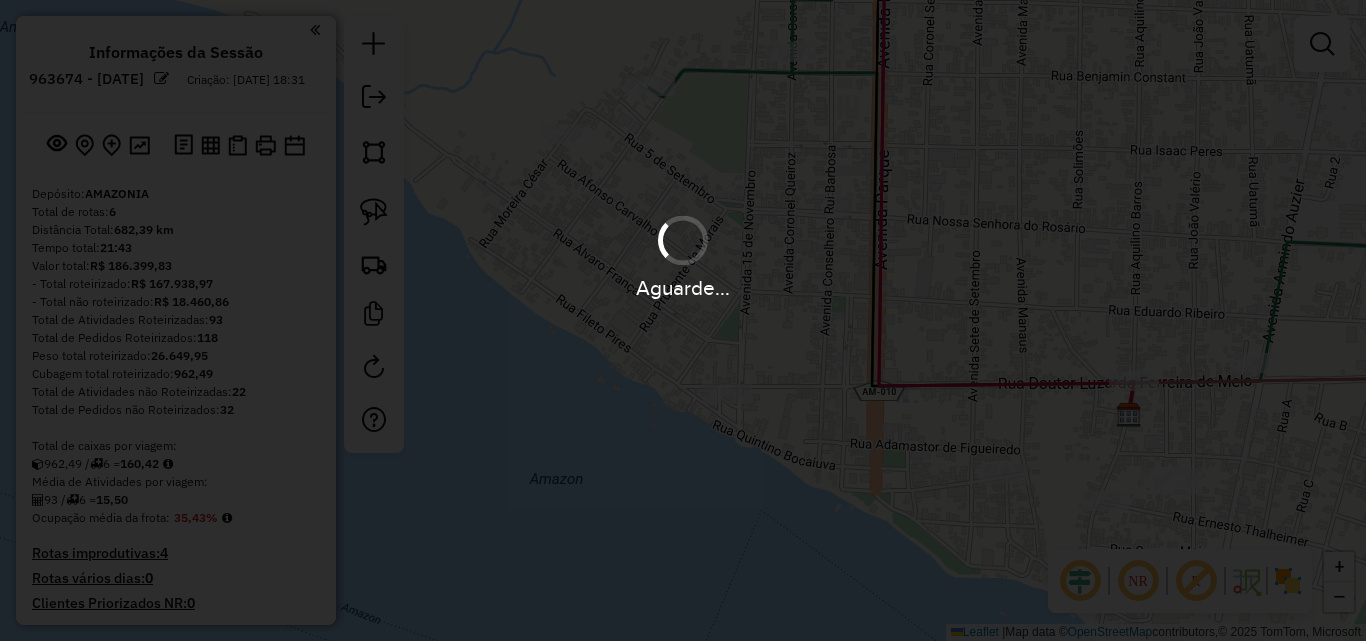 scroll, scrollTop: 0, scrollLeft: 0, axis: both 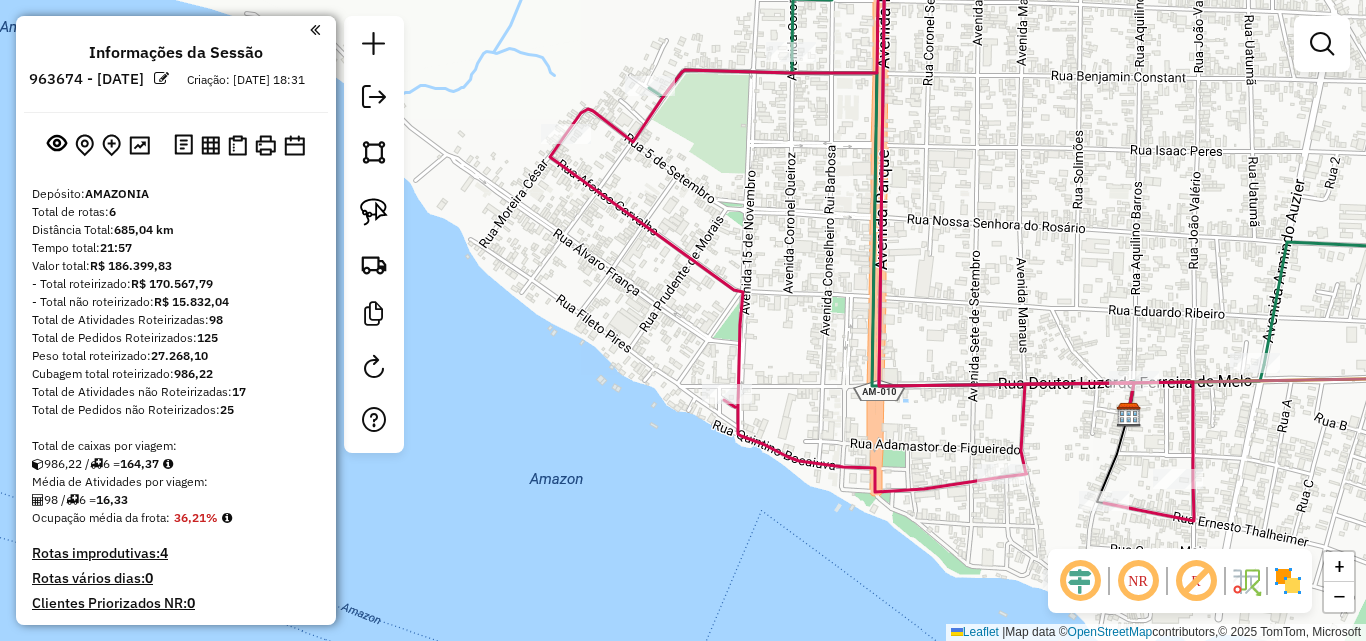 drag, startPoint x: 1073, startPoint y: 232, endPoint x: 846, endPoint y: 73, distance: 277.14618 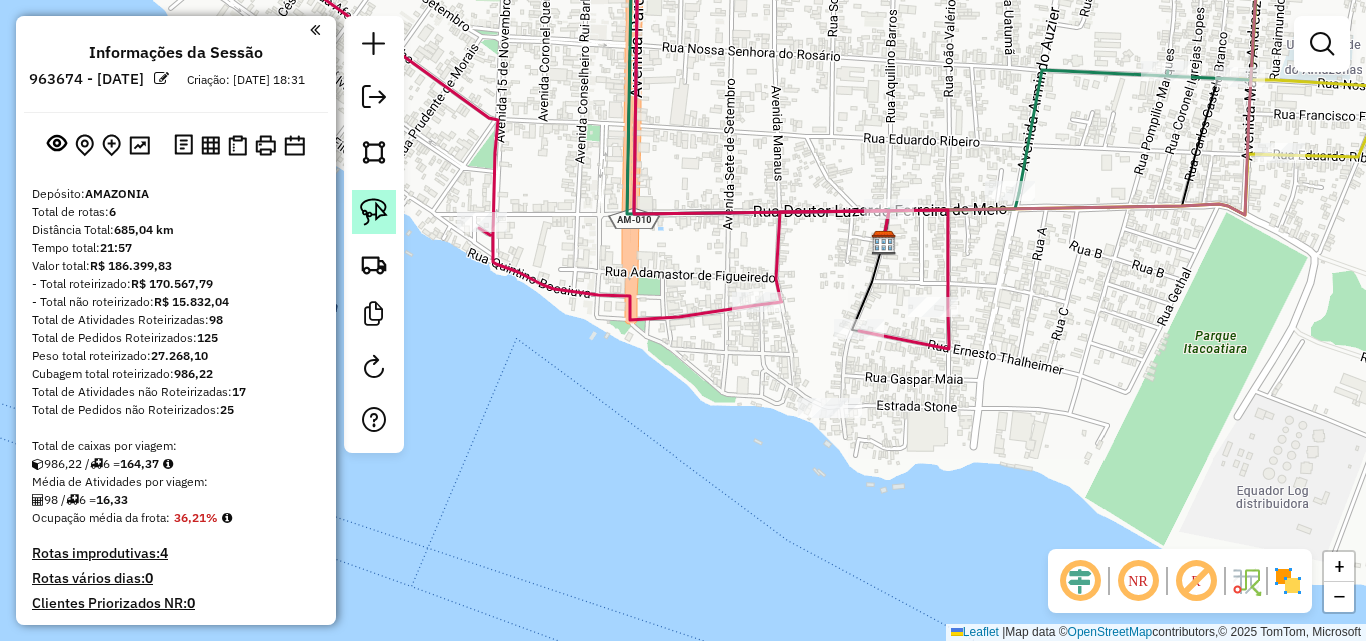 click 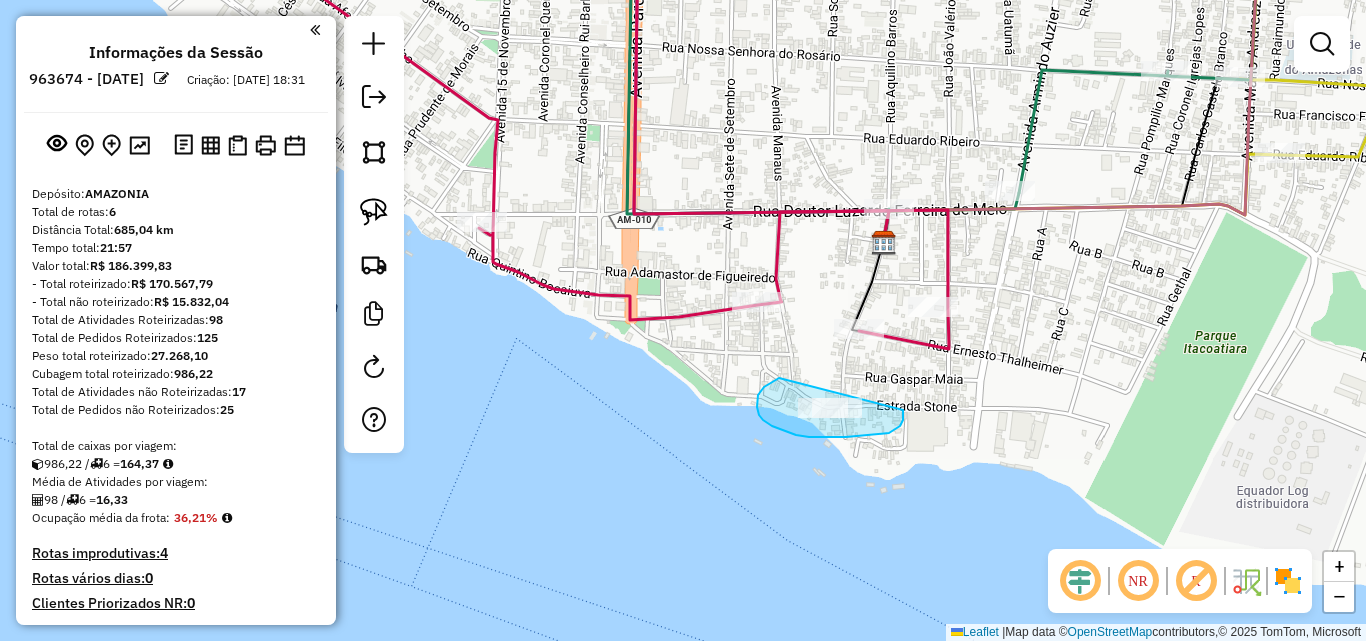 drag, startPoint x: 760, startPoint y: 393, endPoint x: 903, endPoint y: 410, distance: 144.00694 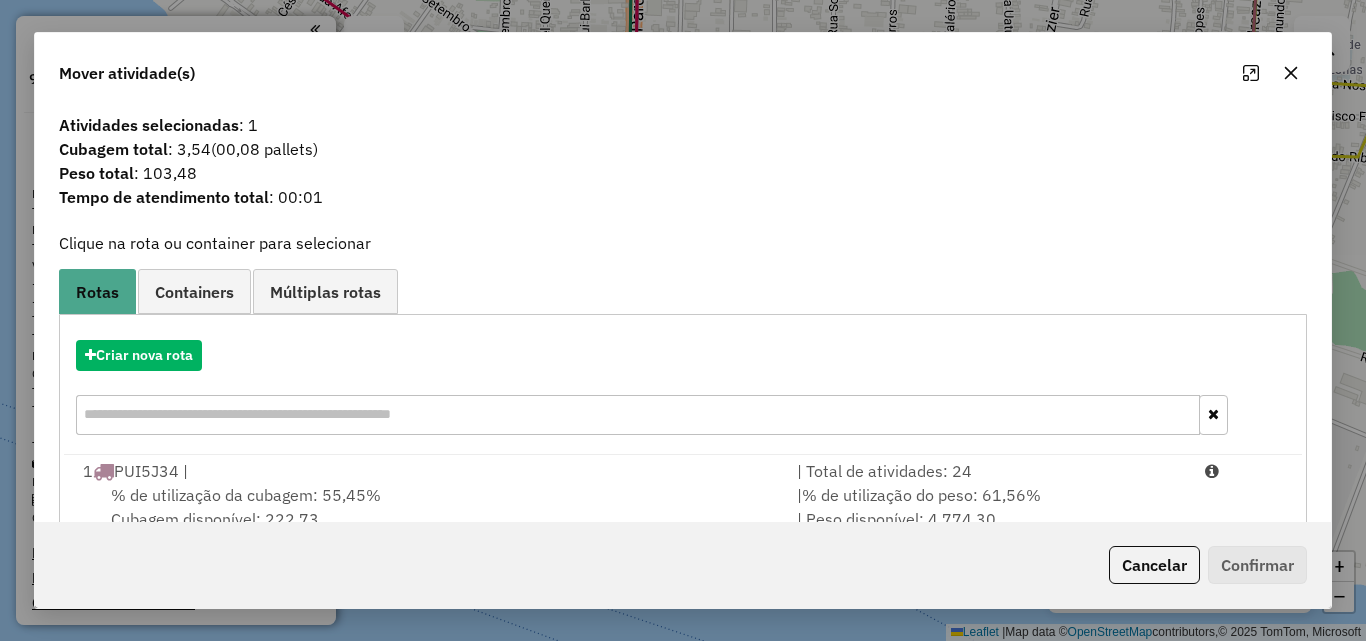 scroll, scrollTop: 367, scrollLeft: 0, axis: vertical 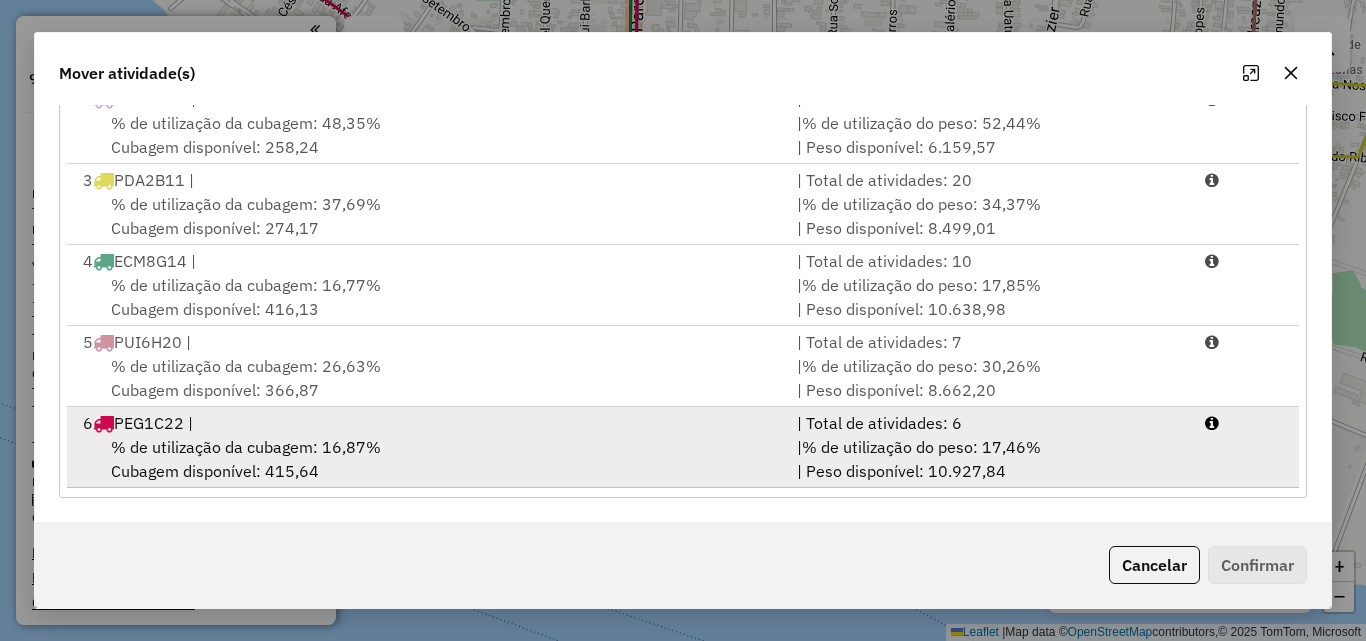 click on "% de utilização da cubagem: 16,87%  Cubagem disponível: 415,64" at bounding box center (428, 459) 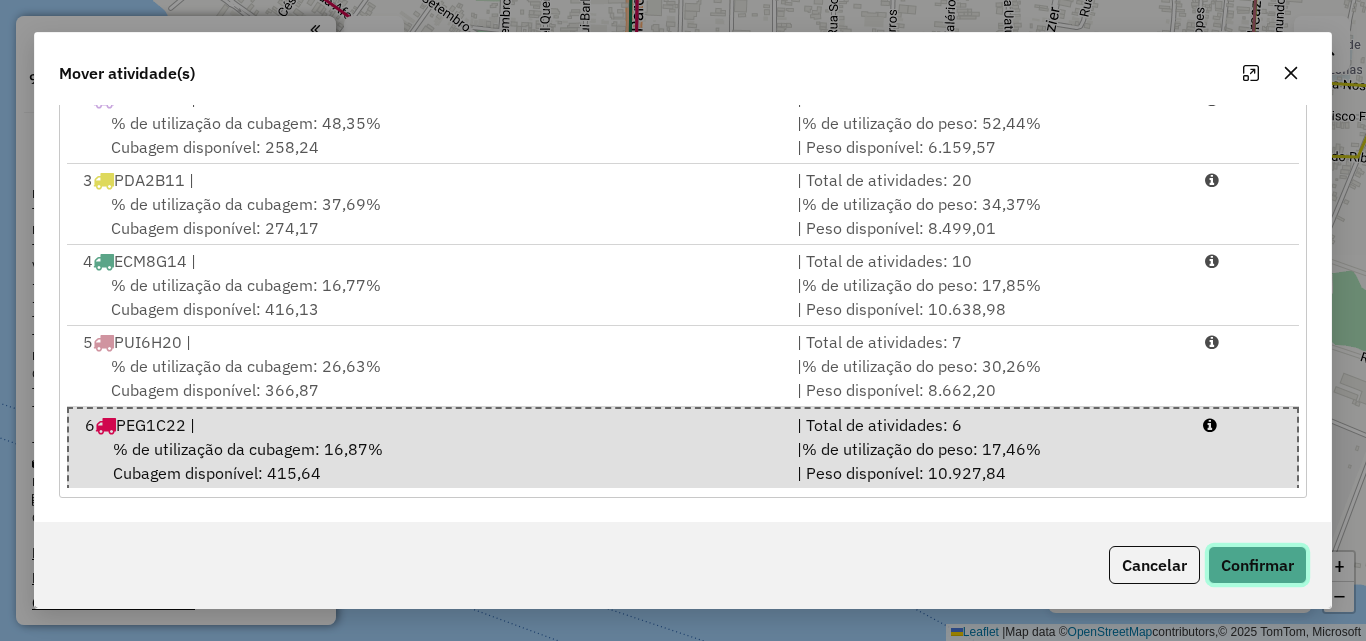 click on "Confirmar" 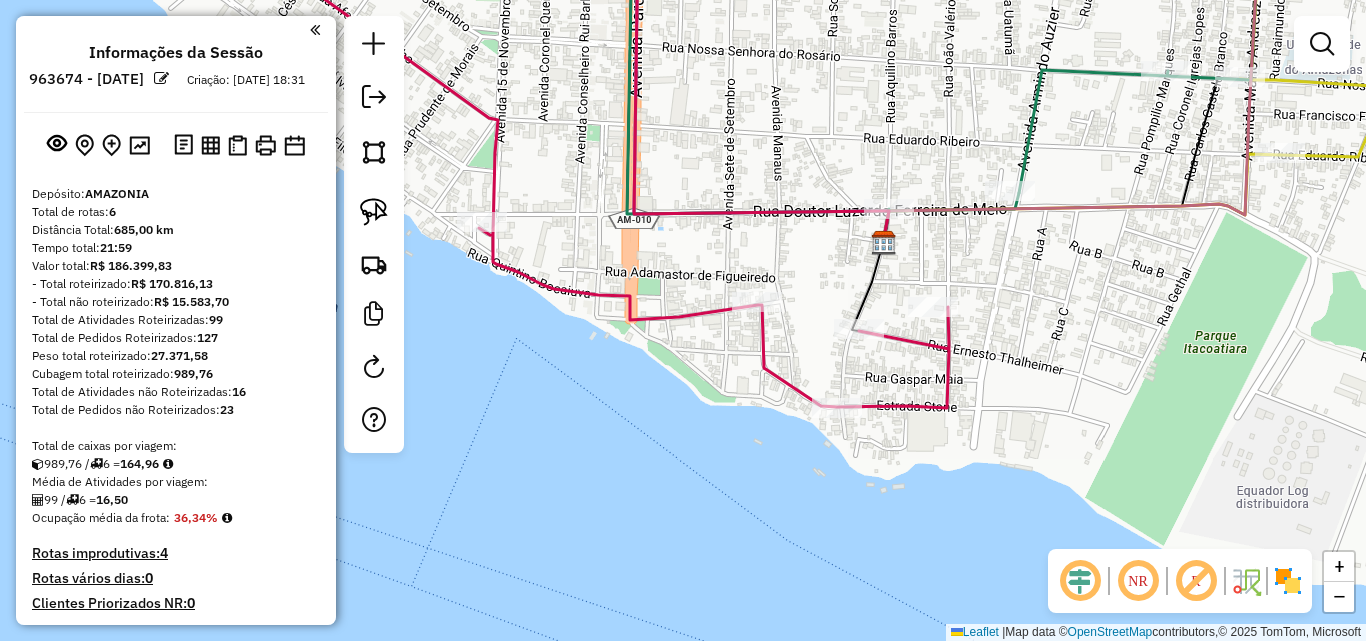 scroll, scrollTop: 0, scrollLeft: 0, axis: both 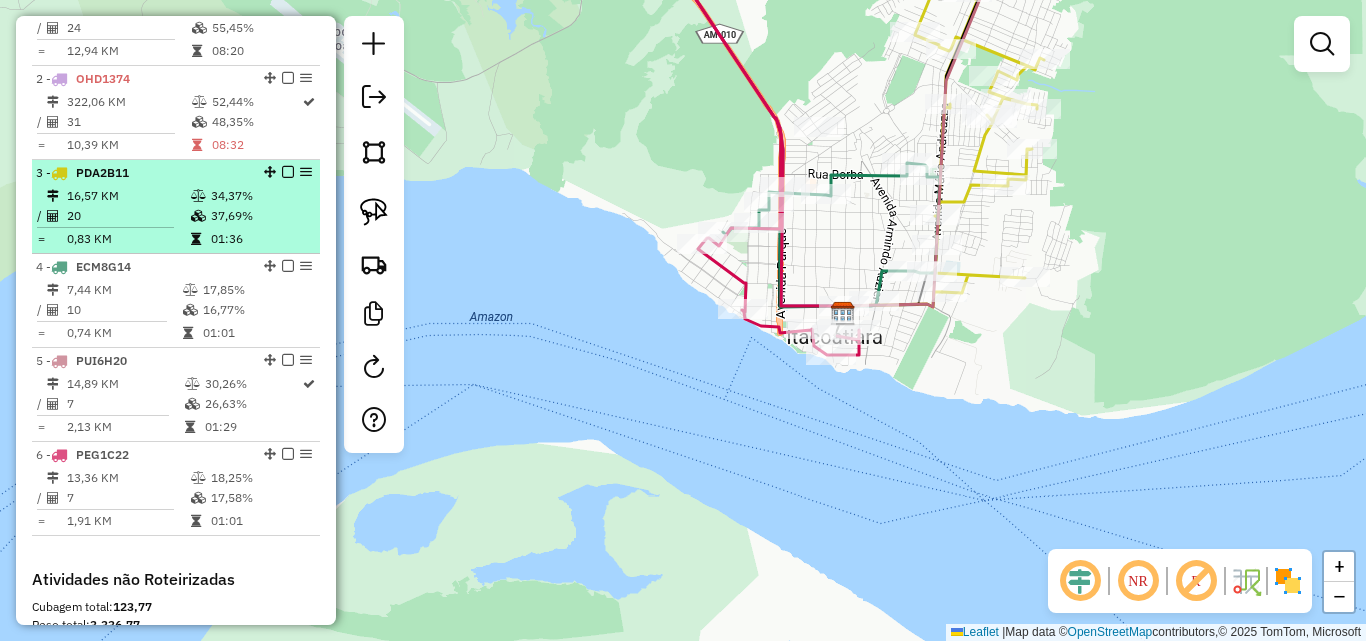 click on "16,57 KM" at bounding box center (128, 196) 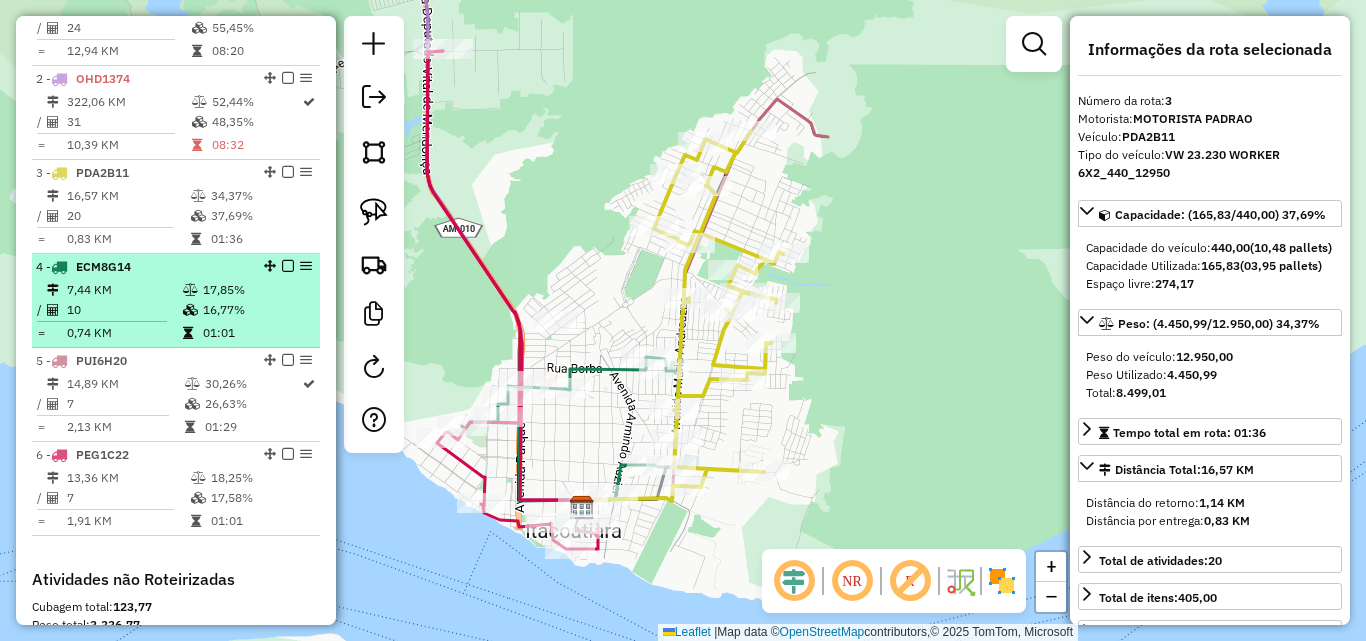 click on "10" at bounding box center (124, 310) 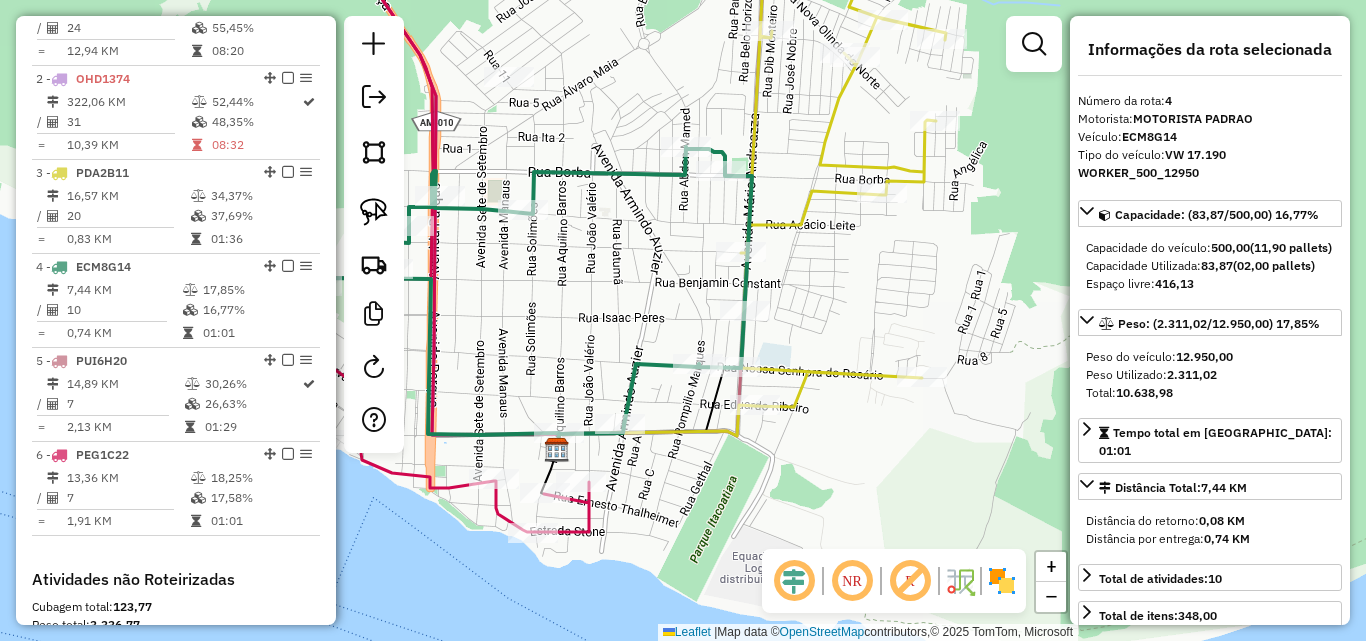 drag, startPoint x: 616, startPoint y: 247, endPoint x: 662, endPoint y: 321, distance: 87.13208 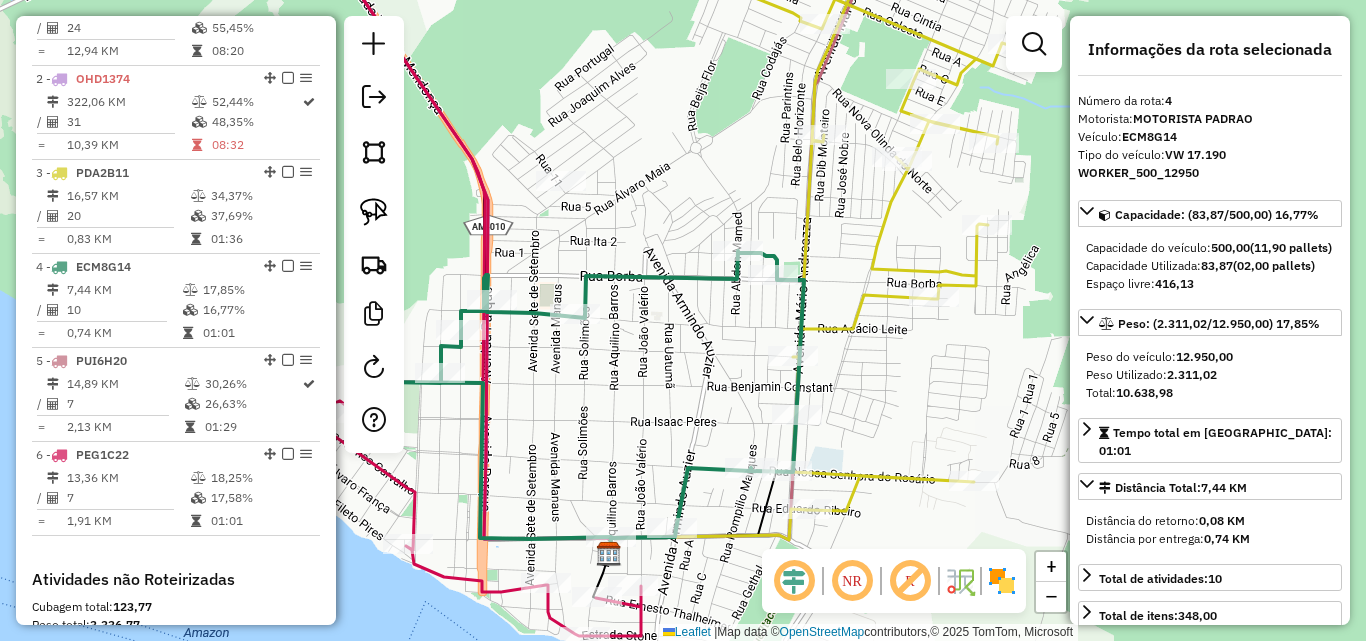 drag, startPoint x: 576, startPoint y: 244, endPoint x: 598, endPoint y: 269, distance: 33.30165 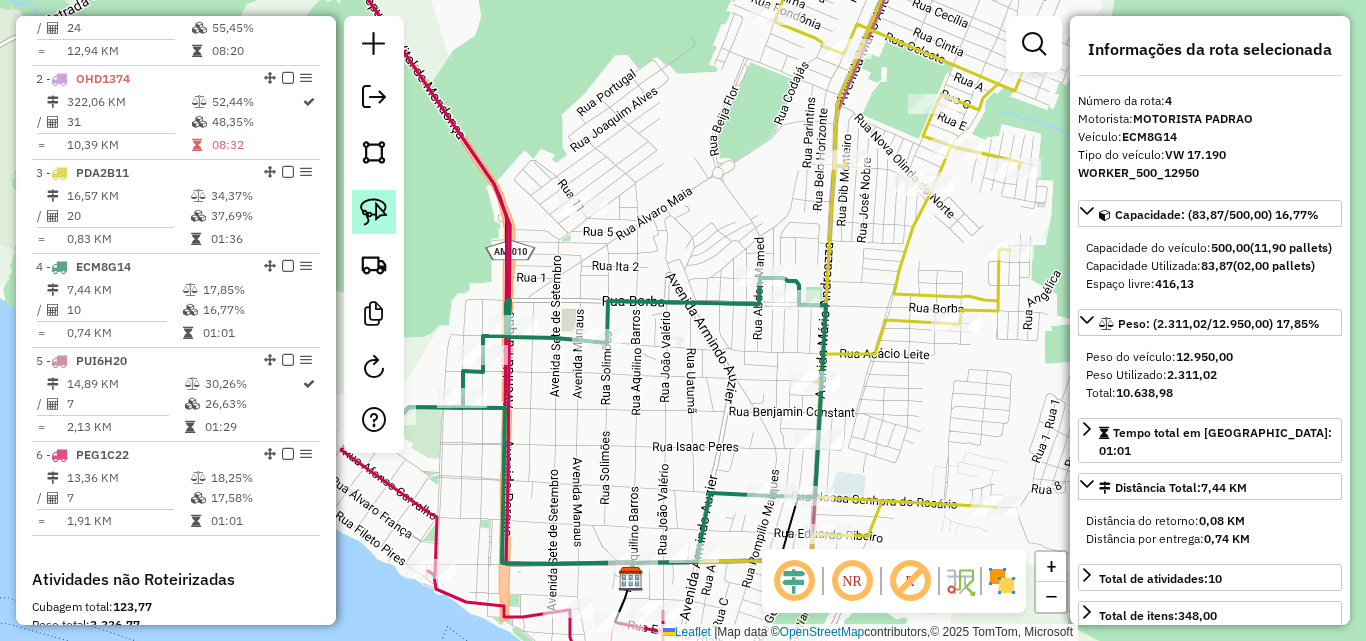 click 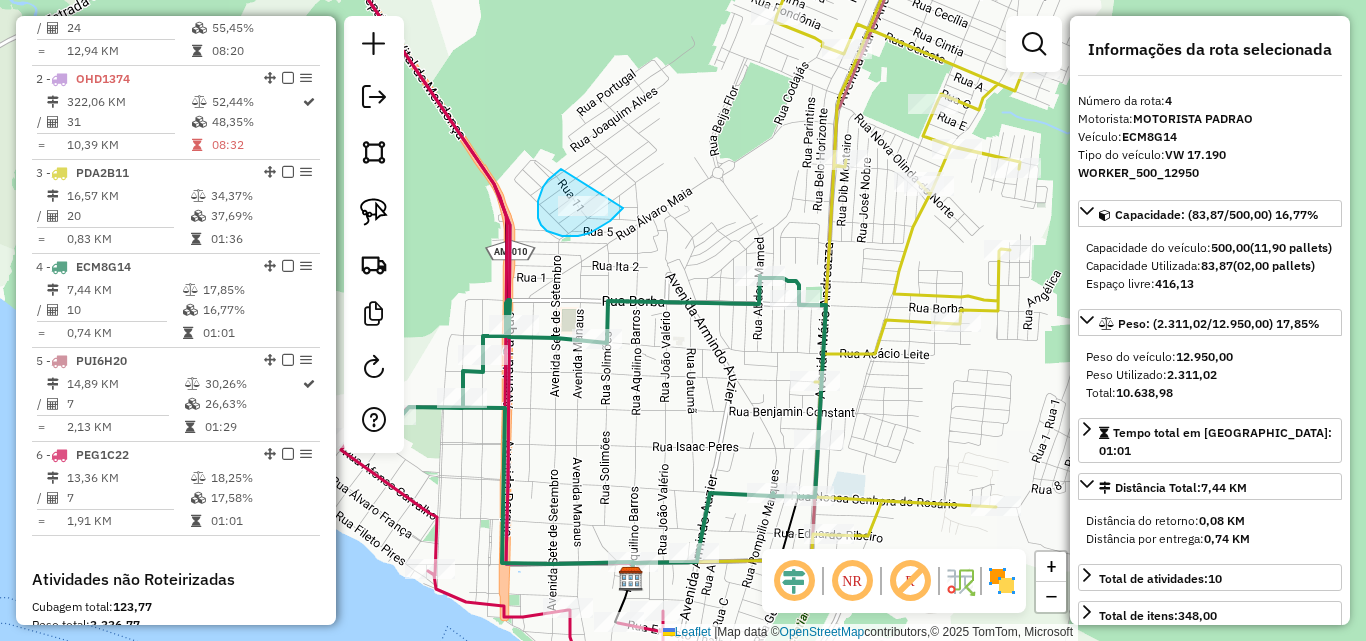 drag, startPoint x: 559, startPoint y: 171, endPoint x: 623, endPoint y: 208, distance: 73.92564 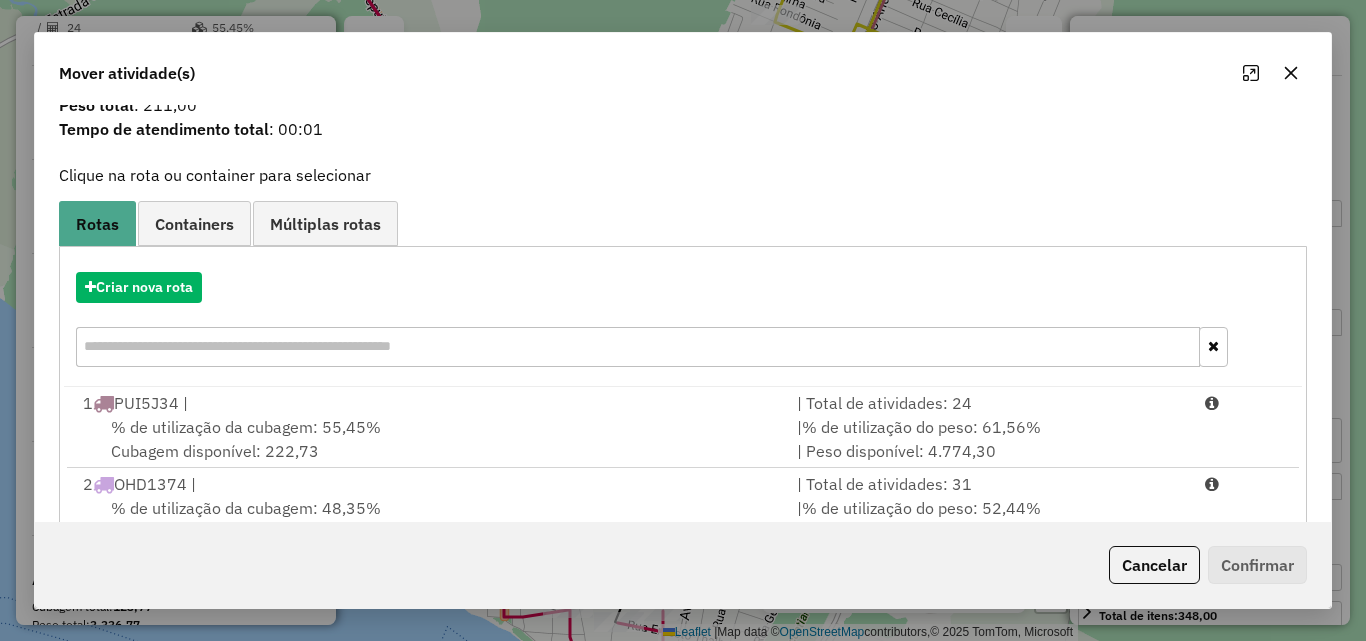 scroll, scrollTop: 100, scrollLeft: 0, axis: vertical 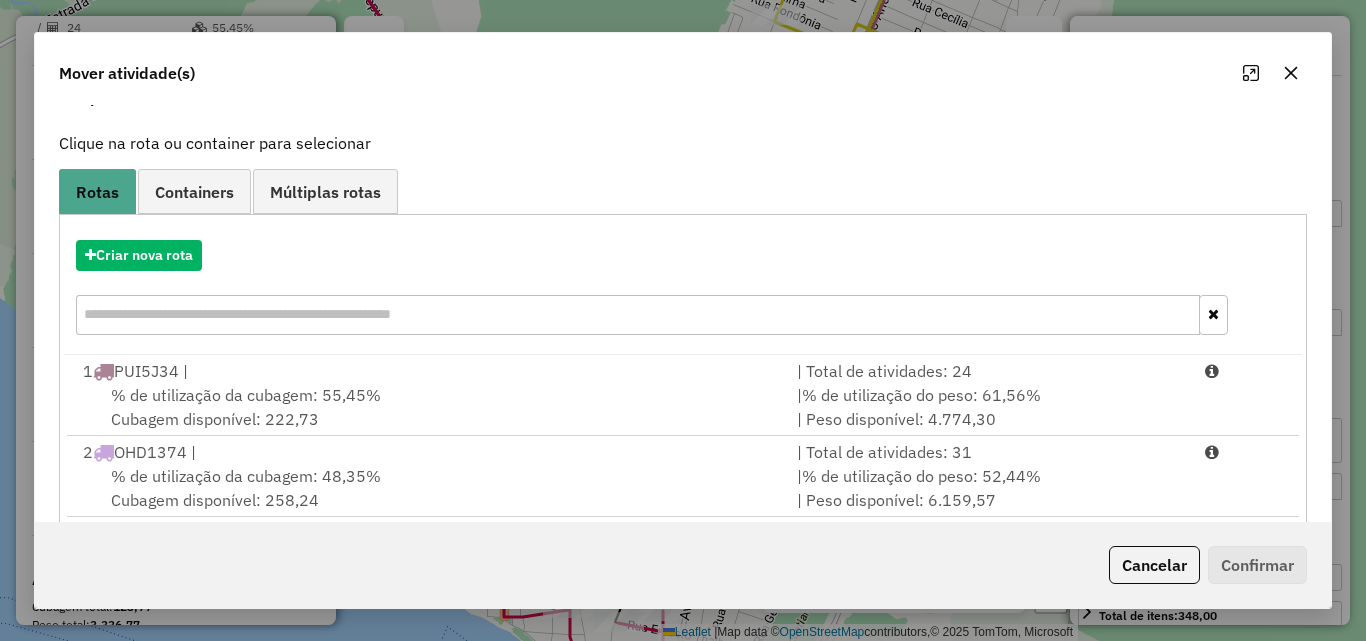 click 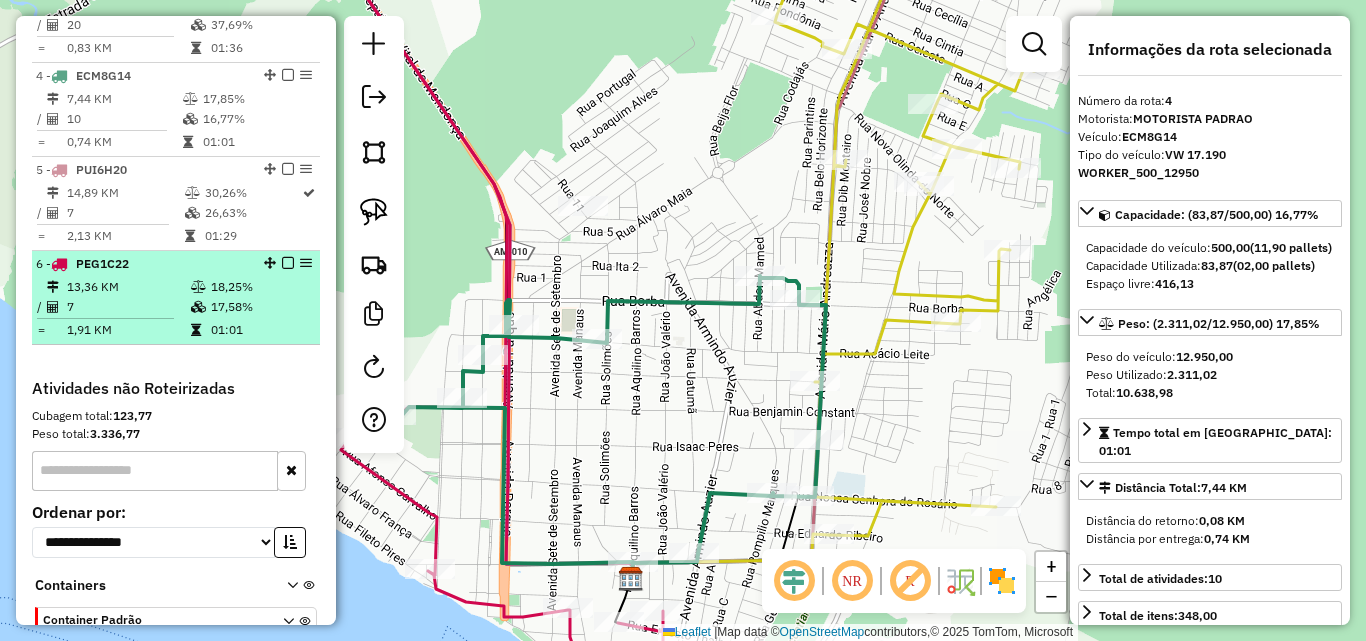 scroll, scrollTop: 1000, scrollLeft: 0, axis: vertical 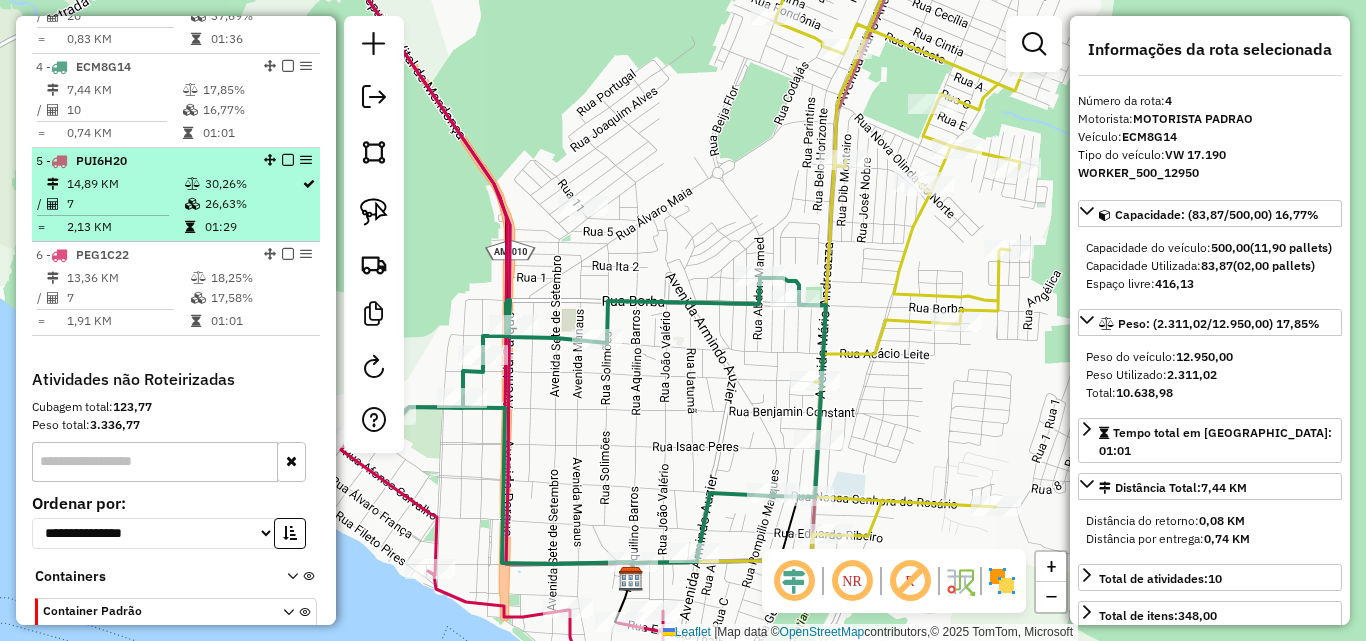 click on "7" at bounding box center (125, 204) 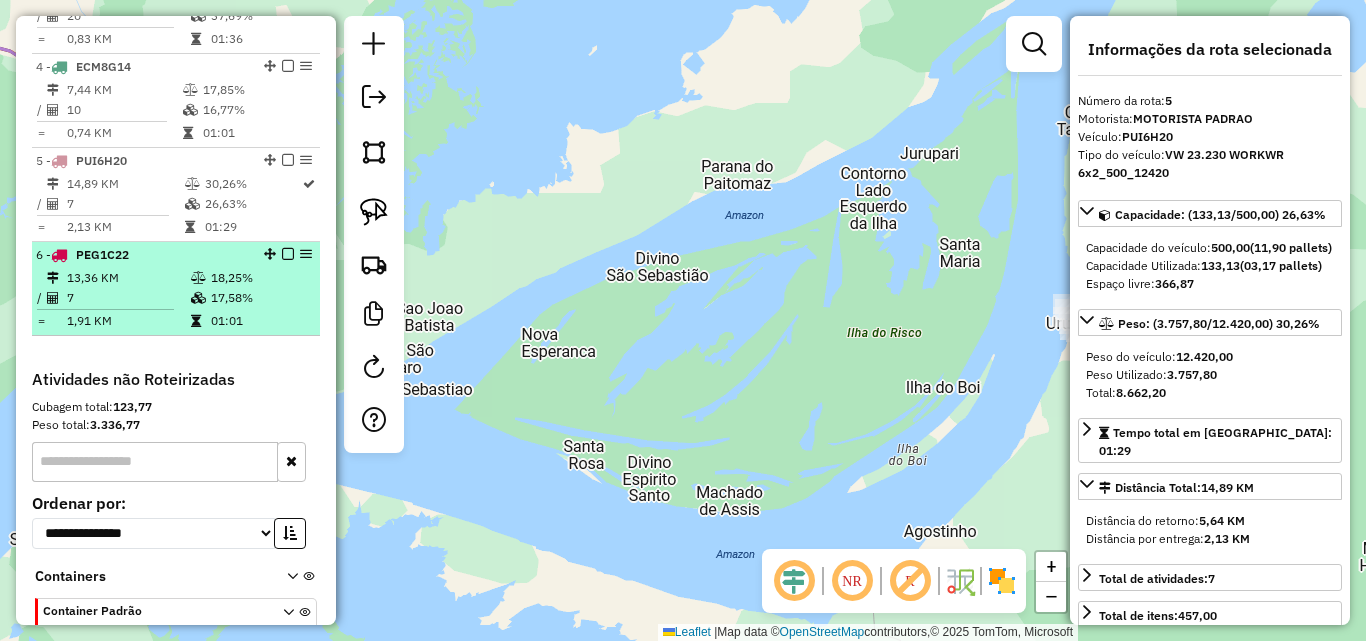 click on "7" at bounding box center [128, 298] 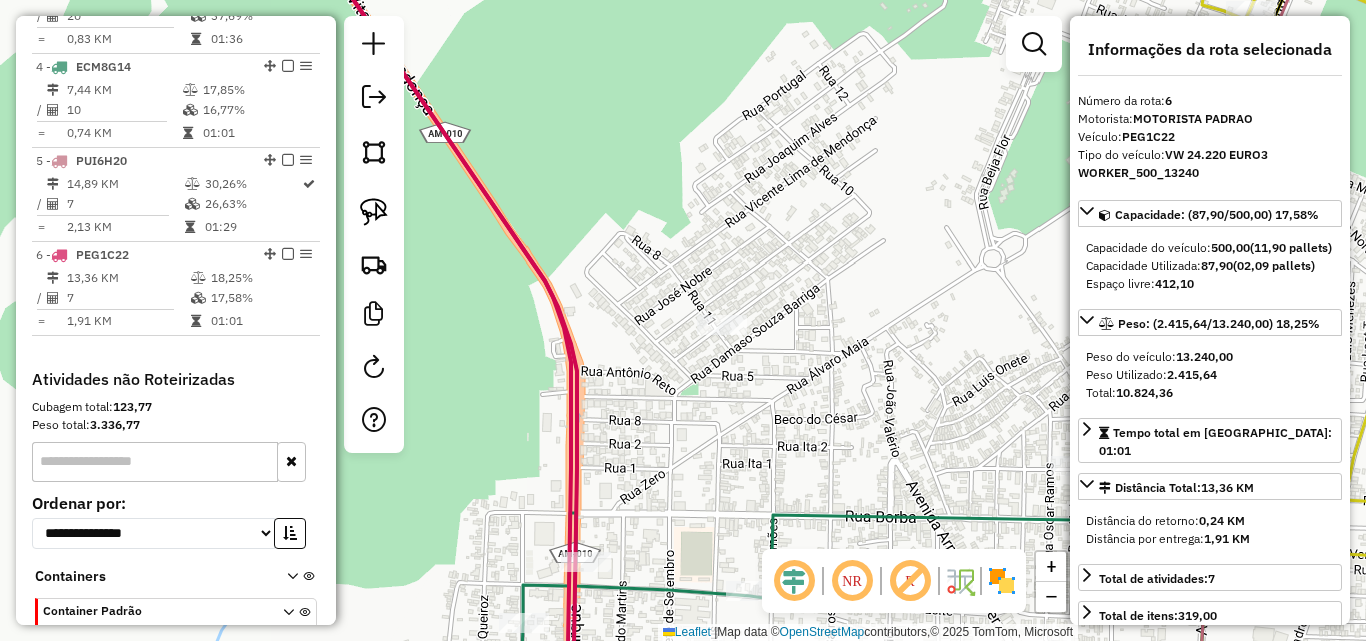 click 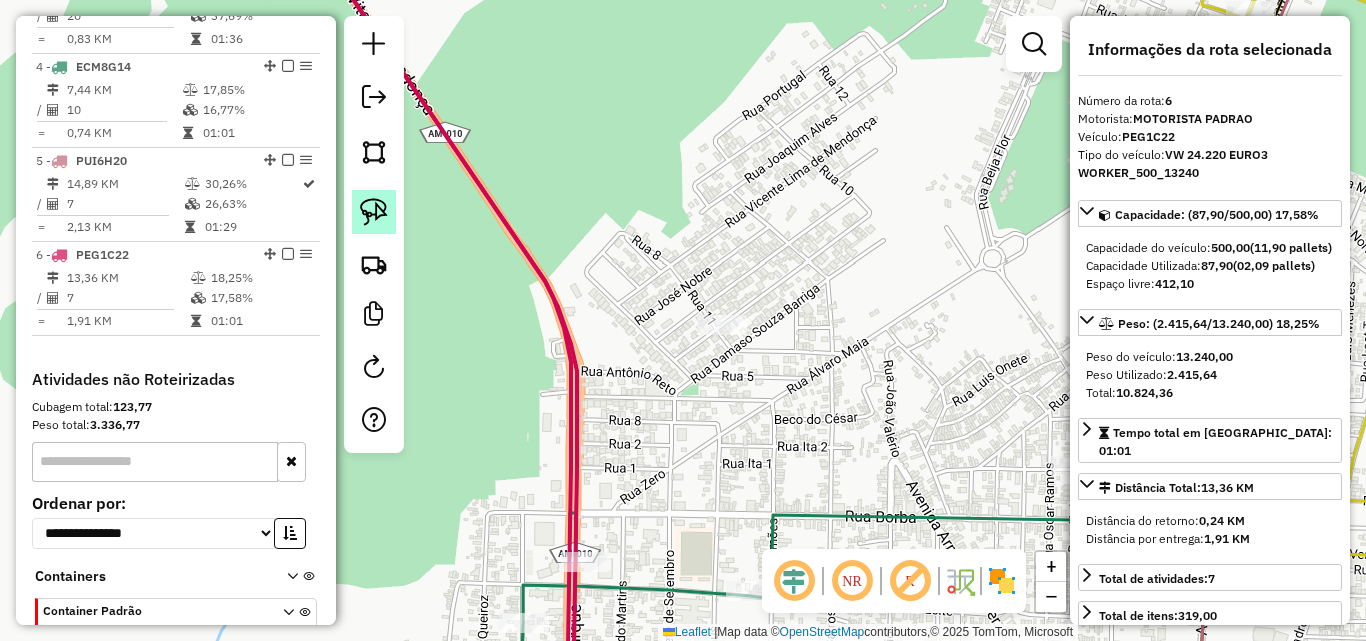 click 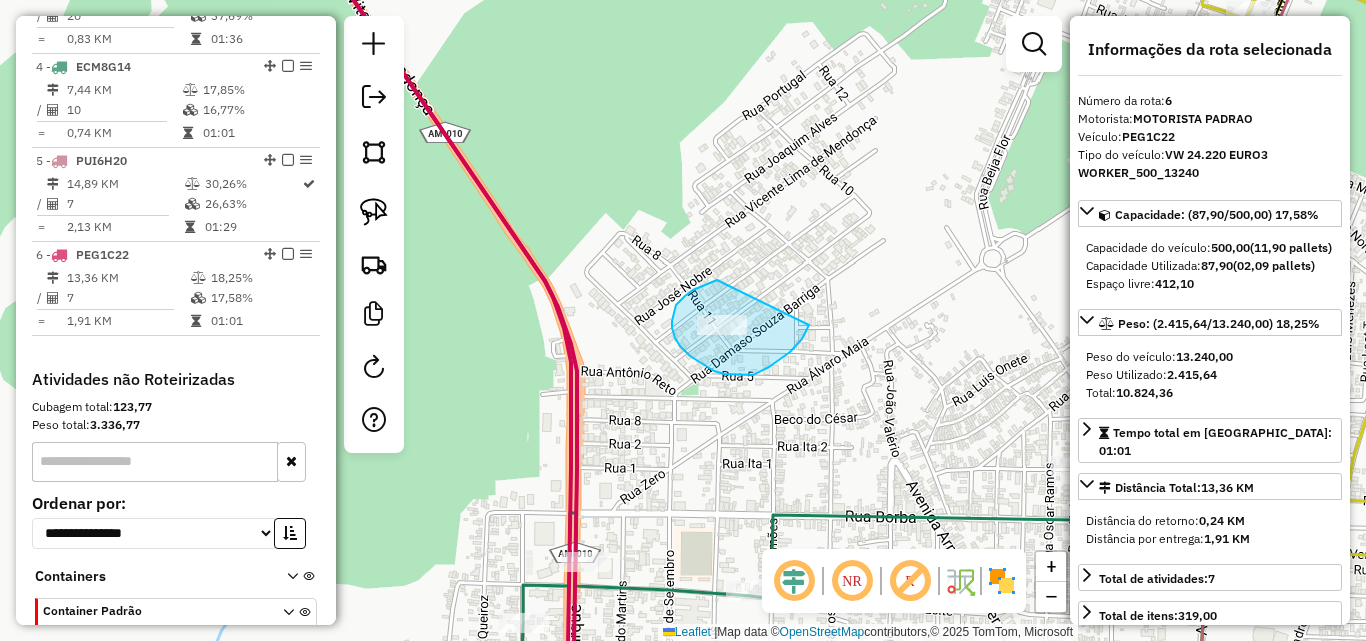 drag, startPoint x: 672, startPoint y: 328, endPoint x: 809, endPoint y: 325, distance: 137.03284 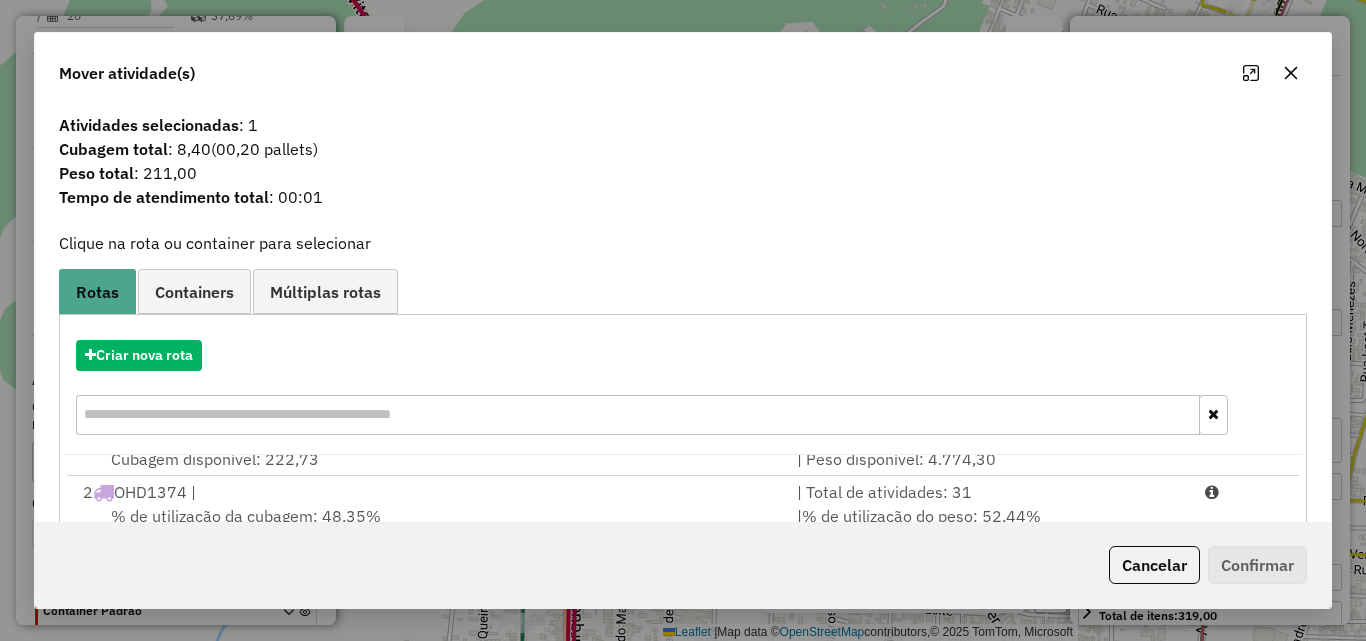 scroll, scrollTop: 86, scrollLeft: 0, axis: vertical 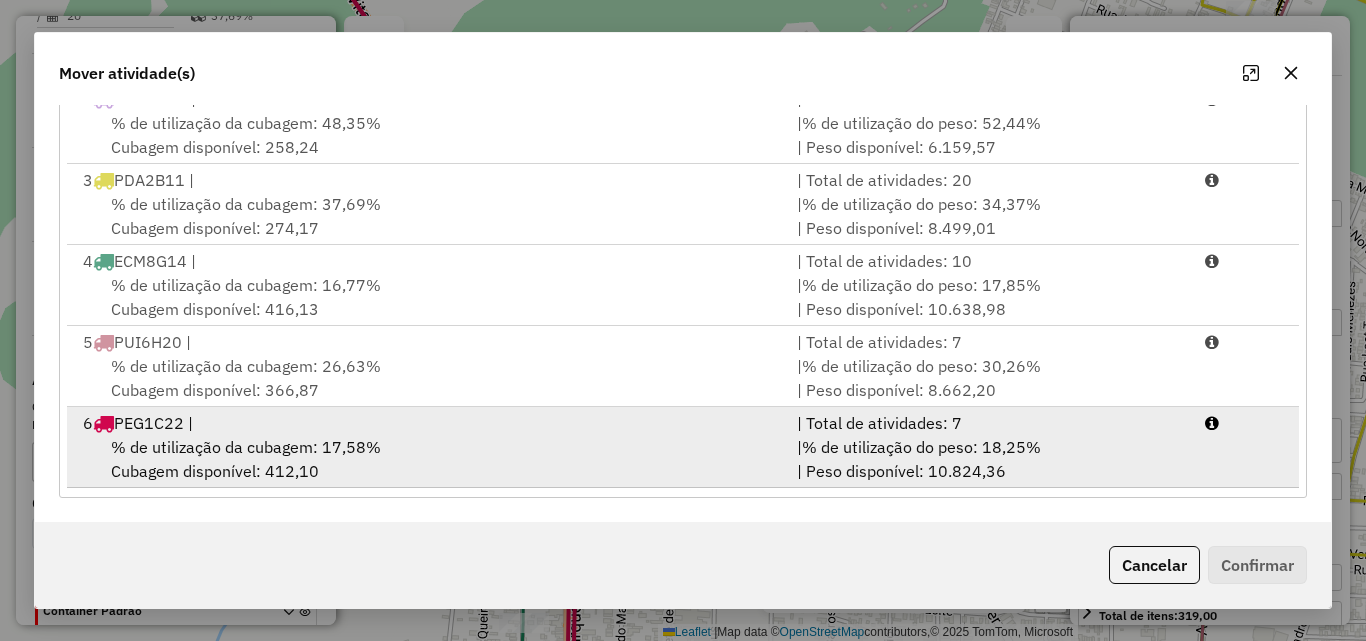 click on "% de utilização da cubagem: 17,58%" at bounding box center (246, 447) 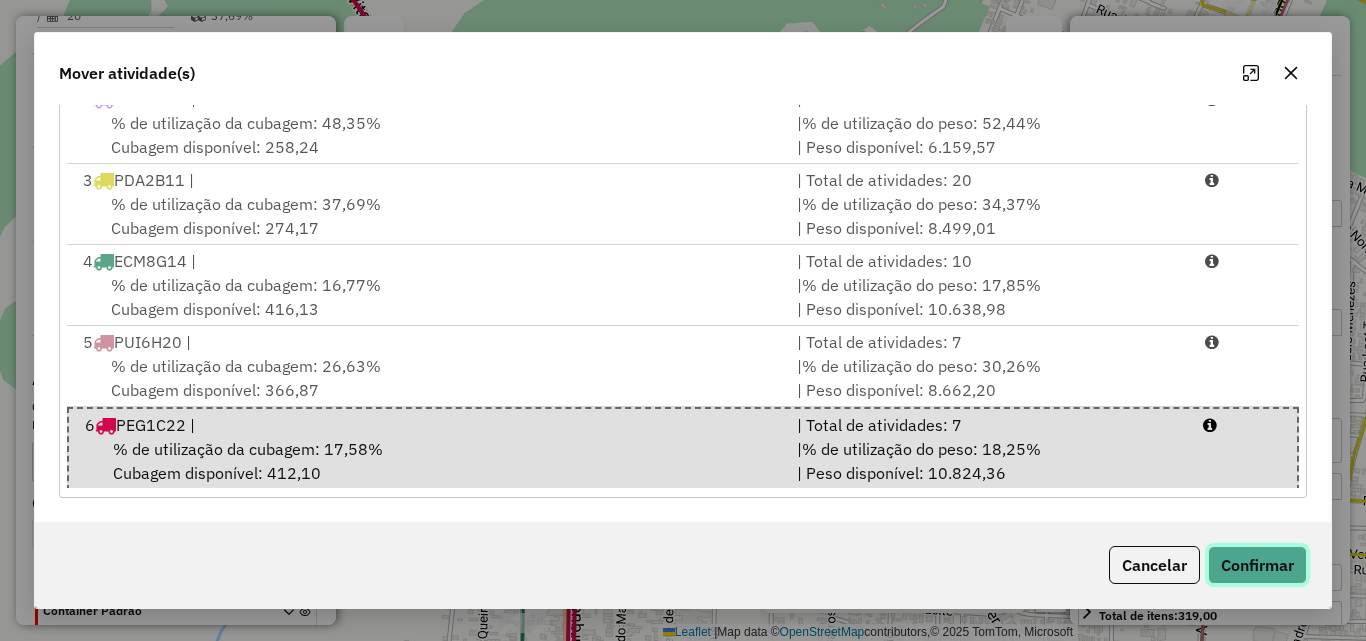 click on "Confirmar" 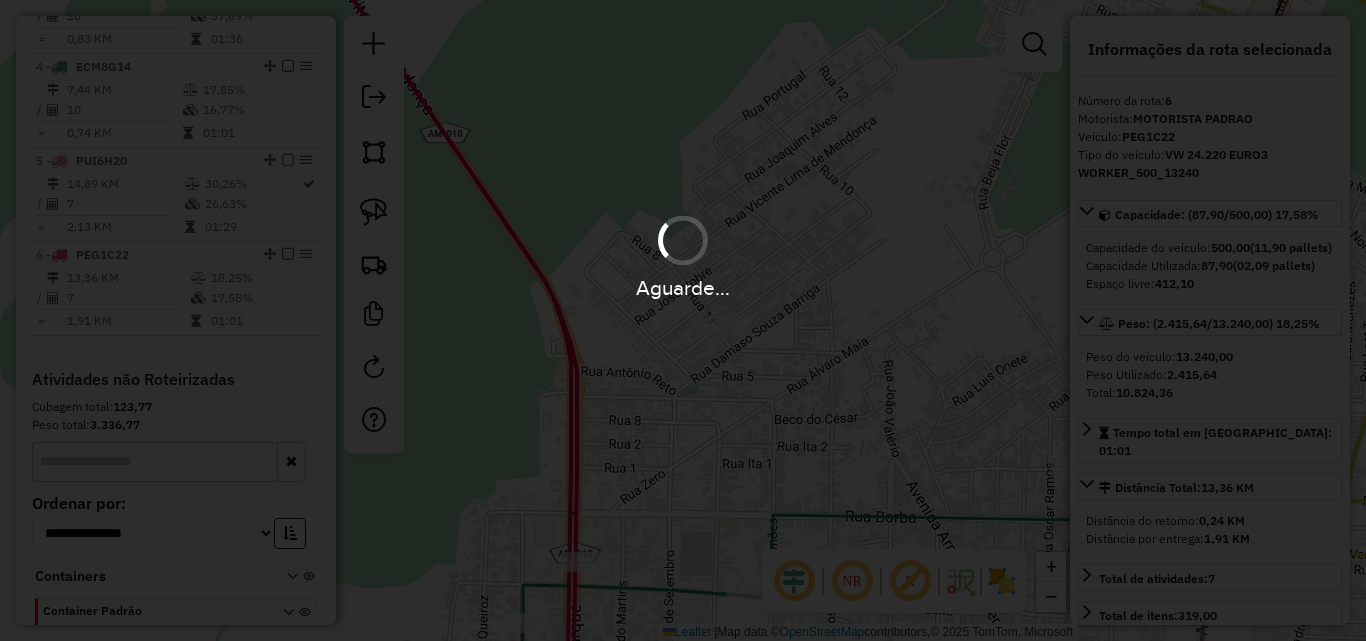 scroll, scrollTop: 0, scrollLeft: 0, axis: both 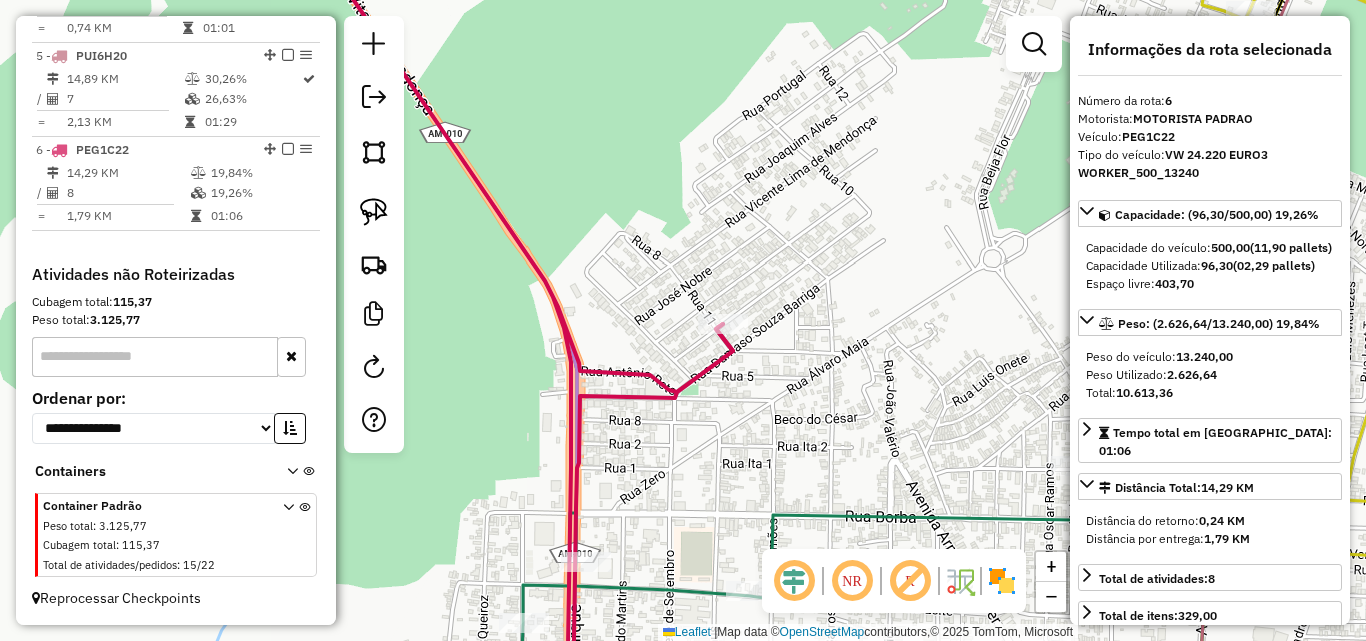 click on "Janela de atendimento Grade de atendimento Capacidade Transportadoras Veículos Cliente Pedidos  Rotas Selecione os dias de semana para filtrar as janelas de atendimento  Seg   Ter   Qua   Qui   Sex   Sáb   Dom  Informe o período da janela de atendimento: De: Até:  Filtrar exatamente a janela do cliente  Considerar janela de atendimento padrão  Selecione os dias de semana para filtrar as grades de atendimento  Seg   Ter   Qua   Qui   Sex   Sáb   Dom   Considerar clientes sem dia de atendimento cadastrado  Clientes fora do dia de atendimento selecionado Filtrar as atividades entre os valores definidos abaixo:  Peso mínimo:   Peso máximo:   Cubagem mínima:   Cubagem máxima:   De:   Até:  Filtrar as atividades entre o tempo de atendimento definido abaixo:  De:   Até:   Considerar capacidade total dos clientes não roteirizados Transportadora: Selecione um ou mais itens Tipo de veículo: Selecione um ou mais itens Veículo: Selecione um ou mais itens Motorista: Selecione um ou mais itens Nome: Rótulo:" 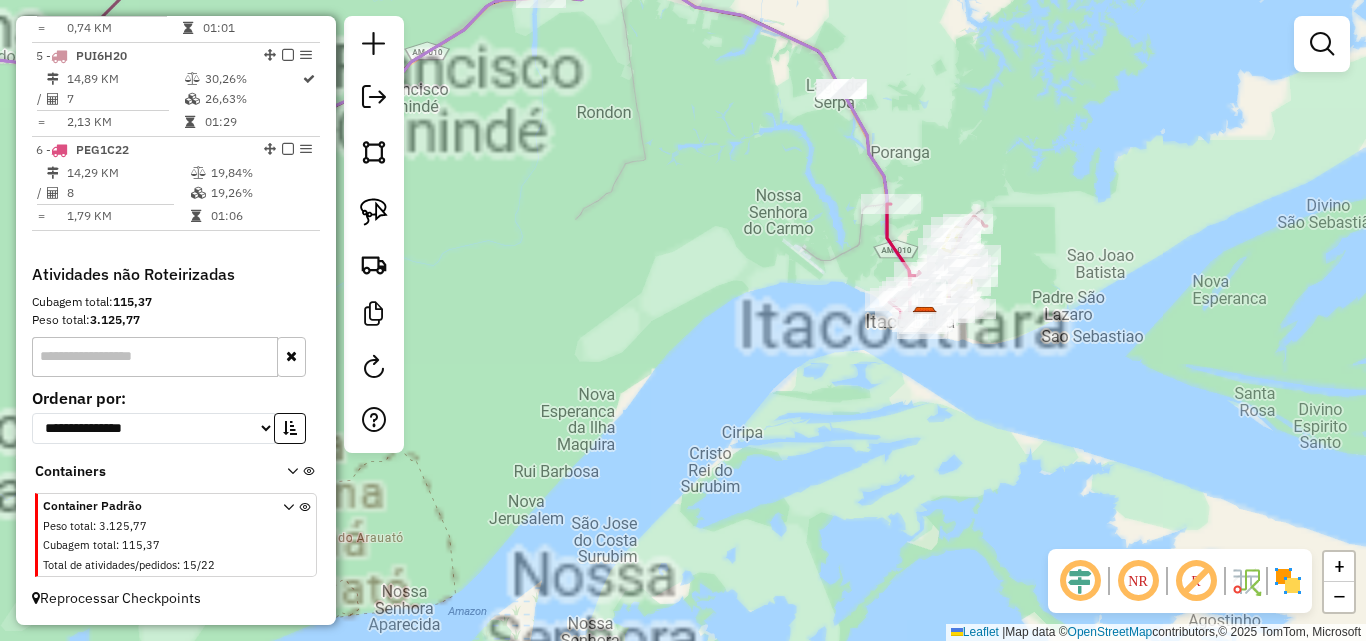drag, startPoint x: 693, startPoint y: 230, endPoint x: 771, endPoint y: 431, distance: 215.6038 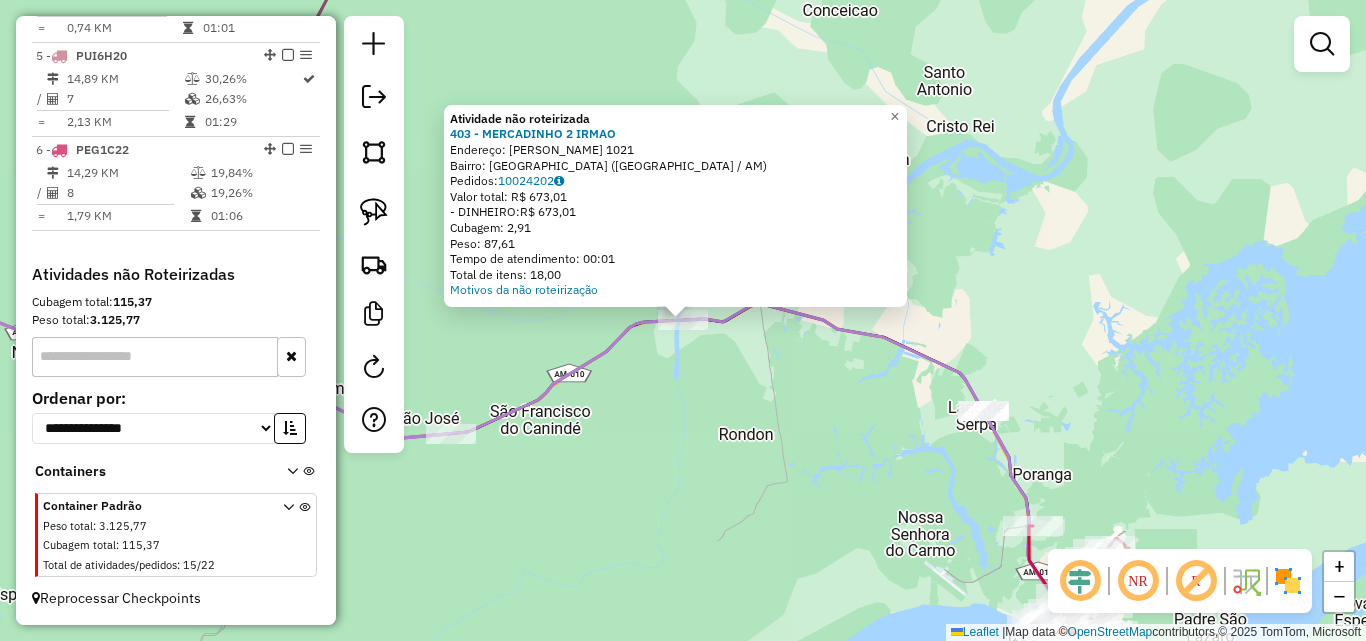 click on "Atividade não roteirizada 403 - MERCADINHO 2 [PERSON_NAME]:  HILARIO ANTUNES 1021   Bairro: [GEOGRAPHIC_DATA] ([GEOGRAPHIC_DATA] / AM)   Pedidos:  10024202   Valor total: R$ 673,01   - DINHEIRO:  R$ 673,01   Cubagem: 2,91   Peso: 87,61   Tempo de atendimento: 00:01   Total de itens: 18,00  Motivos da não roteirização × Janela de atendimento Grade de atendimento Capacidade Transportadoras Veículos Cliente Pedidos  Rotas Selecione os dias de semana para filtrar as janelas de atendimento  Seg   Ter   Qua   Qui   Sex   Sáb   Dom  Informe o período da janela de atendimento: De: Até:  Filtrar exatamente a janela do cliente  Considerar janela de atendimento padrão  Selecione os dias de semana para filtrar as grades de atendimento  Seg   Ter   Qua   Qui   Sex   Sáb   Dom   Considerar clientes sem dia de atendimento cadastrado  Clientes fora do dia de atendimento selecionado Filtrar as atividades entre os valores definidos abaixo:  Peso mínimo:   Peso máximo:   Cubagem mínima:   Cubagem máxima:   De:   Até:" 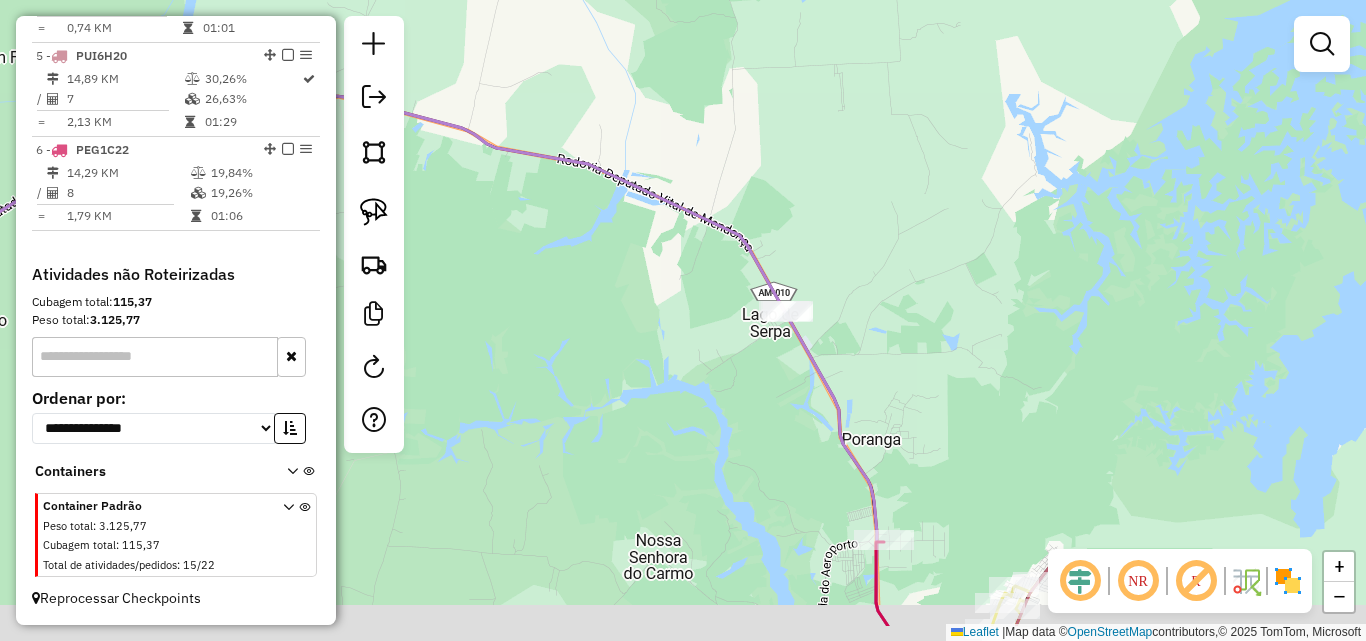 drag, startPoint x: 1026, startPoint y: 412, endPoint x: 739, endPoint y: 215, distance: 348.1063 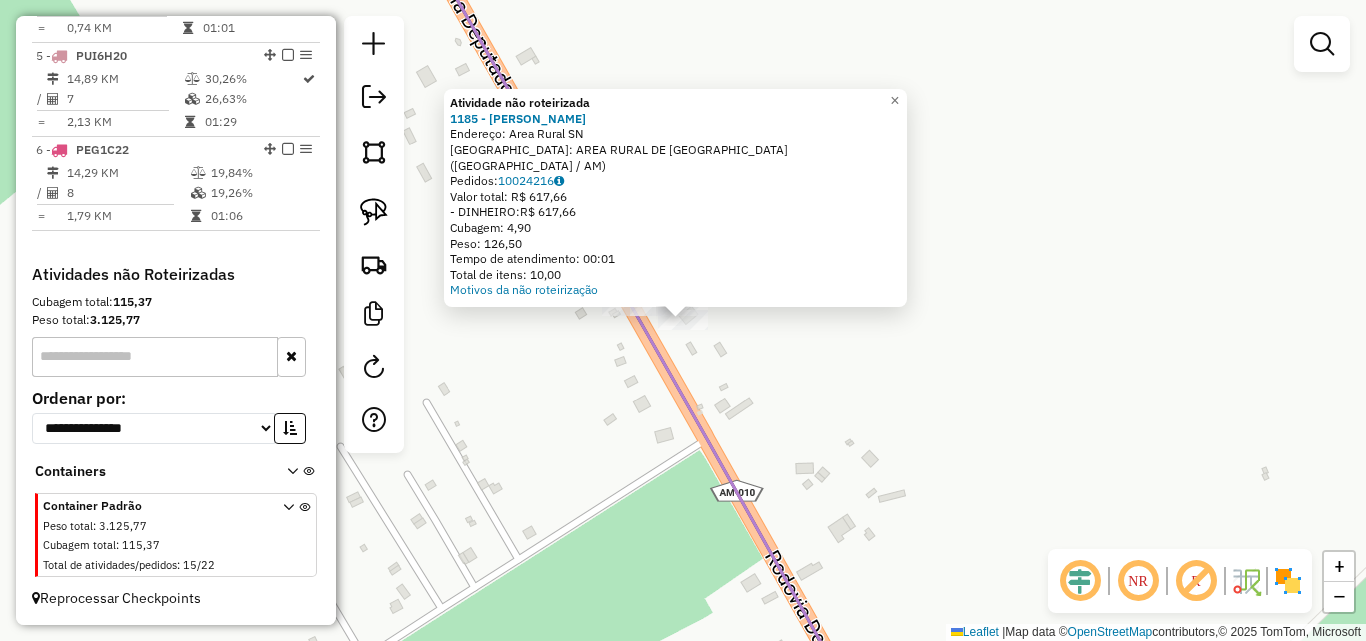 click on "Atividade não roteirizada 1185 - MERCEARIA BARBOSA  Endereço:  Area Rural SN   Bairro: AREA RURAL DE [GEOGRAPHIC_DATA] ([GEOGRAPHIC_DATA] / AM)   Pedidos:  10024216   Valor total: R$ 617,66   - DINHEIRO:  R$ 617,66   Cubagem: 4,90   Peso: 126,50   Tempo de atendimento: 00:01   Total de itens: 10,00  Motivos da não roteirização × Janela de atendimento Grade de atendimento Capacidade Transportadoras Veículos Cliente Pedidos  Rotas Selecione os dias de semana para filtrar as janelas de atendimento  Seg   Ter   Qua   Qui   Sex   Sáb   Dom  Informe o período da janela de atendimento: De: Até:  Filtrar exatamente a janela do cliente  Considerar janela de atendimento padrão  Selecione os dias de semana para filtrar as grades de atendimento  Seg   Ter   Qua   Qui   Sex   Sáb   Dom   Considerar clientes sem dia de atendimento cadastrado  Clientes fora do dia de atendimento selecionado Filtrar as atividades entre os valores definidos abaixo:  Peso mínimo:   Peso máximo:   Cubagem mínima:   Cubagem máxima:   De:  +" 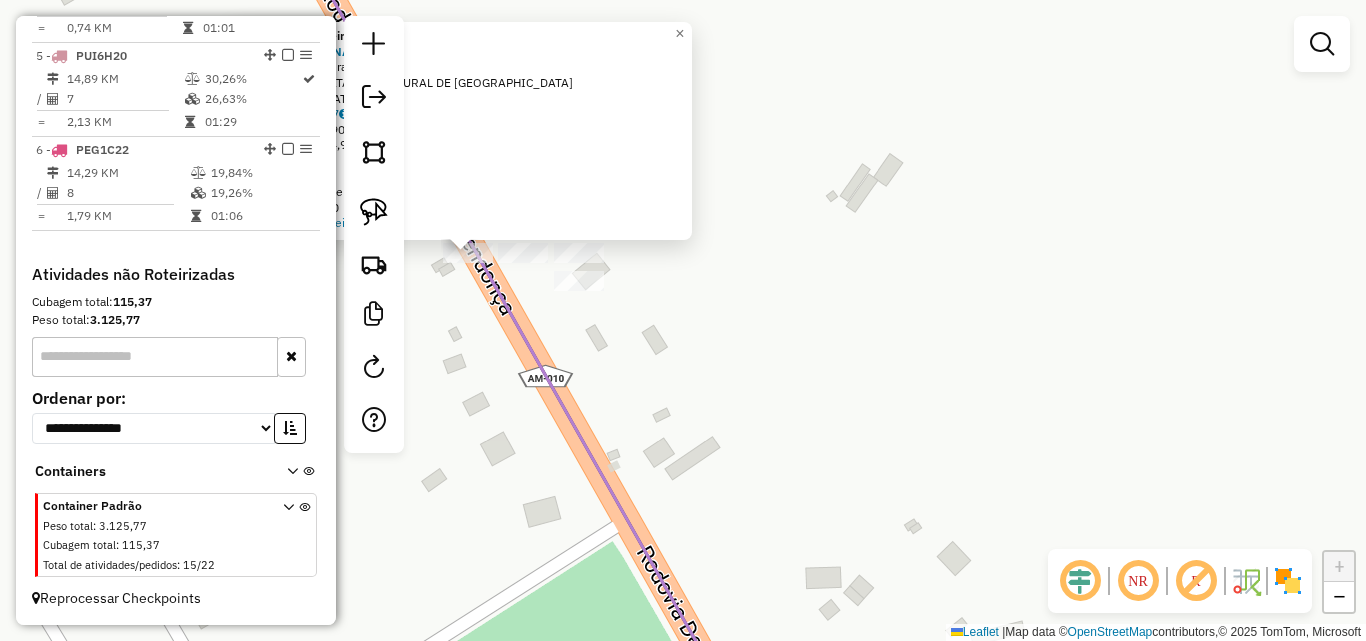 click on "Atividade não roteirizada 1185 - MERCEARIA BARBOSA  Endereço:  Area Rural SN   Bairro: AREA RURAL DE [GEOGRAPHIC_DATA] ([GEOGRAPHIC_DATA] / AM)   Pedidos:  10024217   Valor total: R$ 84,90   - DINHEIRO:  R$ 84,90   Cubagem: 0,84   Peso: 21,10   Tempo de atendimento: 00:00   Total de itens: 1,00  Motivos da não roteirização × Janela de atendimento Grade de atendimento Capacidade Transportadoras Veículos Cliente Pedidos  Rotas Selecione os dias de semana para filtrar as janelas de atendimento  Seg   Ter   Qua   Qui   Sex   Sáb   Dom  Informe o período da janela de atendimento: De: Até:  Filtrar exatamente a janela do cliente  Considerar janela de atendimento padrão  Selecione os dias de semana para filtrar as grades de atendimento  Seg   Ter   Qua   Qui   Sex   Sáb   Dom   Considerar clientes sem dia de atendimento cadastrado  Clientes fora do dia de atendimento selecionado Filtrar as atividades entre os valores definidos abaixo:  Peso mínimo:   Peso máximo:   Cubagem mínima:   Cubagem máxima:   De:   De:" 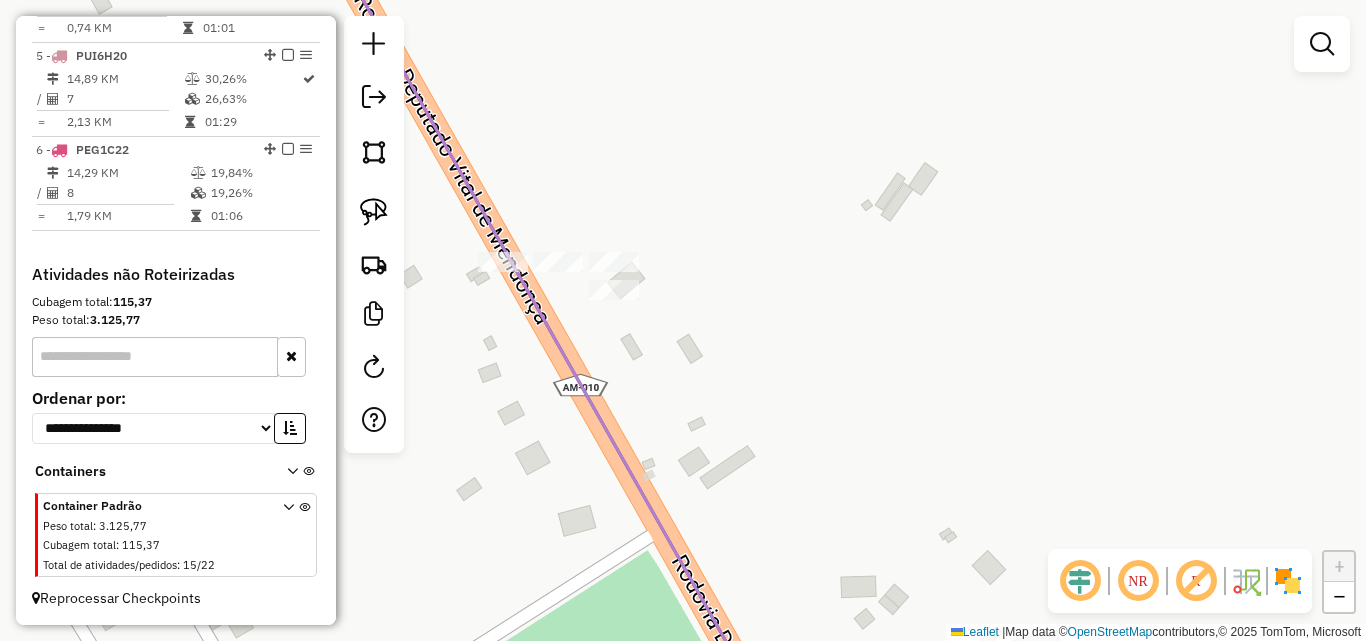 drag, startPoint x: 708, startPoint y: 299, endPoint x: 753, endPoint y: 311, distance: 46.572525 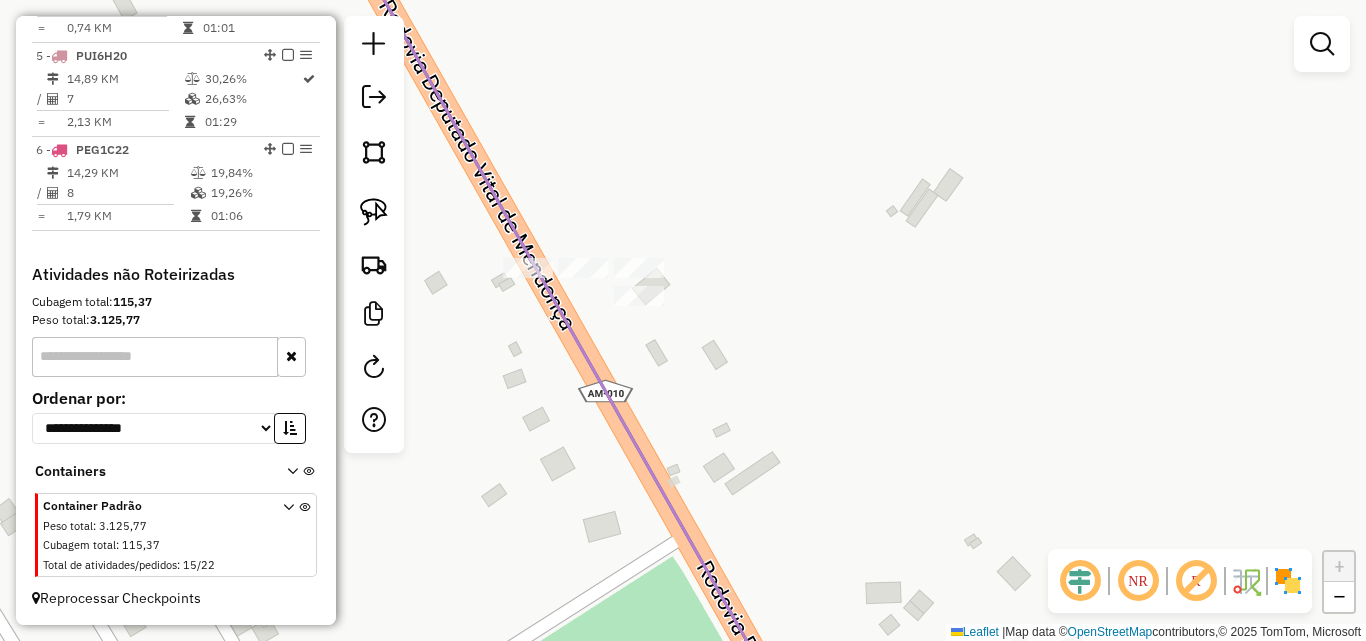 click on "Janela de atendimento Grade de atendimento Capacidade Transportadoras Veículos Cliente Pedidos  Rotas Selecione os dias de semana para filtrar as janelas de atendimento  Seg   Ter   Qua   Qui   Sex   Sáb   Dom  Informe o período da janela de atendimento: De: Até:  Filtrar exatamente a janela do cliente  Considerar janela de atendimento padrão  Selecione os dias de semana para filtrar as grades de atendimento  Seg   Ter   Qua   Qui   Sex   Sáb   Dom   Considerar clientes sem dia de atendimento cadastrado  Clientes fora do dia de atendimento selecionado Filtrar as atividades entre os valores definidos abaixo:  Peso mínimo:   Peso máximo:   Cubagem mínima:   Cubagem máxima:   De:   Até:  Filtrar as atividades entre o tempo de atendimento definido abaixo:  De:   Até:   Considerar capacidade total dos clientes não roteirizados Transportadora: Selecione um ou mais itens Tipo de veículo: Selecione um ou mais itens Veículo: Selecione um ou mais itens Motorista: Selecione um ou mais itens Nome: Rótulo:" 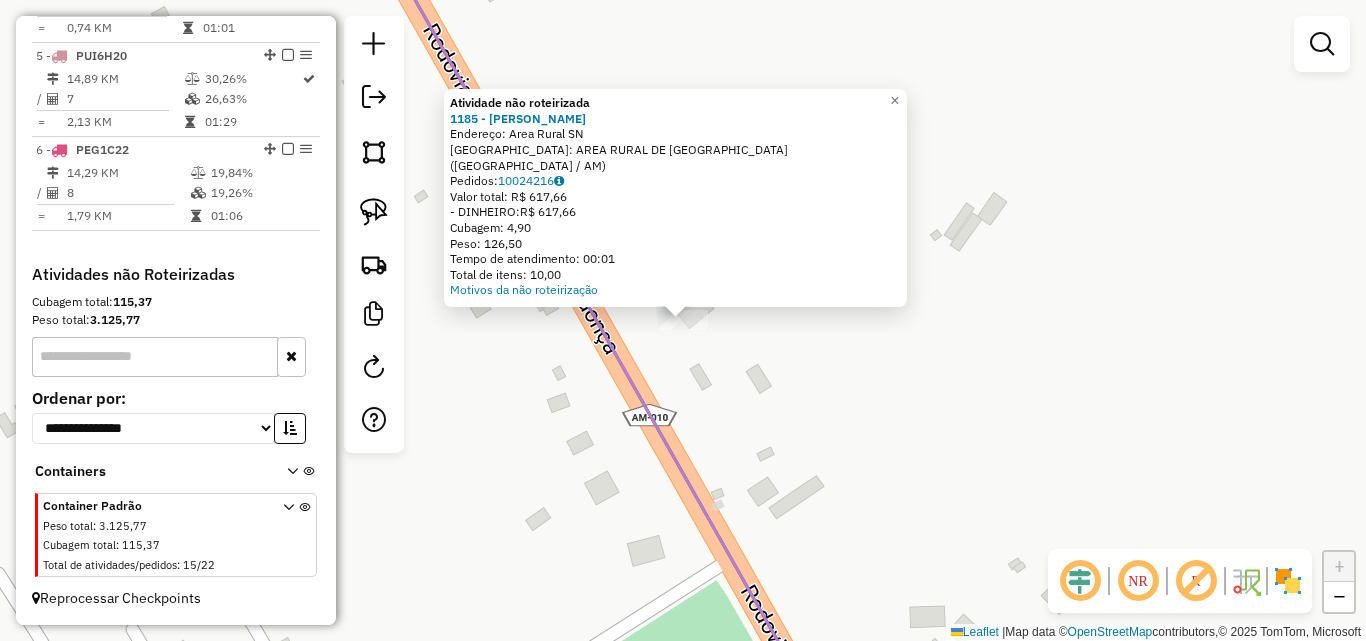 click on "Atividade não roteirizada 1185 - MERCEARIA BARBOSA  Endereço:  Area Rural SN   Bairro: AREA RURAL DE [GEOGRAPHIC_DATA] ([GEOGRAPHIC_DATA] / AM)   Pedidos:  10024216   Valor total: R$ 617,66   - DINHEIRO:  R$ 617,66   Cubagem: 4,90   Peso: 126,50   Tempo de atendimento: 00:01   Total de itens: 10,00  Motivos da não roteirização × Janela de atendimento Grade de atendimento Capacidade Transportadoras Veículos Cliente Pedidos  Rotas Selecione os dias de semana para filtrar as janelas de atendimento  Seg   Ter   Qua   Qui   Sex   Sáb   Dom  Informe o período da janela de atendimento: De: Até:  Filtrar exatamente a janela do cliente  Considerar janela de atendimento padrão  Selecione os dias de semana para filtrar as grades de atendimento  Seg   Ter   Qua   Qui   Sex   Sáb   Dom   Considerar clientes sem dia de atendimento cadastrado  Clientes fora do dia de atendimento selecionado Filtrar as atividades entre os valores definidos abaixo:  Peso mínimo:   Peso máximo:   Cubagem mínima:   Cubagem máxima:   De:  +" 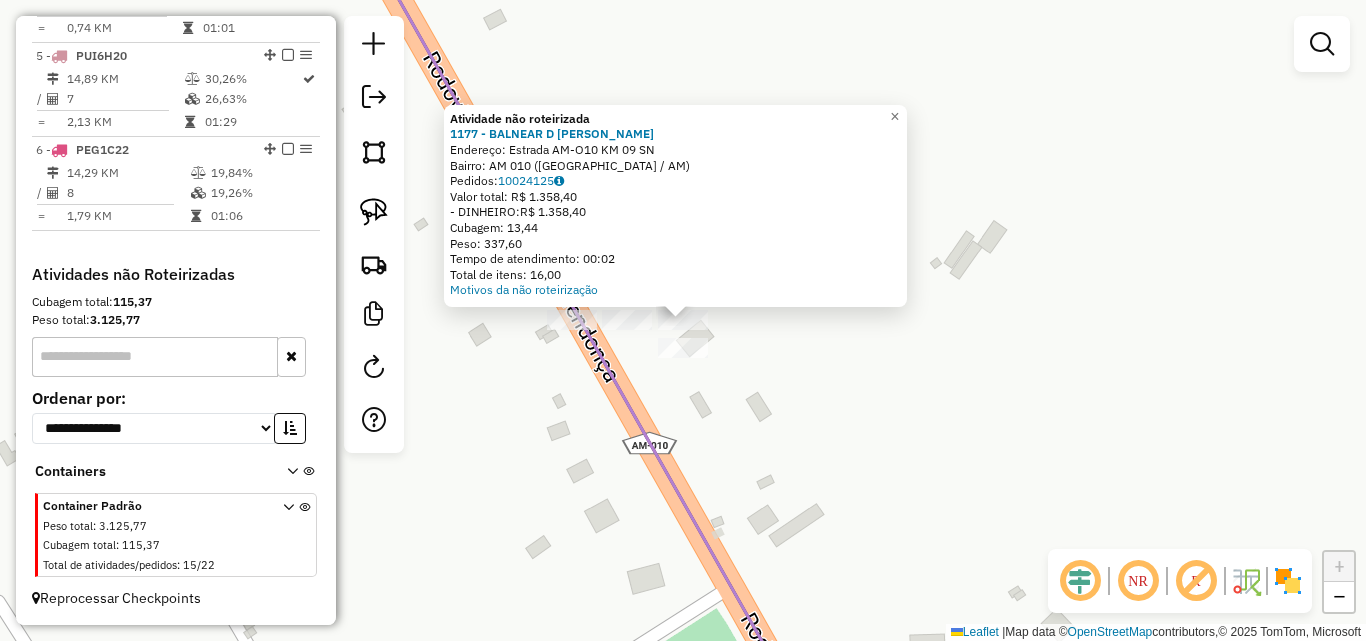 click on "Atividade não roteirizada 1177 - BALNEAR D LIGEIRINHO  Endereço:  Estrada AM-O10 KM 09 SN   Bairro: AM 010 ([GEOGRAPHIC_DATA] / AM)   Pedidos:  10024125   Valor total: R$ 1.358,40   - DINHEIRO:  R$ 1.358,40   Cubagem: 13,44   Peso: 337,60   Tempo de atendimento: 00:02   Total de itens: 16,00  Motivos da não roteirização × Janela de atendimento Grade de atendimento Capacidade Transportadoras Veículos Cliente Pedidos  Rotas Selecione os dias de semana para filtrar as janelas de atendimento  Seg   Ter   Qua   Qui   Sex   Sáb   Dom  Informe o período da janela de atendimento: De: Até:  Filtrar exatamente a janela do cliente  Considerar janela de atendimento padrão  Selecione os dias de semana para filtrar as grades de atendimento  Seg   Ter   Qua   Qui   Sex   Sáb   Dom   Considerar clientes sem dia de atendimento cadastrado  Clientes fora do dia de atendimento selecionado Filtrar as atividades entre os valores definidos abaixo:  Peso mínimo:   Peso máximo:   Cubagem mínima:   Cubagem máxima:   De:  De:" 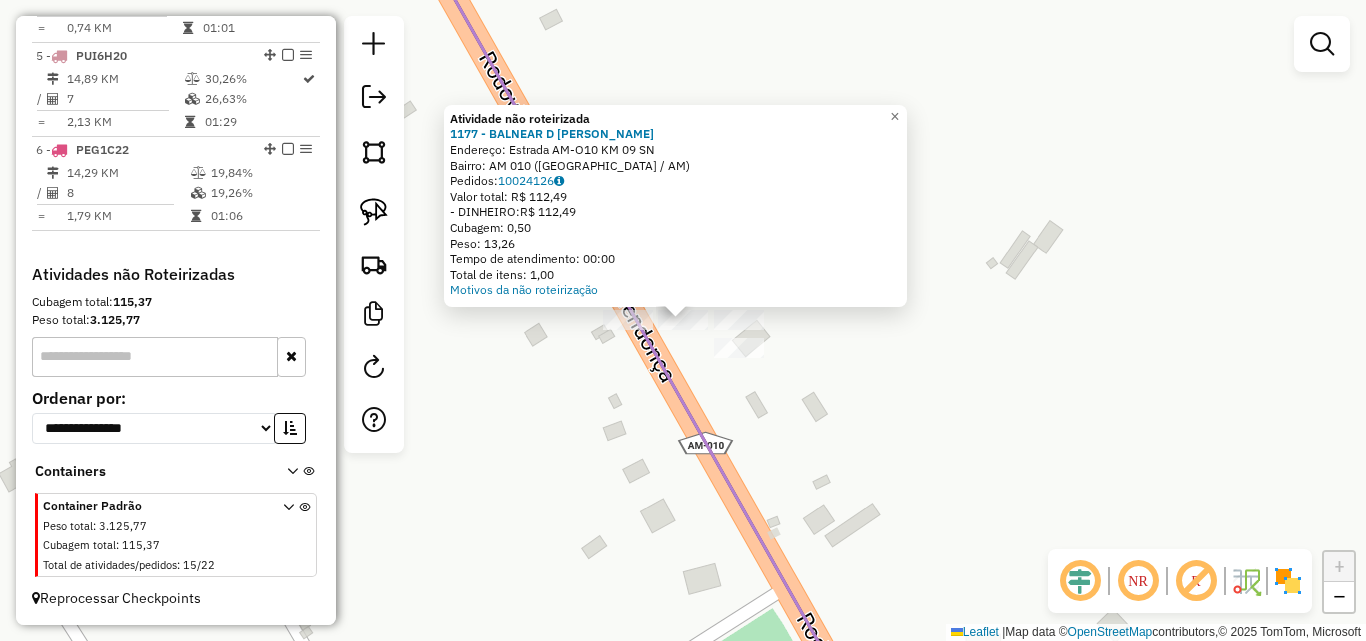 click on "Atividade não roteirizada 1177 - BALNEAR D LIGEIRINHO  Endereço:  Estrada AM-O10 KM 09 SN   Bairro: AM 010 ([GEOGRAPHIC_DATA] / AM)   Pedidos:  10024126   Valor total: R$ 112,49   - DINHEIRO:  R$ 112,49   Cubagem: 0,50   Peso: 13,26   Tempo de atendimento: 00:00   Total de itens: 1,00  Motivos da não roteirização × Janela de atendimento Grade de atendimento Capacidade Transportadoras Veículos Cliente Pedidos  Rotas Selecione os dias de semana para filtrar as janelas de atendimento  Seg   Ter   Qua   Qui   Sex   Sáb   Dom  Informe o período da janela de atendimento: De: Até:  Filtrar exatamente a janela do cliente  Considerar janela de atendimento padrão  Selecione os dias de semana para filtrar as grades de atendimento  Seg   Ter   Qua   Qui   Sex   Sáb   Dom   Considerar clientes sem dia de atendimento cadastrado  Clientes fora do dia de atendimento selecionado Filtrar as atividades entre os valores definidos abaixo:  Peso mínimo:   Peso máximo:   Cubagem mínima:   Cubagem máxima:   De:   Até:  +" 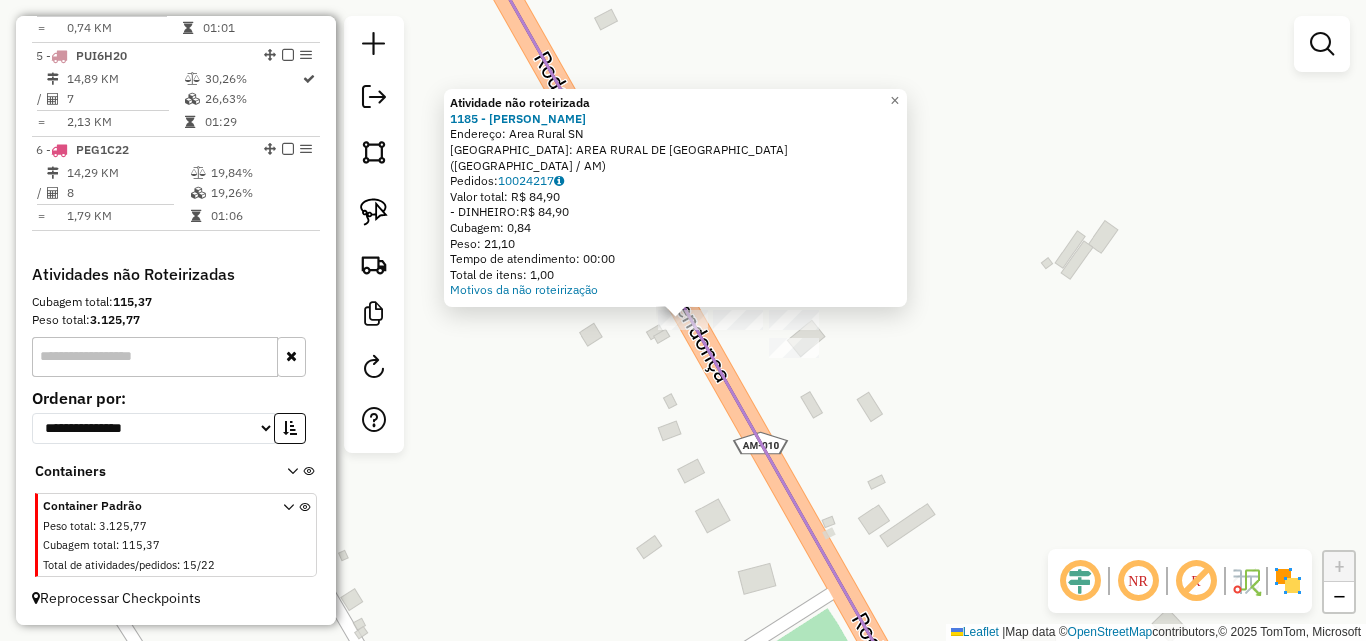 click on "Atividade não roteirizada 1185 - MERCEARIA BARBOSA  Endereço:  Area Rural SN   Bairro: AREA RURAL DE [GEOGRAPHIC_DATA] ([GEOGRAPHIC_DATA] / AM)   Pedidos:  10024217   Valor total: R$ 84,90   - DINHEIRO:  R$ 84,90   Cubagem: 0,84   Peso: 21,10   Tempo de atendimento: 00:00   Total de itens: 1,00  Motivos da não roteirização × Janela de atendimento Grade de atendimento Capacidade Transportadoras Veículos Cliente Pedidos  Rotas Selecione os dias de semana para filtrar as janelas de atendimento  Seg   Ter   Qua   Qui   Sex   Sáb   Dom  Informe o período da janela de atendimento: De: Até:  Filtrar exatamente a janela do cliente  Considerar janela de atendimento padrão  Selecione os dias de semana para filtrar as grades de atendimento  Seg   Ter   Qua   Qui   Sex   Sáb   Dom   Considerar clientes sem dia de atendimento cadastrado  Clientes fora do dia de atendimento selecionado Filtrar as atividades entre os valores definidos abaixo:  Peso mínimo:   Peso máximo:   Cubagem mínima:   Cubagem máxima:   De:   De:" 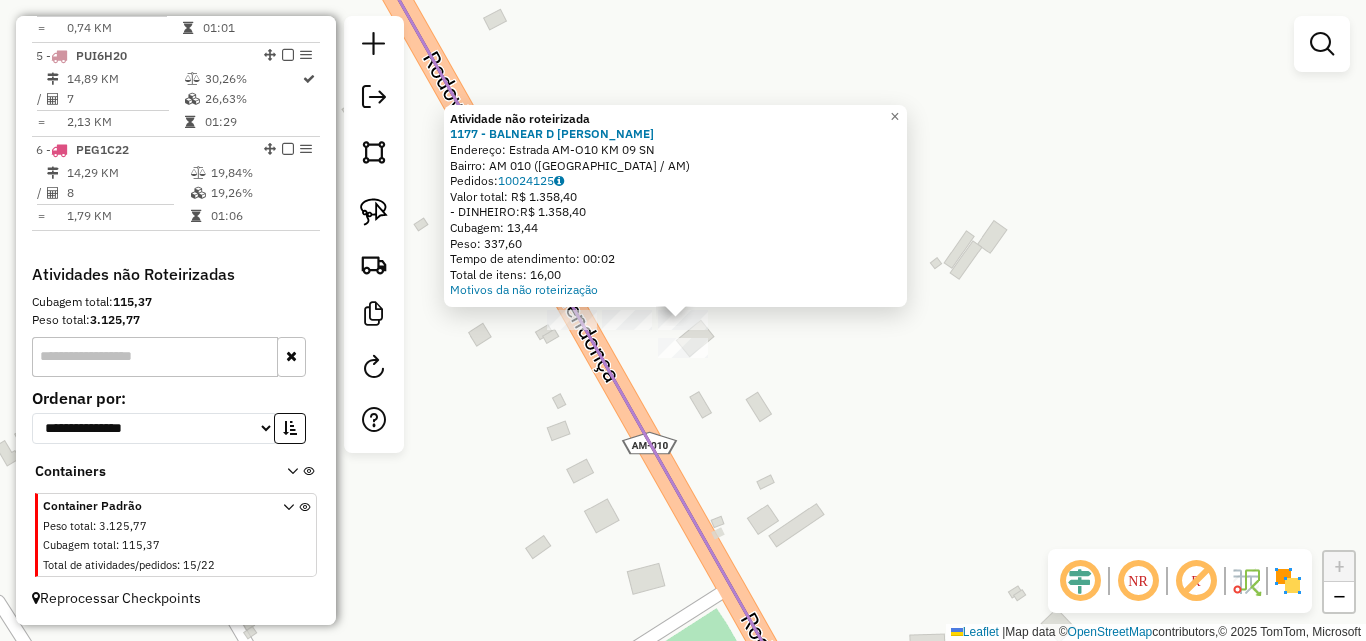click on "Atividade não roteirizada 1177 - BALNEAR D LIGEIRINHO  Endereço:  Estrada AM-O10 KM 09 SN   Bairro: AM 010 ([GEOGRAPHIC_DATA] / AM)   Pedidos:  10024125   Valor total: R$ 1.358,40   - DINHEIRO:  R$ 1.358,40   Cubagem: 13,44   Peso: 337,60   Tempo de atendimento: 00:02   Total de itens: 16,00  Motivos da não roteirização × Janela de atendimento Grade de atendimento Capacidade Transportadoras Veículos Cliente Pedidos  Rotas Selecione os dias de semana para filtrar as janelas de atendimento  Seg   Ter   Qua   Qui   Sex   Sáb   Dom  Informe o período da janela de atendimento: De: Até:  Filtrar exatamente a janela do cliente  Considerar janela de atendimento padrão  Selecione os dias de semana para filtrar as grades de atendimento  Seg   Ter   Qua   Qui   Sex   Sáb   Dom   Considerar clientes sem dia de atendimento cadastrado  Clientes fora do dia de atendimento selecionado Filtrar as atividades entre os valores definidos abaixo:  Peso mínimo:   Peso máximo:   Cubagem mínima:   Cubagem máxima:   De:  De:" 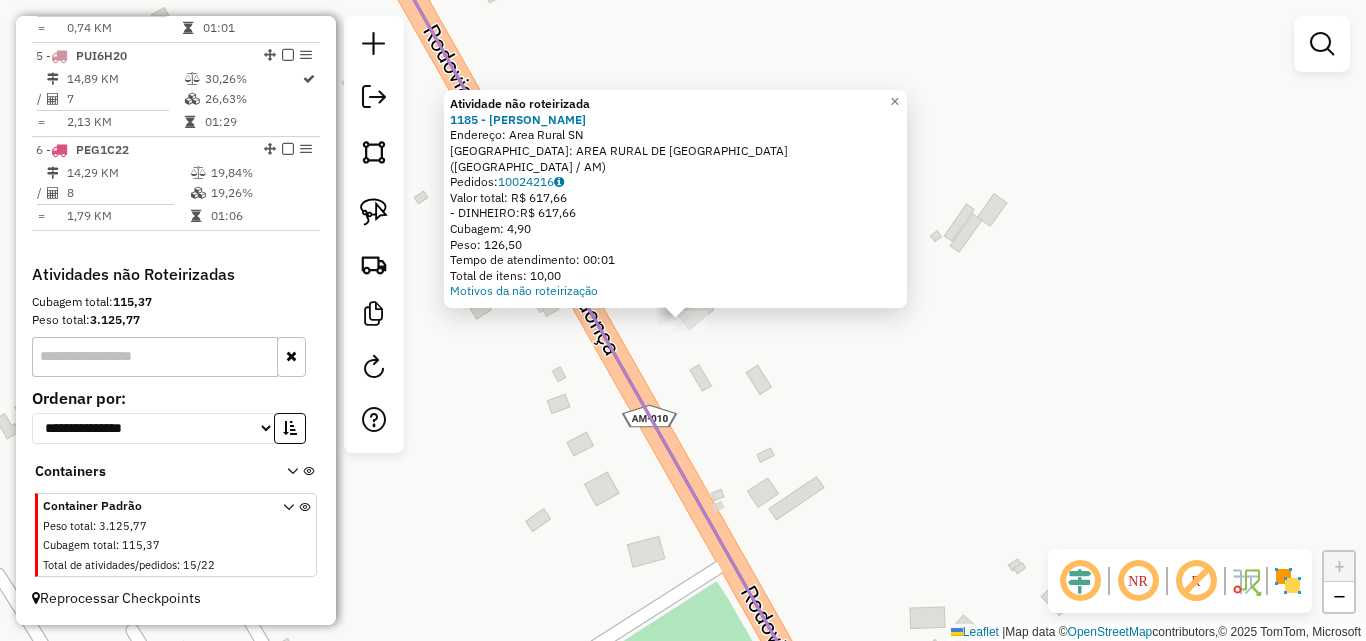 click on "Atividade não roteirizada 1185 - MERCEARIA BARBOSA  Endereço:  Area Rural SN   Bairro: AREA RURAL DE [GEOGRAPHIC_DATA] ([GEOGRAPHIC_DATA] / AM)   Pedidos:  10024216   Valor total: R$ 617,66   - DINHEIRO:  R$ 617,66   Cubagem: 4,90   Peso: 126,50   Tempo de atendimento: 00:01   Total de itens: 10,00  Motivos da não roteirização × Janela de atendimento Grade de atendimento Capacidade Transportadoras Veículos Cliente Pedidos  Rotas Selecione os dias de semana para filtrar as janelas de atendimento  Seg   Ter   Qua   Qui   Sex   Sáb   Dom  Informe o período da janela de atendimento: De: Até:  Filtrar exatamente a janela do cliente  Considerar janela de atendimento padrão  Selecione os dias de semana para filtrar as grades de atendimento  Seg   Ter   Qua   Qui   Sex   Sáb   Dom   Considerar clientes sem dia de atendimento cadastrado  Clientes fora do dia de atendimento selecionado Filtrar as atividades entre os valores definidos abaixo:  Peso mínimo:   Peso máximo:   Cubagem mínima:   Cubagem máxima:   De:  +" 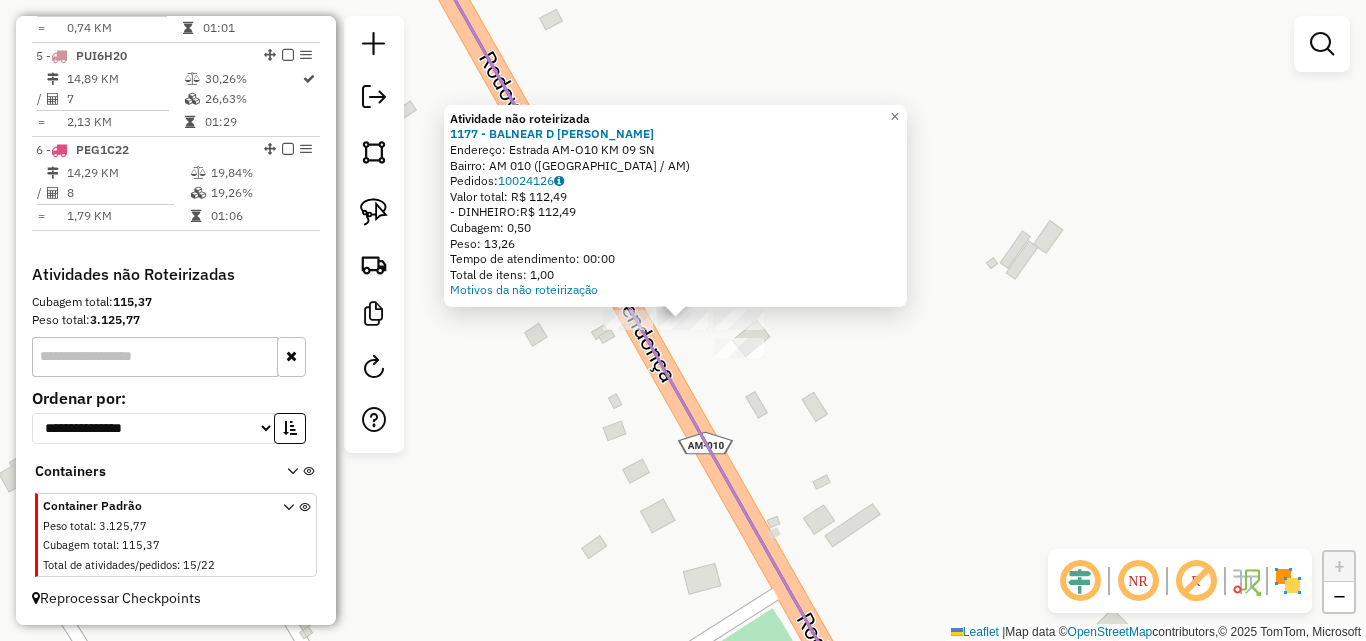 click on "Atividade não roteirizada 1177 - BALNEAR D LIGEIRINHO  Endereço:  Estrada AM-O10 KM 09 SN   Bairro: AM 010 ([GEOGRAPHIC_DATA] / AM)   Pedidos:  10024126   Valor total: R$ 112,49   - DINHEIRO:  R$ 112,49   Cubagem: 0,50   Peso: 13,26   Tempo de atendimento: 00:00   Total de itens: 1,00  Motivos da não roteirização × Janela de atendimento Grade de atendimento Capacidade Transportadoras Veículos Cliente Pedidos  Rotas Selecione os dias de semana para filtrar as janelas de atendimento  Seg   Ter   Qua   Qui   Sex   Sáb   Dom  Informe o período da janela de atendimento: De: Até:  Filtrar exatamente a janela do cliente  Considerar janela de atendimento padrão  Selecione os dias de semana para filtrar as grades de atendimento  Seg   Ter   Qua   Qui   Sex   Sáb   Dom   Considerar clientes sem dia de atendimento cadastrado  Clientes fora do dia de atendimento selecionado Filtrar as atividades entre os valores definidos abaixo:  Peso mínimo:   Peso máximo:   Cubagem mínima:   Cubagem máxima:   De:   Até:  +" 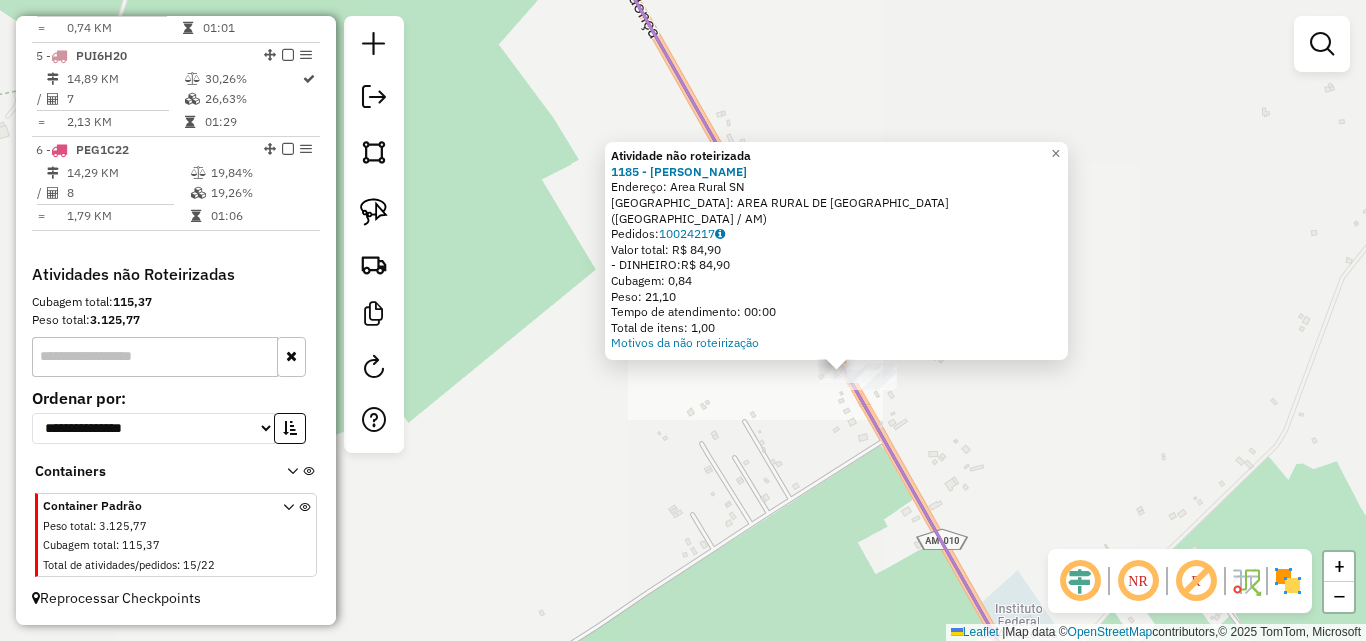 click on "Atividade não roteirizada 1185 - MERCEARIA BARBOSA  Endereço:  Area Rural SN   Bairro: AREA RURAL DE [GEOGRAPHIC_DATA] ([GEOGRAPHIC_DATA] / AM)   Pedidos:  10024217   Valor total: R$ 84,90   - DINHEIRO:  R$ 84,90   Cubagem: 0,84   Peso: 21,10   Tempo de atendimento: 00:00   Total de itens: 1,00  Motivos da não roteirização × Janela de atendimento Grade de atendimento Capacidade Transportadoras Veículos Cliente Pedidos  Rotas Selecione os dias de semana para filtrar as janelas de atendimento  Seg   Ter   Qua   Qui   Sex   Sáb   Dom  Informe o período da janela de atendimento: De: Até:  Filtrar exatamente a janela do cliente  Considerar janela de atendimento padrão  Selecione os dias de semana para filtrar as grades de atendimento  Seg   Ter   Qua   Qui   Sex   Sáb   Dom   Considerar clientes sem dia de atendimento cadastrado  Clientes fora do dia de atendimento selecionado Filtrar as atividades entre os valores definidos abaixo:  Peso mínimo:   Peso máximo:   Cubagem mínima:   Cubagem máxima:   De:   De:" 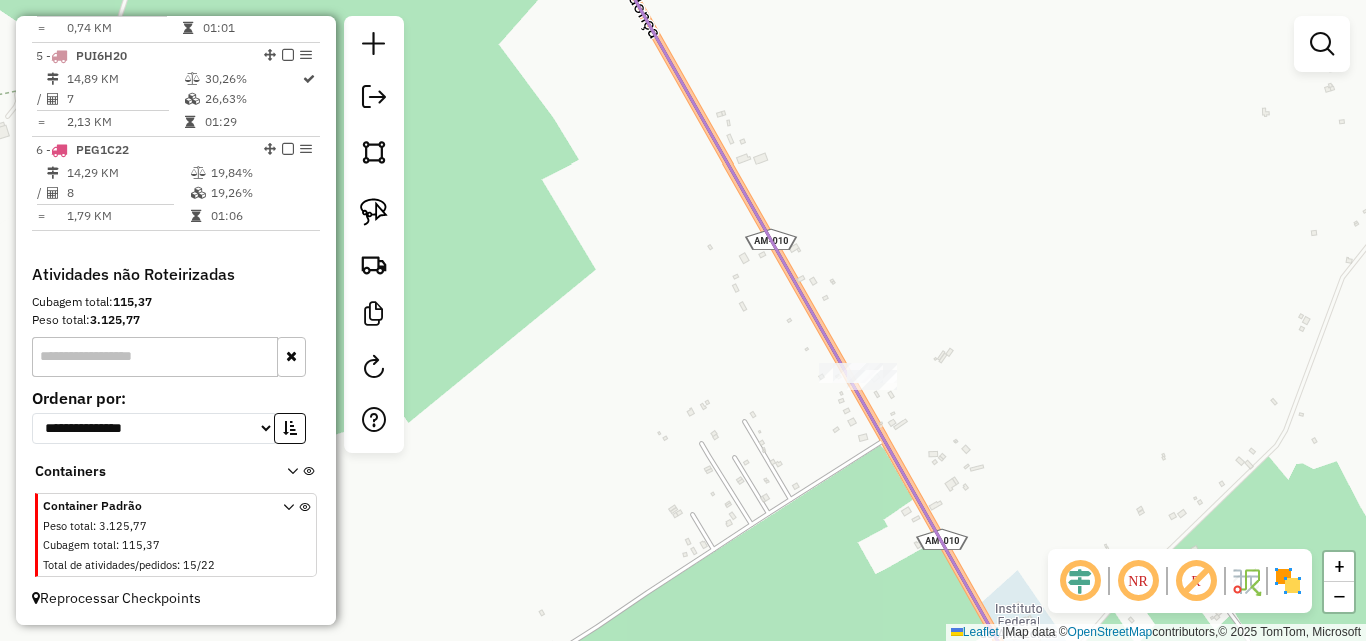 drag, startPoint x: 1045, startPoint y: 462, endPoint x: 795, endPoint y: 188, distance: 370.91238 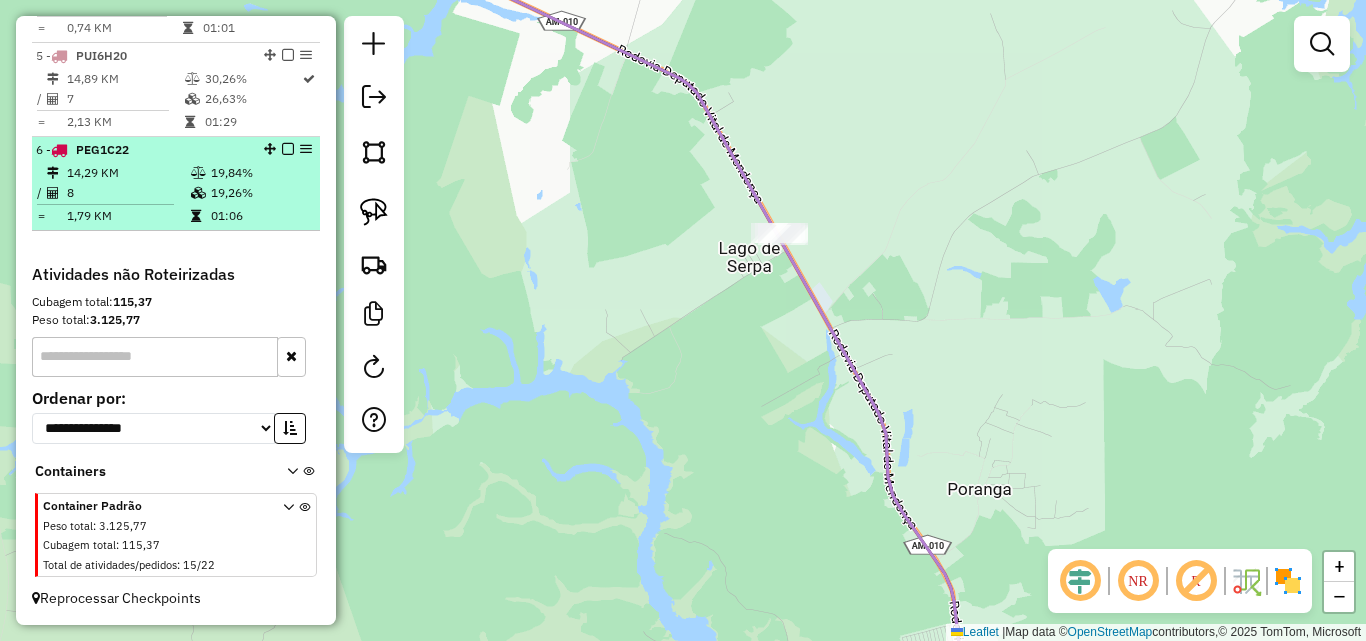 scroll, scrollTop: 823, scrollLeft: 0, axis: vertical 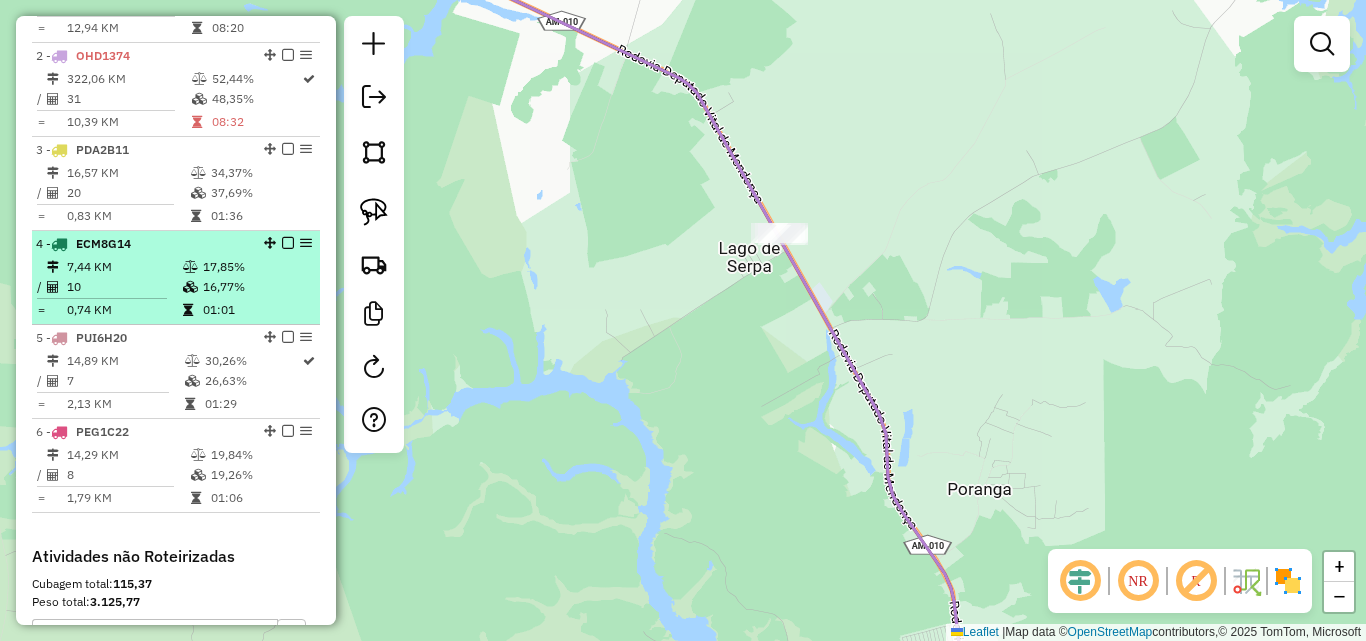 click on "4 -       ECM8G14" at bounding box center (142, 244) 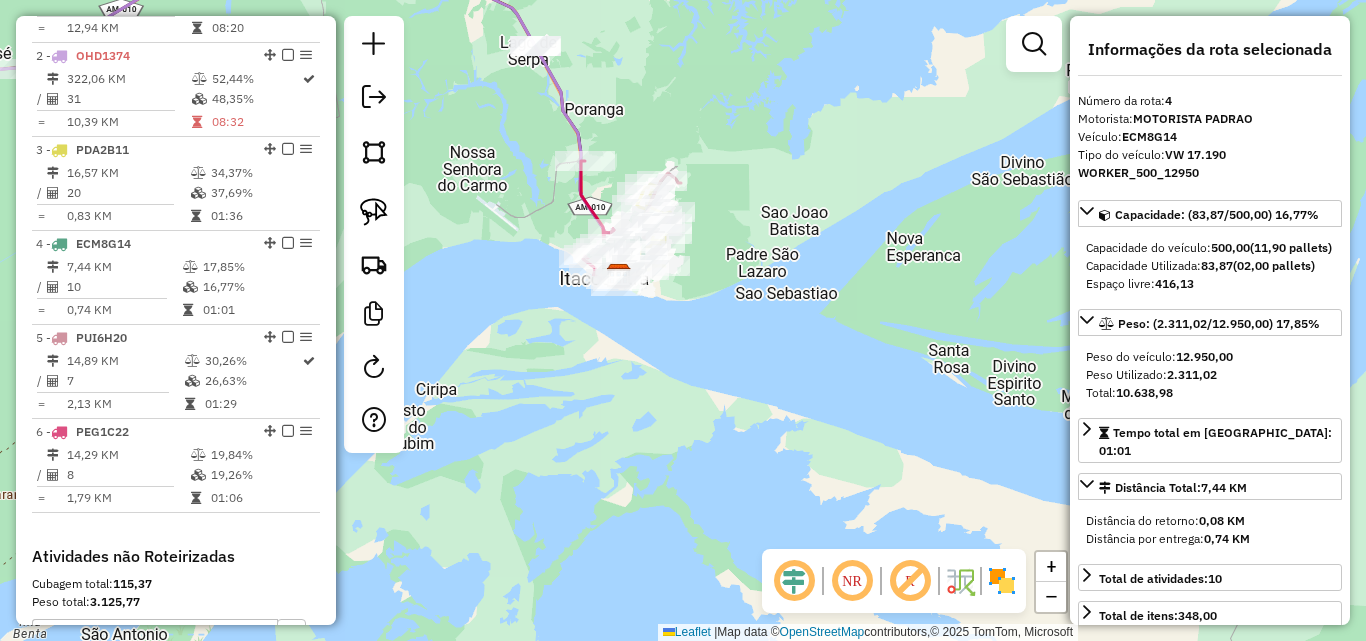 drag, startPoint x: 629, startPoint y: 112, endPoint x: 734, endPoint y: 291, distance: 207.5235 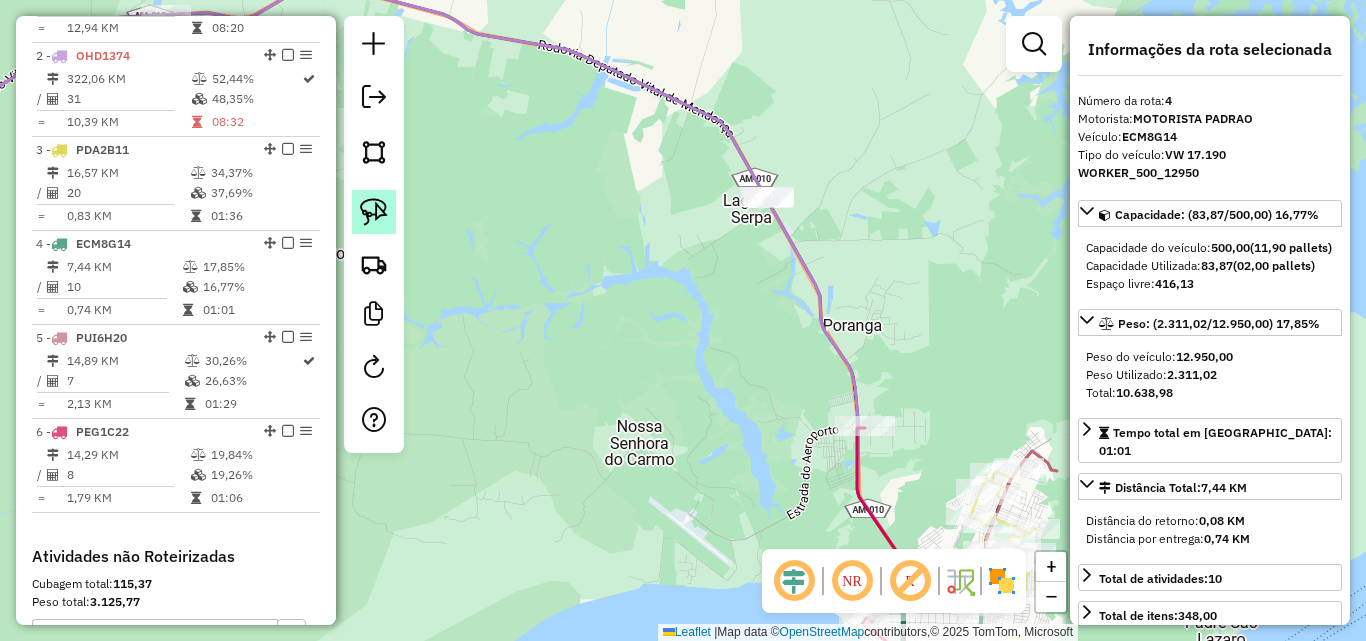 click 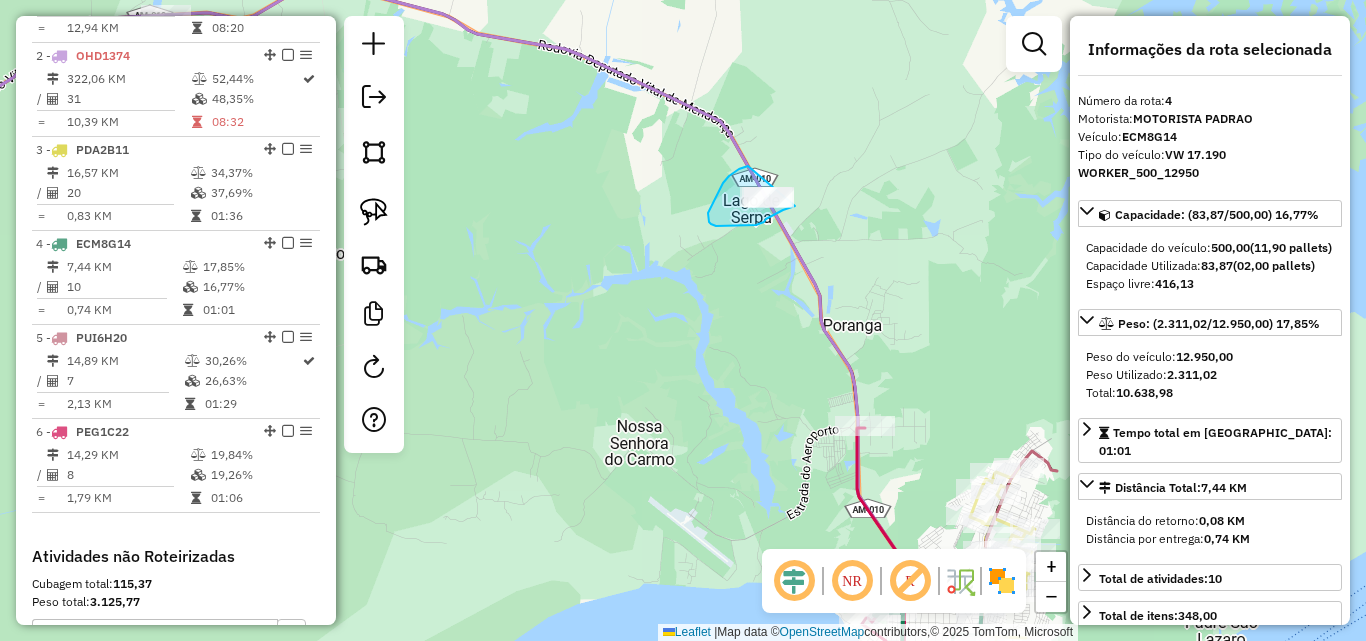 drag, startPoint x: 748, startPoint y: 166, endPoint x: 802, endPoint y: 204, distance: 66.0303 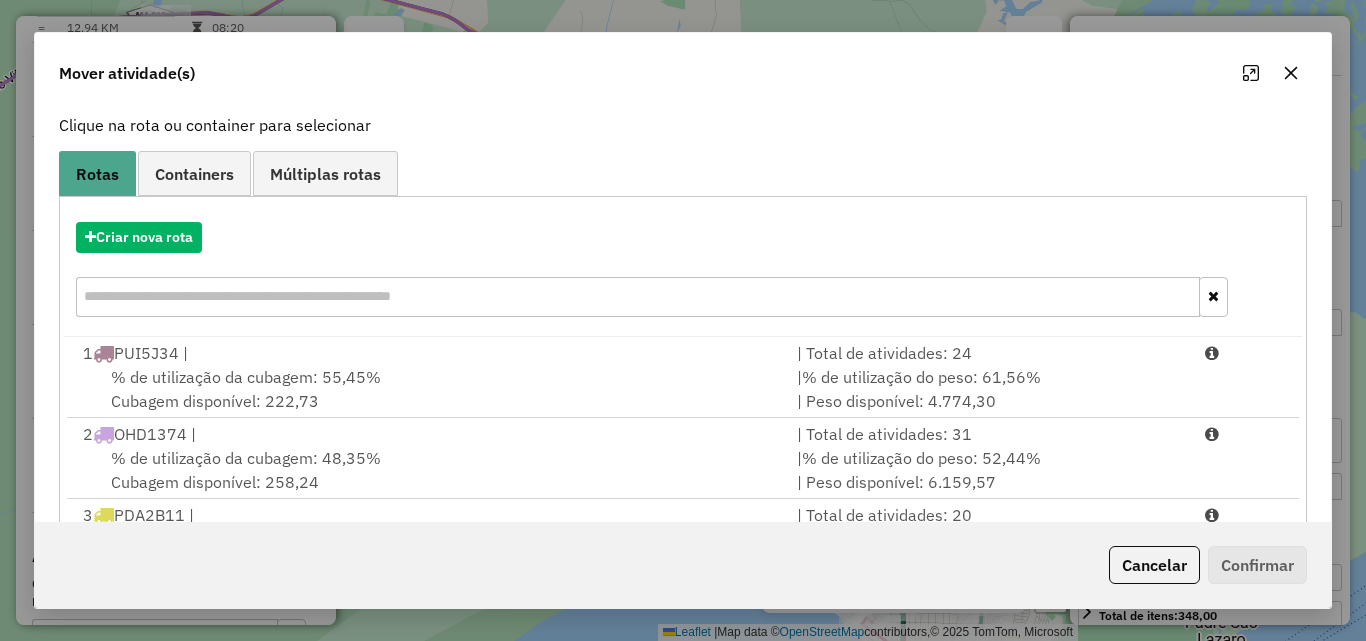 scroll, scrollTop: 300, scrollLeft: 0, axis: vertical 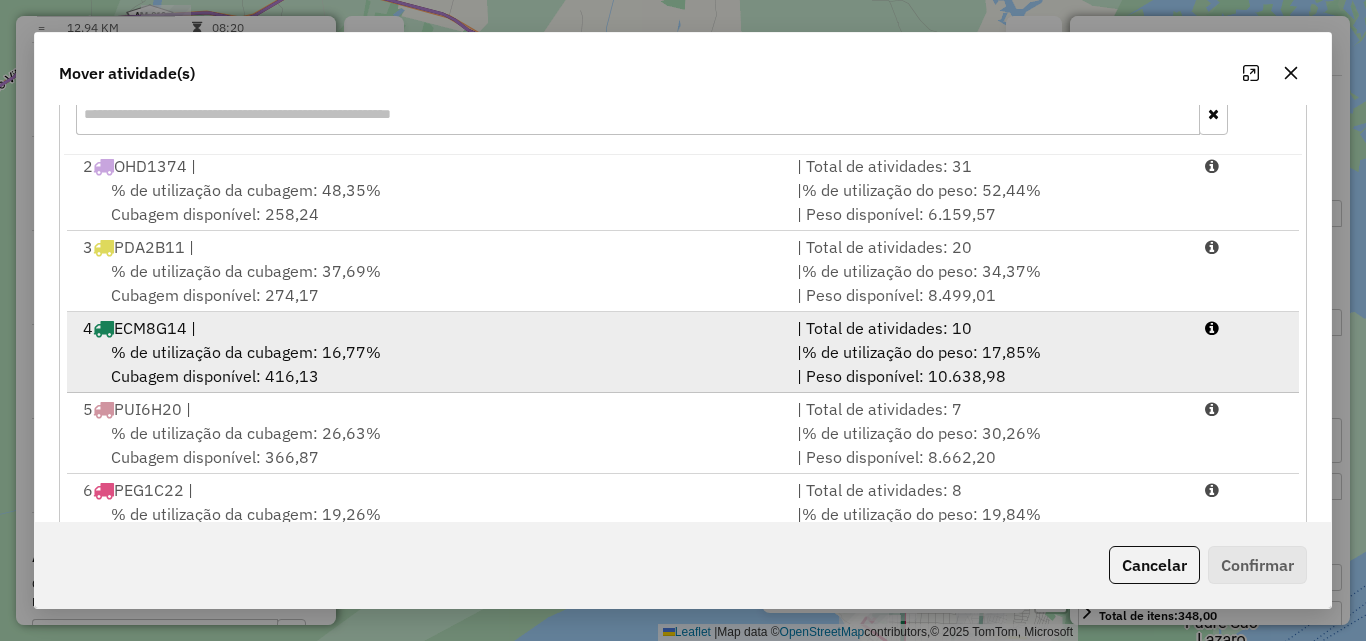 click on "% de utilização da cubagem: 16,77%" at bounding box center (246, 352) 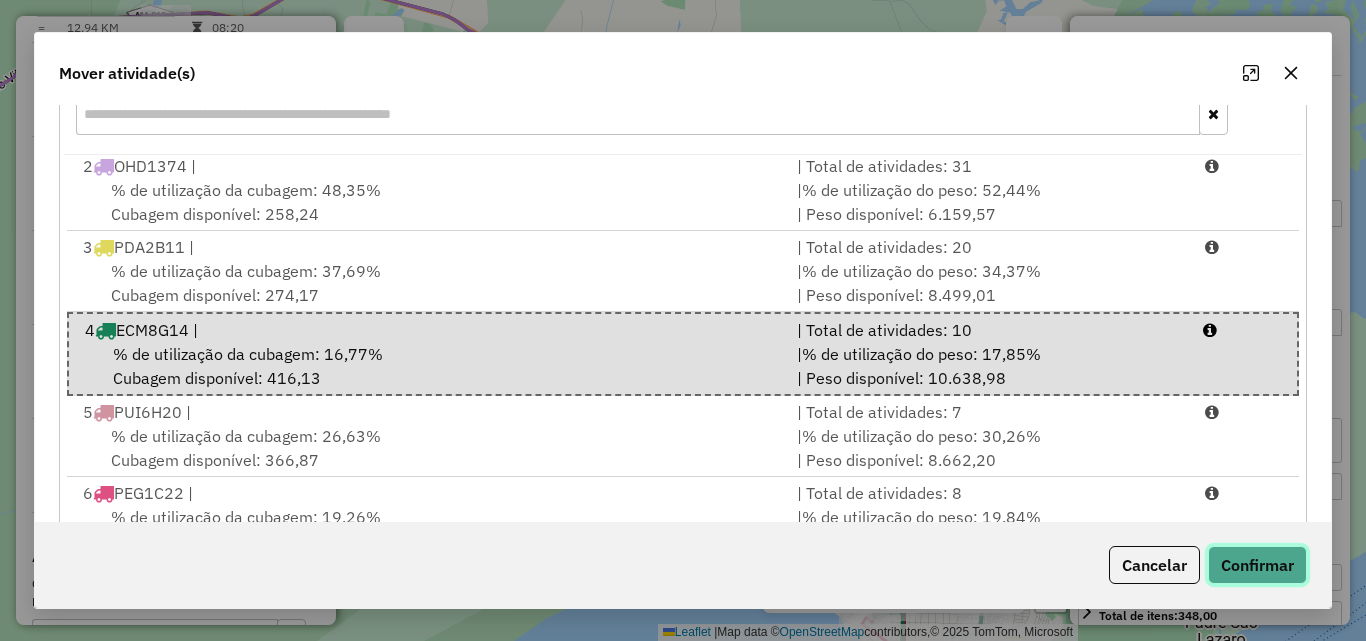click on "Confirmar" 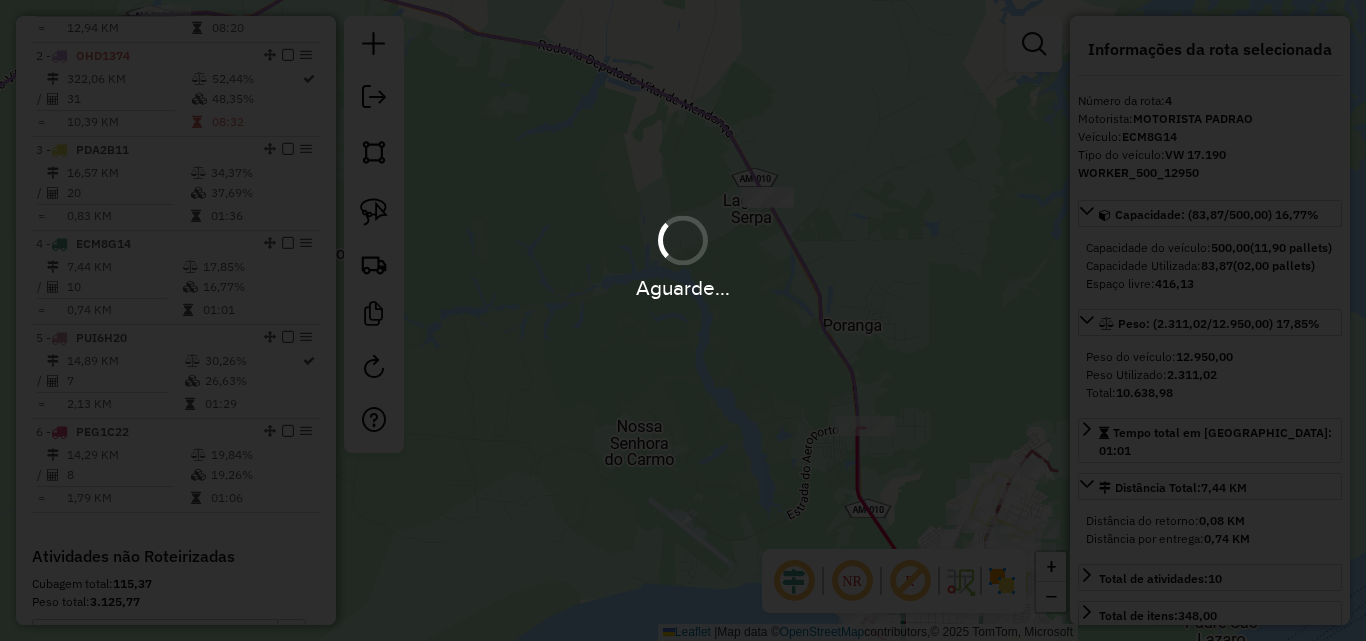 scroll, scrollTop: 0, scrollLeft: 0, axis: both 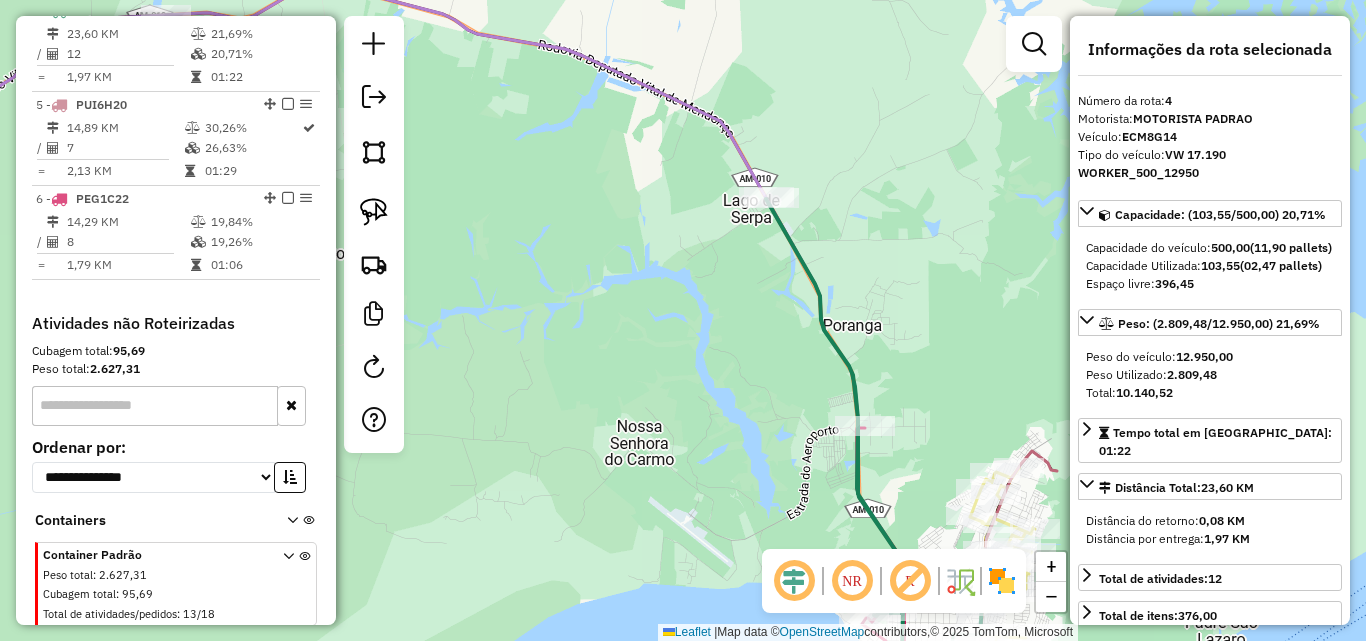 click on "Janela de atendimento Grade de atendimento Capacidade Transportadoras Veículos Cliente Pedidos  Rotas Selecione os dias de semana para filtrar as janelas de atendimento  Seg   Ter   Qua   Qui   Sex   Sáb   Dom  Informe o período da janela de atendimento: De: Até:  Filtrar exatamente a janela do cliente  Considerar janela de atendimento padrão  Selecione os dias de semana para filtrar as grades de atendimento  Seg   Ter   Qua   Qui   Sex   Sáb   Dom   Considerar clientes sem dia de atendimento cadastrado  Clientes fora do dia de atendimento selecionado Filtrar as atividades entre os valores definidos abaixo:  Peso mínimo:   Peso máximo:   Cubagem mínima:   Cubagem máxima:   De:   Até:  Filtrar as atividades entre o tempo de atendimento definido abaixo:  De:   Até:   Considerar capacidade total dos clientes não roteirizados Transportadora: Selecione um ou mais itens Tipo de veículo: Selecione um ou mais itens Veículo: Selecione um ou mais itens Motorista: Selecione um ou mais itens Nome: Rótulo:" 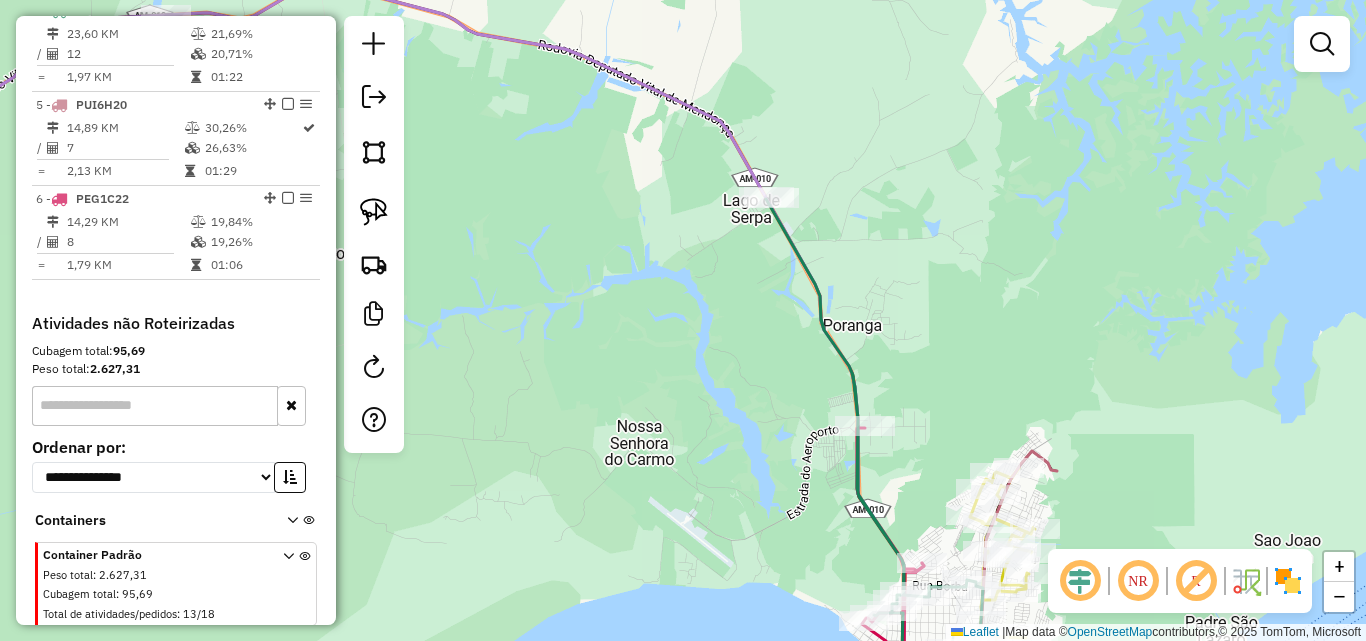 drag, startPoint x: 973, startPoint y: 360, endPoint x: 666, endPoint y: 149, distance: 372.51846 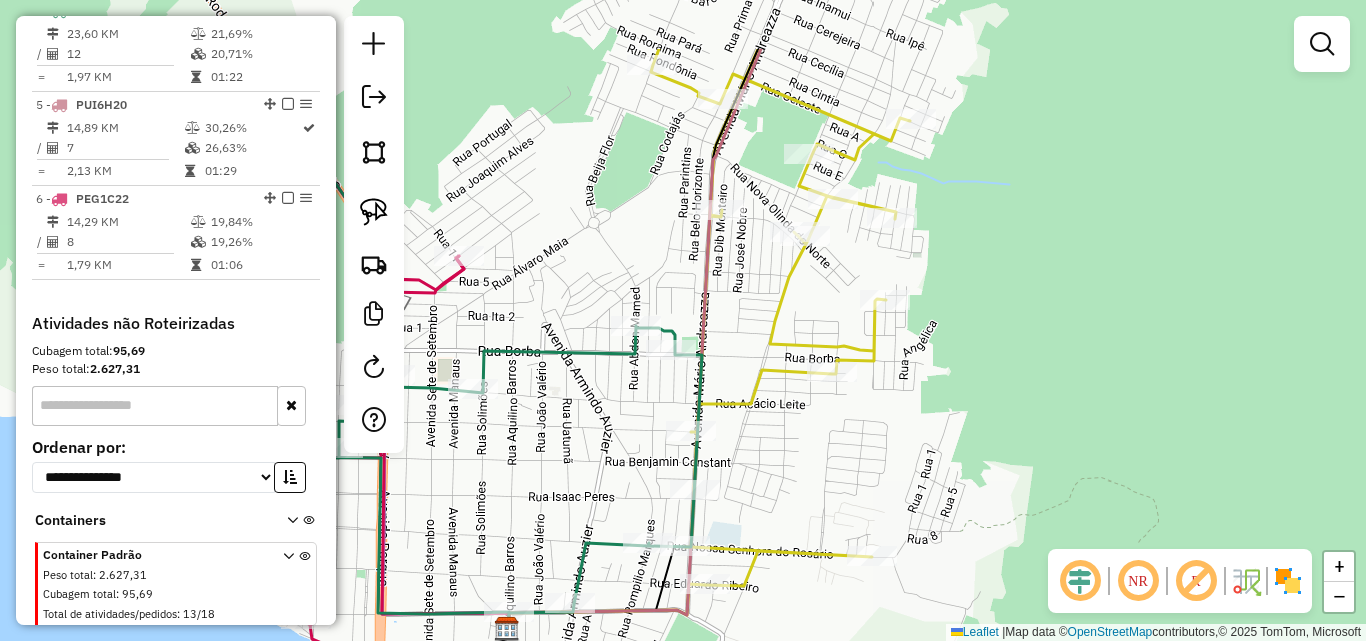 click on "Janela de atendimento Grade de atendimento Capacidade Transportadoras Veículos Cliente Pedidos  Rotas Selecione os dias de semana para filtrar as janelas de atendimento  Seg   Ter   Qua   Qui   Sex   Sáb   Dom  Informe o período da janela de atendimento: De: Até:  Filtrar exatamente a janela do cliente  Considerar janela de atendimento padrão  Selecione os dias de semana para filtrar as grades de atendimento  Seg   Ter   Qua   Qui   Sex   Sáb   Dom   Considerar clientes sem dia de atendimento cadastrado  Clientes fora do dia de atendimento selecionado Filtrar as atividades entre os valores definidos abaixo:  Peso mínimo:   Peso máximo:   Cubagem mínima:   Cubagem máxima:   De:   Até:  Filtrar as atividades entre o tempo de atendimento definido abaixo:  De:   Até:   Considerar capacidade total dos clientes não roteirizados Transportadora: Selecione um ou mais itens Tipo de veículo: Selecione um ou mais itens Veículo: Selecione um ou mais itens Motorista: Selecione um ou mais itens Nome: Rótulo:" 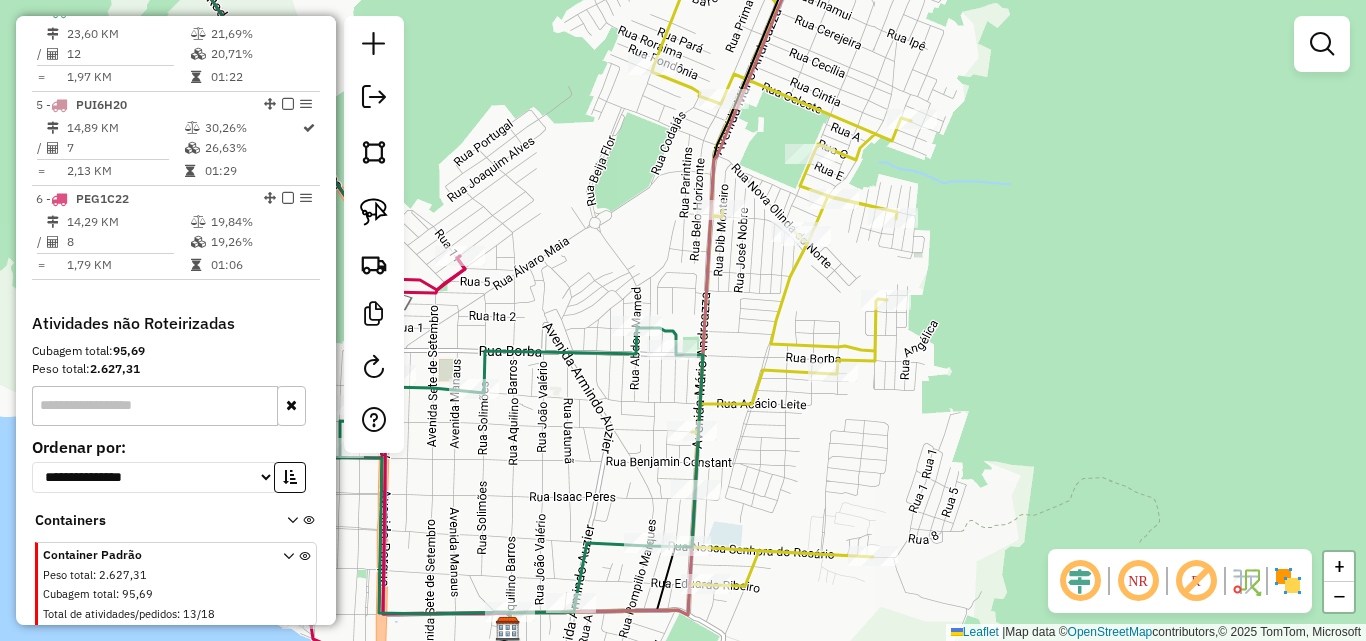 drag, startPoint x: 794, startPoint y: 421, endPoint x: 827, endPoint y: 291, distance: 134.12308 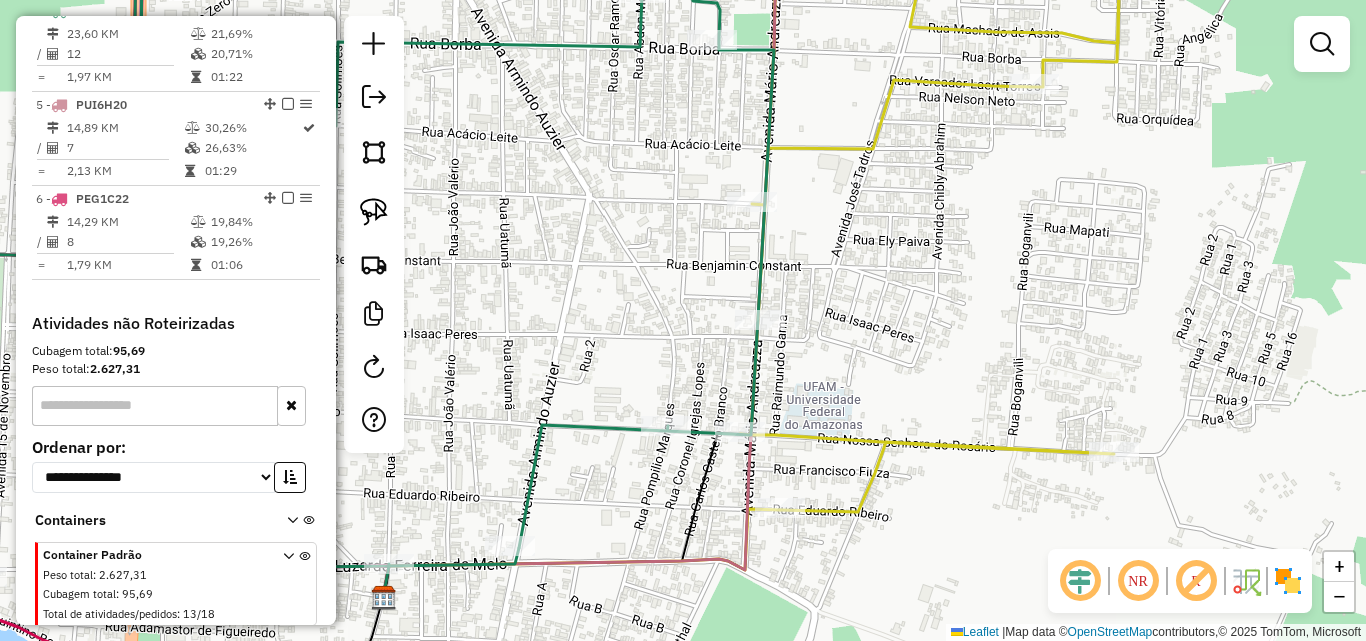 drag, startPoint x: 596, startPoint y: 368, endPoint x: 725, endPoint y: 211, distance: 203.1994 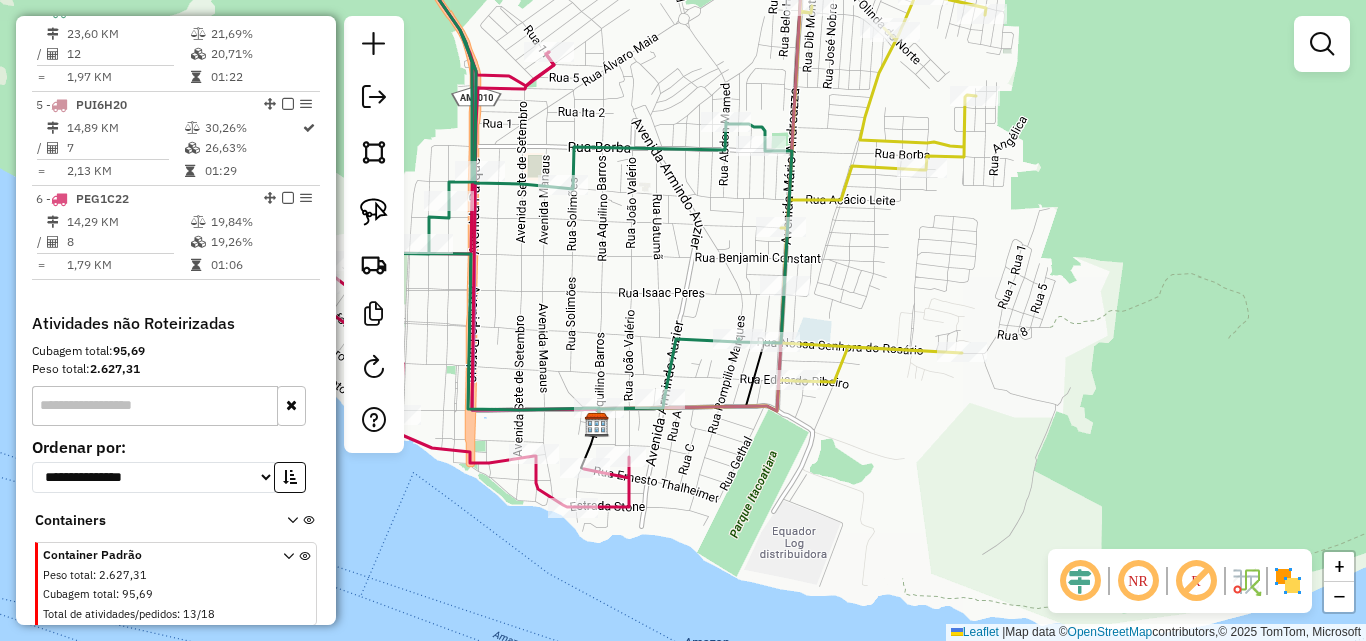 drag, startPoint x: 532, startPoint y: 249, endPoint x: 587, endPoint y: 260, distance: 56.089214 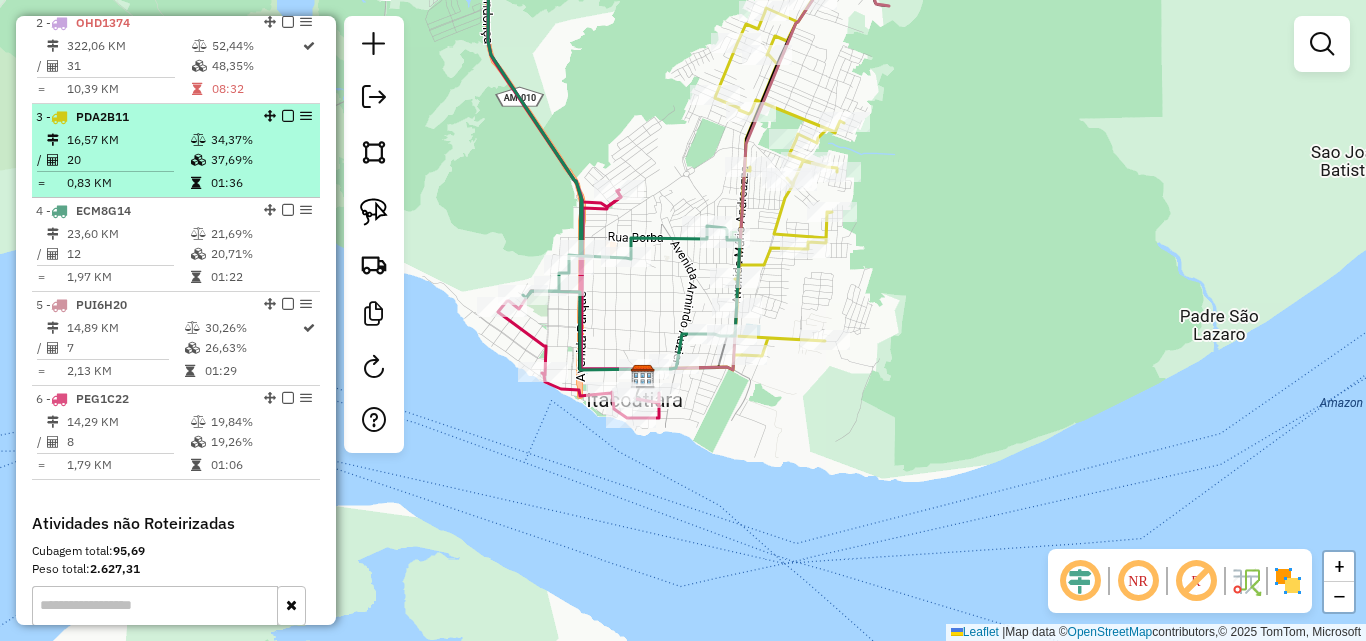 scroll, scrollTop: 756, scrollLeft: 0, axis: vertical 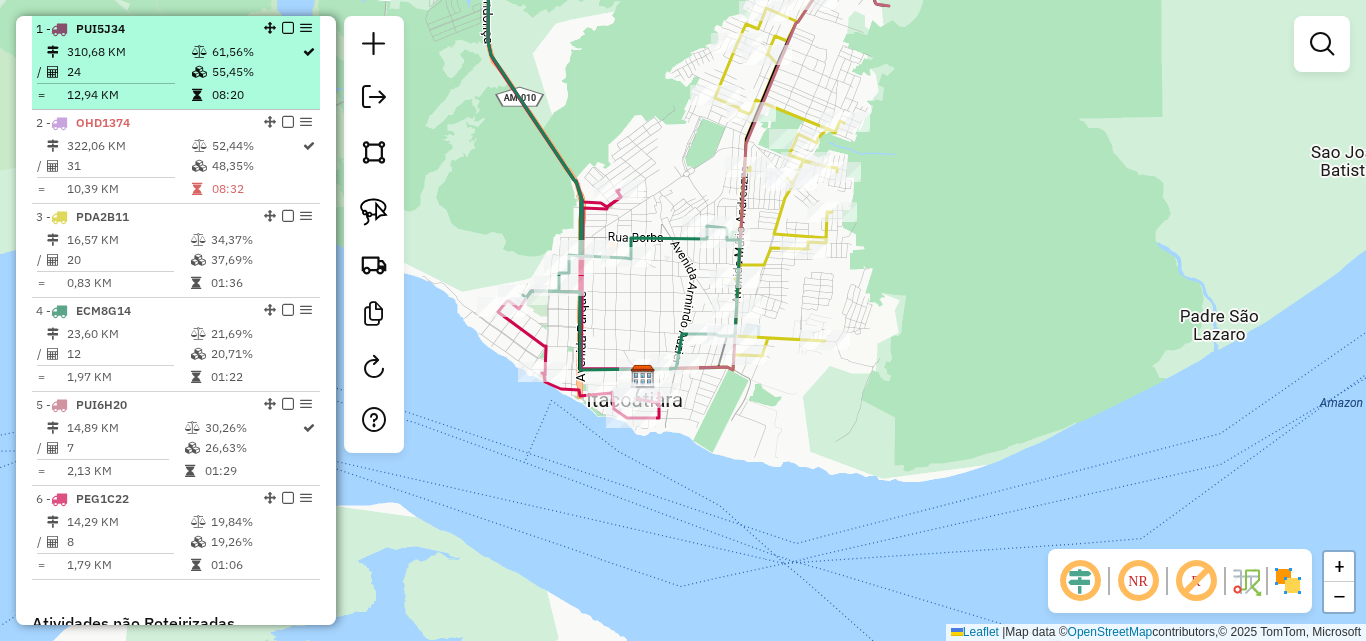 click on "24" at bounding box center [128, 72] 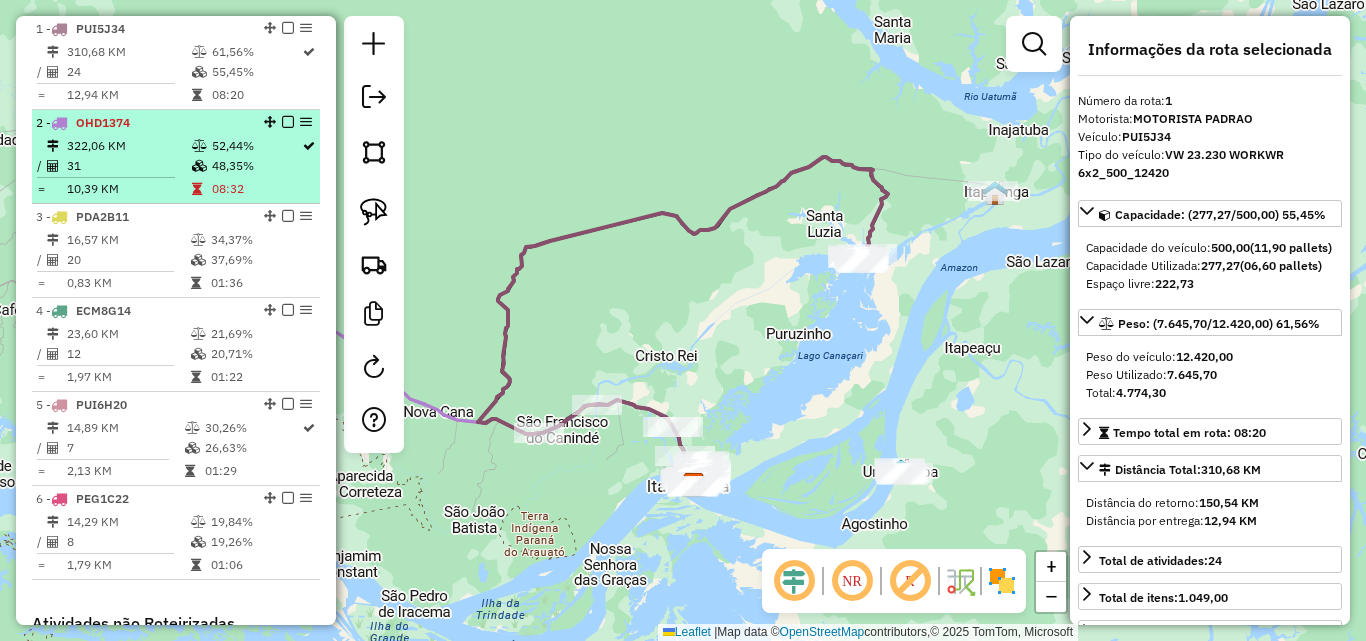 click on "31" at bounding box center (128, 166) 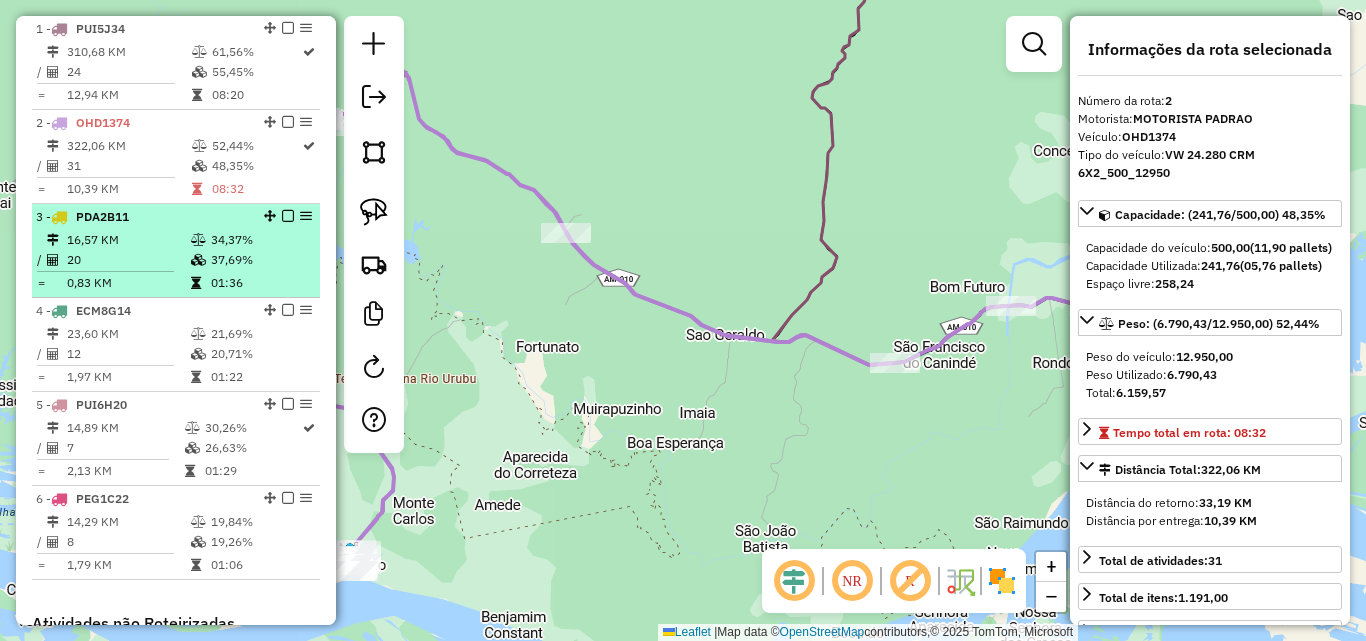 click on "3 -       PDA2B11   16,57 KM   34,37%  /  20   37,69%     =  0,83 KM   01:36" at bounding box center [176, 251] 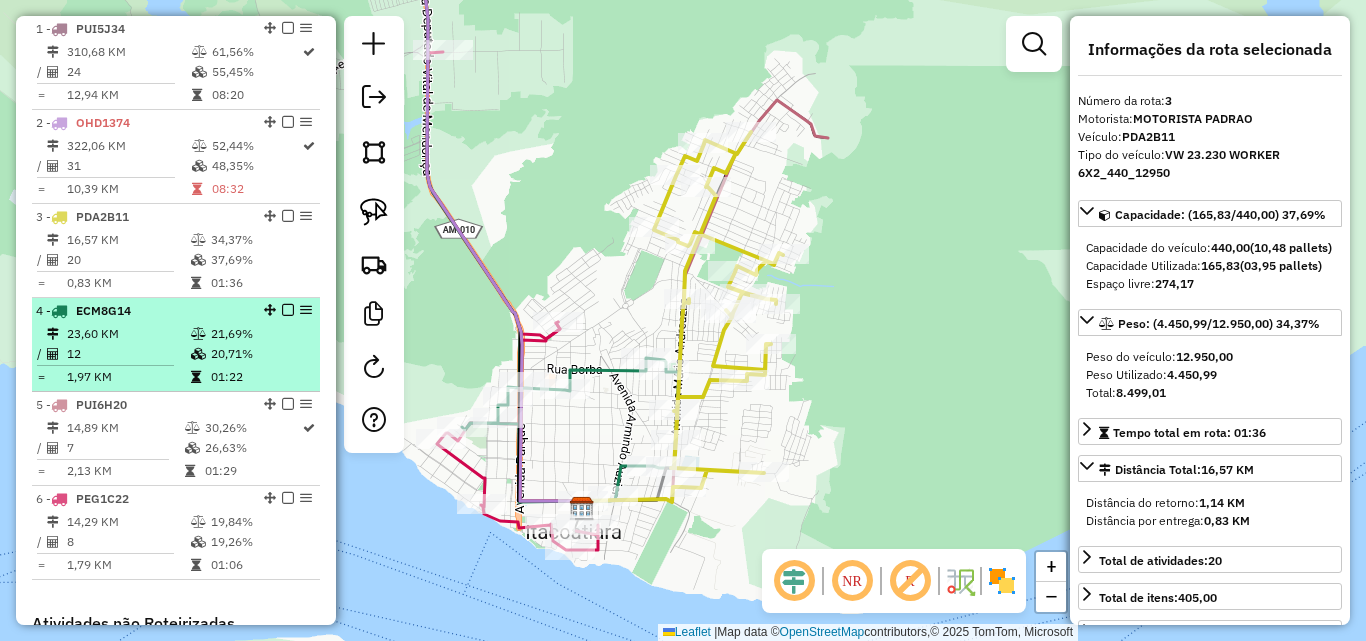 click on "4 -       ECM8G14" at bounding box center [142, 311] 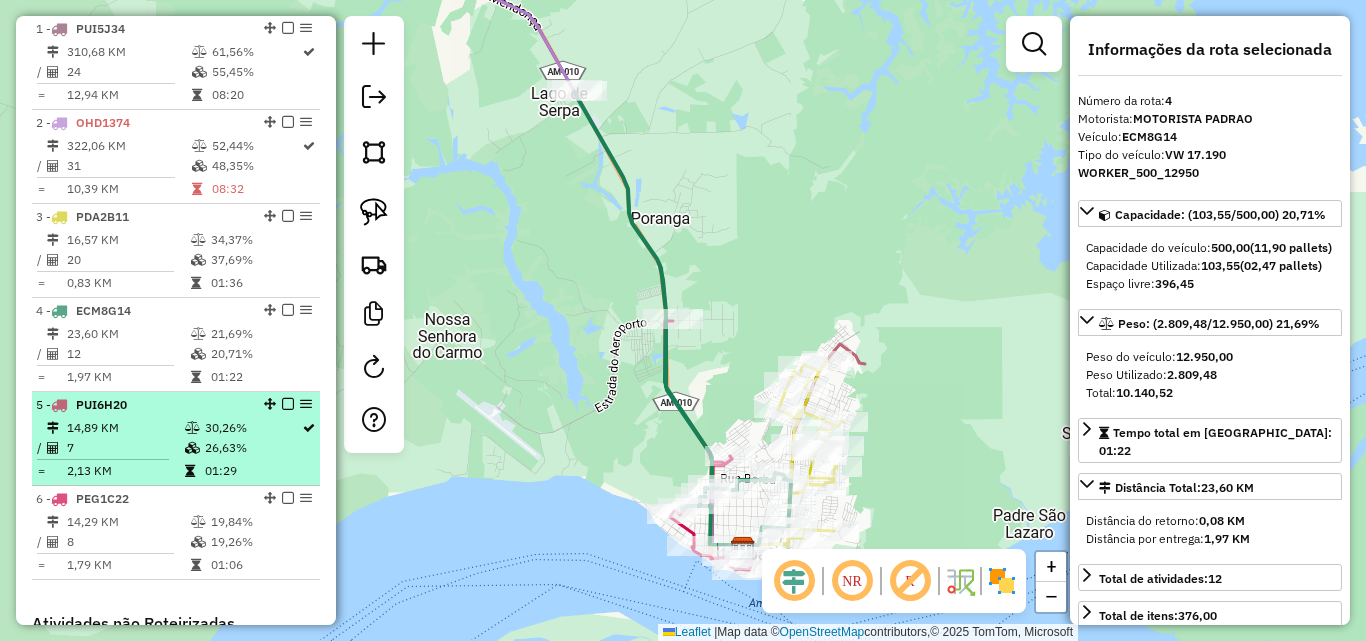click on "14,89 KM" at bounding box center (125, 428) 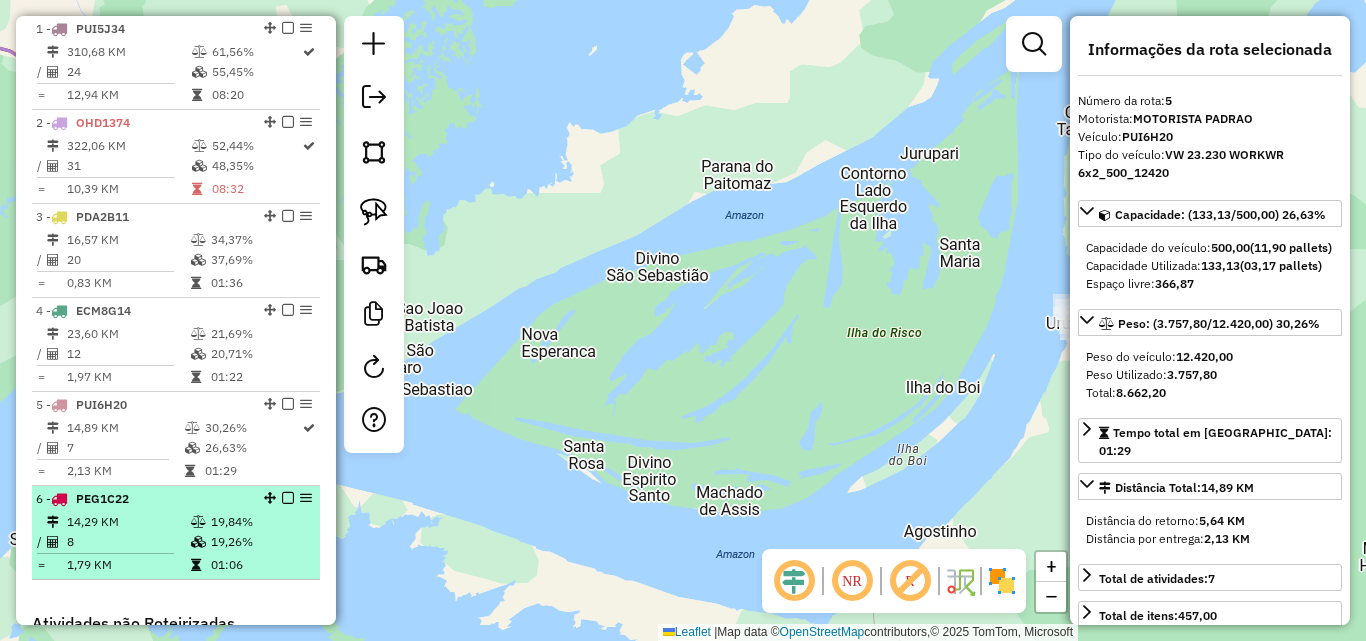 click on "14,29 KM" at bounding box center (128, 522) 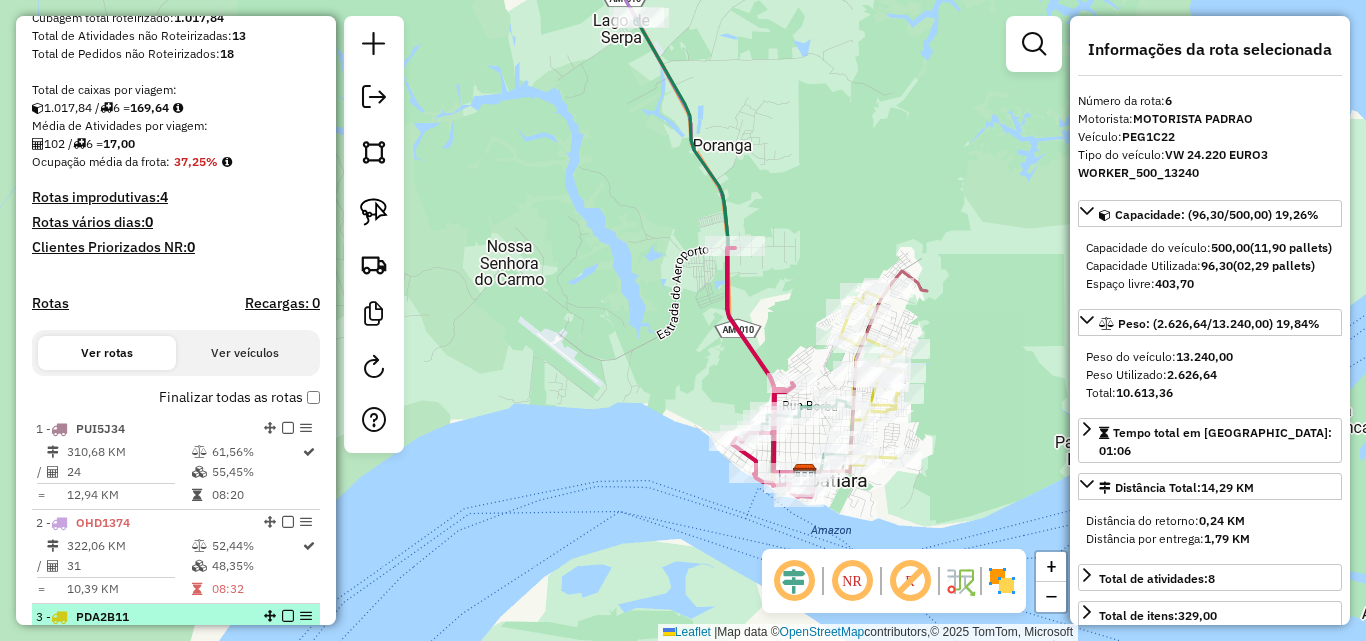 scroll, scrollTop: 56, scrollLeft: 0, axis: vertical 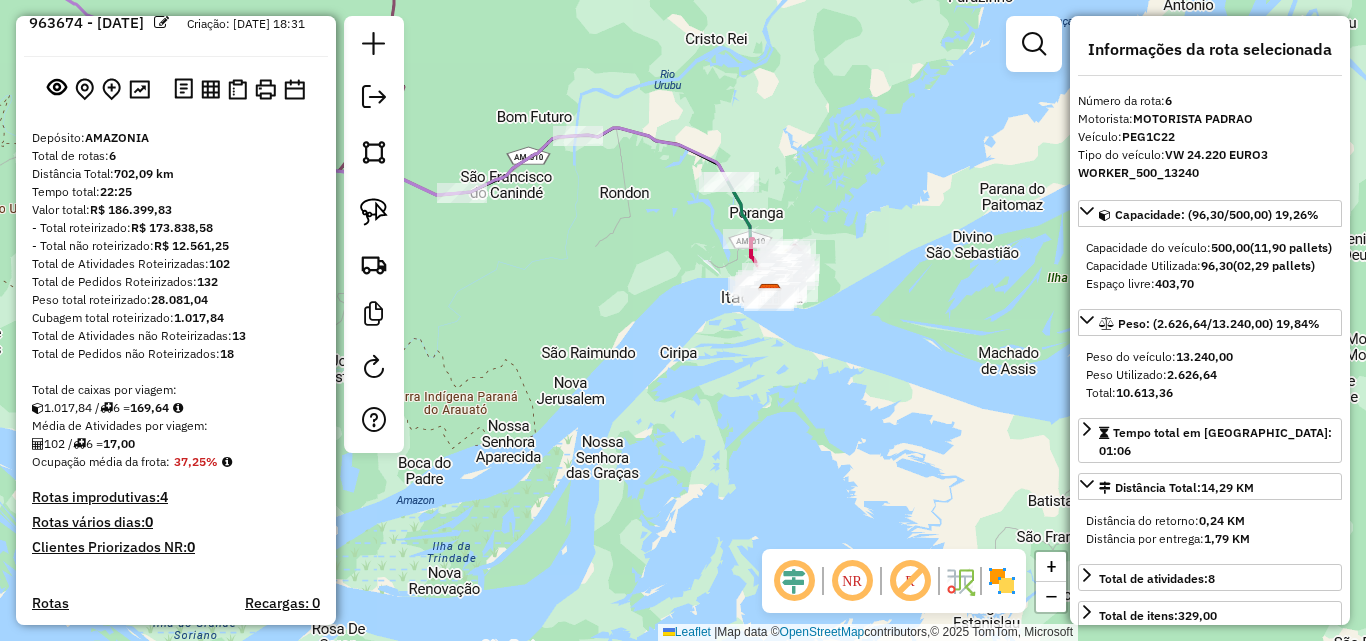 click on "Janela de atendimento Grade de atendimento Capacidade Transportadoras Veículos Cliente Pedidos  Rotas Selecione os dias de semana para filtrar as janelas de atendimento  Seg   Ter   Qua   Qui   Sex   Sáb   Dom  Informe o período da janela de atendimento: De: Até:  Filtrar exatamente a janela do cliente  Considerar janela de atendimento padrão  Selecione os dias de semana para filtrar as grades de atendimento  Seg   Ter   Qua   Qui   Sex   Sáb   Dom   Considerar clientes sem dia de atendimento cadastrado  Clientes fora do dia de atendimento selecionado Filtrar as atividades entre os valores definidos abaixo:  Peso mínimo:   Peso máximo:   Cubagem mínima:   Cubagem máxima:   De:   Até:  Filtrar as atividades entre o tempo de atendimento definido abaixo:  De:   Até:   Considerar capacidade total dos clientes não roteirizados Transportadora: Selecione um ou mais itens Tipo de veículo: Selecione um ou mais itens Veículo: Selecione um ou mais itens Motorista: Selecione um ou mais itens Nome: Rótulo:" 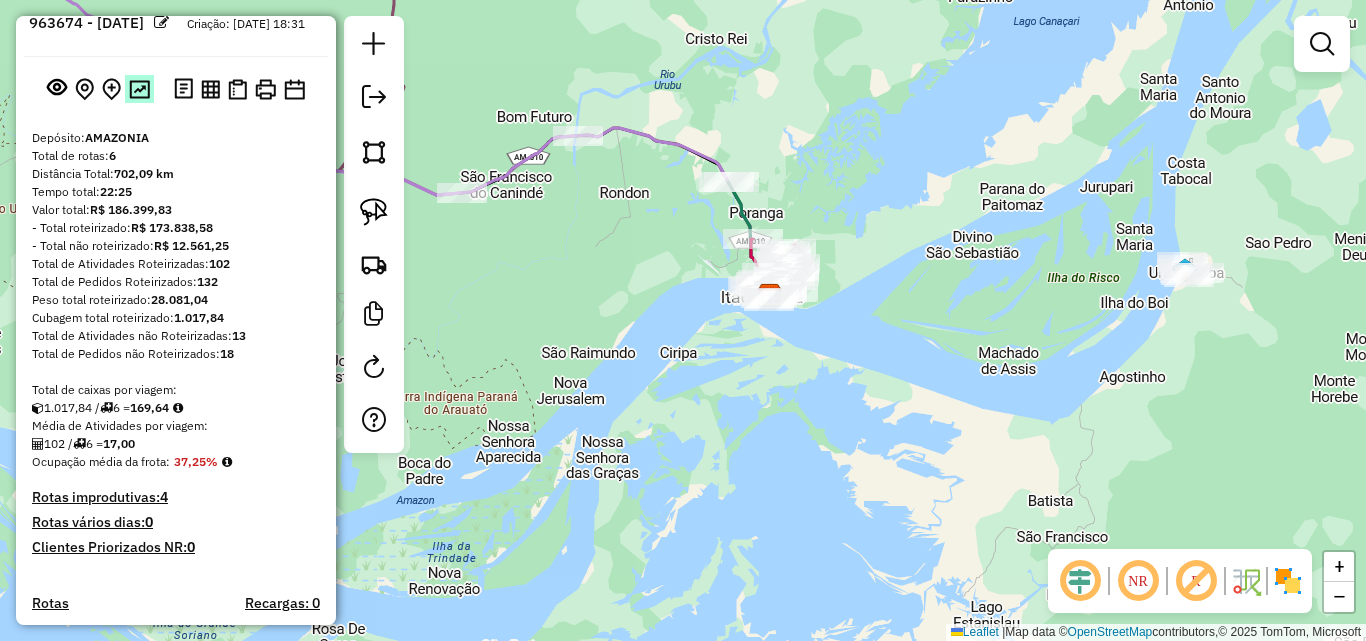 click at bounding box center (139, 89) 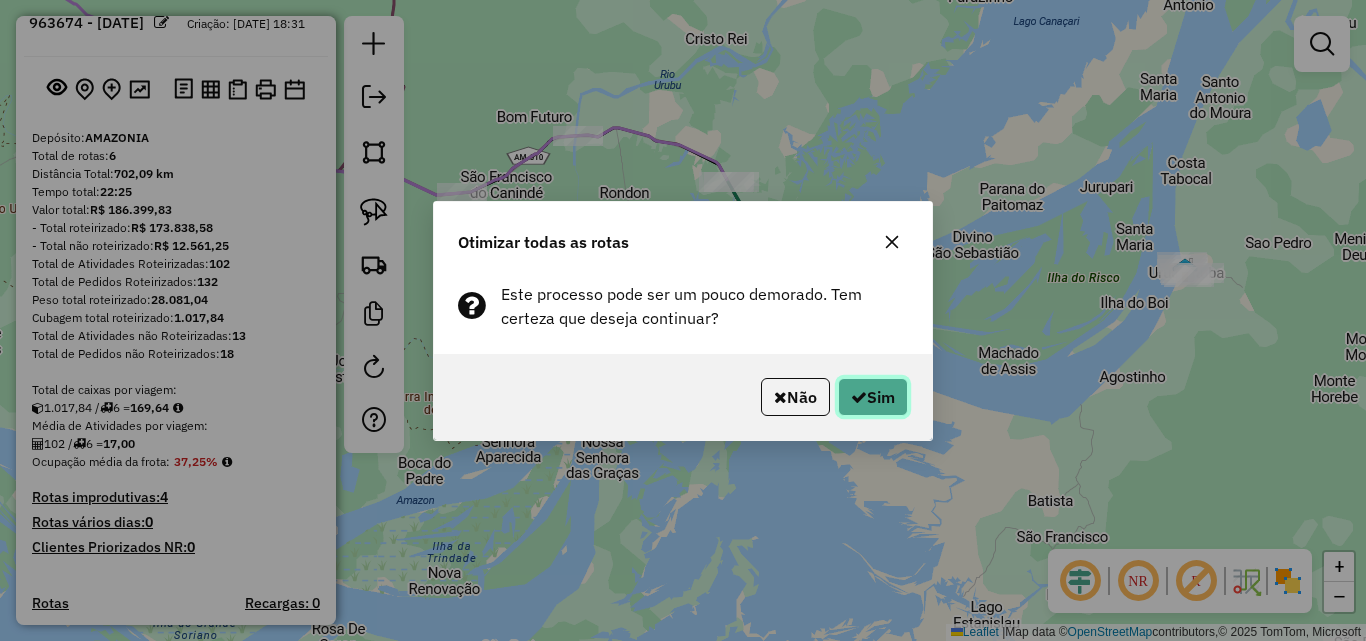click on "Sim" 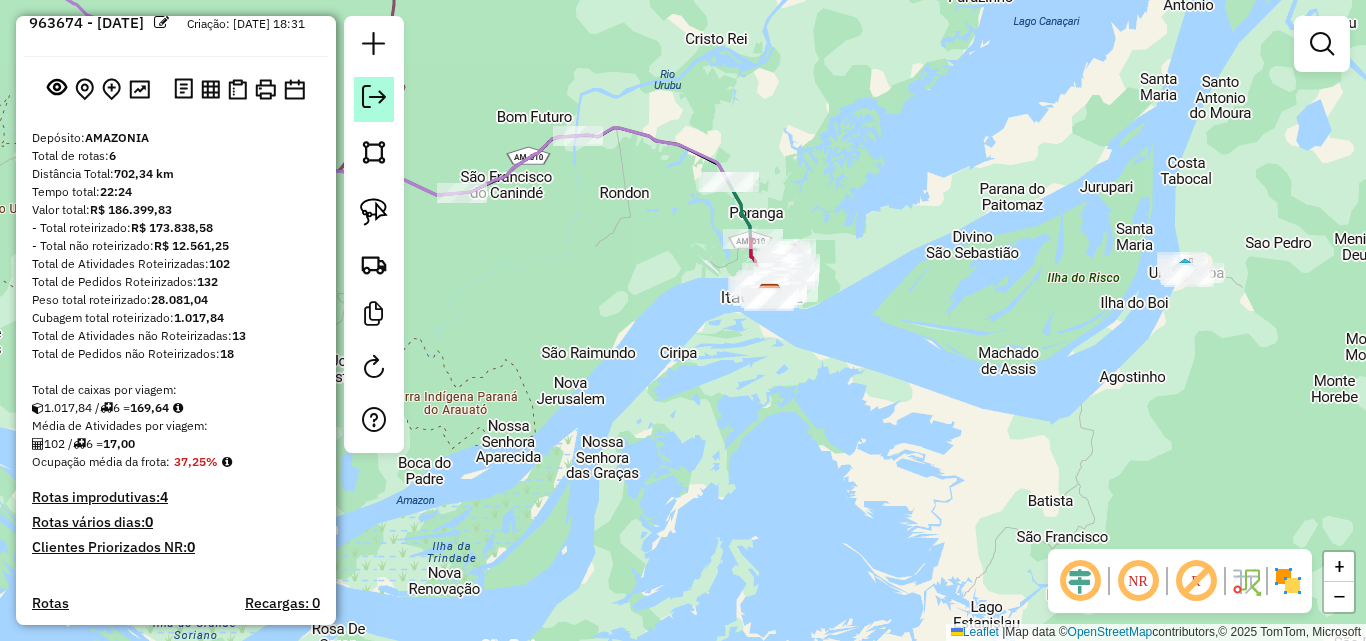 click 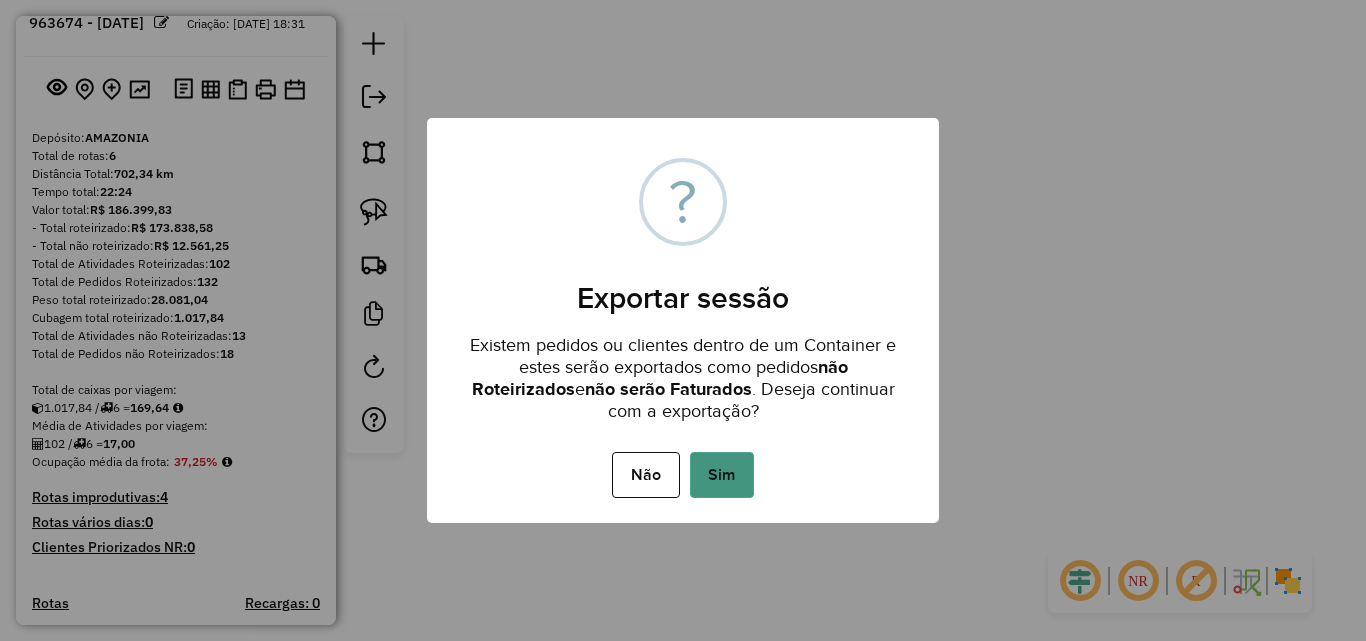 click on "Sim" at bounding box center [722, 475] 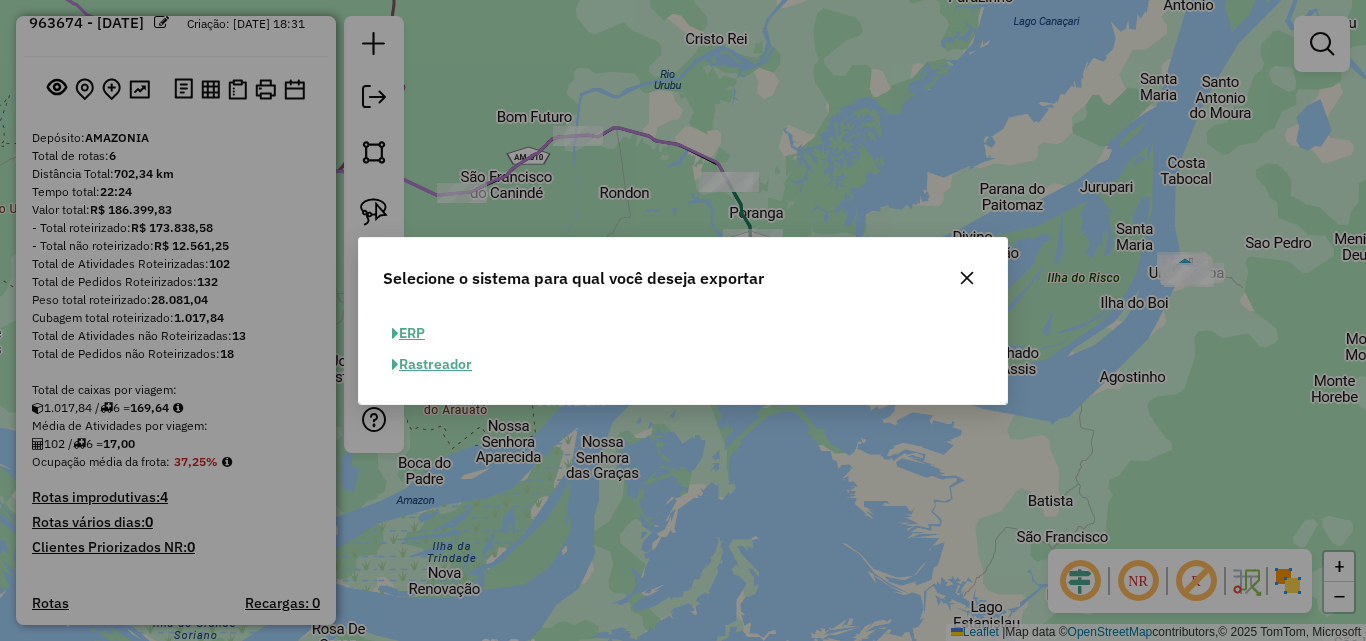 click on "ERP" 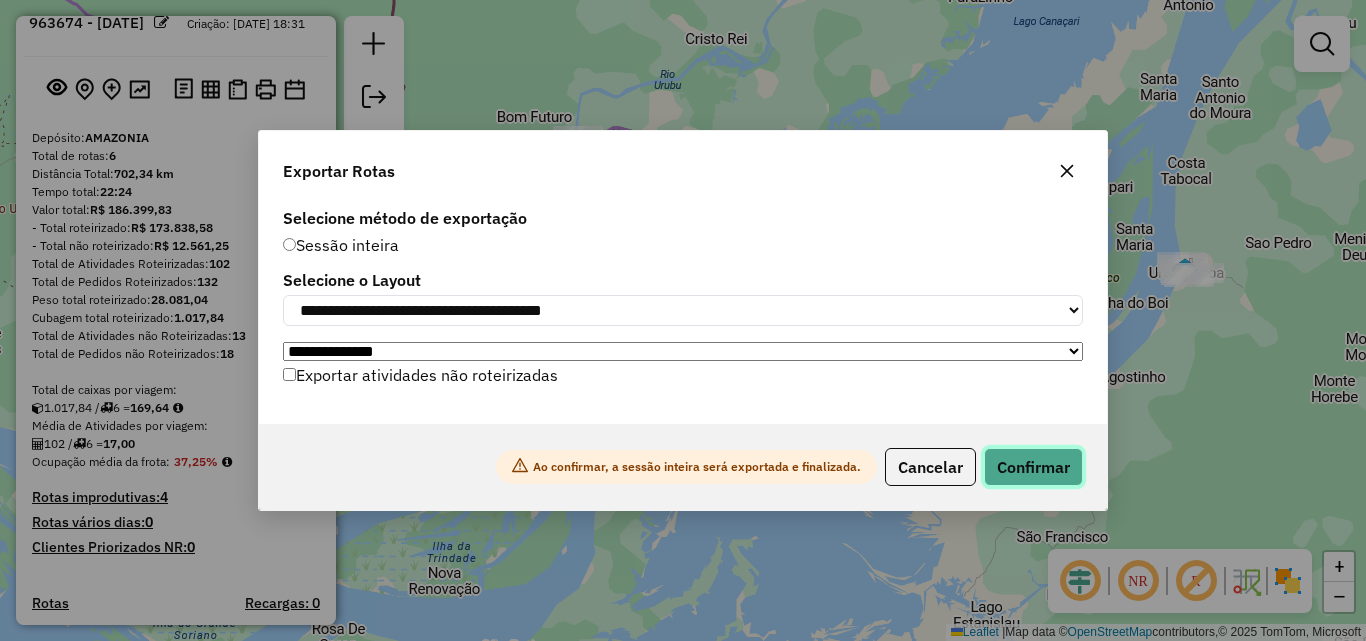 click on "Confirmar" 